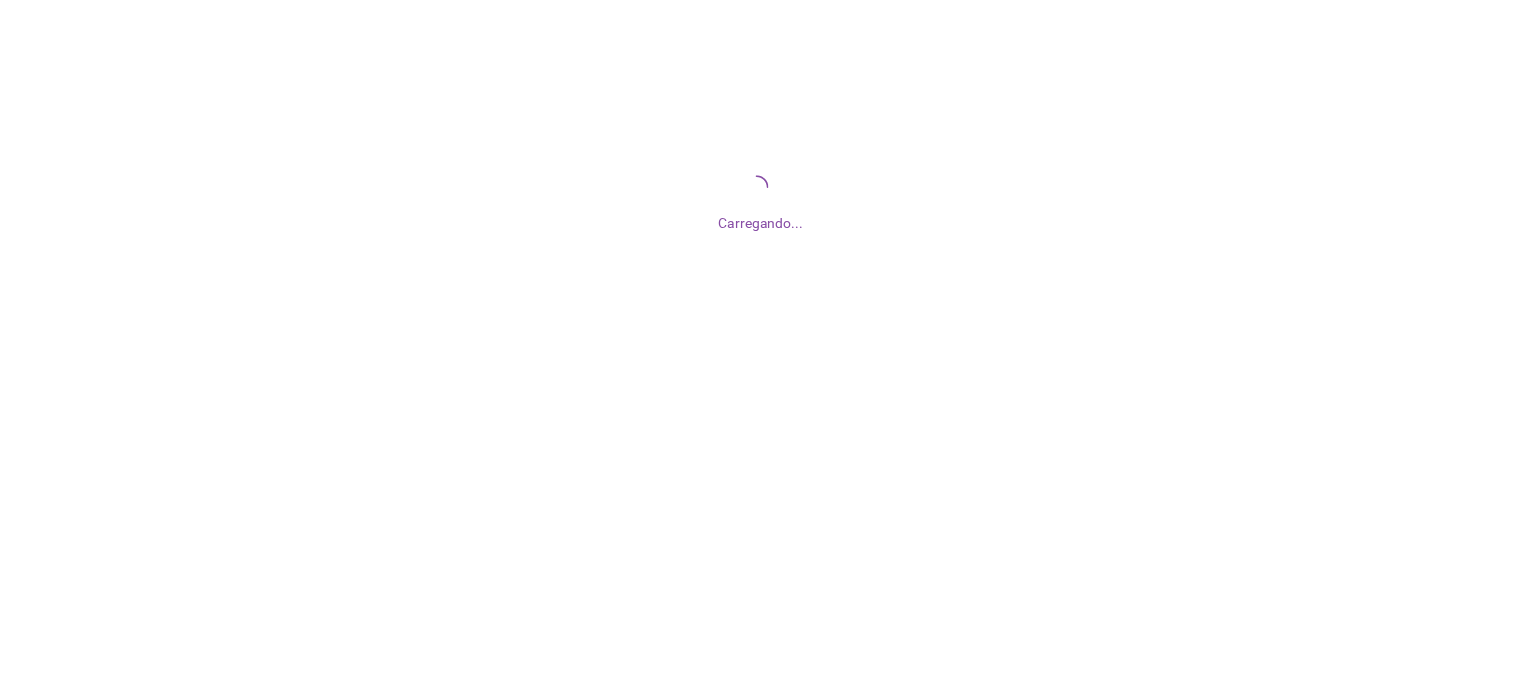 scroll, scrollTop: 0, scrollLeft: 0, axis: both 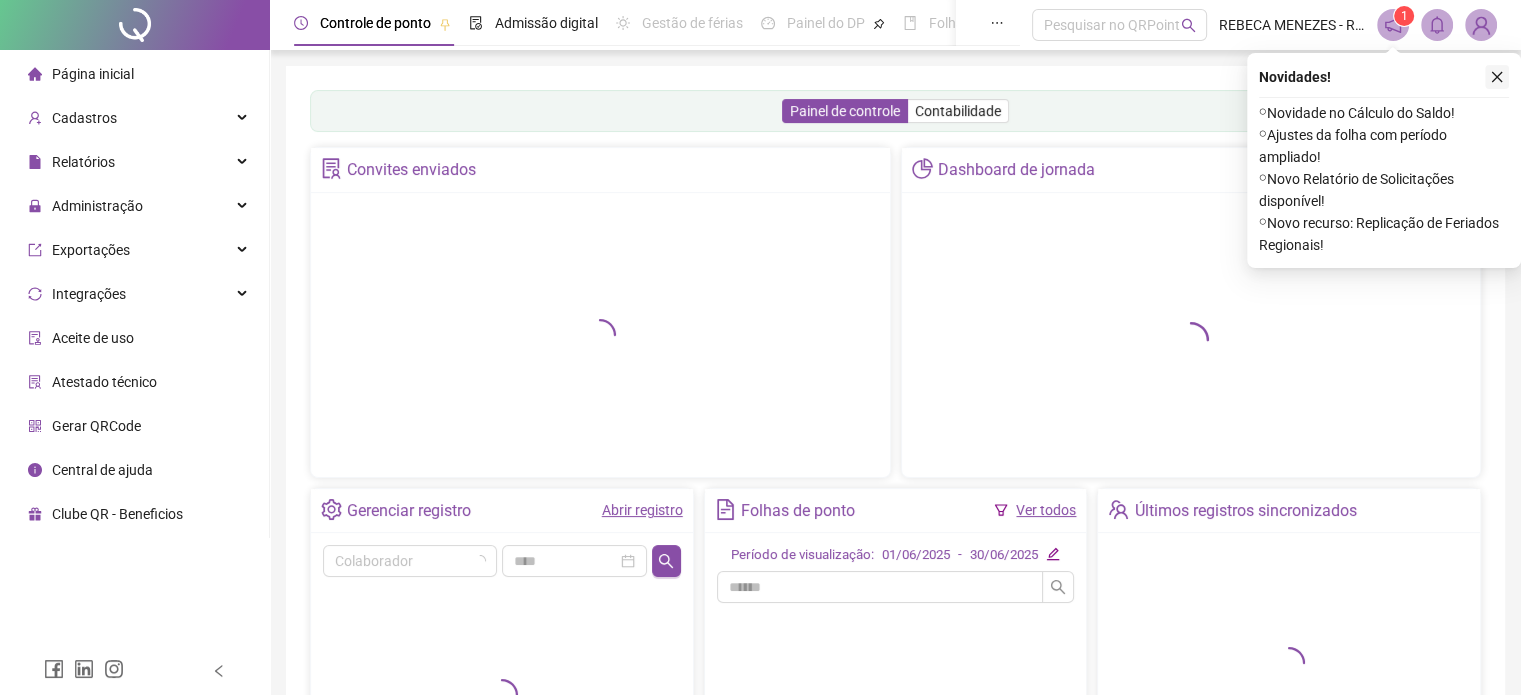click 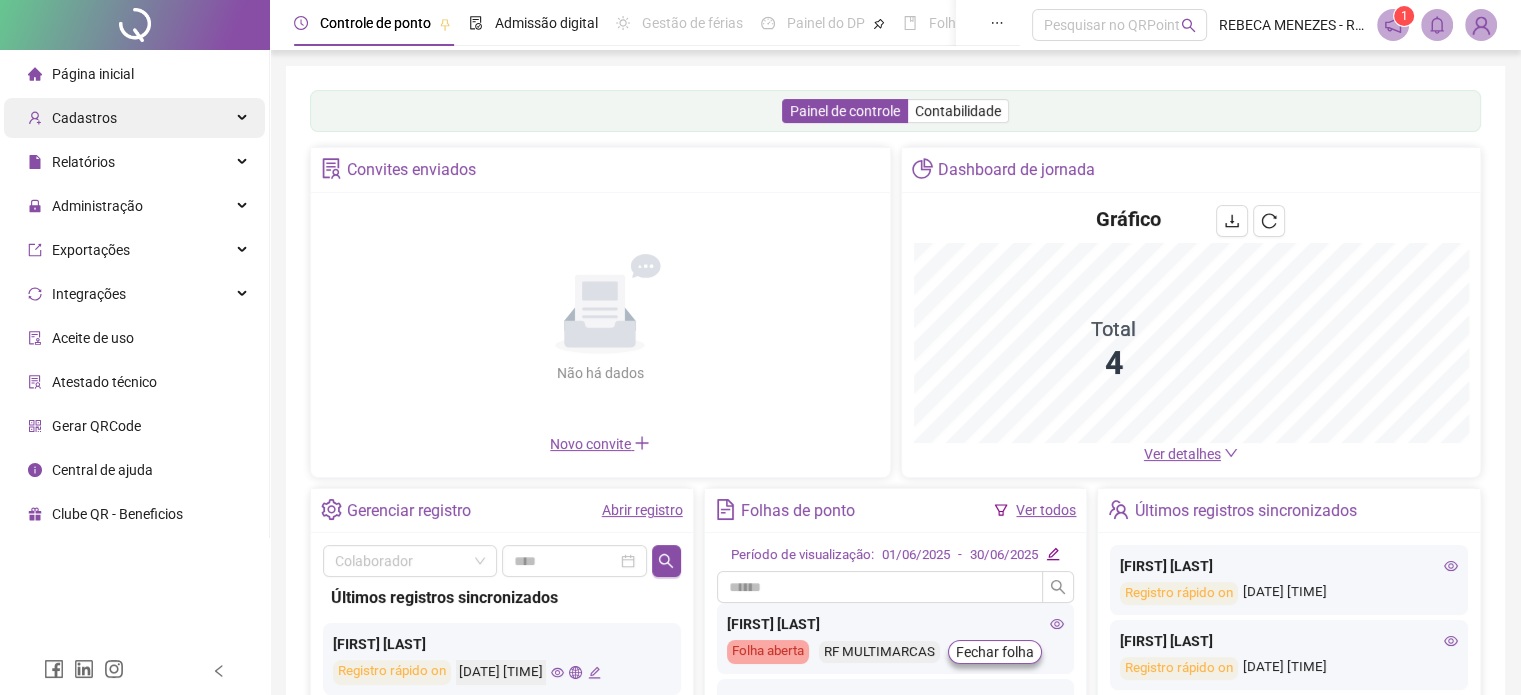click on "Cadastros" at bounding box center [84, 118] 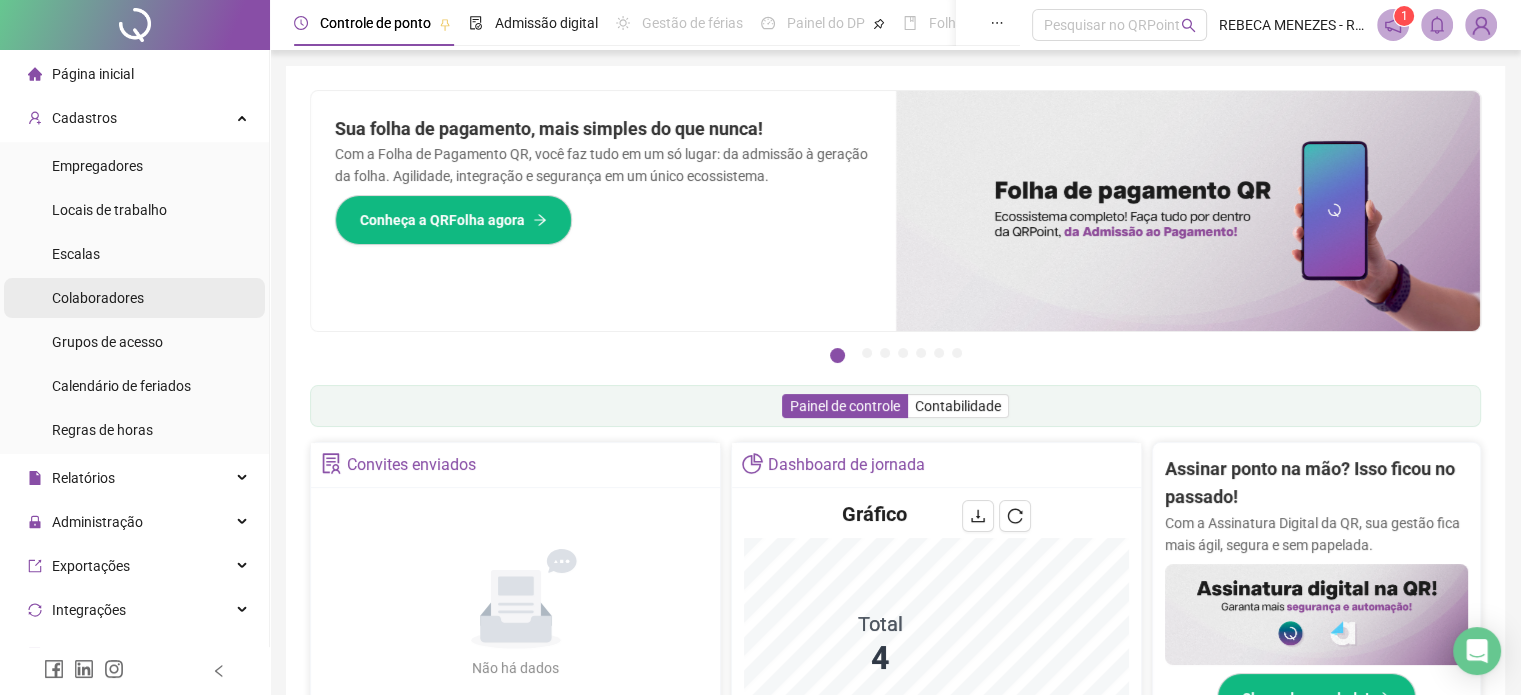 click on "Colaboradores" at bounding box center (98, 298) 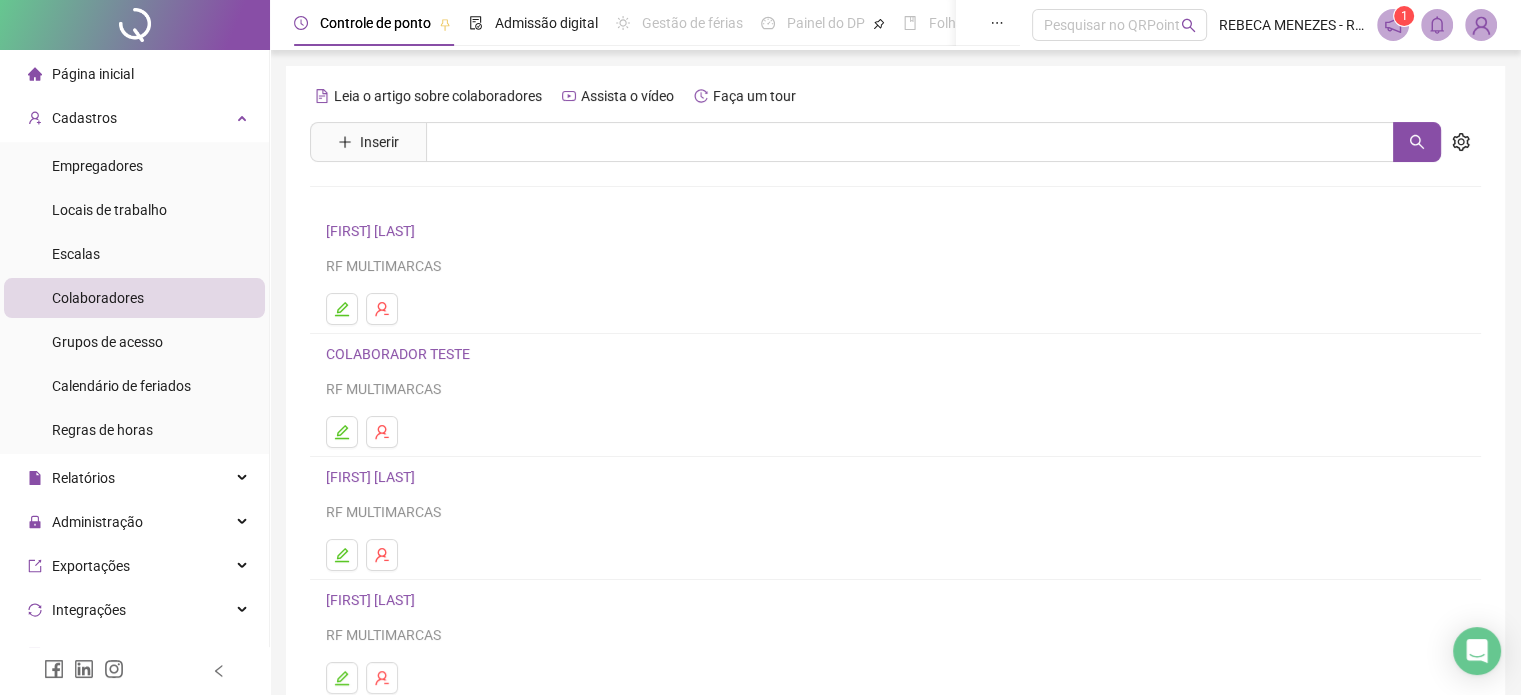 click on "[FIRST] [LAST]" at bounding box center (373, 231) 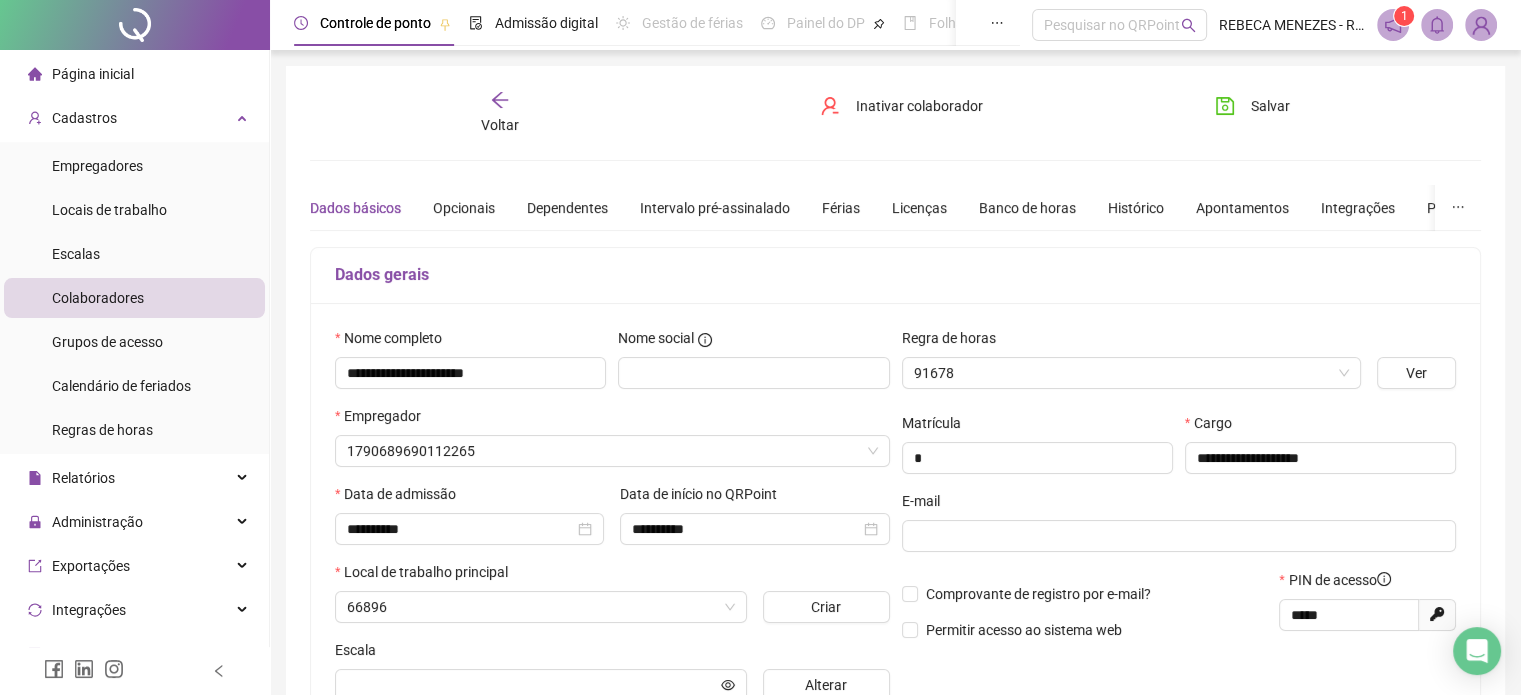 type on "**********" 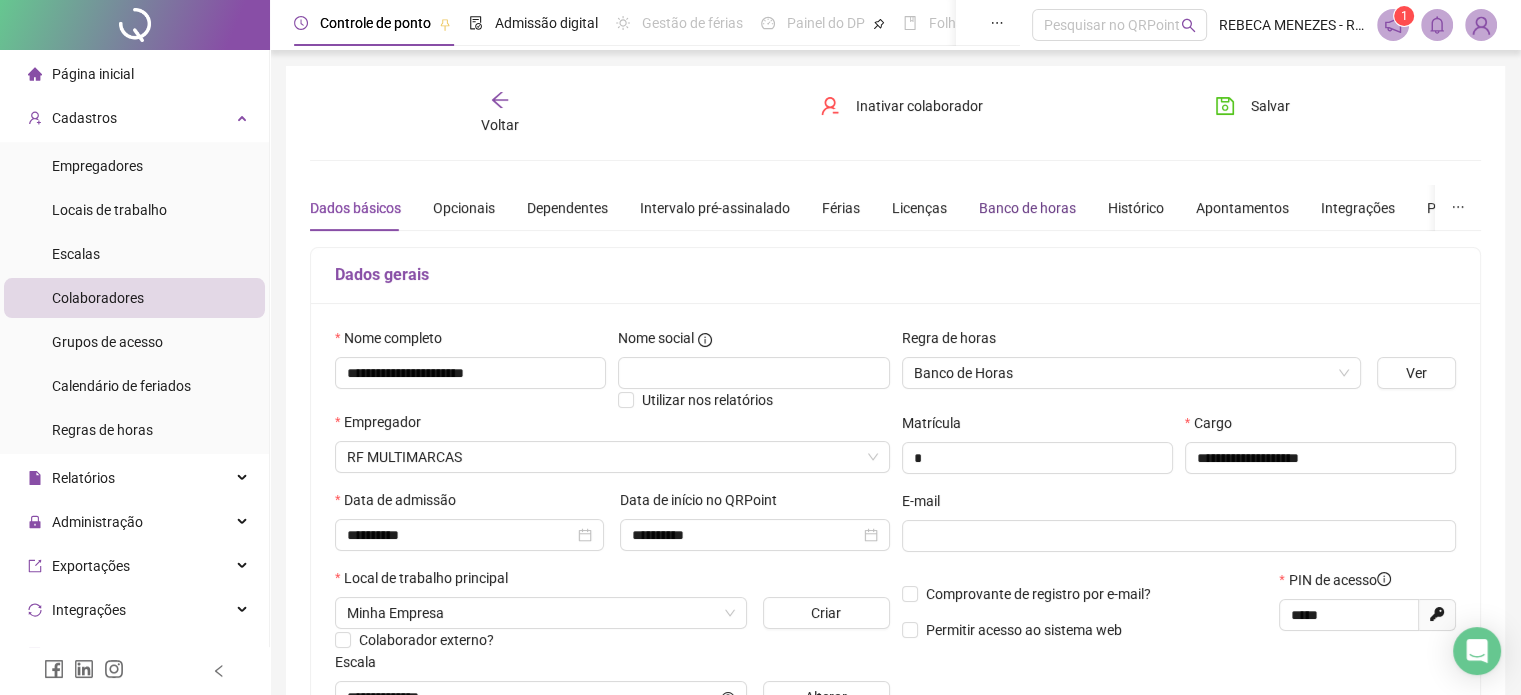 click on "Banco de horas" at bounding box center (1027, 208) 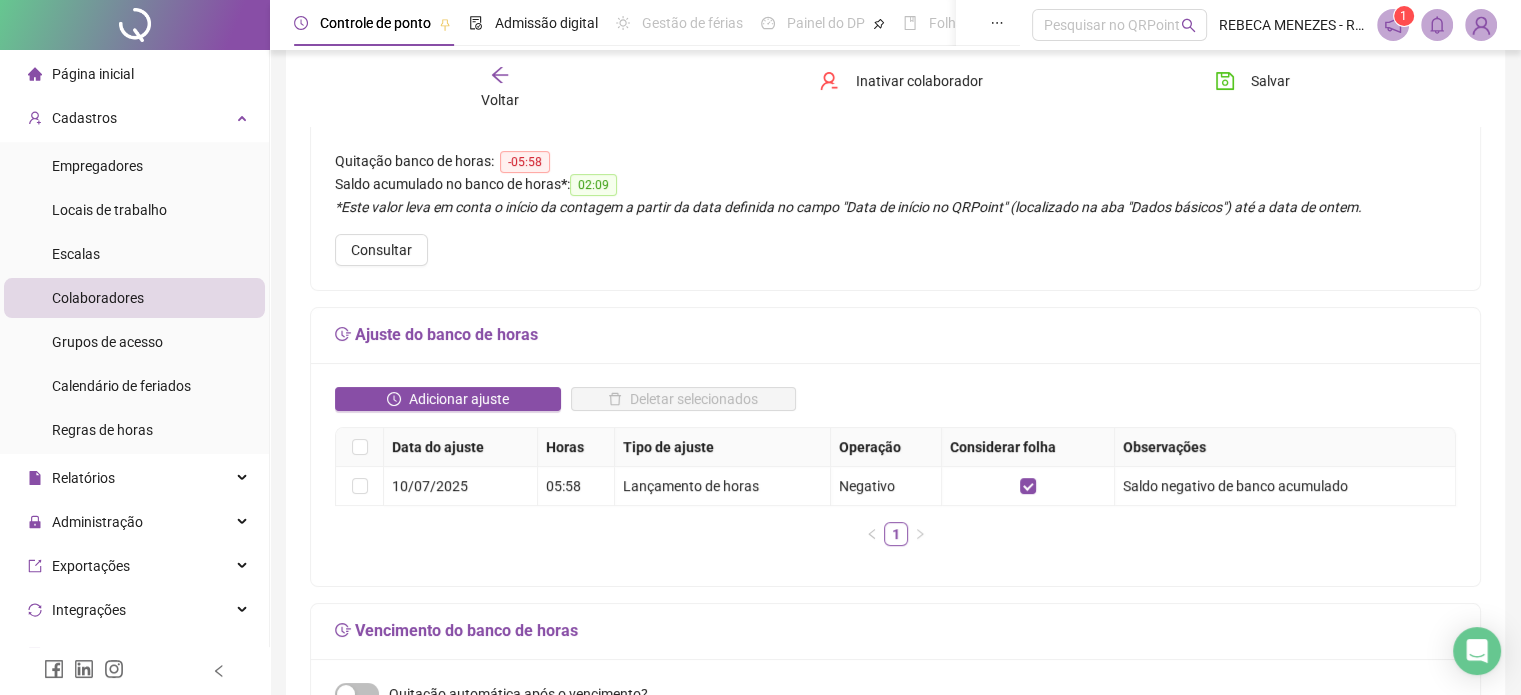 scroll, scrollTop: 400, scrollLeft: 0, axis: vertical 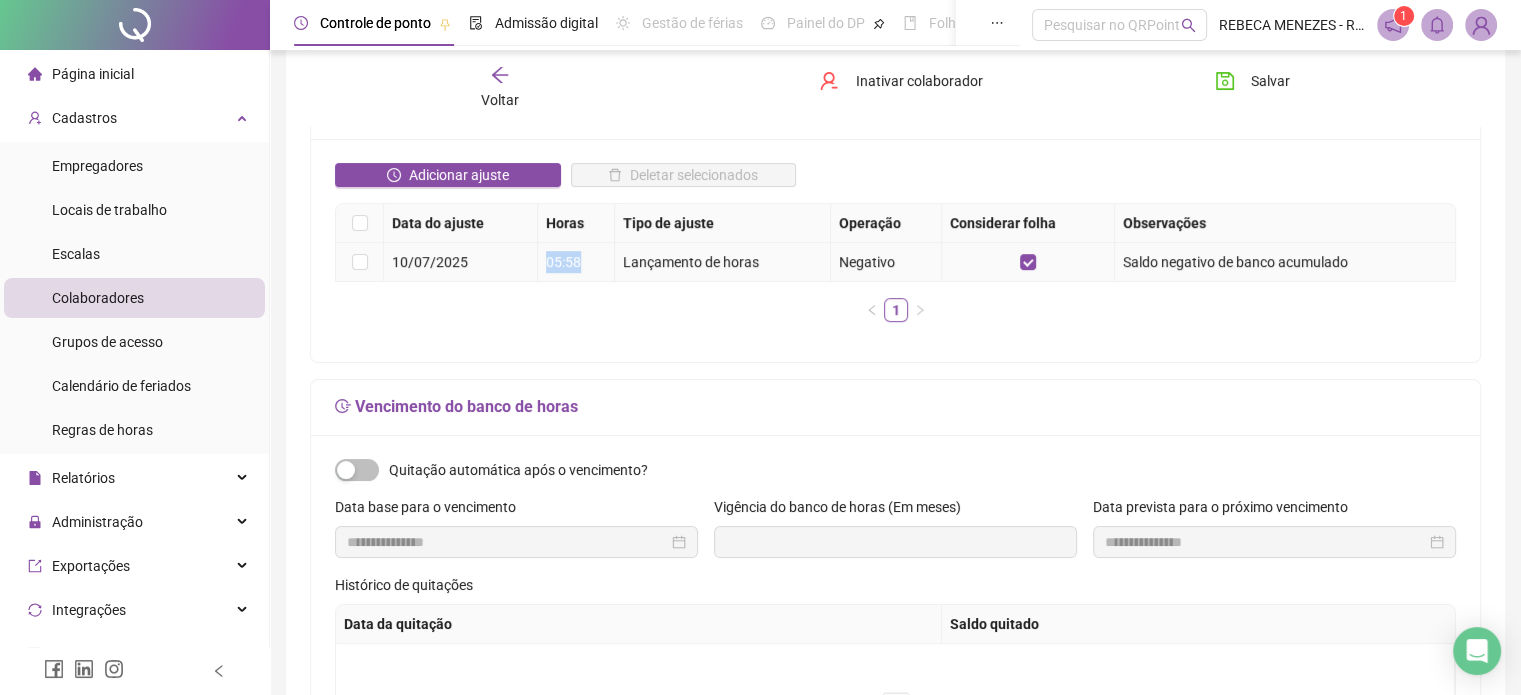 drag, startPoint x: 544, startPoint y: 265, endPoint x: 584, endPoint y: 263, distance: 40.04997 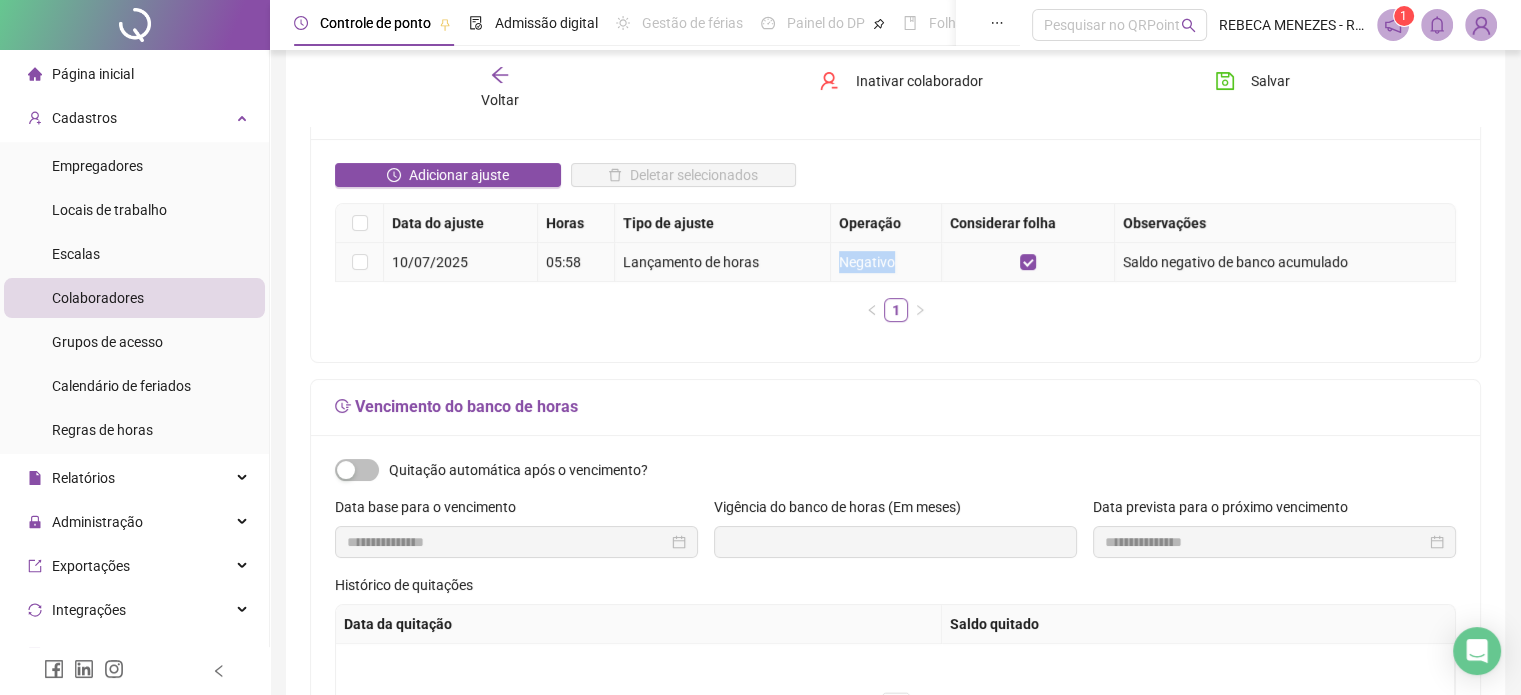 drag, startPoint x: 836, startPoint y: 262, endPoint x: 911, endPoint y: 263, distance: 75.00667 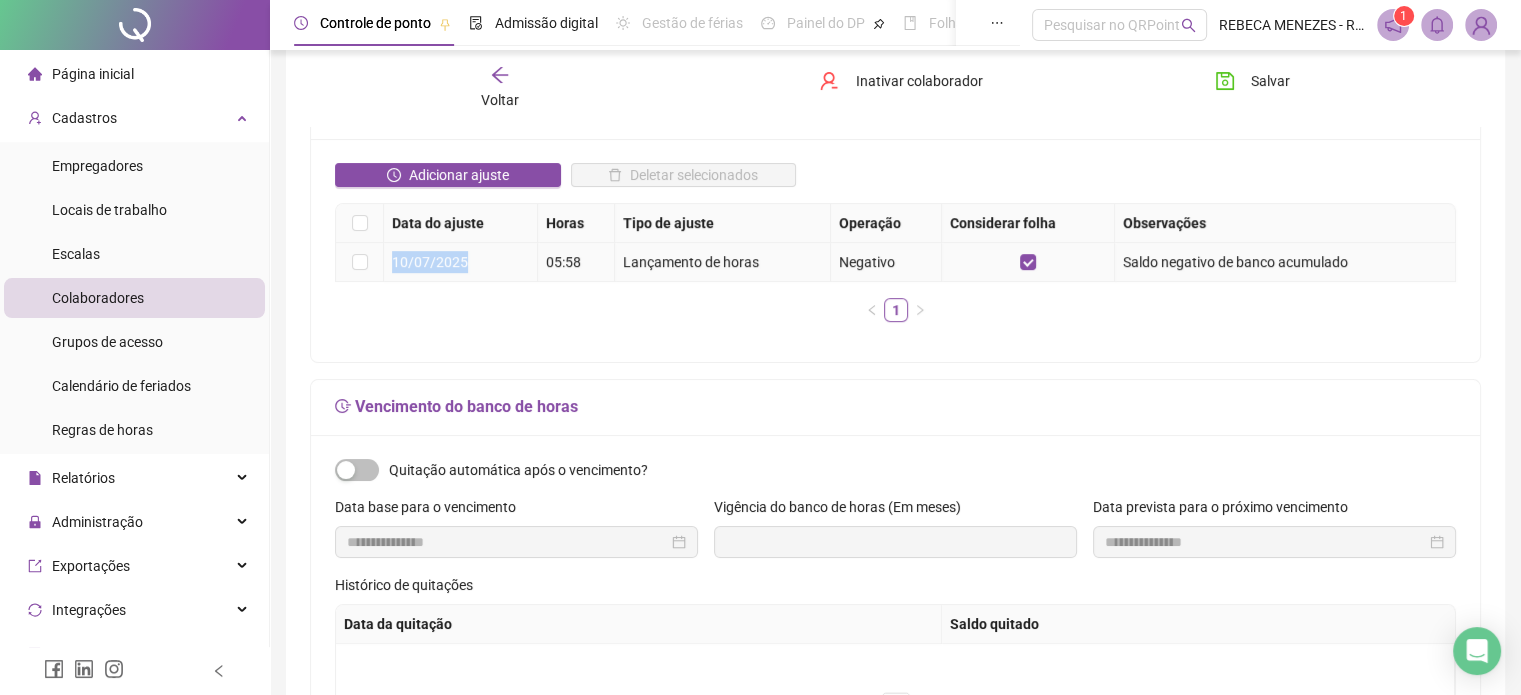 drag, startPoint x: 392, startPoint y: 261, endPoint x: 466, endPoint y: 261, distance: 74 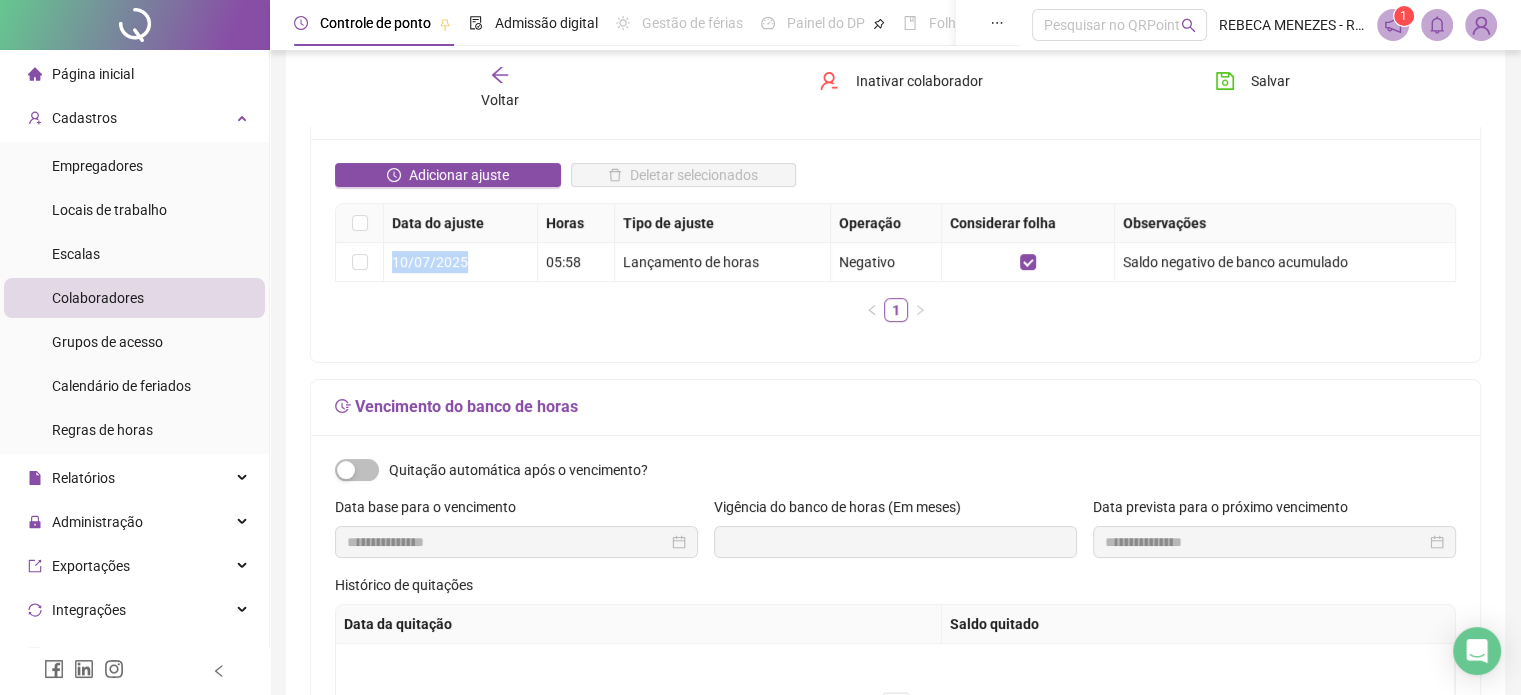 scroll, scrollTop: 159, scrollLeft: 0, axis: vertical 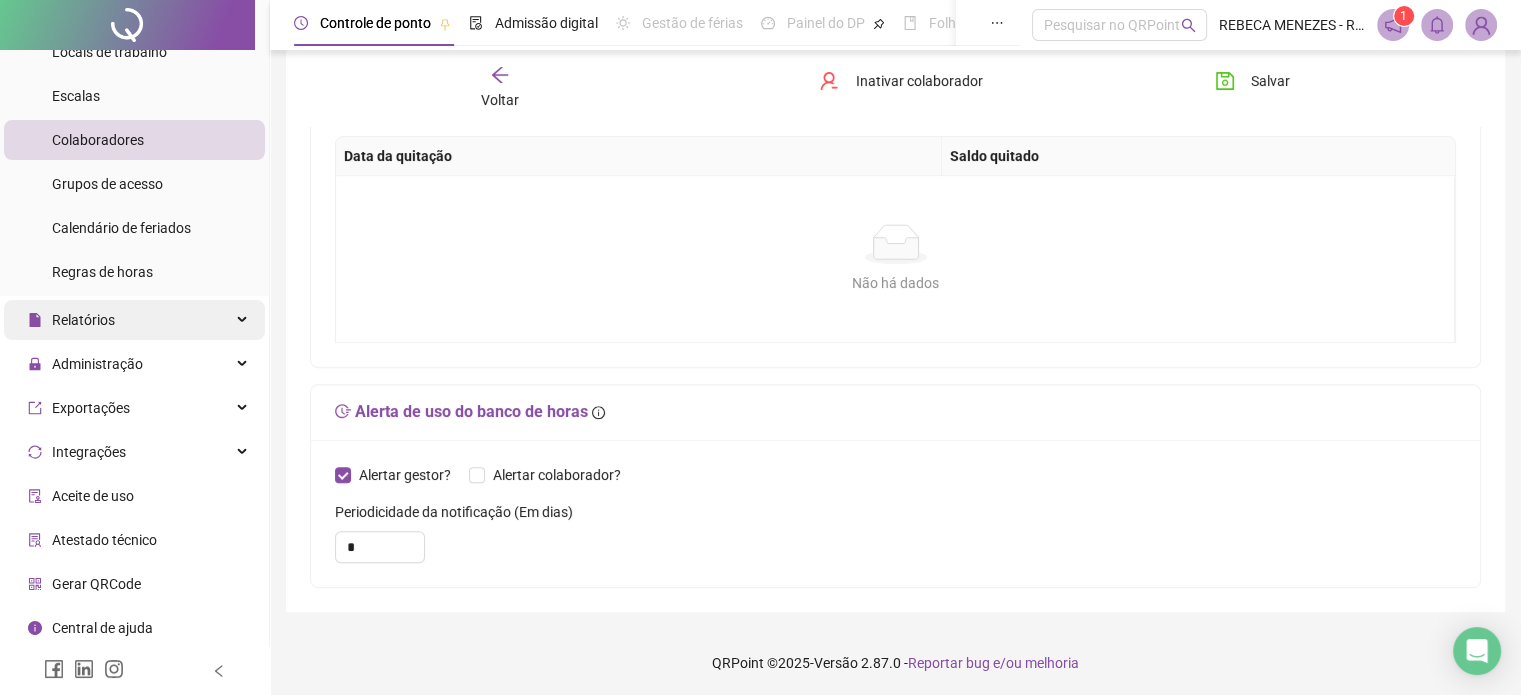 click on "Relatórios" at bounding box center [83, 320] 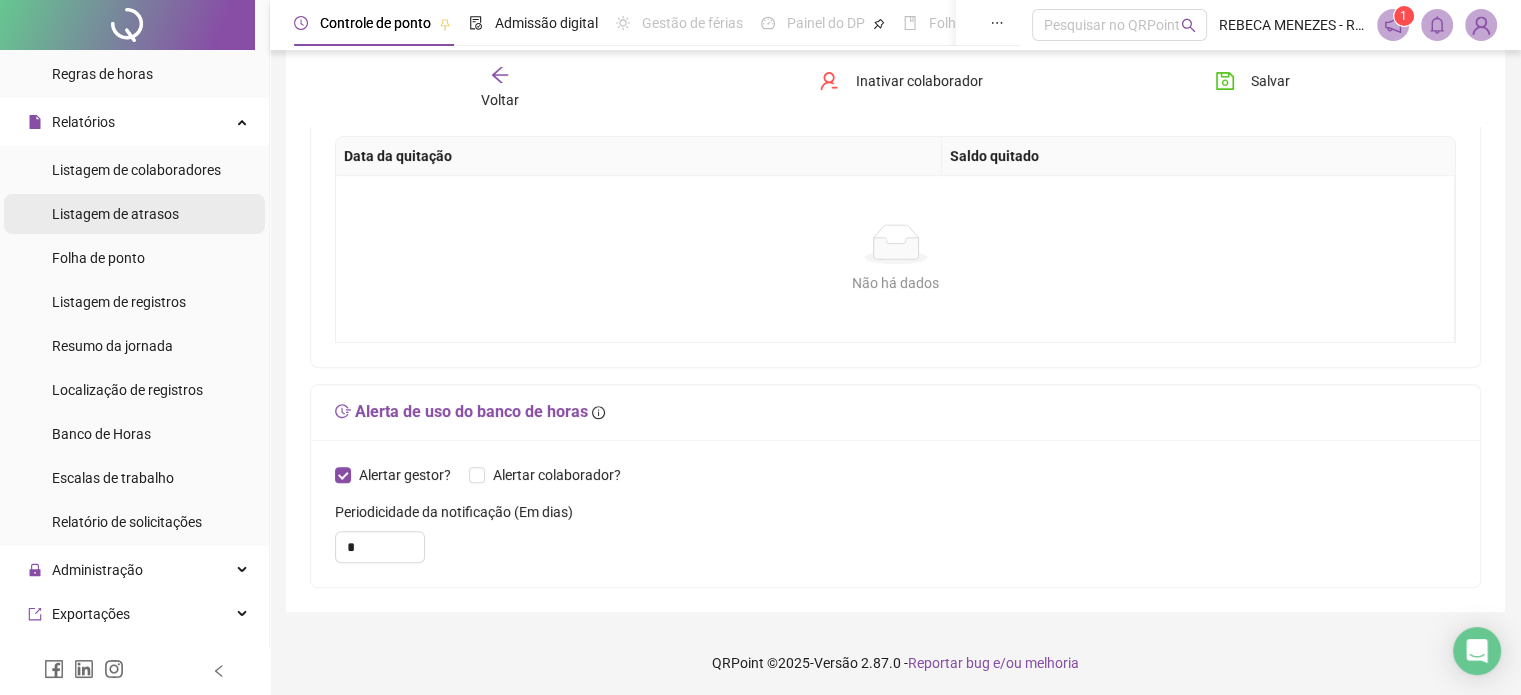 scroll, scrollTop: 358, scrollLeft: 0, axis: vertical 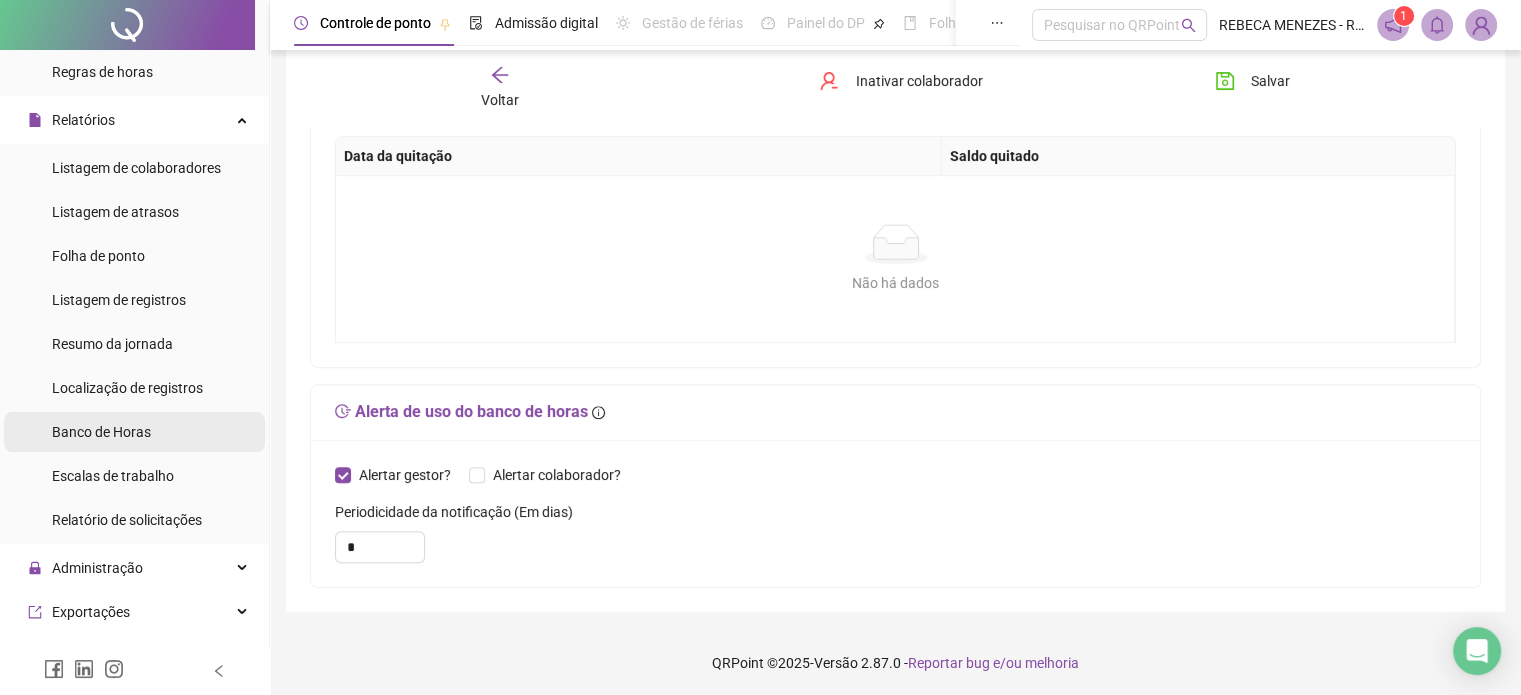 click on "Banco de Horas" at bounding box center [101, 432] 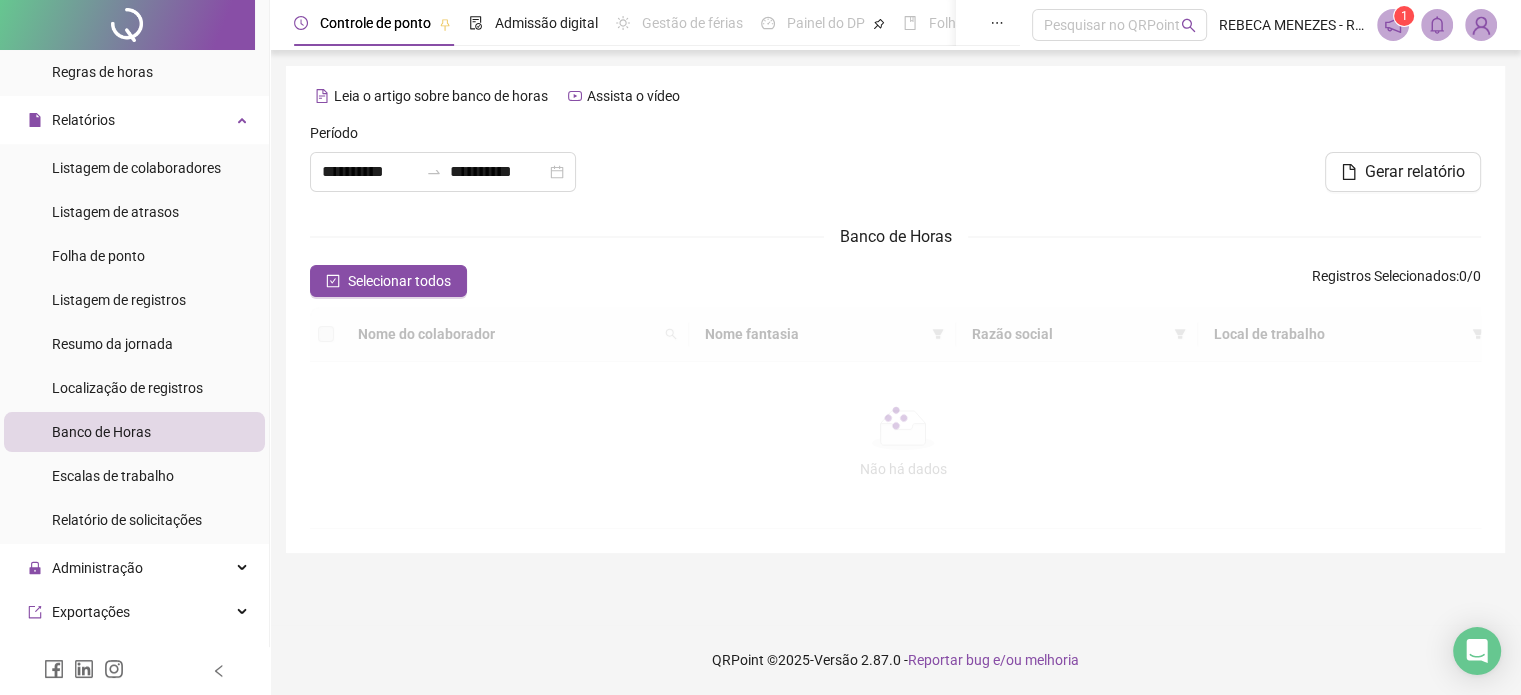 scroll, scrollTop: 0, scrollLeft: 0, axis: both 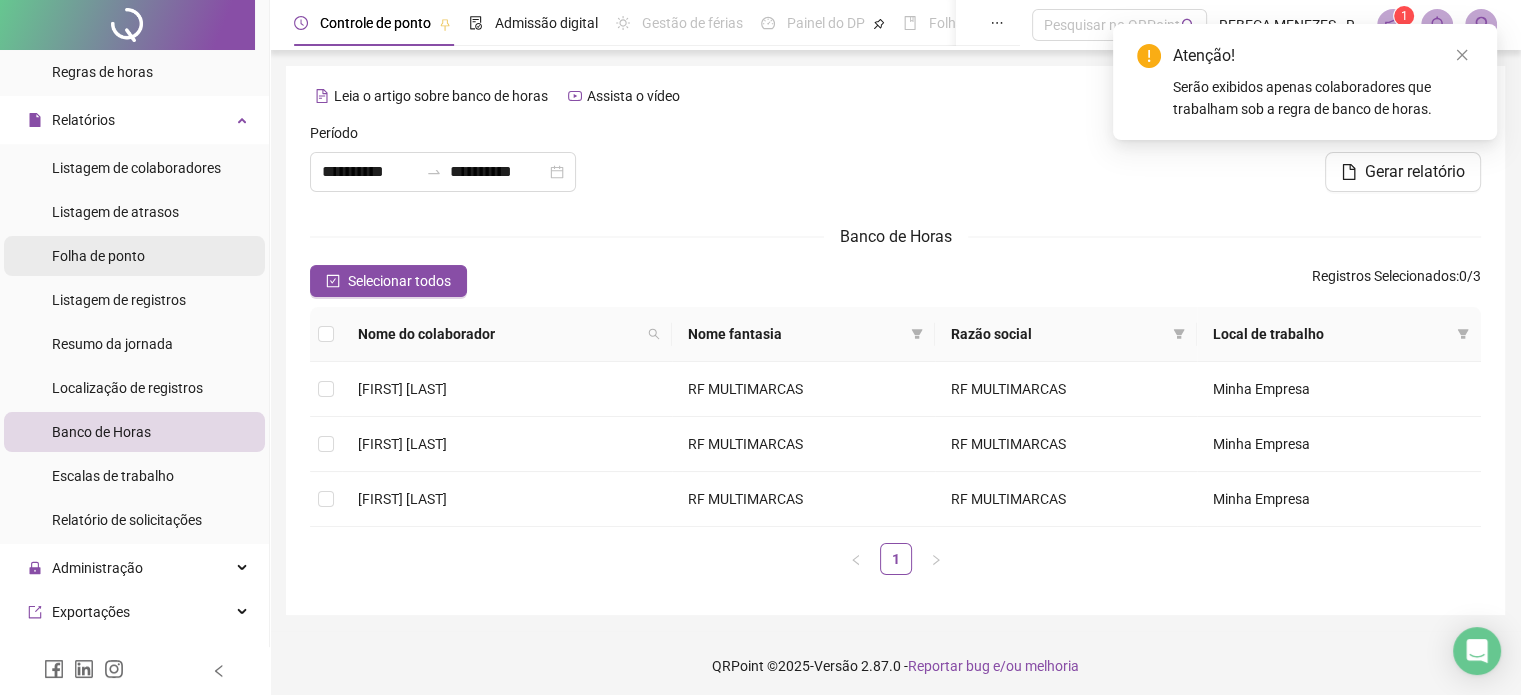click on "Folha de ponto" at bounding box center (98, 256) 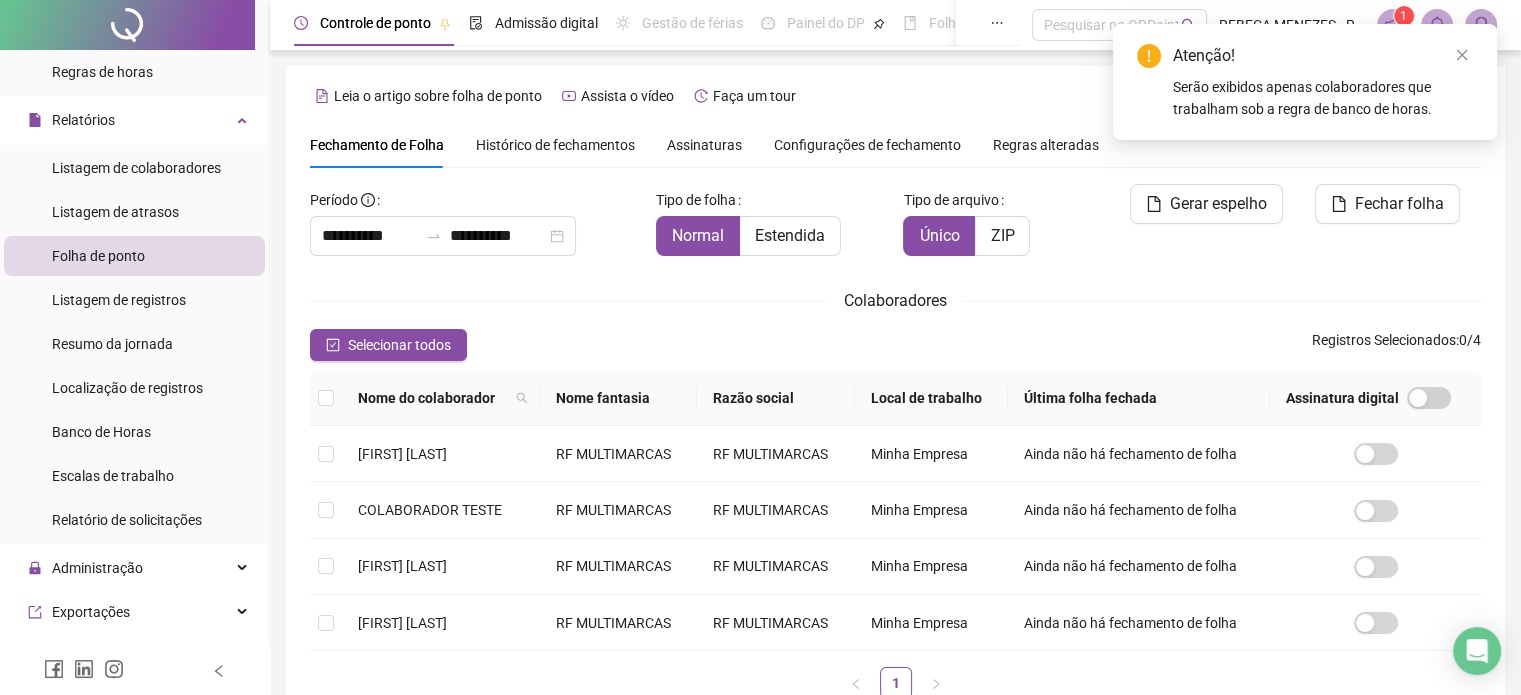 scroll, scrollTop: 51, scrollLeft: 0, axis: vertical 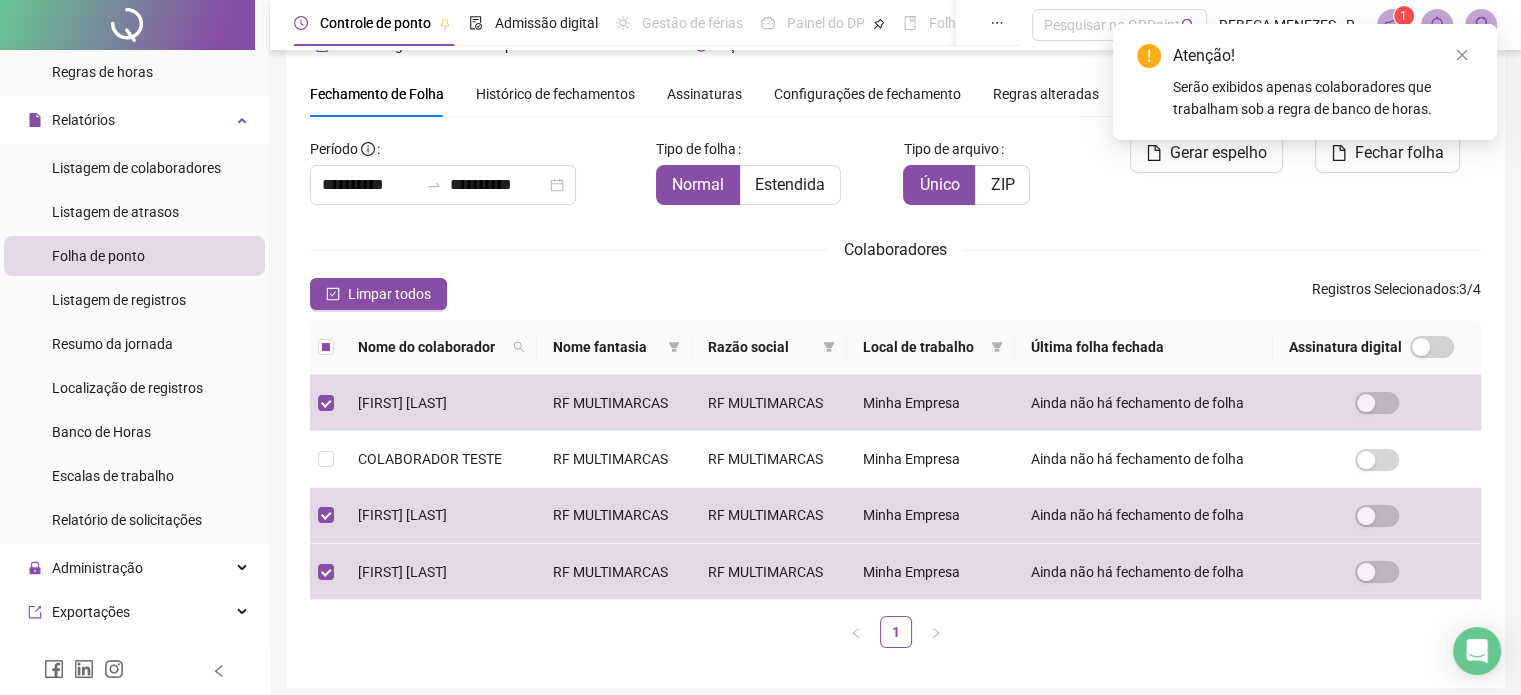 click on "Atenção! Serão exibidos apenas colaboradores que trabalham sob a regra de banco de horas." at bounding box center (1305, 82) 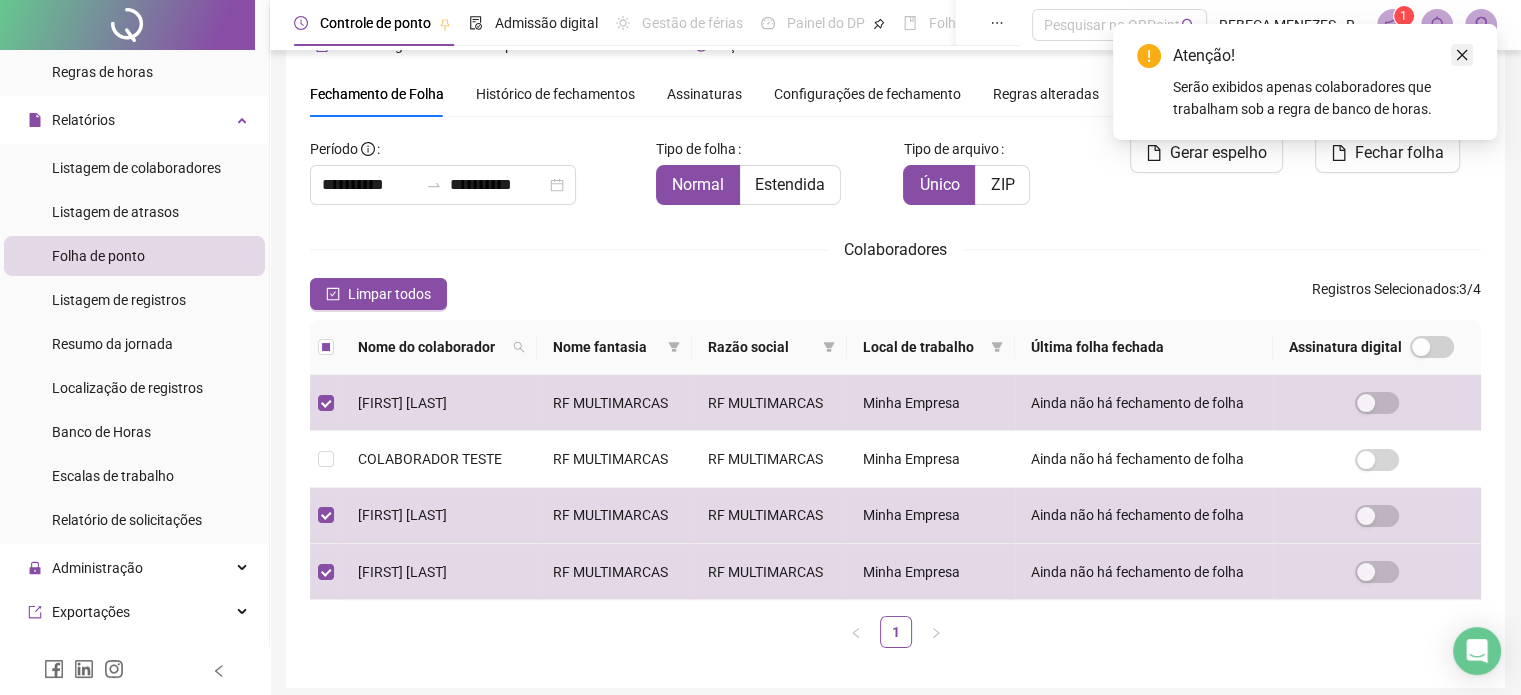 click 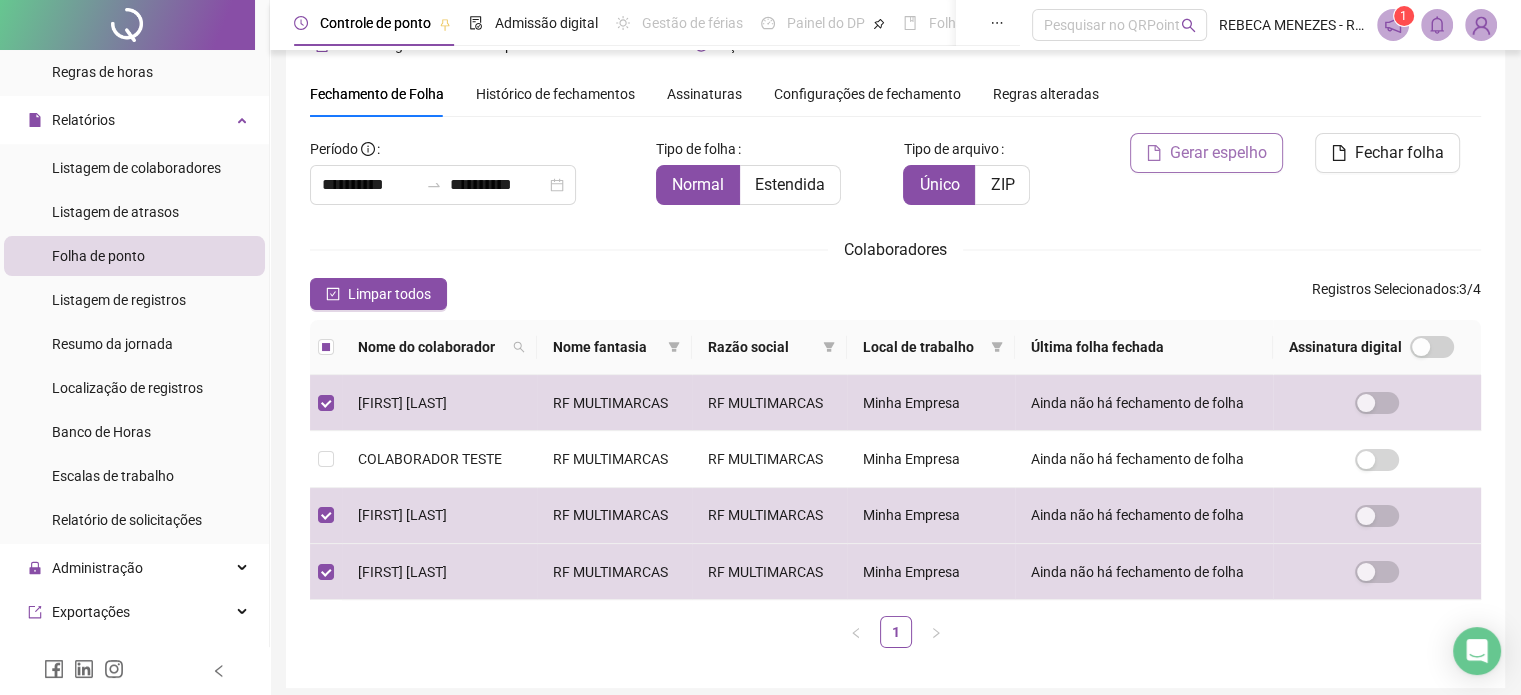 click on "Gerar espelho" at bounding box center [1218, 153] 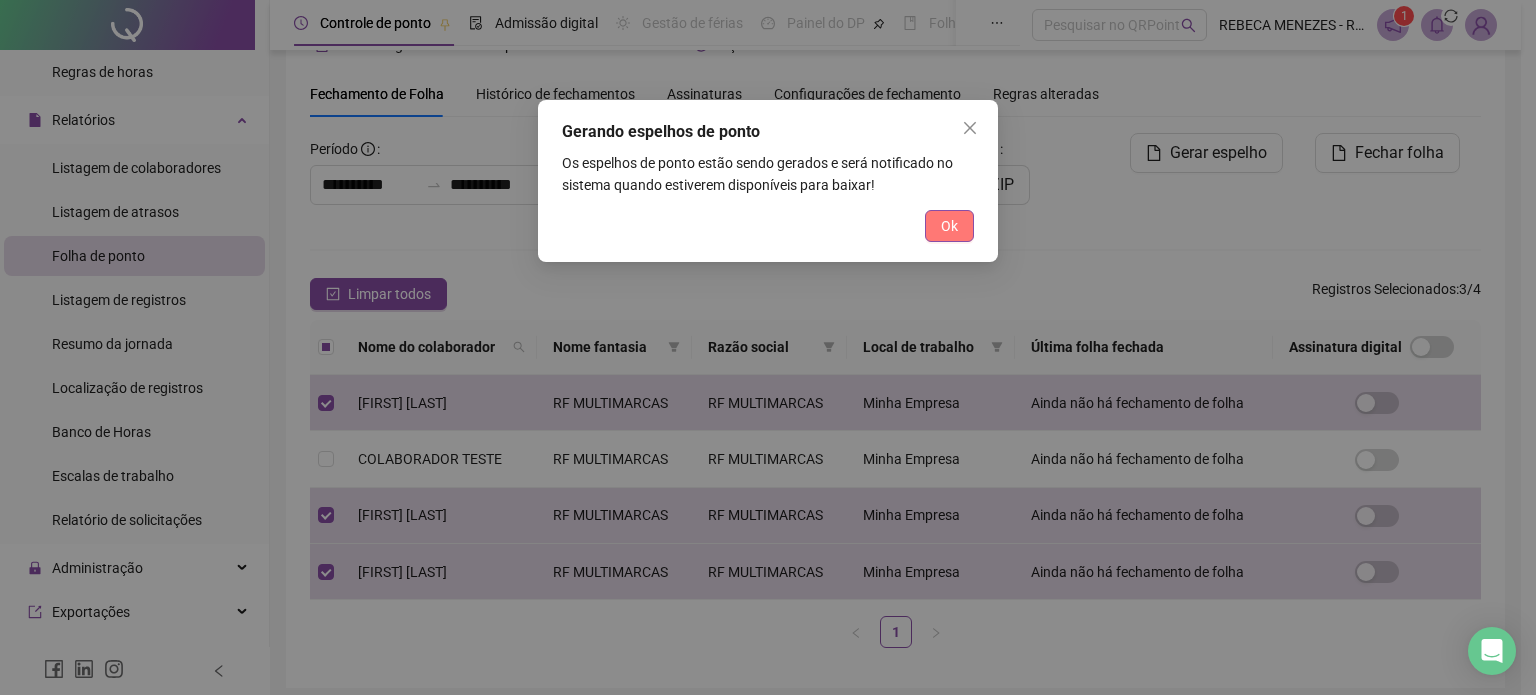 click on "Ok" at bounding box center (949, 226) 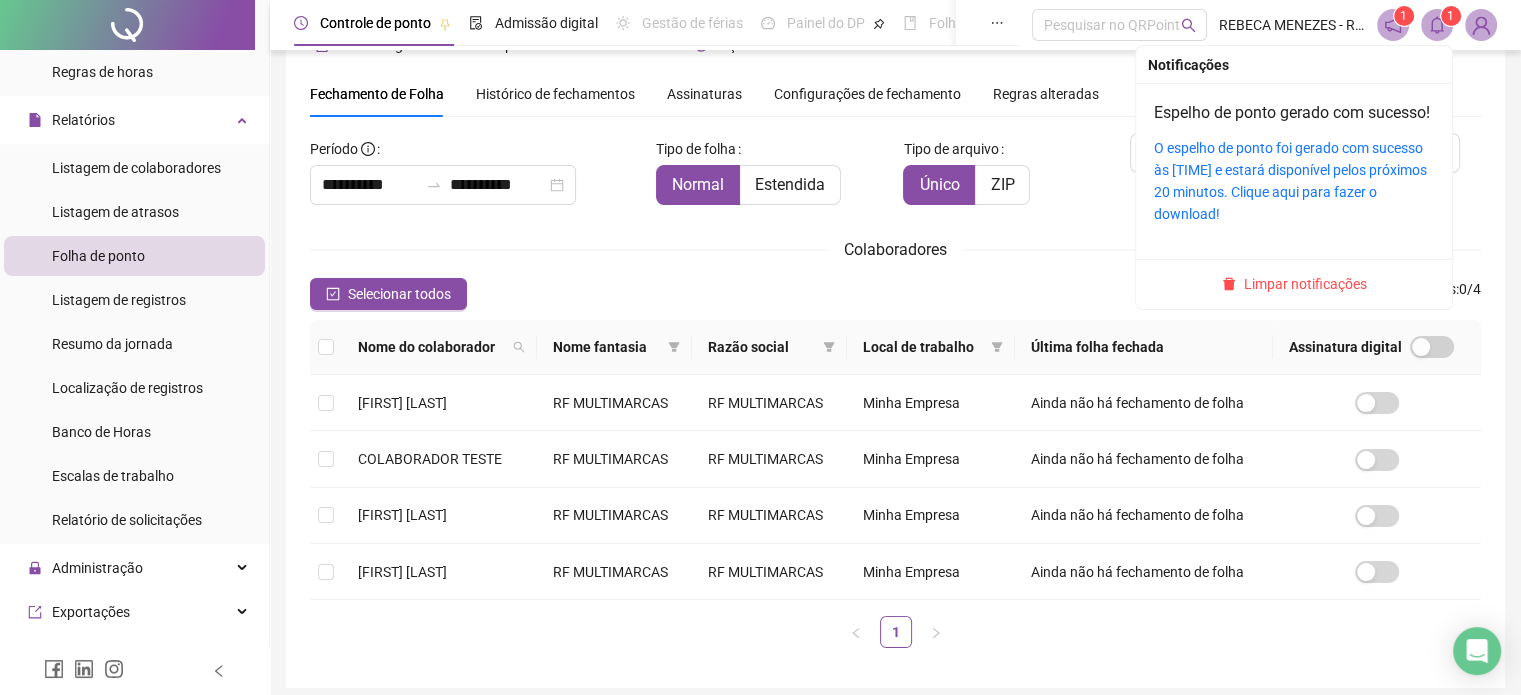 click 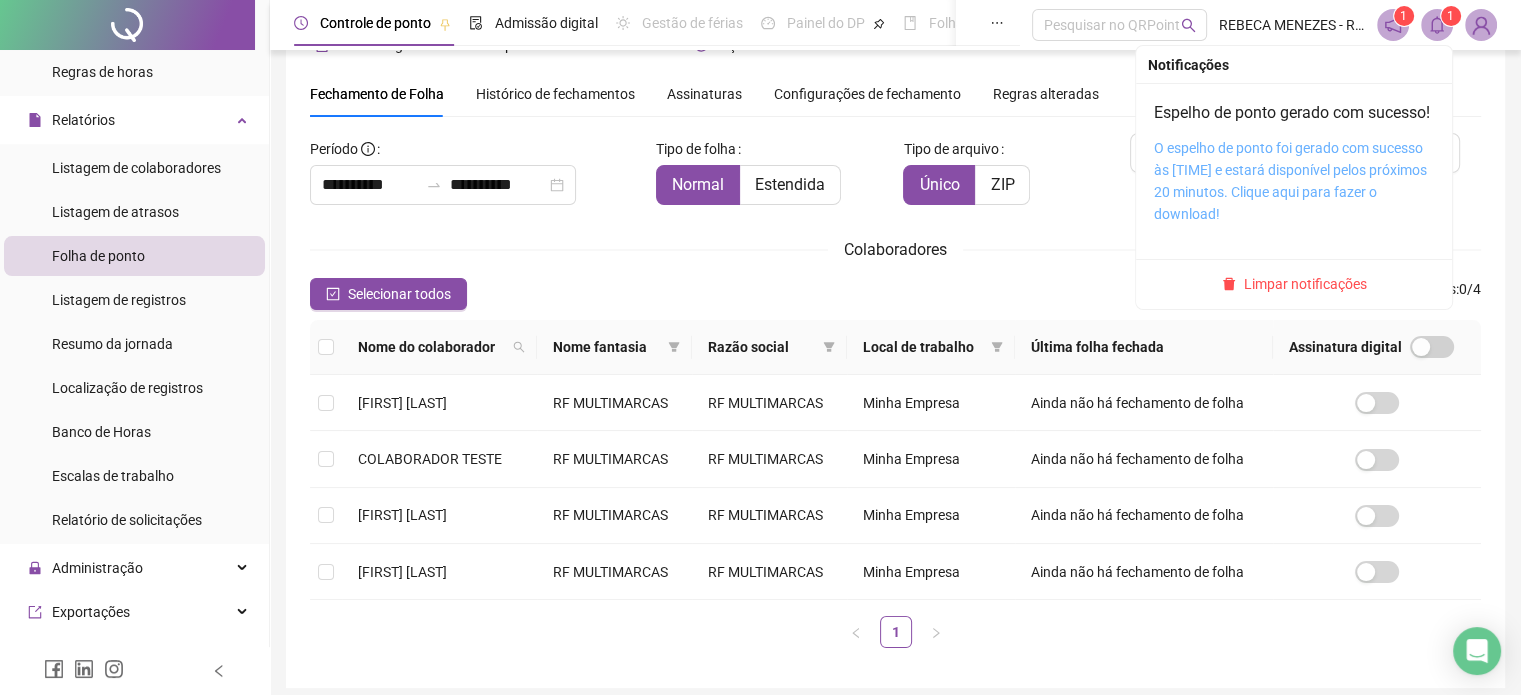 click on "O espelho de ponto foi gerado com sucesso às [TIME] e estará disponível pelos próximos 20 minutos.
Clique aqui para fazer o download!" at bounding box center (1290, 181) 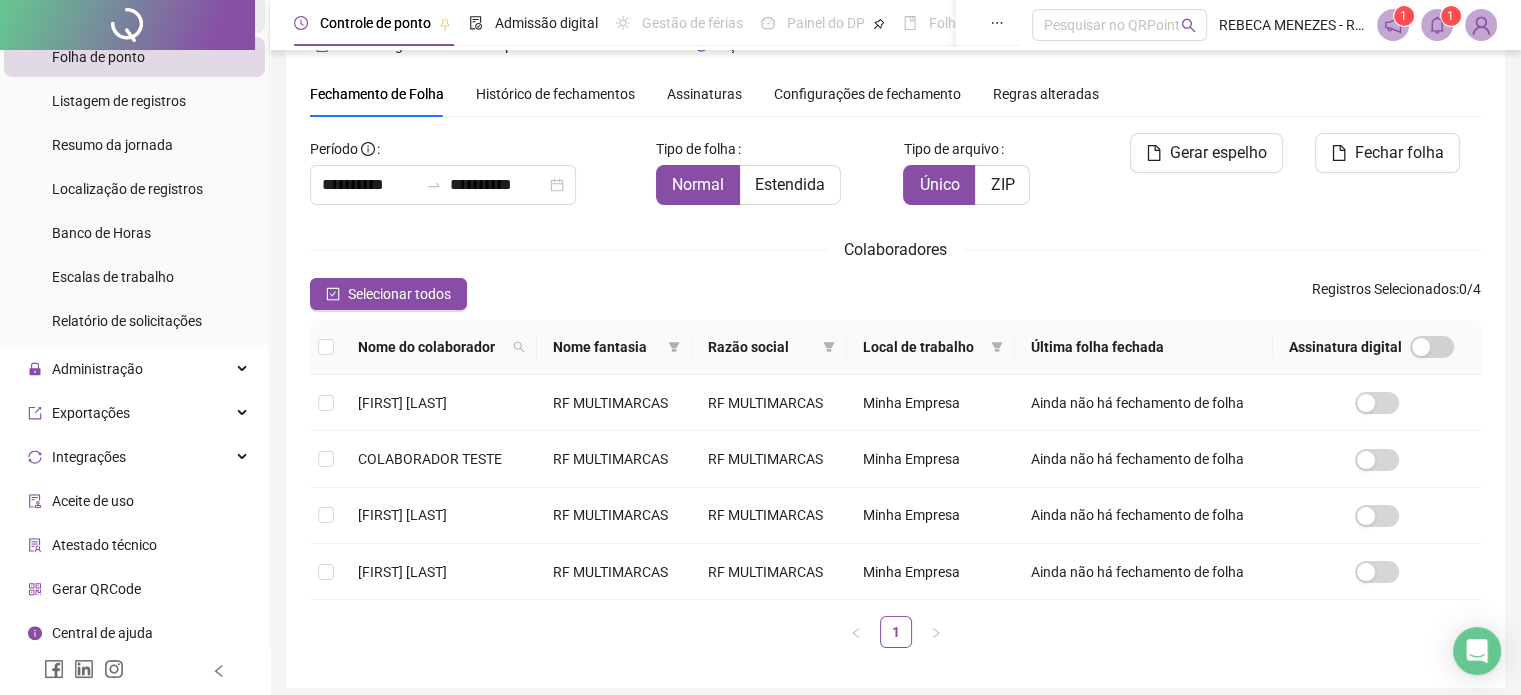 scroll, scrollTop: 558, scrollLeft: 0, axis: vertical 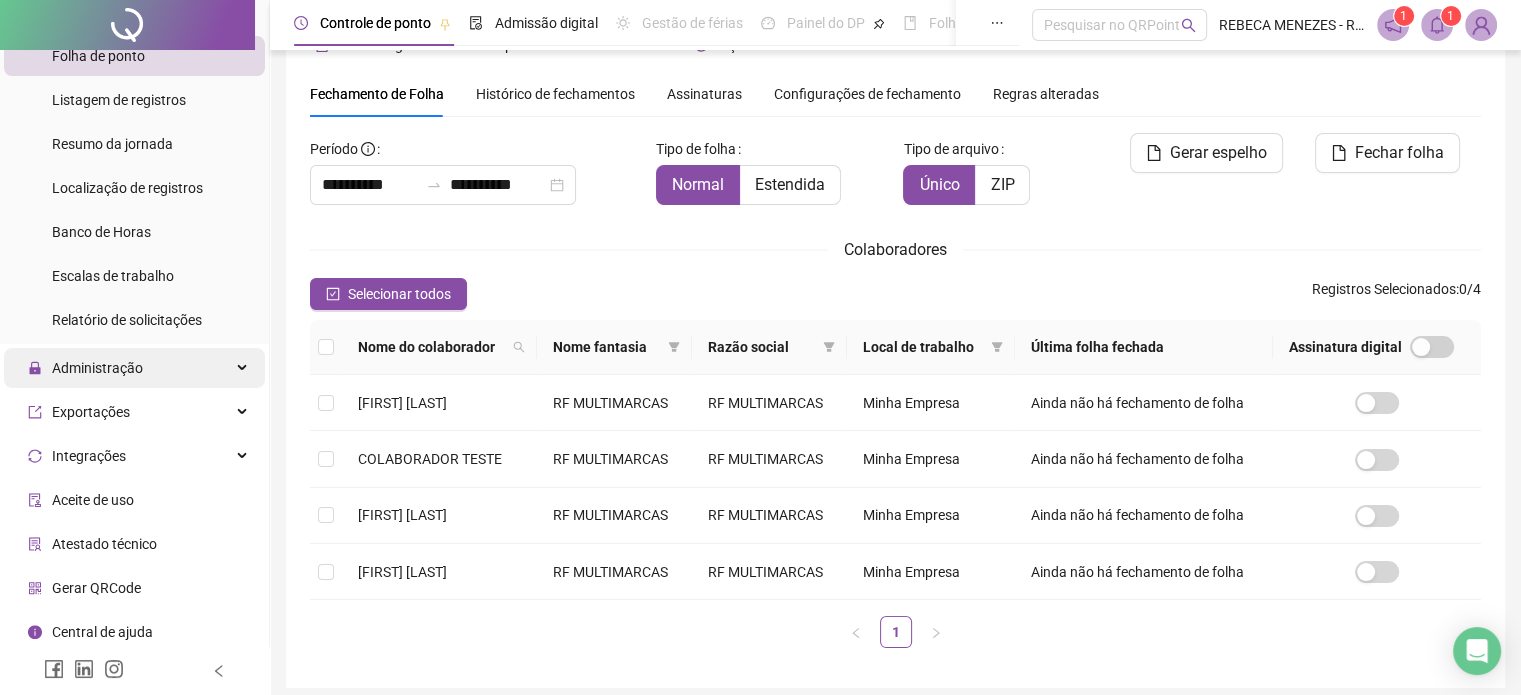 click on "Administração" at bounding box center [97, 368] 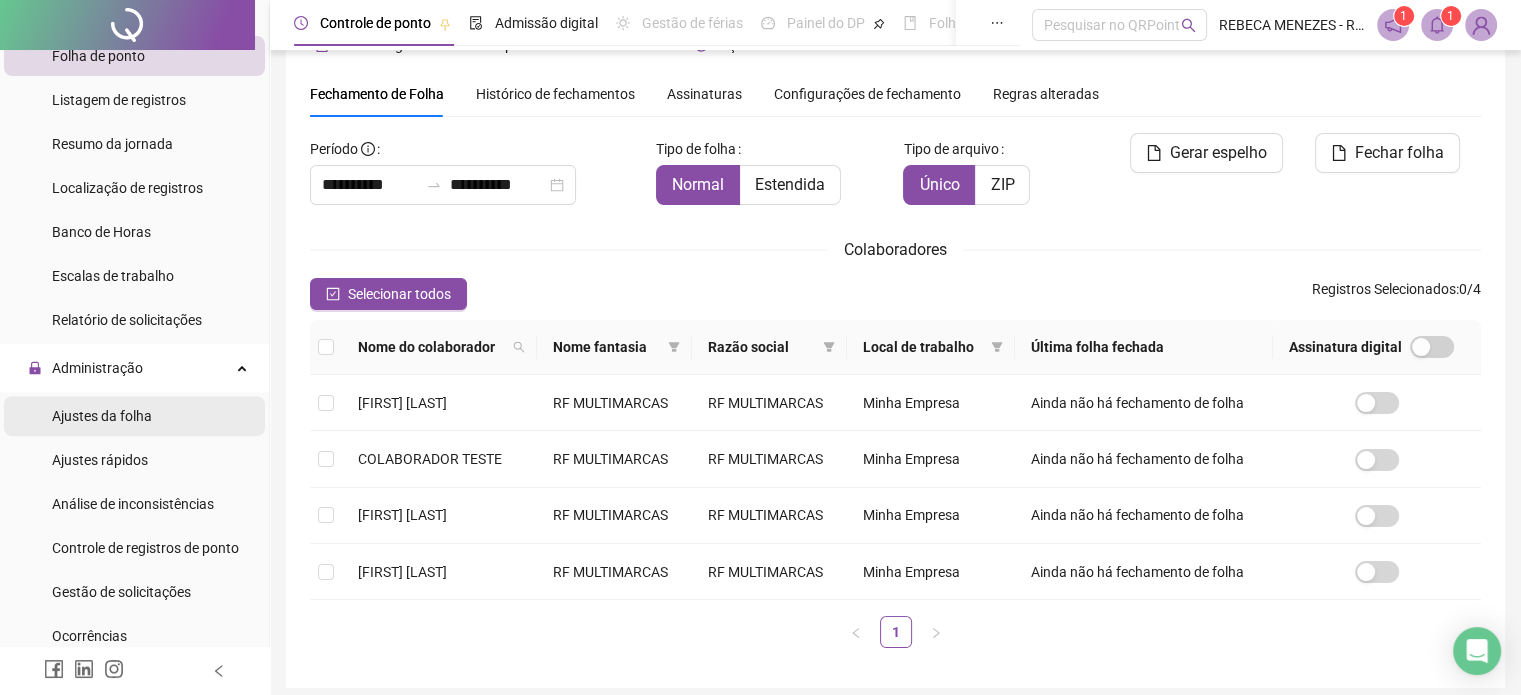 click on "Ajustes da folha" at bounding box center [102, 416] 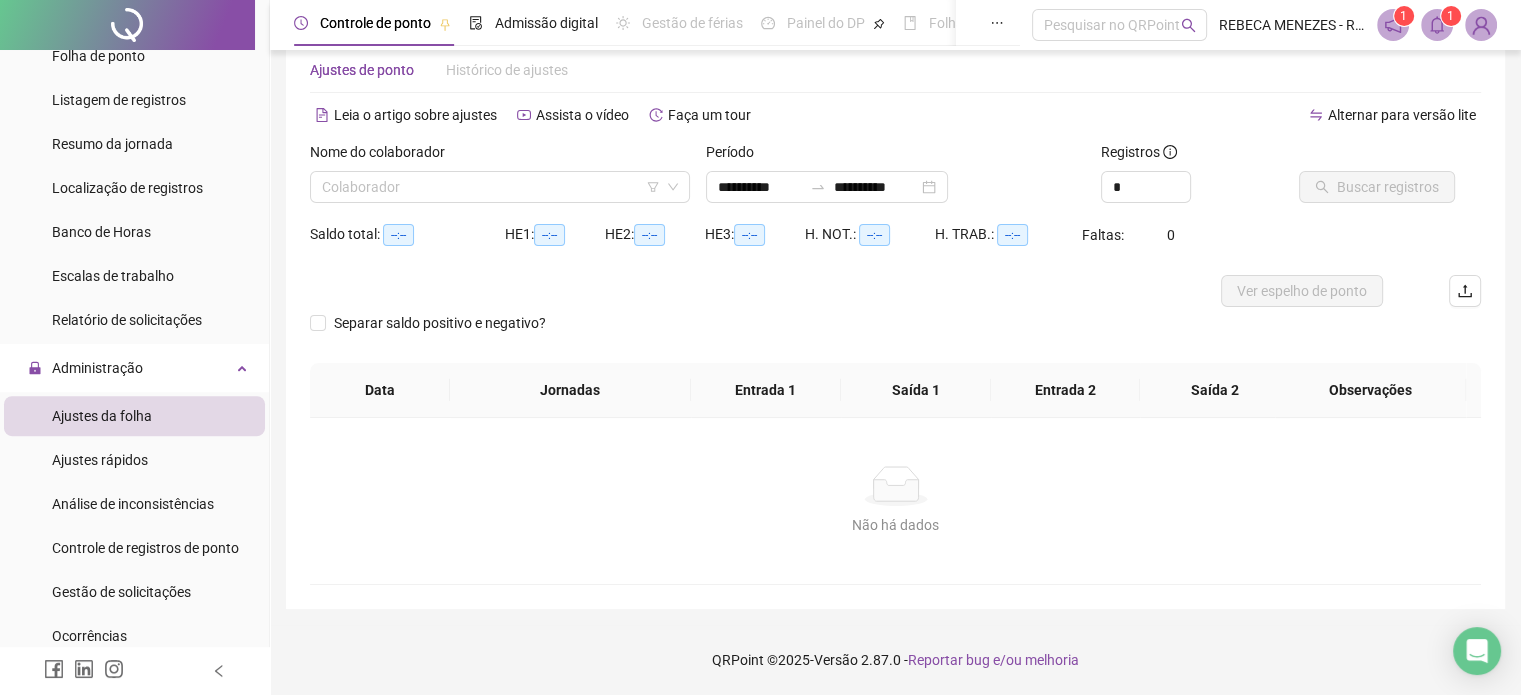 scroll, scrollTop: 42, scrollLeft: 0, axis: vertical 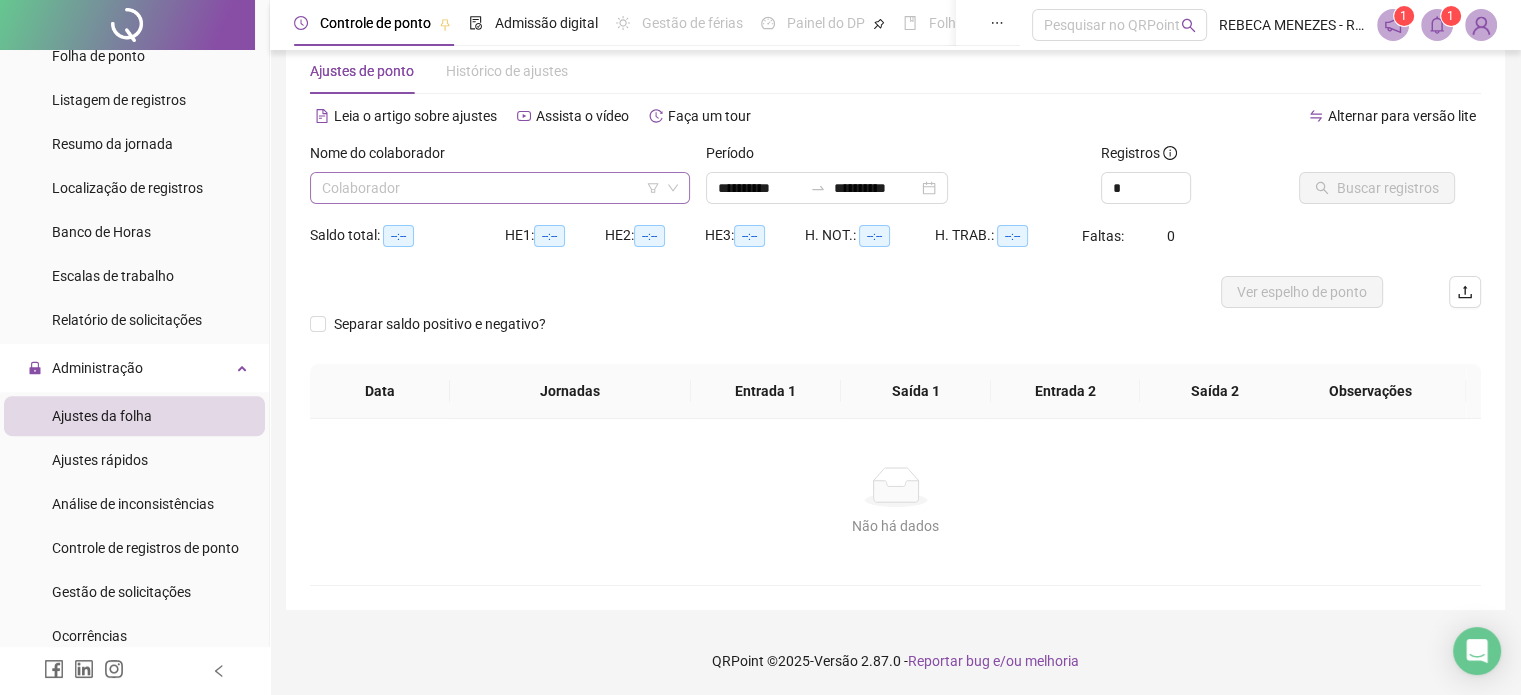 click at bounding box center [494, 188] 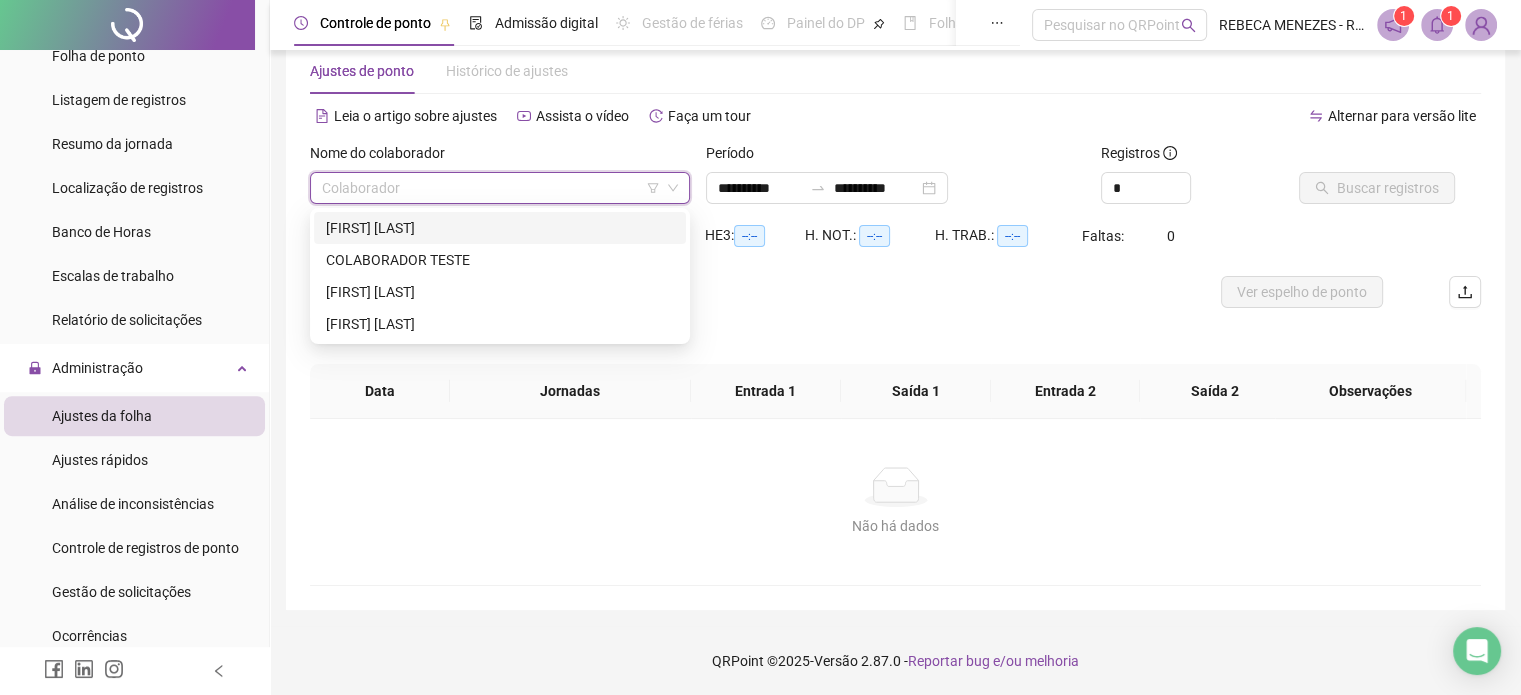 click on "[FIRST] [LAST]" at bounding box center (500, 228) 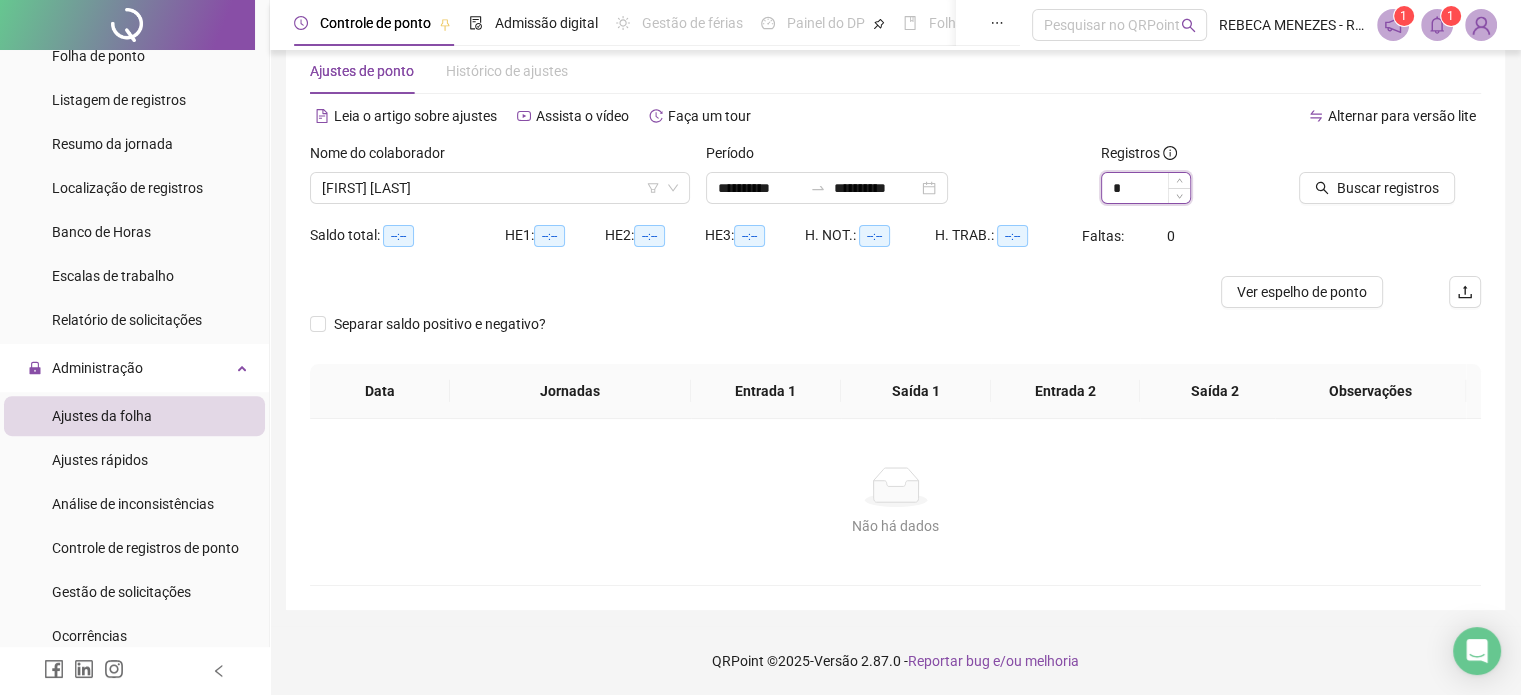 click on "*" at bounding box center (1146, 188) 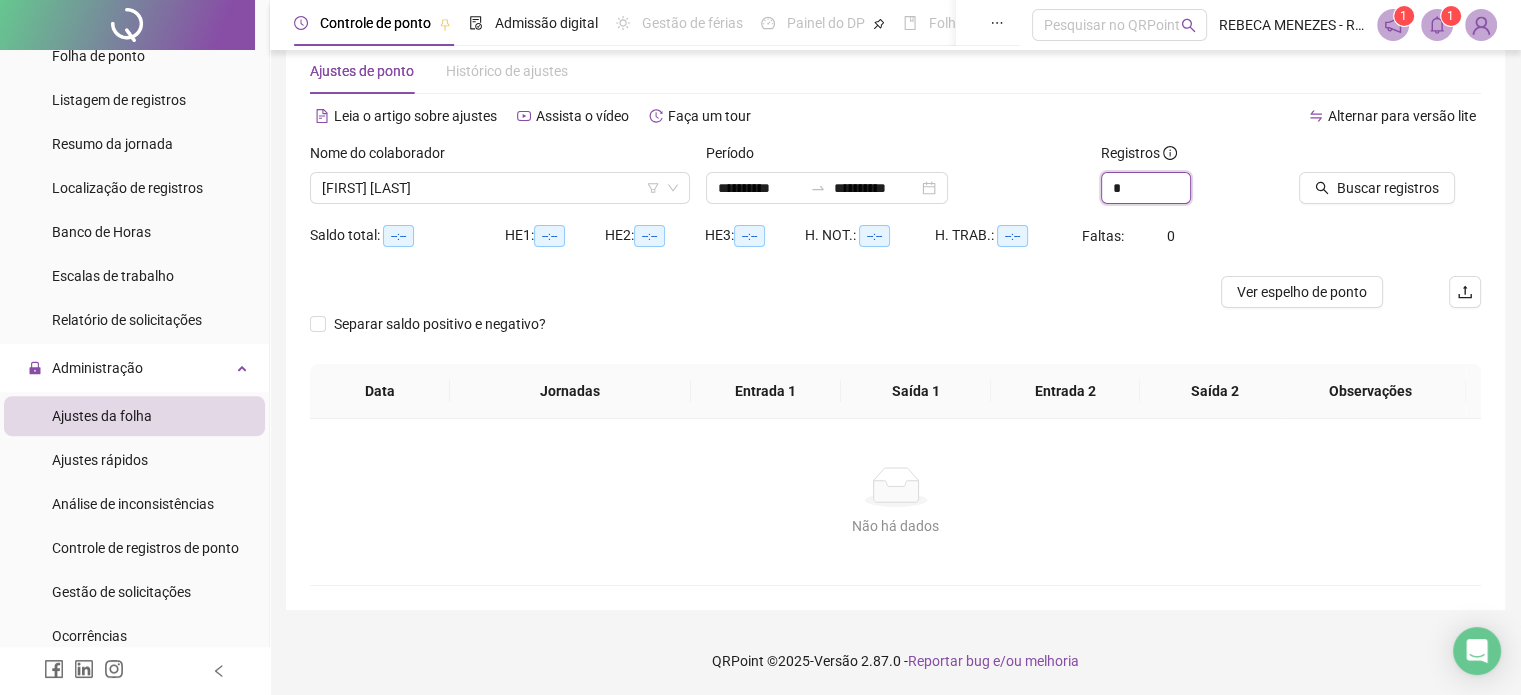 drag, startPoint x: 1148, startPoint y: 191, endPoint x: 1008, endPoint y: 192, distance: 140.00357 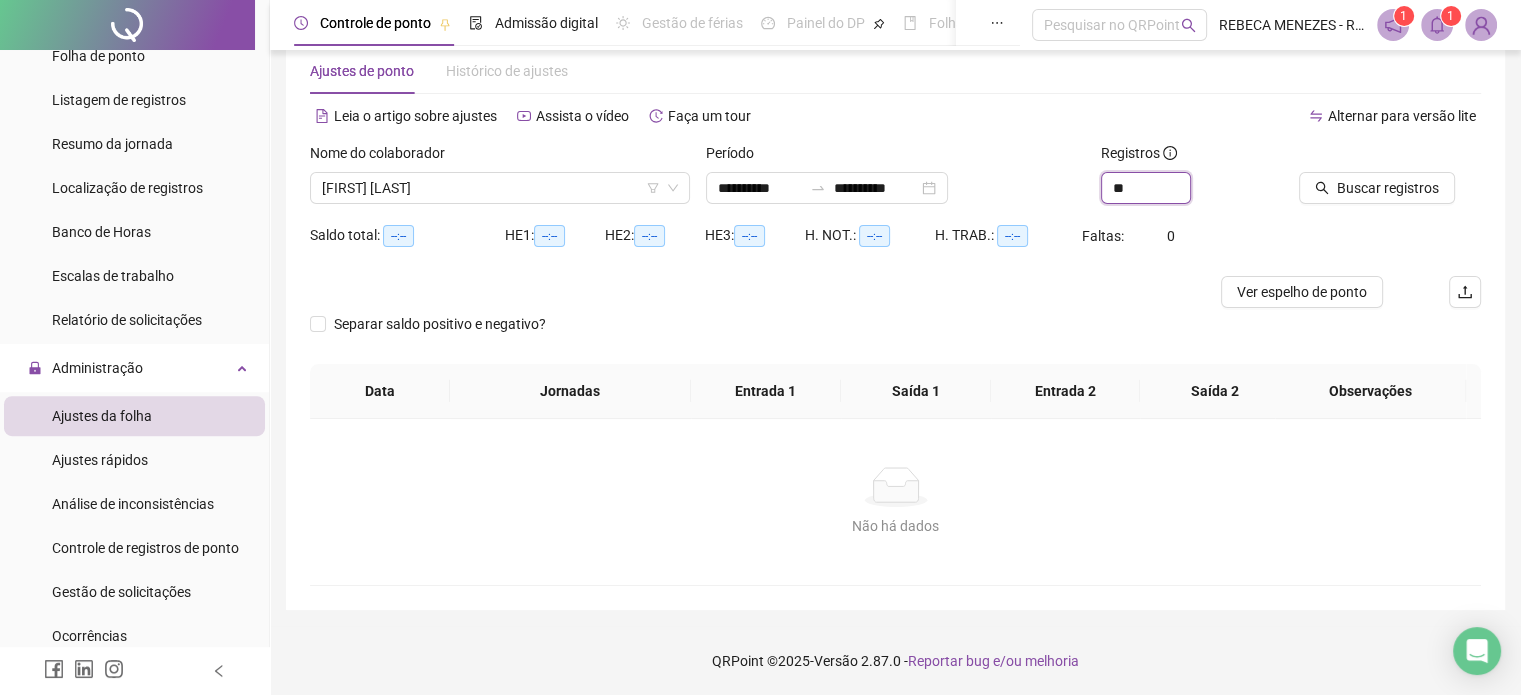 type on "**" 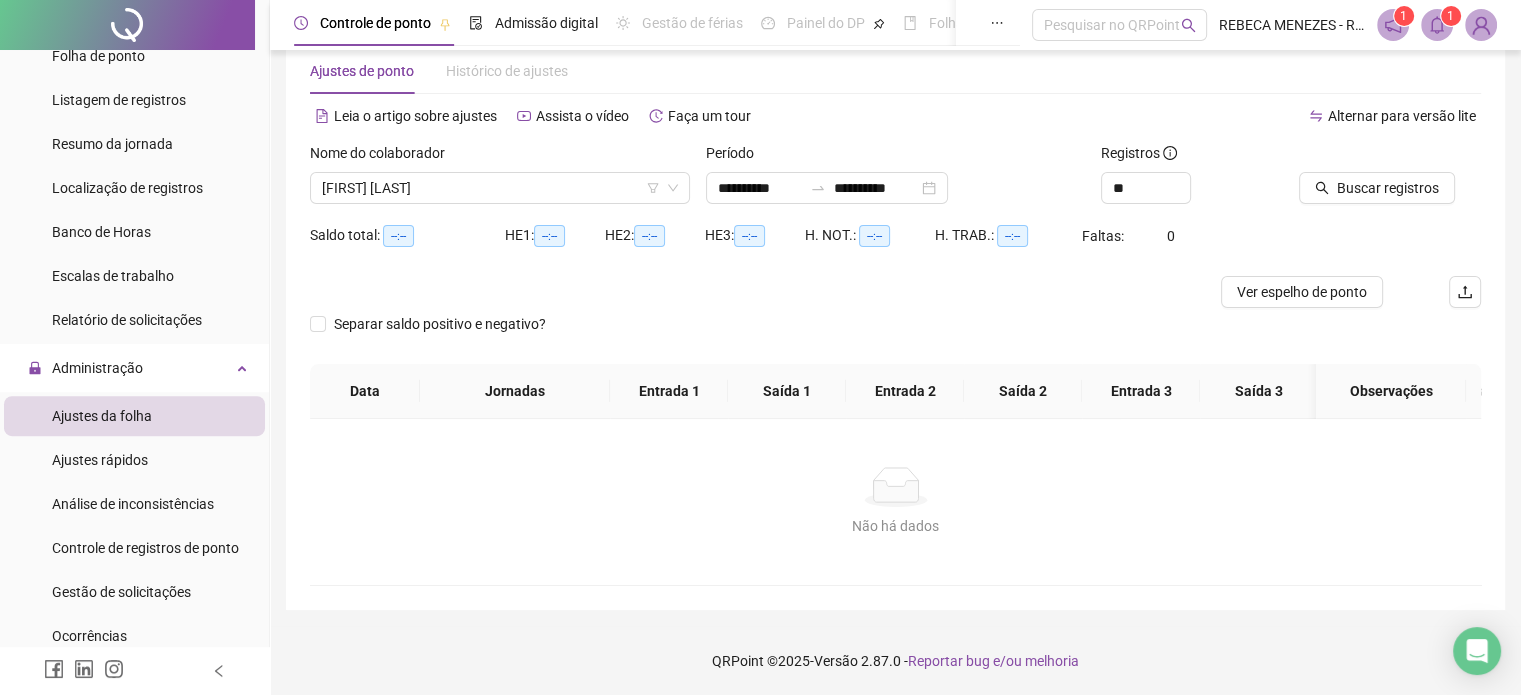 type 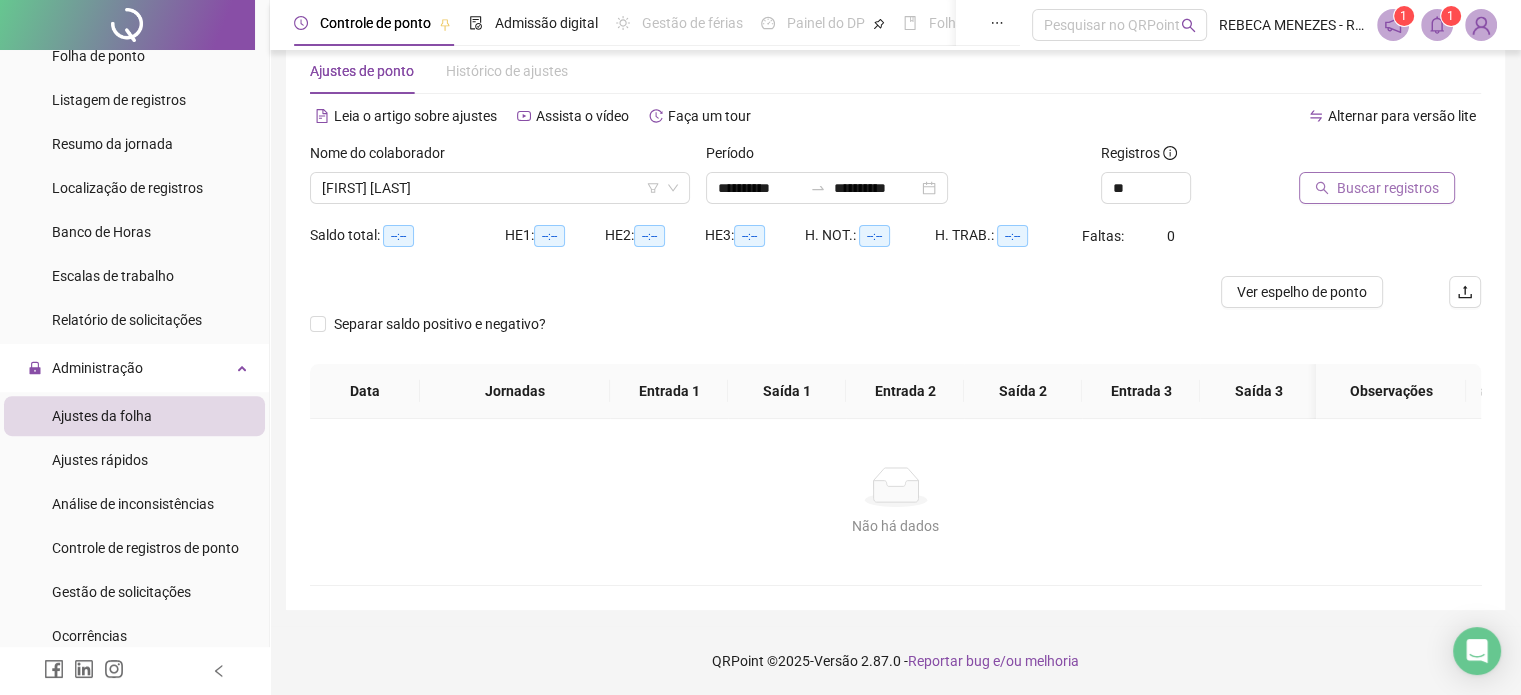 click on "Buscar registros" at bounding box center [1388, 188] 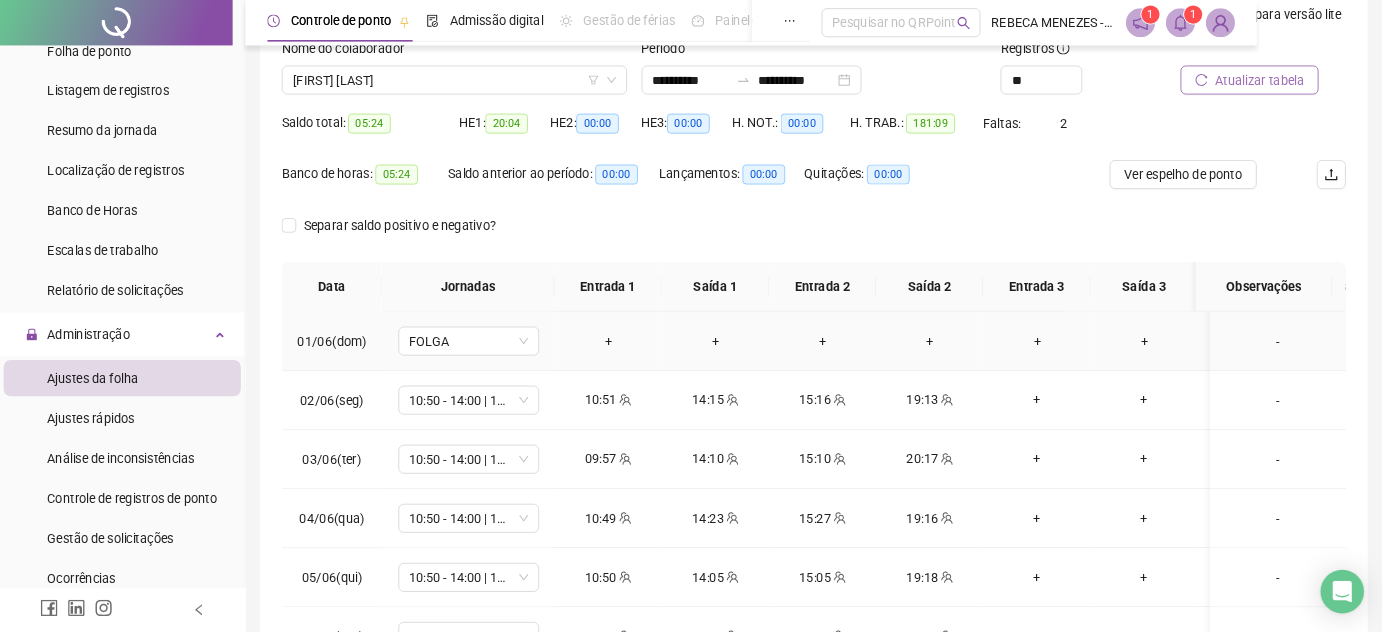 scroll, scrollTop: 142, scrollLeft: 0, axis: vertical 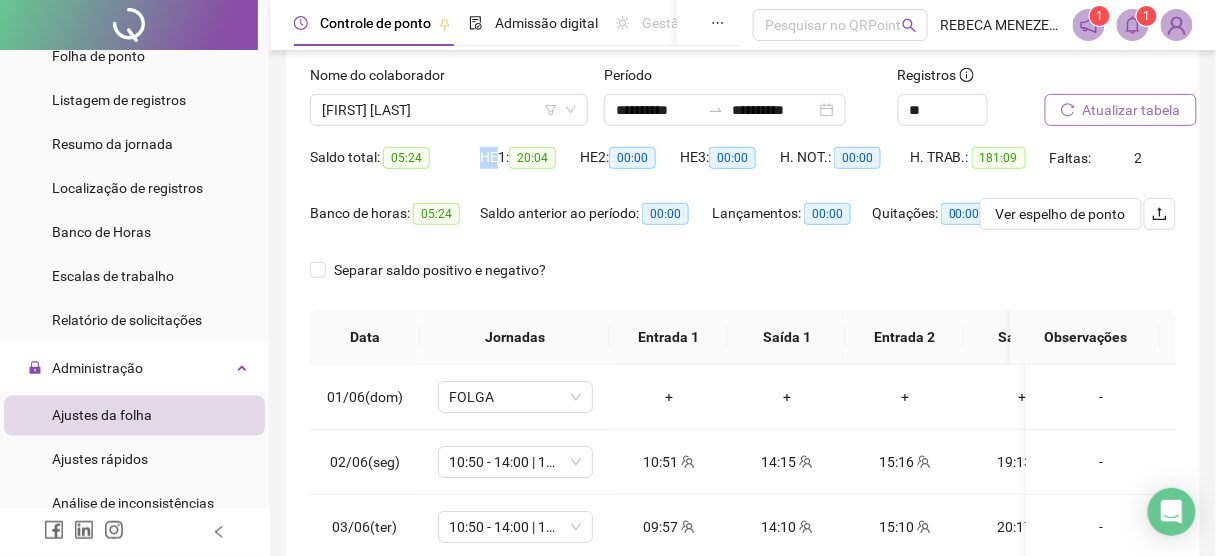 drag, startPoint x: 483, startPoint y: 157, endPoint x: 496, endPoint y: 157, distance: 13 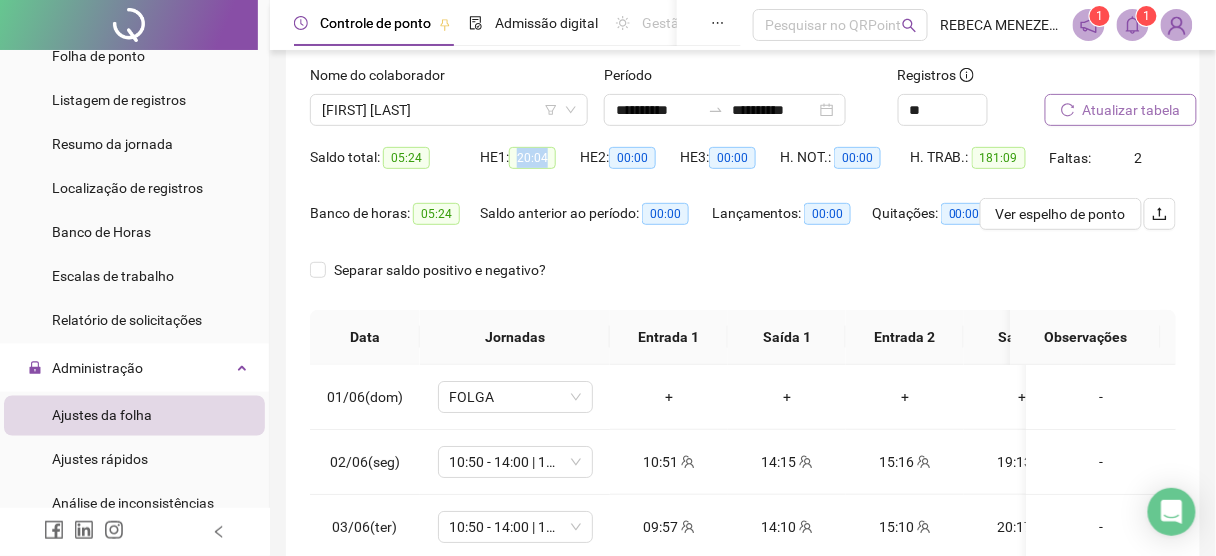 drag, startPoint x: 520, startPoint y: 158, endPoint x: 553, endPoint y: 158, distance: 33 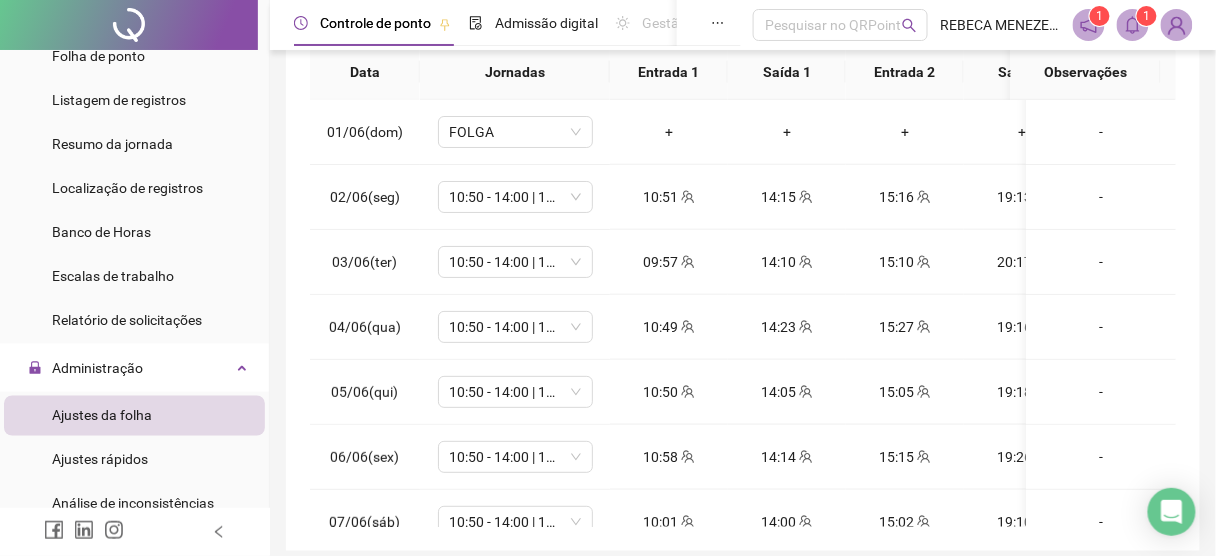 scroll, scrollTop: 462, scrollLeft: 0, axis: vertical 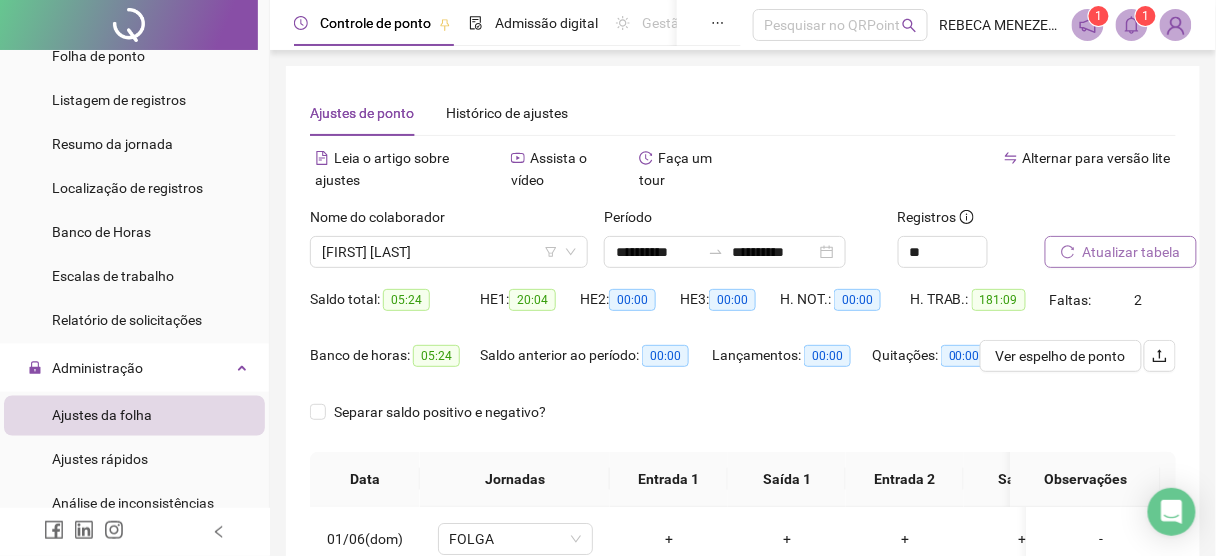 click on "HE 1:   20:04" at bounding box center (530, 312) 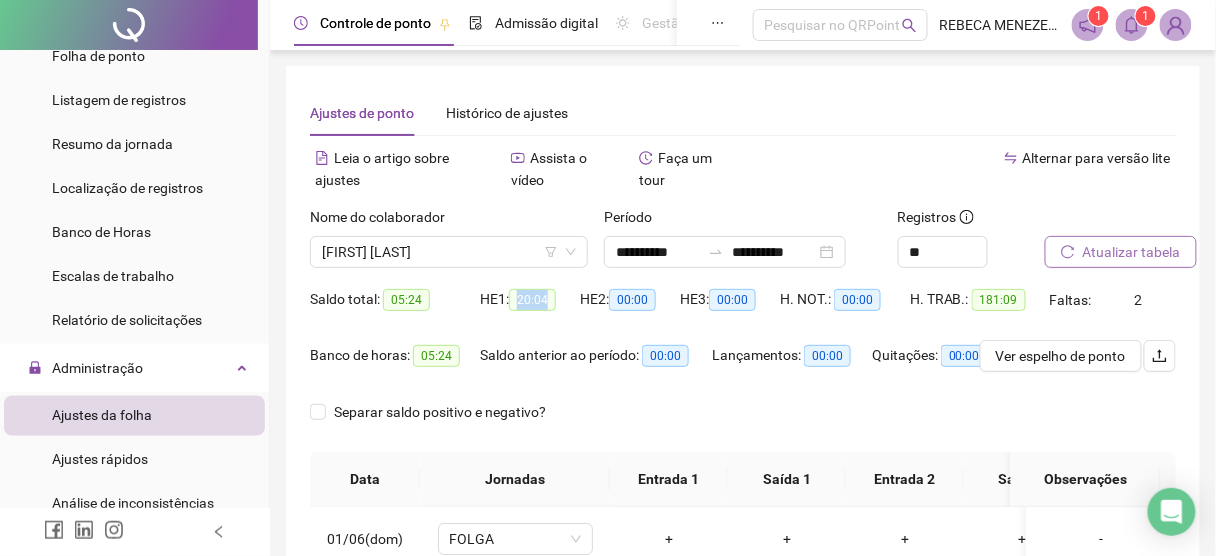 drag, startPoint x: 522, startPoint y: 299, endPoint x: 554, endPoint y: 299, distance: 32 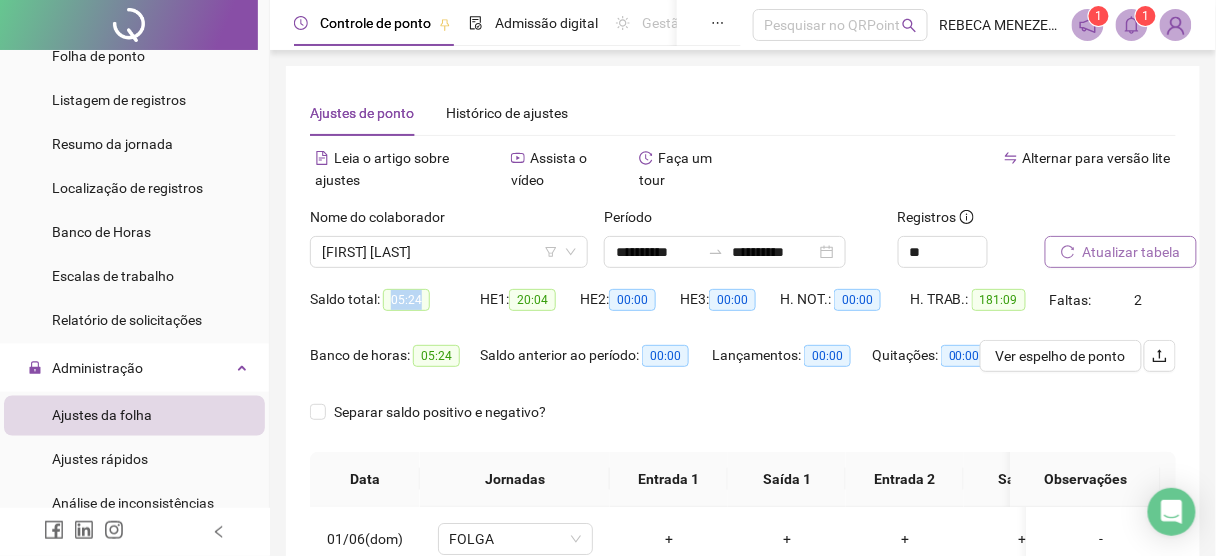 drag, startPoint x: 389, startPoint y: 301, endPoint x: 419, endPoint y: 302, distance: 30.016663 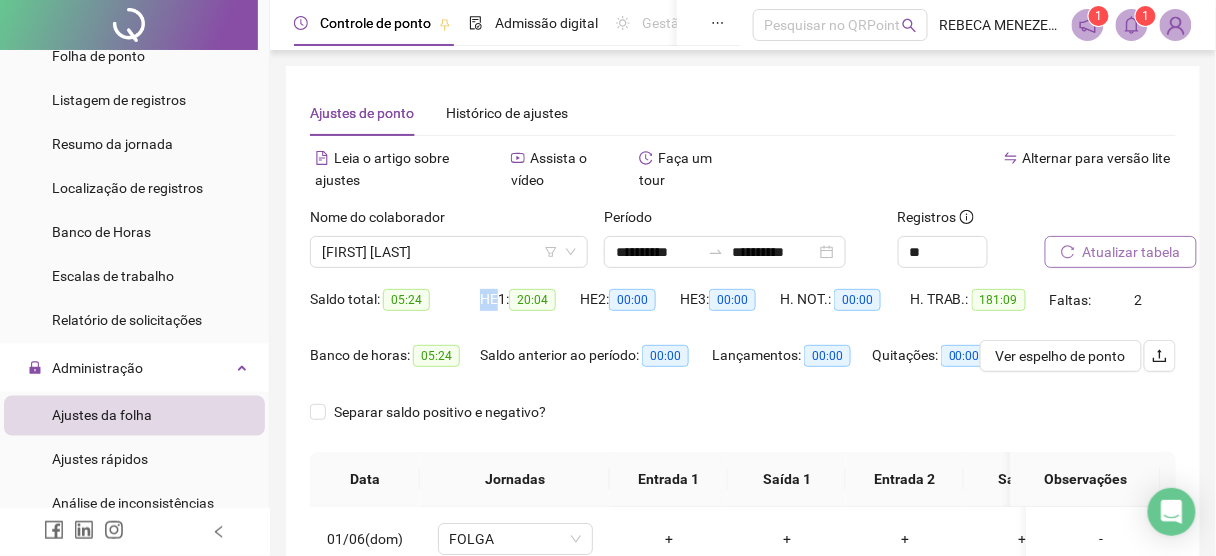 drag, startPoint x: 479, startPoint y: 300, endPoint x: 496, endPoint y: 300, distance: 17 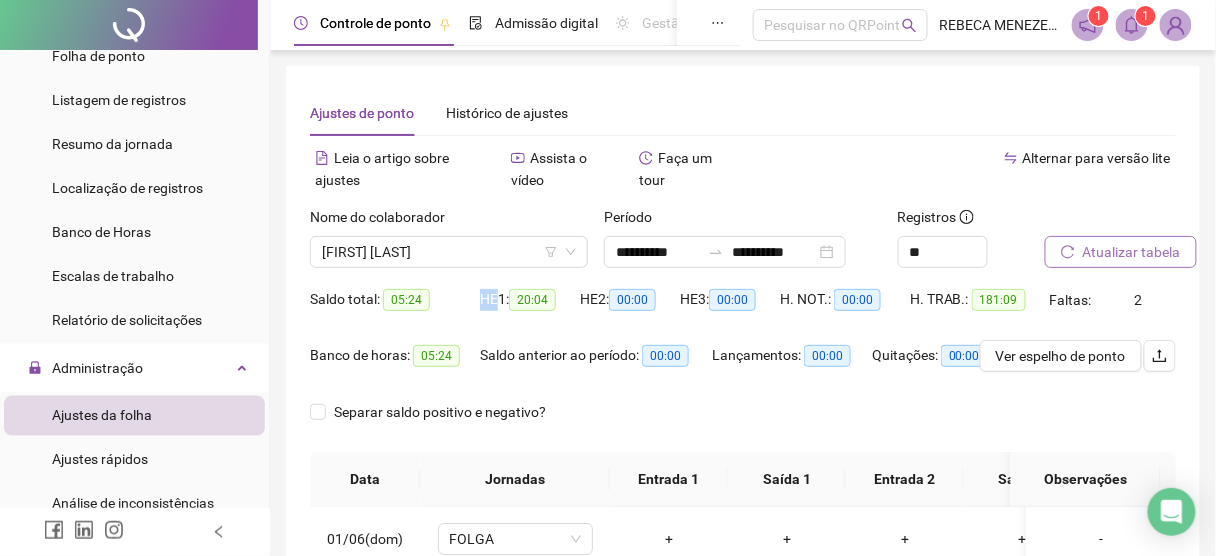 drag, startPoint x: 478, startPoint y: 299, endPoint x: 498, endPoint y: 299, distance: 20 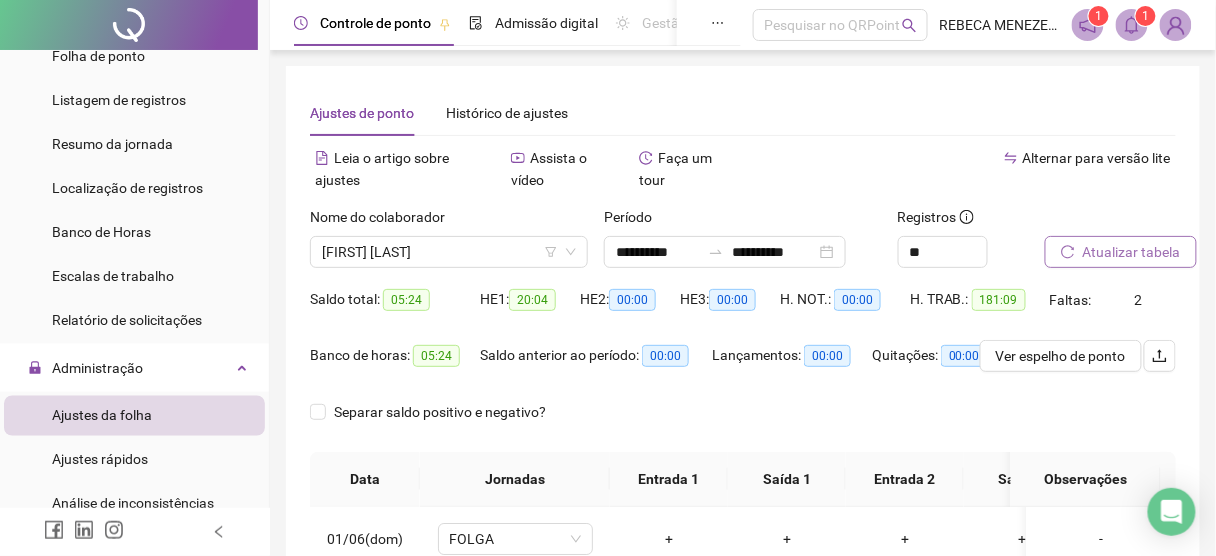 click on "HE 1:   20:04" at bounding box center (530, 312) 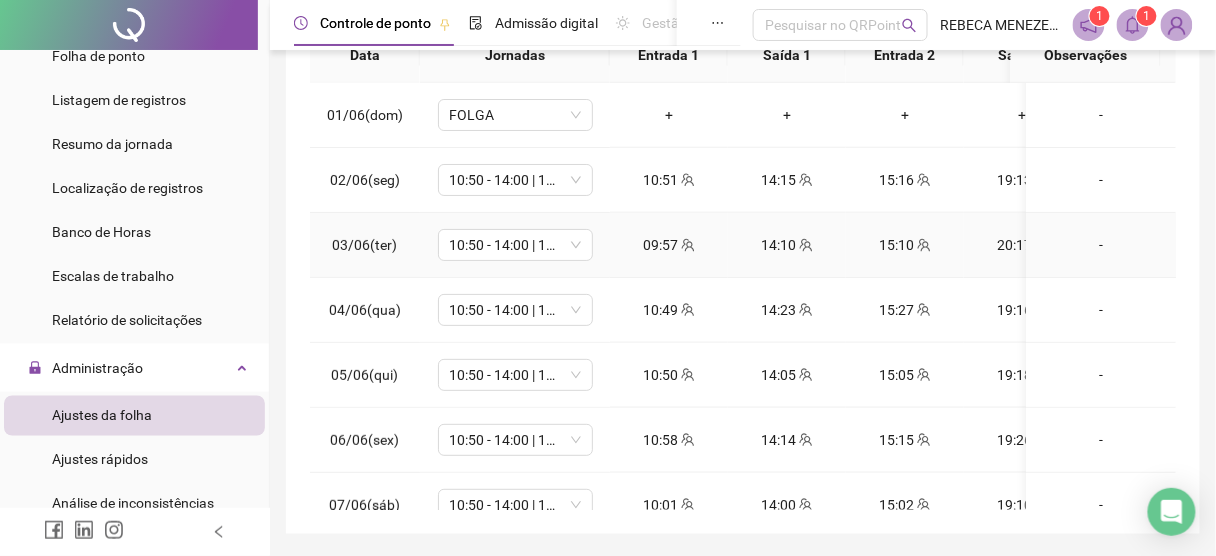 scroll, scrollTop: 480, scrollLeft: 0, axis: vertical 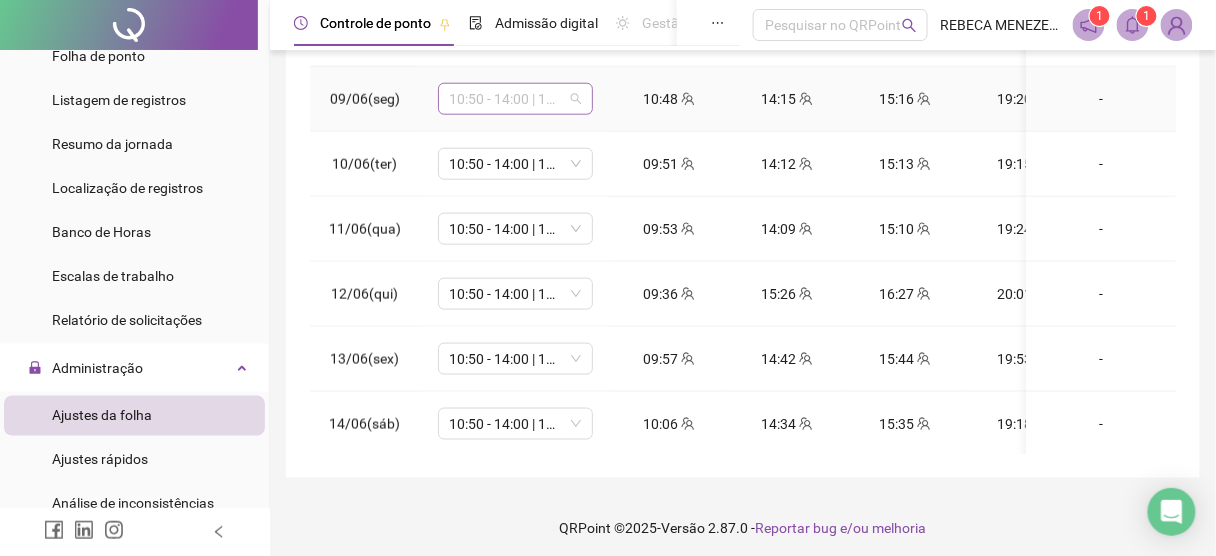 click on "10:50 - 14:00 | 15:00 - 19:10" at bounding box center [515, 99] 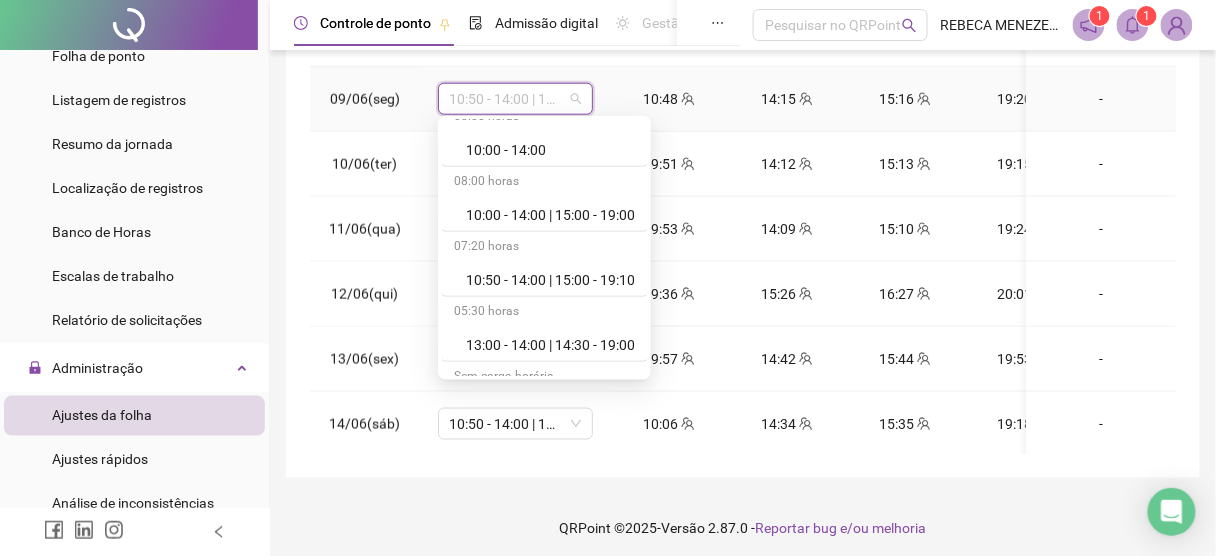 scroll, scrollTop: 199, scrollLeft: 0, axis: vertical 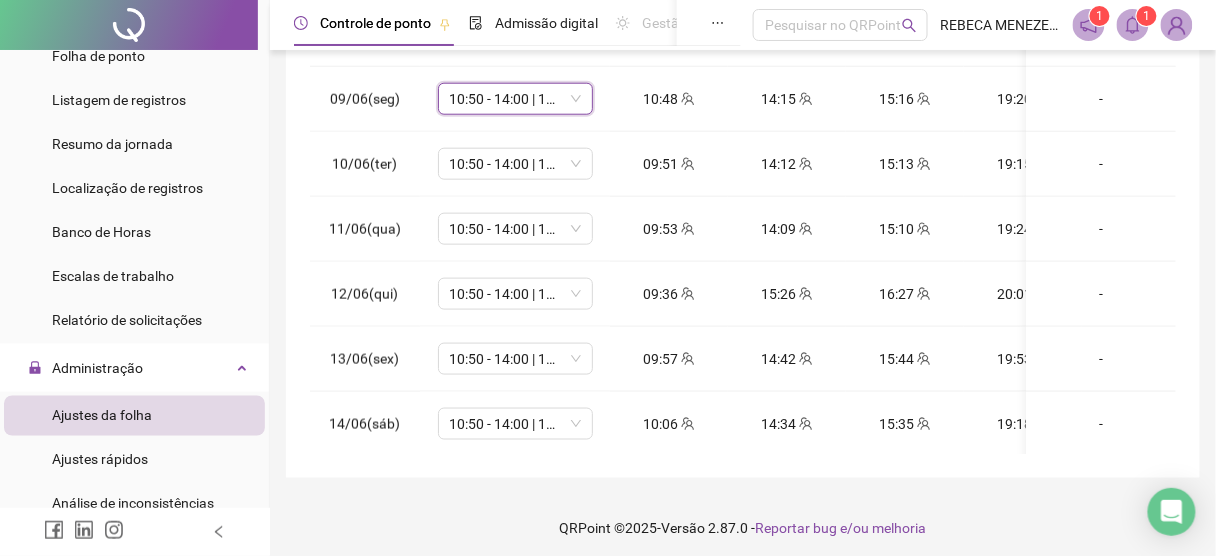 click on "**********" at bounding box center [743, 32] 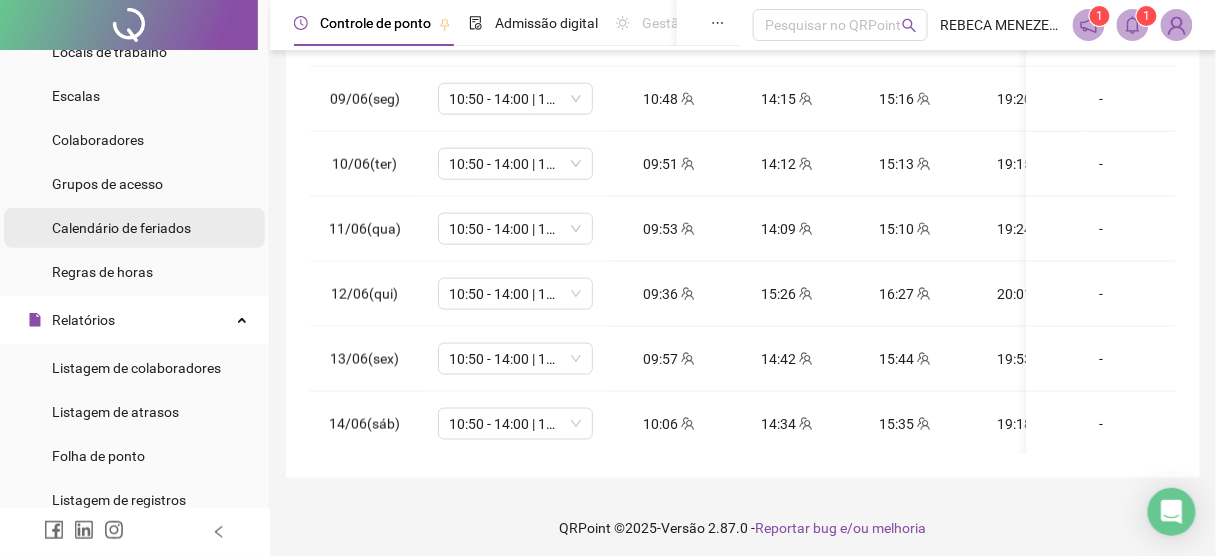 scroll, scrollTop: 0, scrollLeft: 0, axis: both 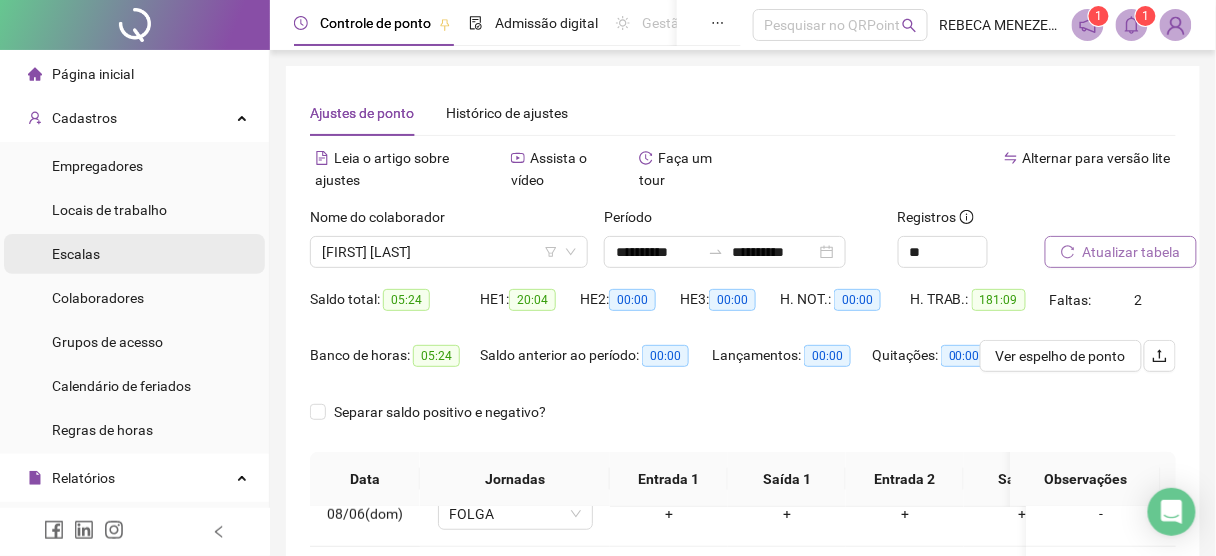 click on "Escalas" at bounding box center [76, 254] 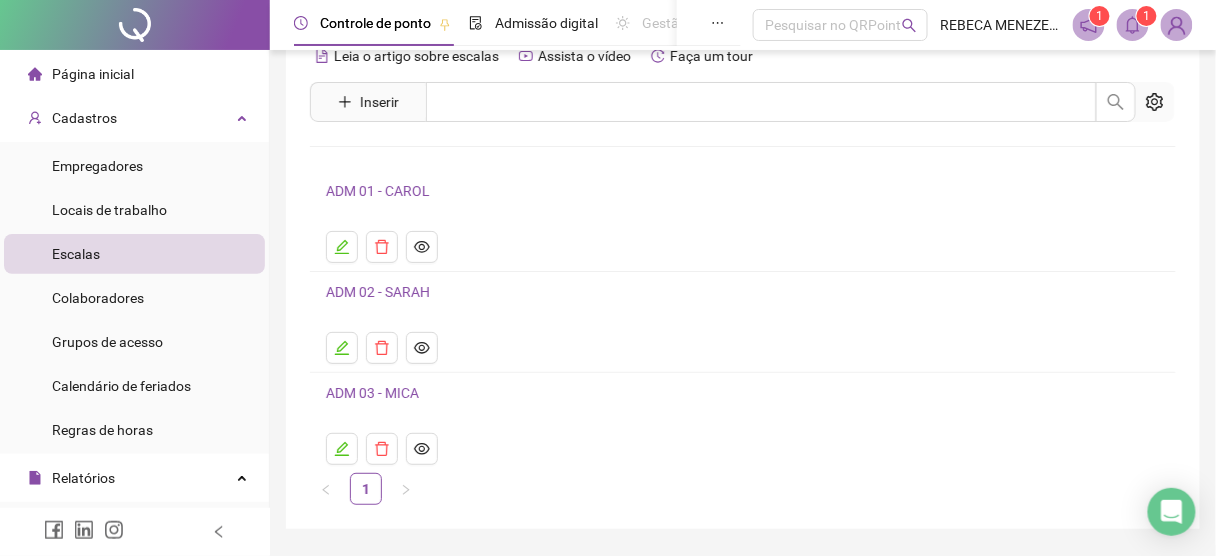 scroll, scrollTop: 17, scrollLeft: 0, axis: vertical 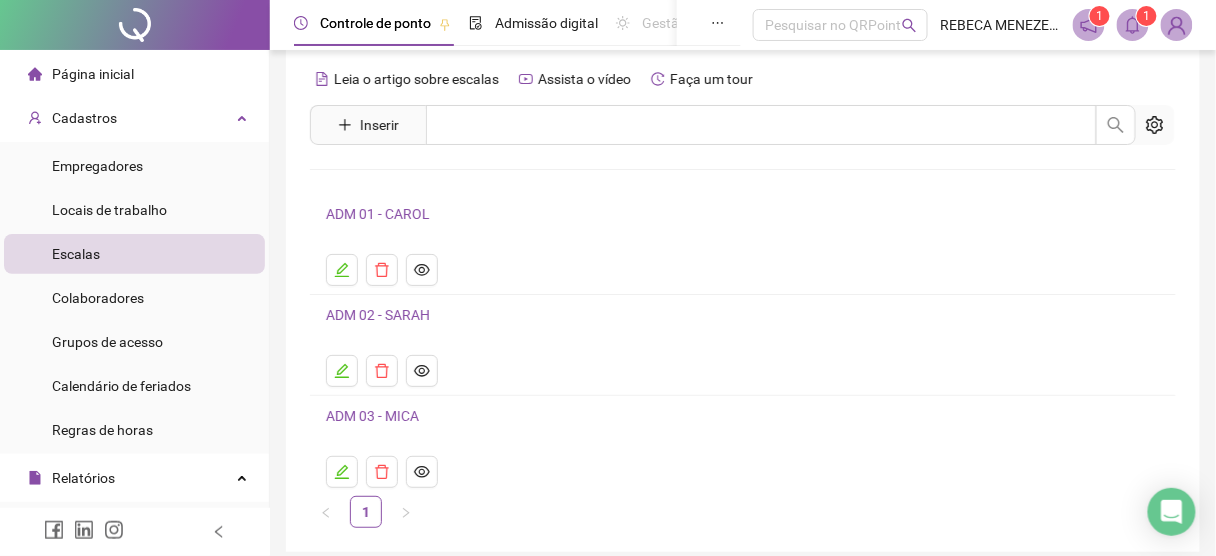 click on "ADM 01 - CAROL" at bounding box center [378, 214] 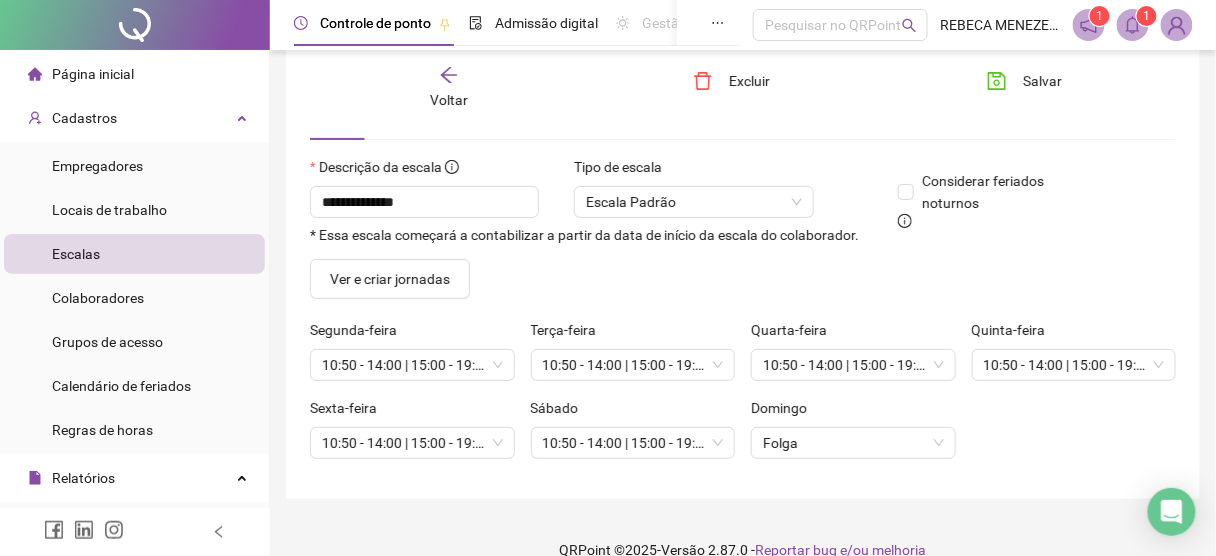 scroll, scrollTop: 117, scrollLeft: 0, axis: vertical 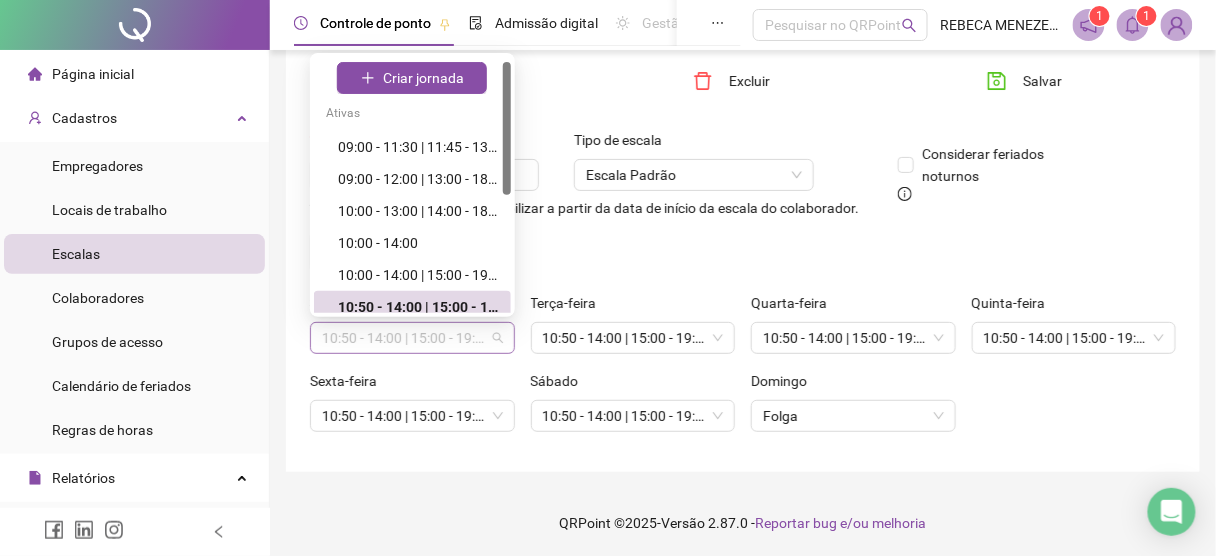 click on "10:50 - 14:00 | 15:00 - 19:10" at bounding box center (412, 338) 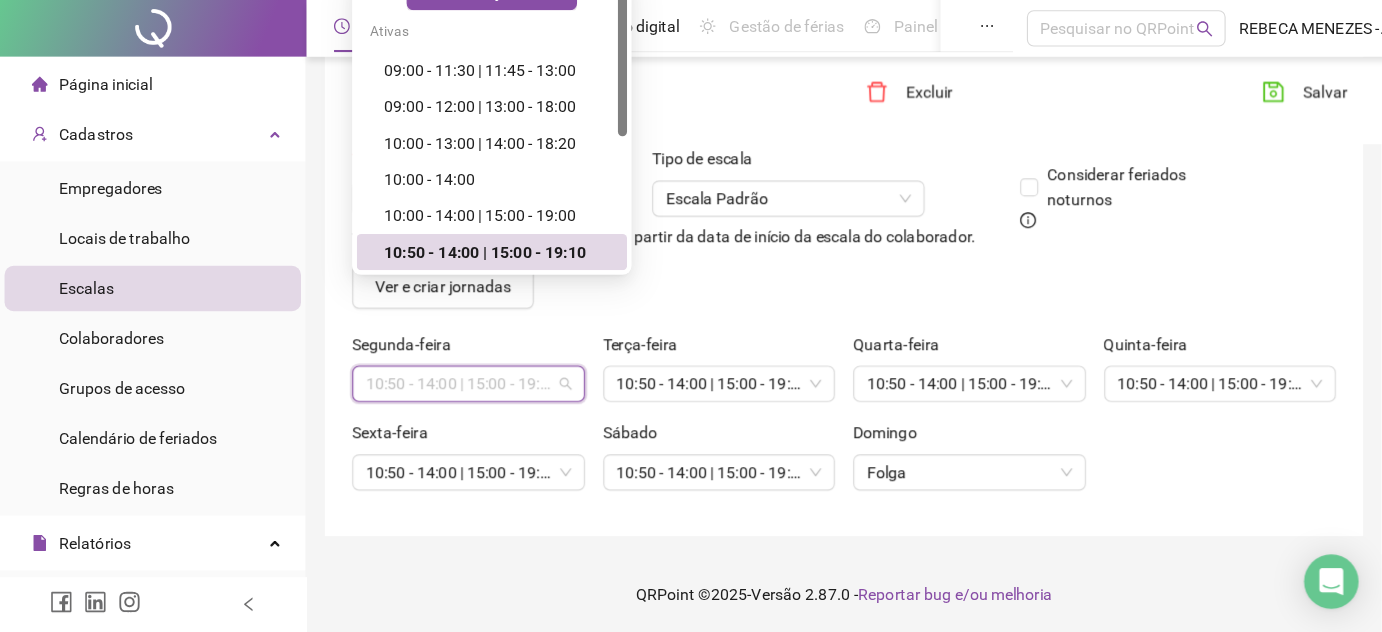 scroll, scrollTop: 42, scrollLeft: 0, axis: vertical 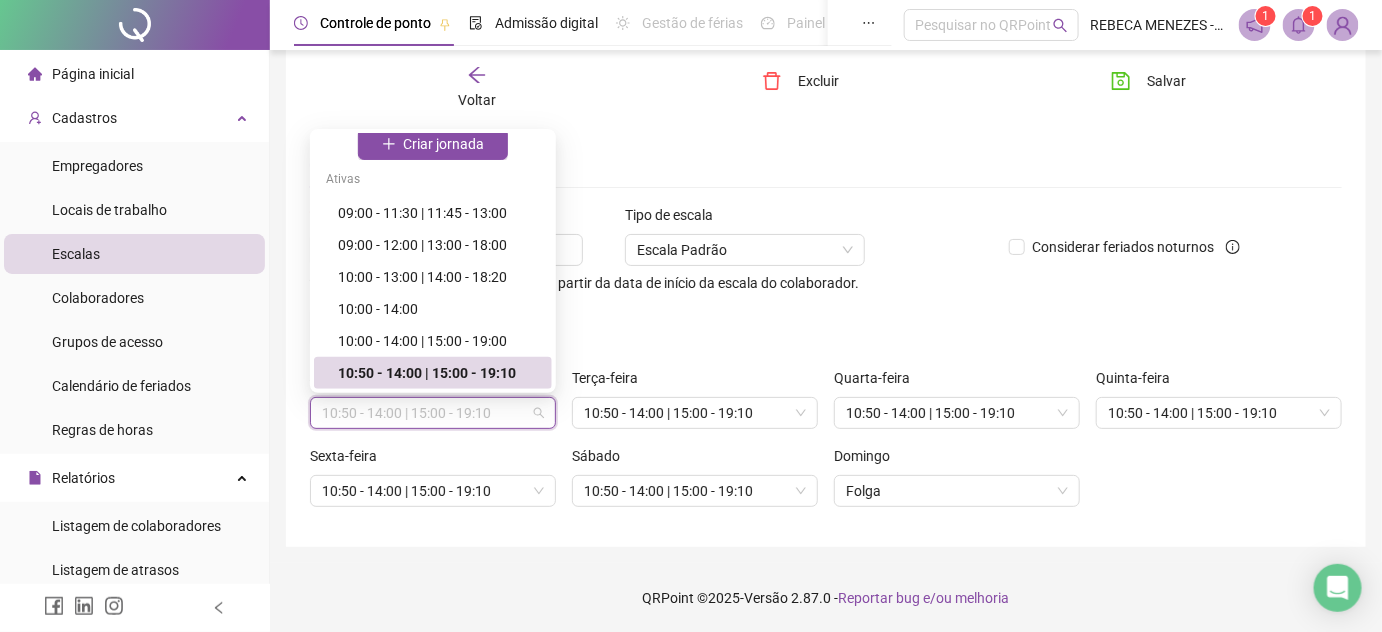 click on "Ver e criar jornadas" at bounding box center [826, 327] 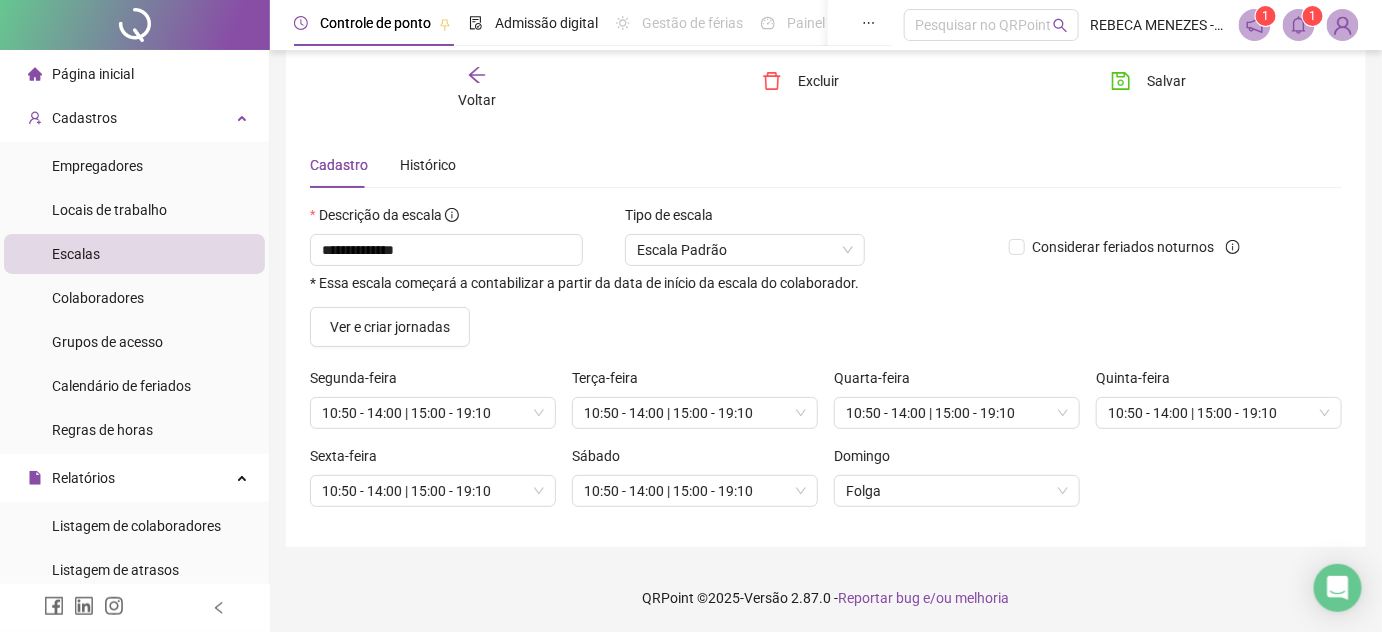 click 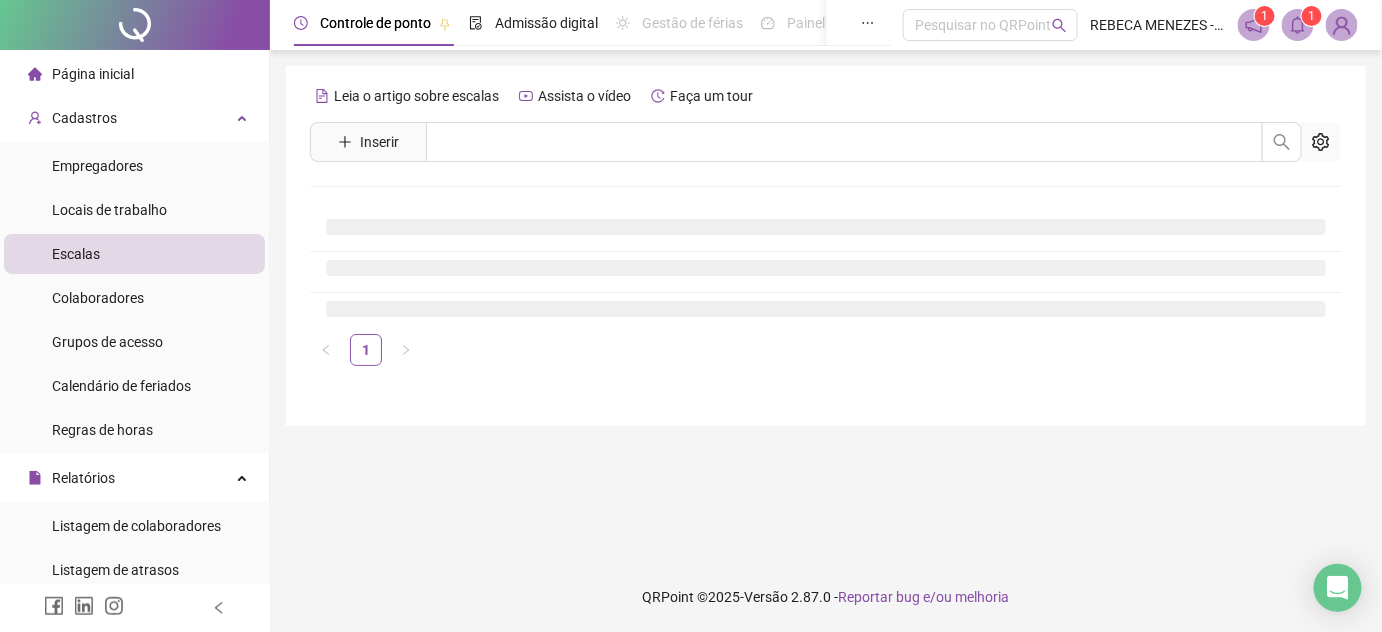 scroll, scrollTop: 0, scrollLeft: 0, axis: both 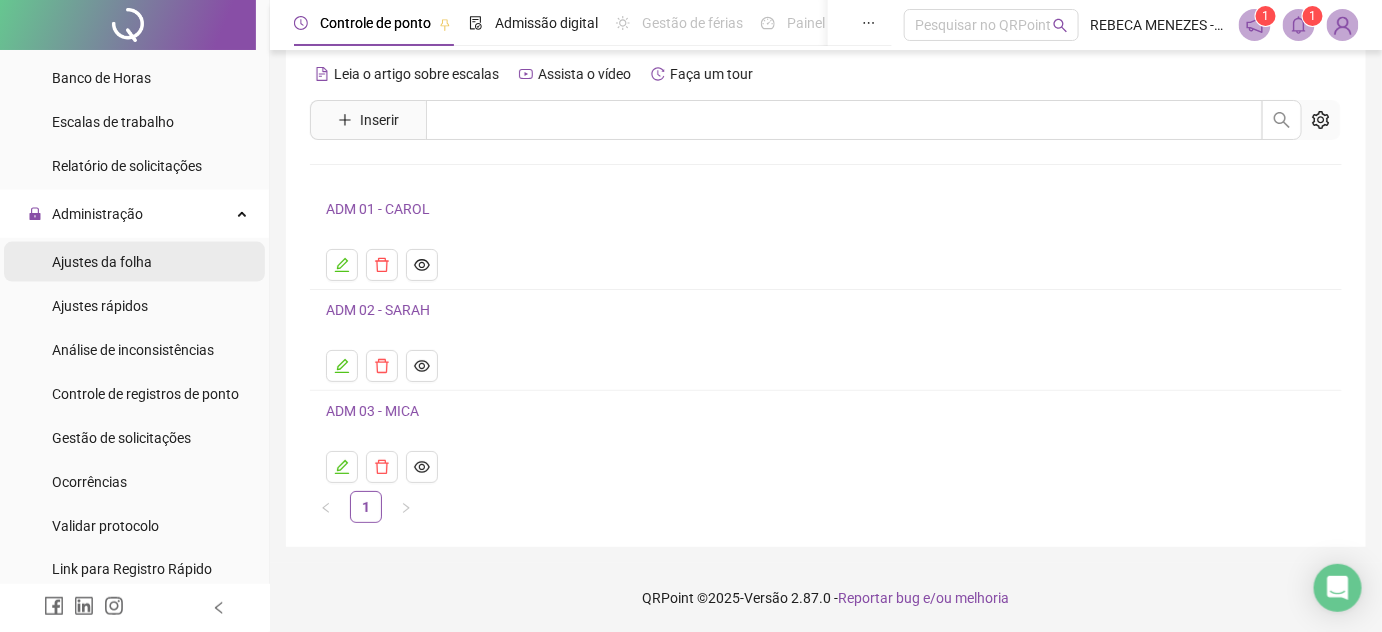 click on "Ajustes da folha" at bounding box center [102, 262] 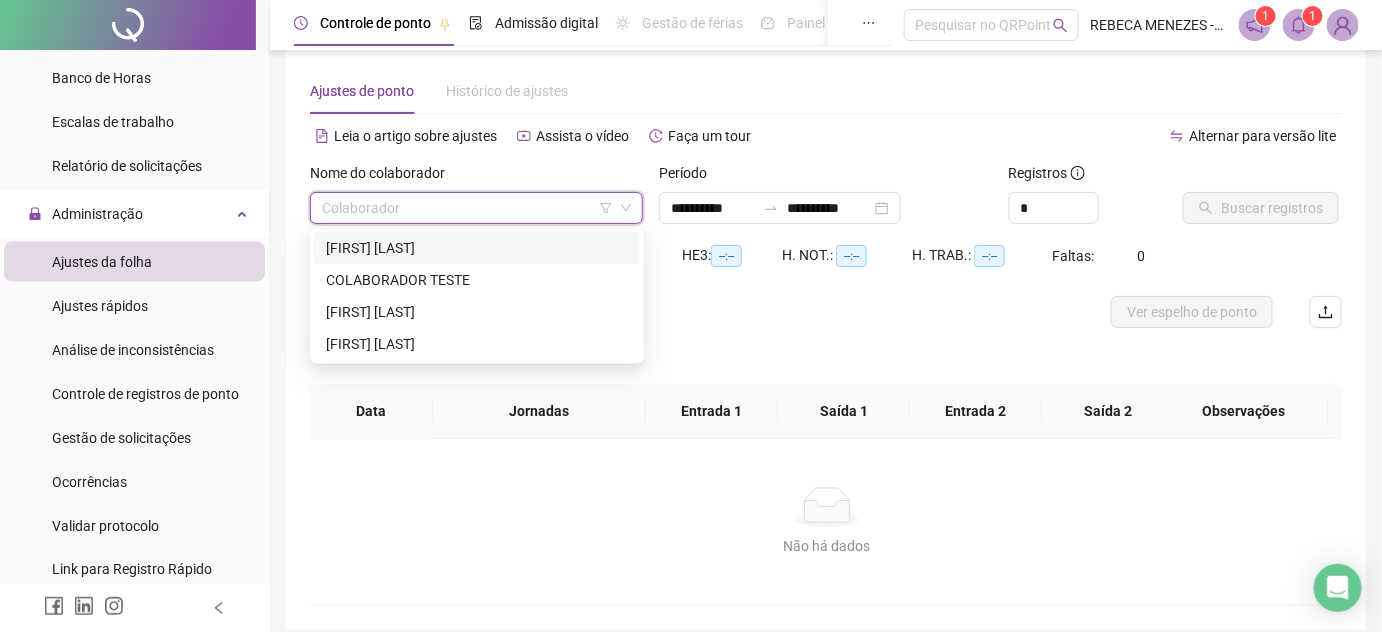 click at bounding box center [470, 208] 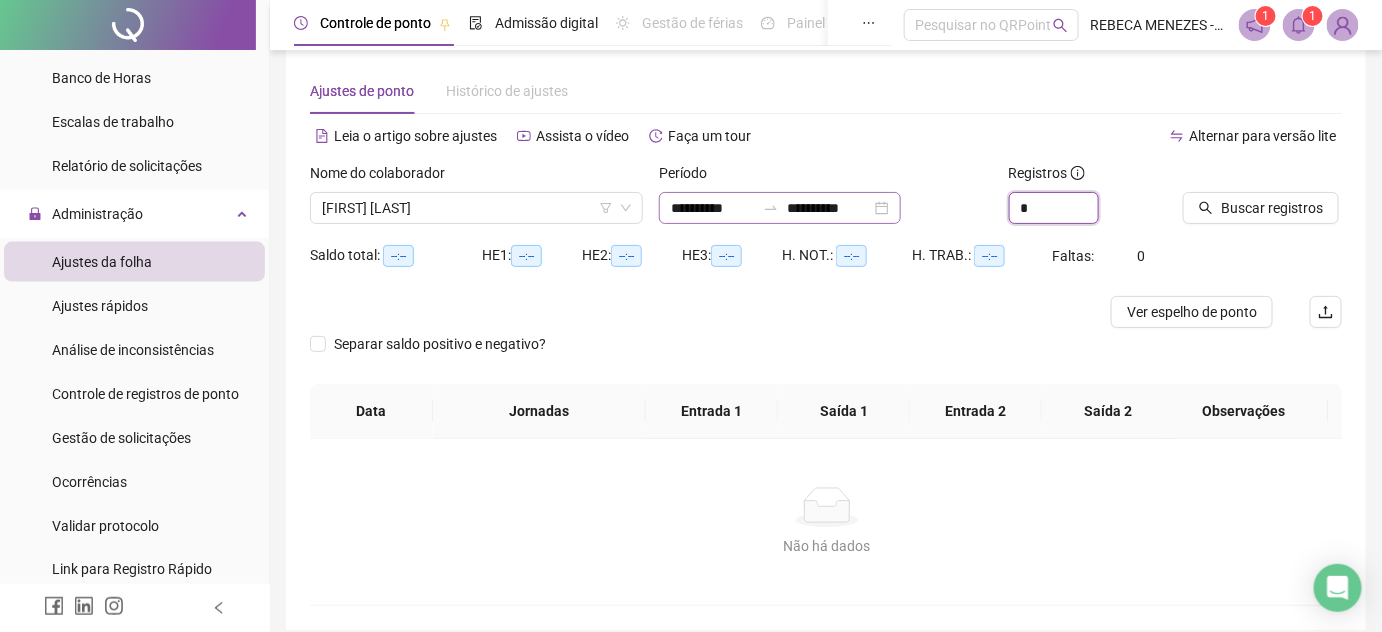 drag, startPoint x: 1037, startPoint y: 211, endPoint x: 936, endPoint y: 205, distance: 101.17806 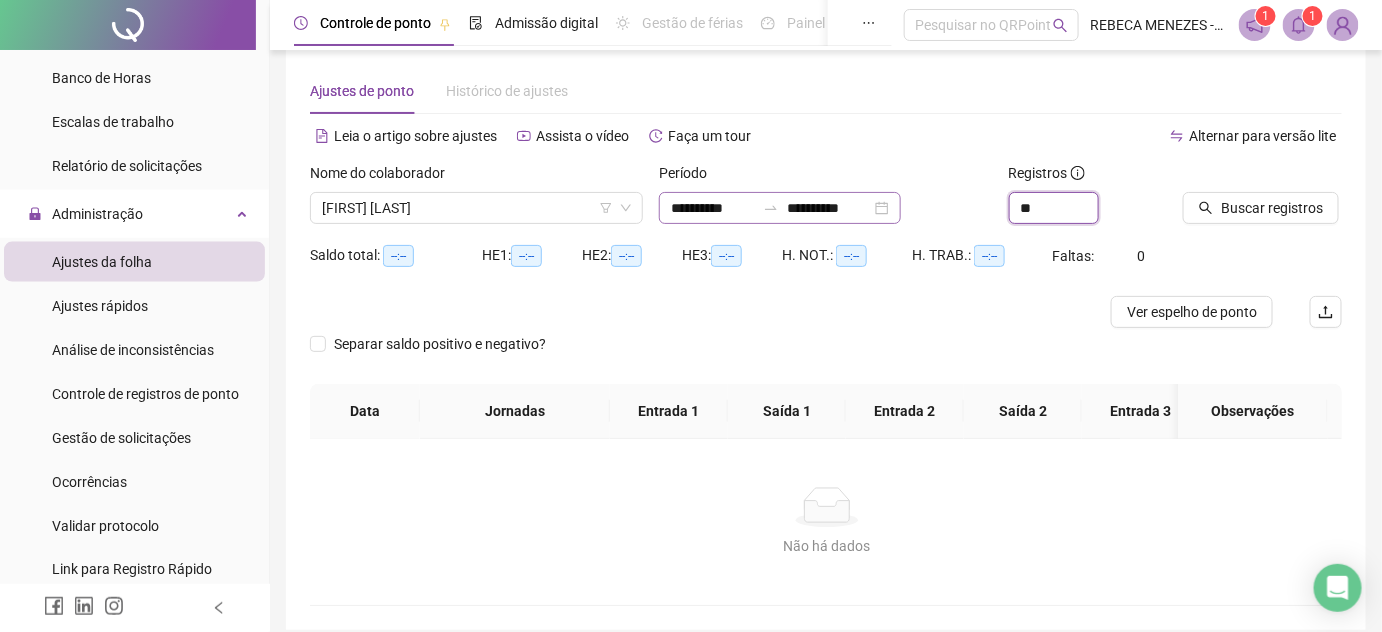 type on "**" 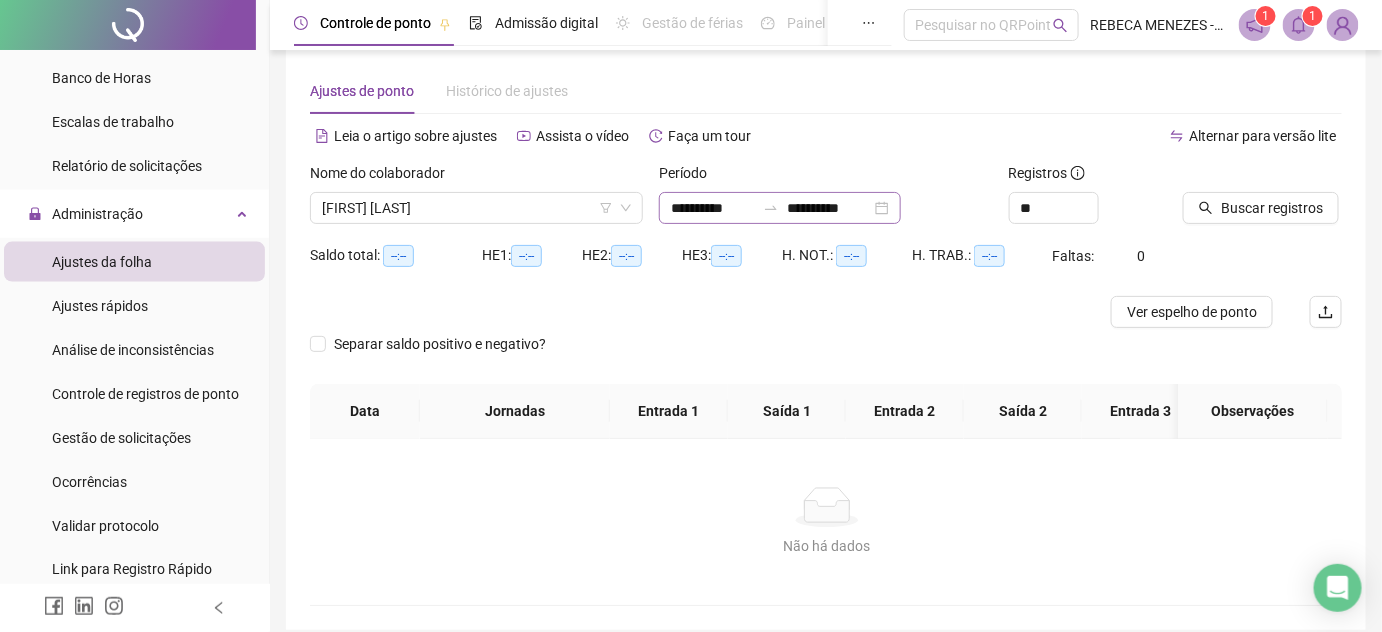 type 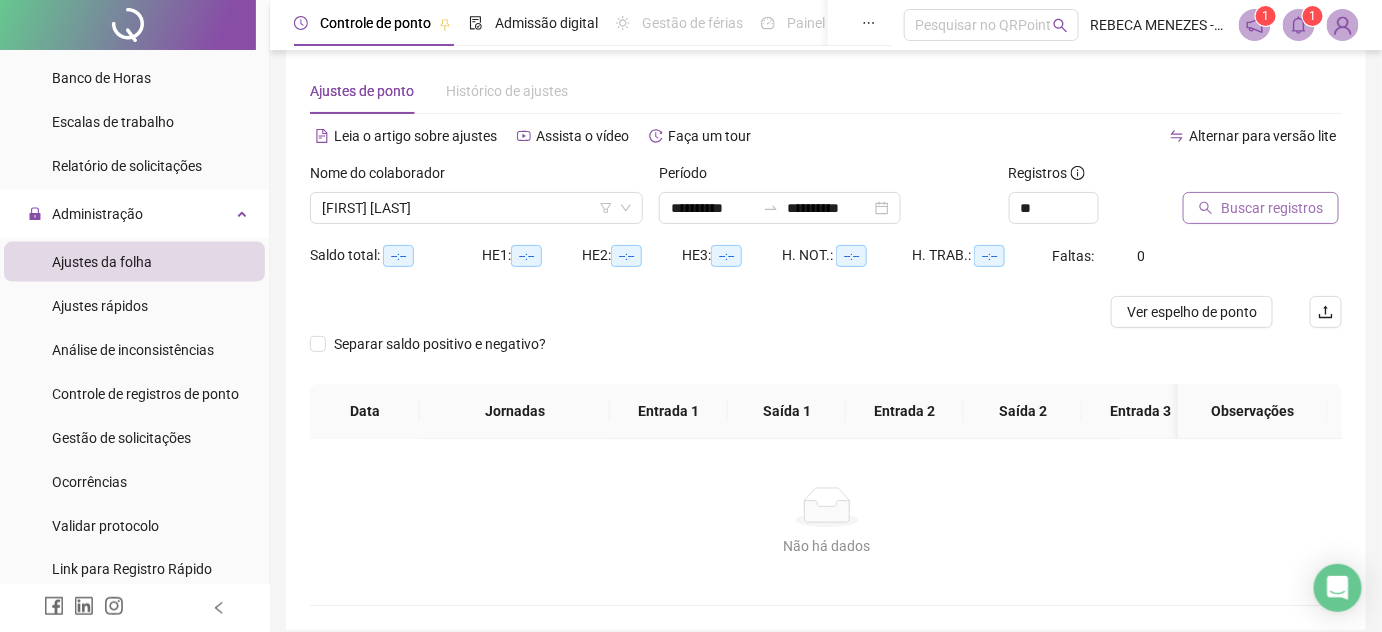 click on "Buscar registros" at bounding box center (1272, 208) 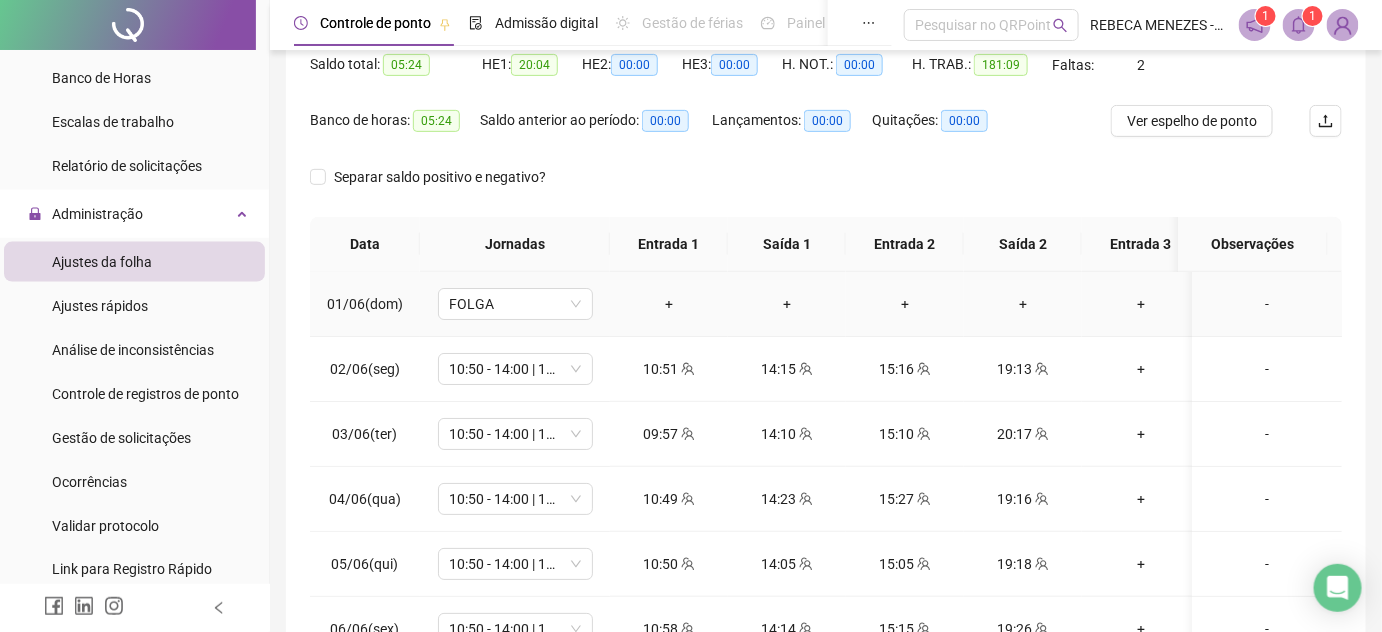 scroll, scrollTop: 204, scrollLeft: 0, axis: vertical 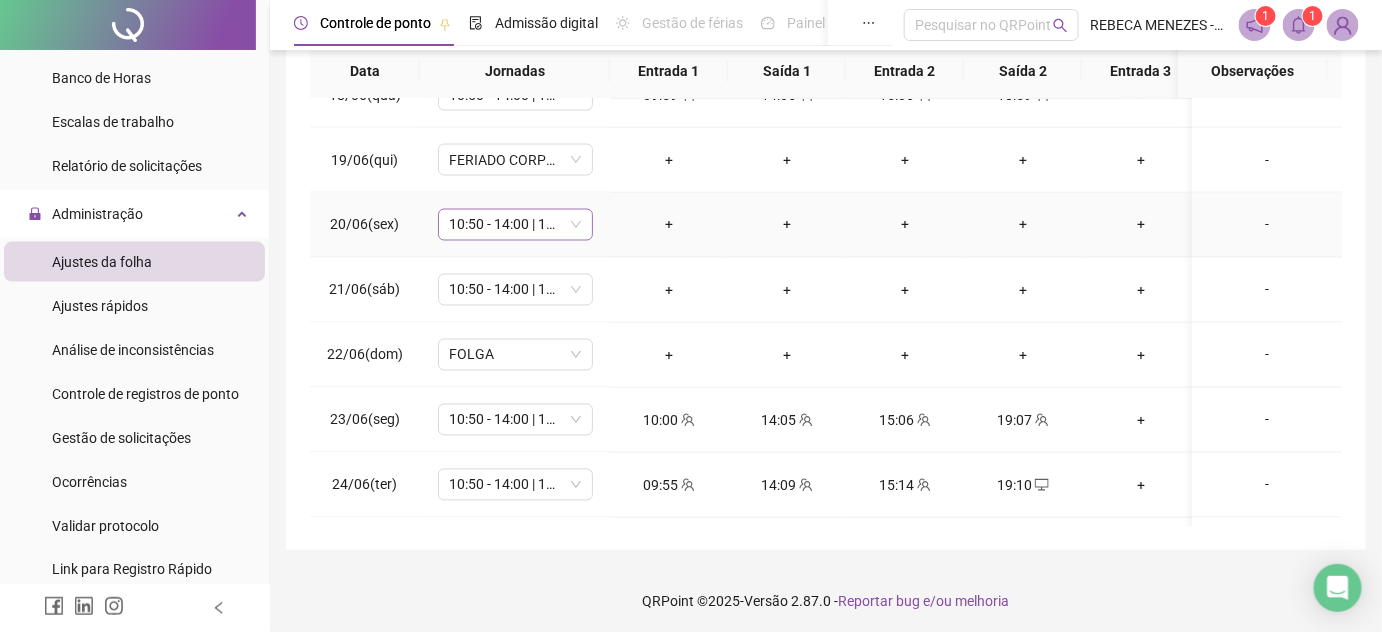 click on "10:50 - 14:00 | 15:00 - 19:10" at bounding box center [515, 225] 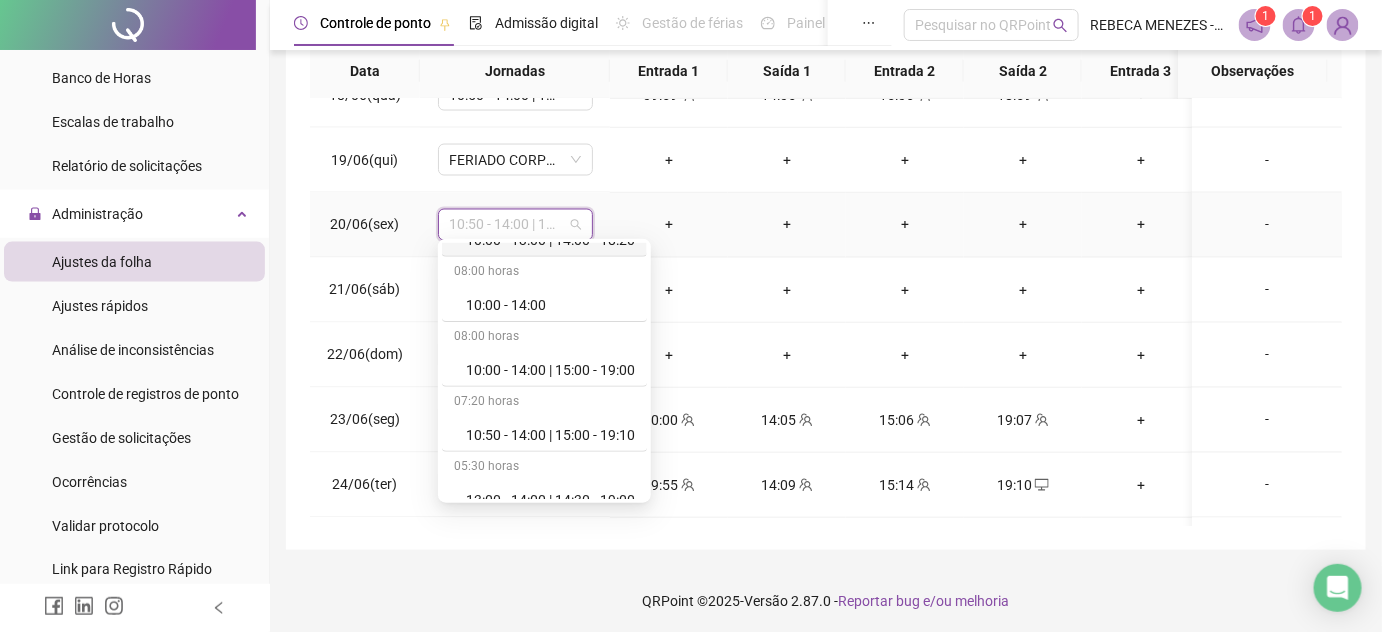 scroll, scrollTop: 272, scrollLeft: 0, axis: vertical 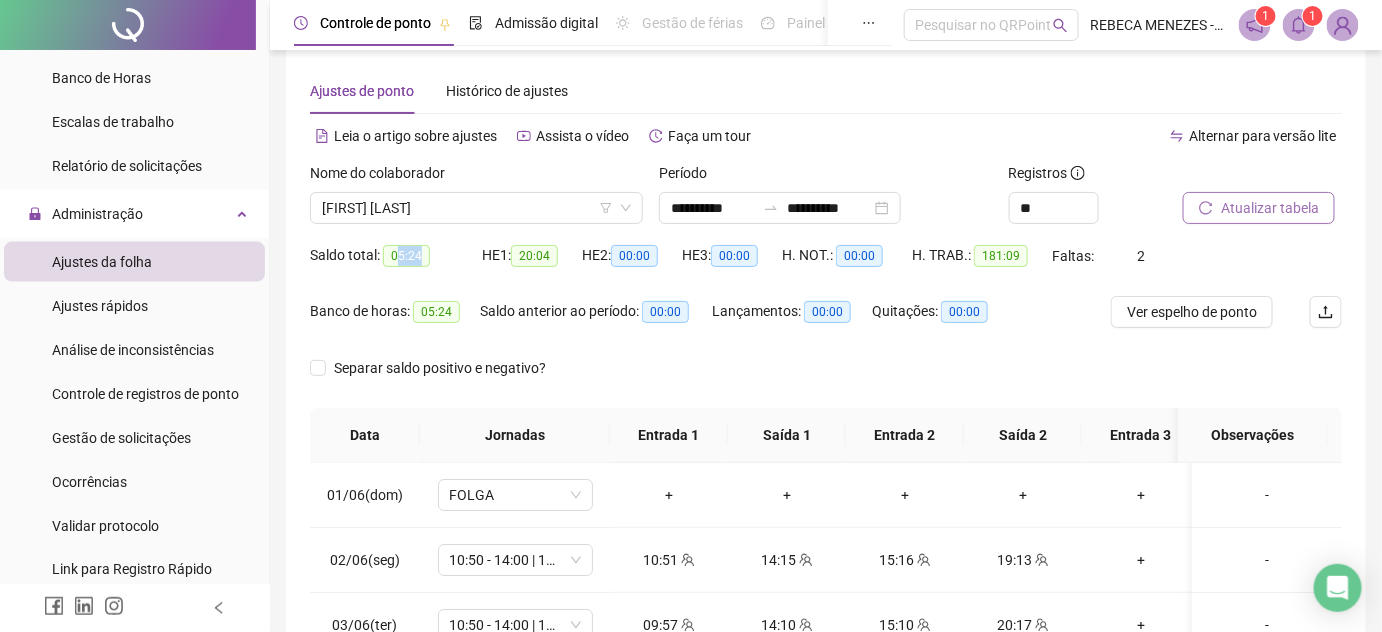 drag, startPoint x: 394, startPoint y: 260, endPoint x: 429, endPoint y: 257, distance: 35.128338 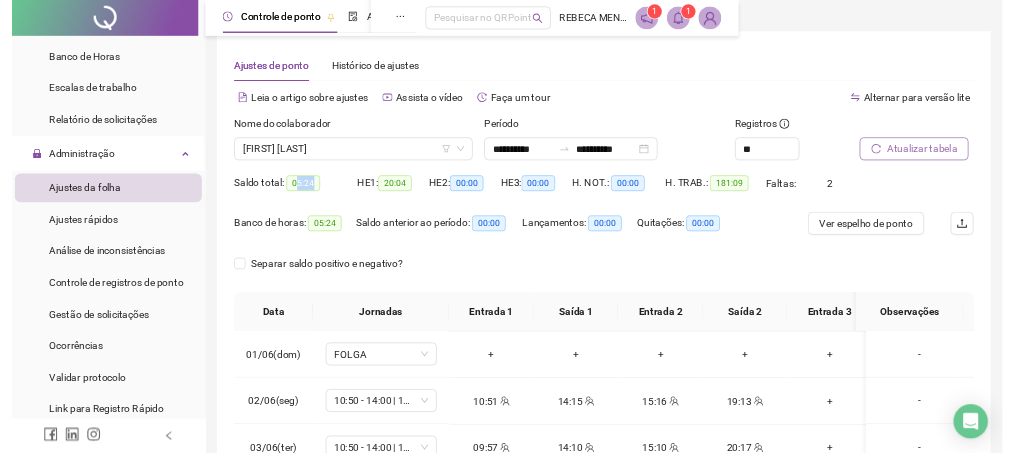 scroll, scrollTop: 22, scrollLeft: 0, axis: vertical 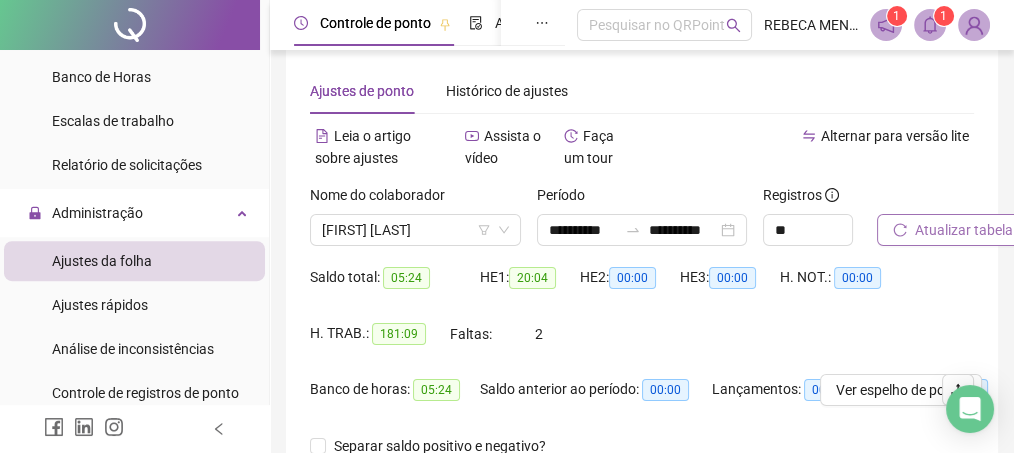 drag, startPoint x: 411, startPoint y: 290, endPoint x: 401, endPoint y: 286, distance: 10.770329 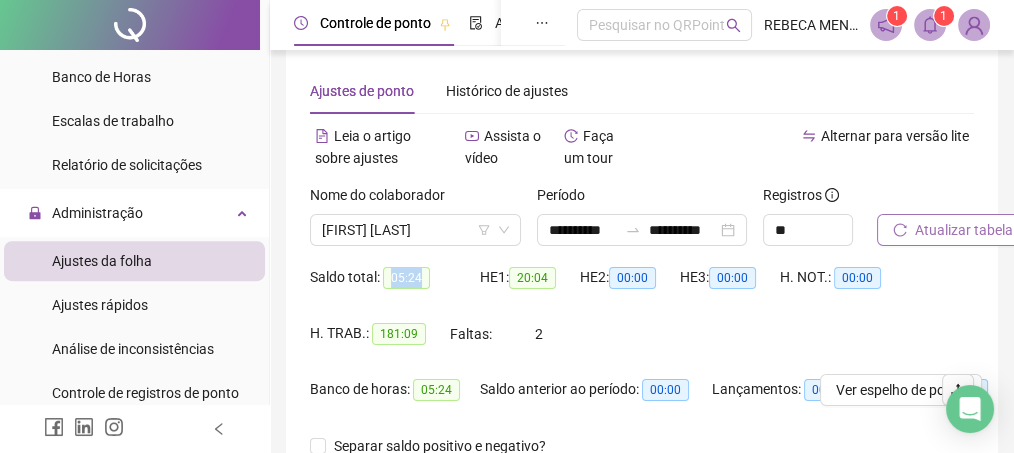drag, startPoint x: 385, startPoint y: 278, endPoint x: 422, endPoint y: 275, distance: 37.12142 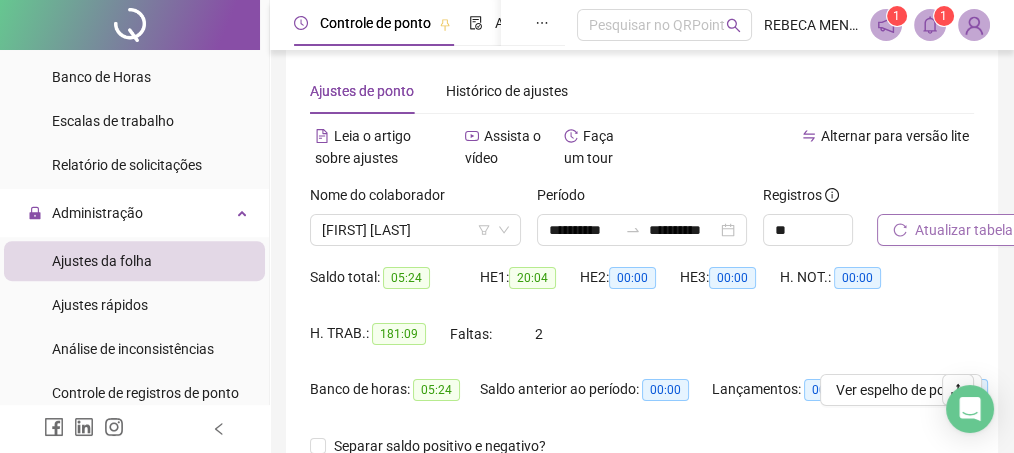scroll, scrollTop: 89, scrollLeft: 0, axis: vertical 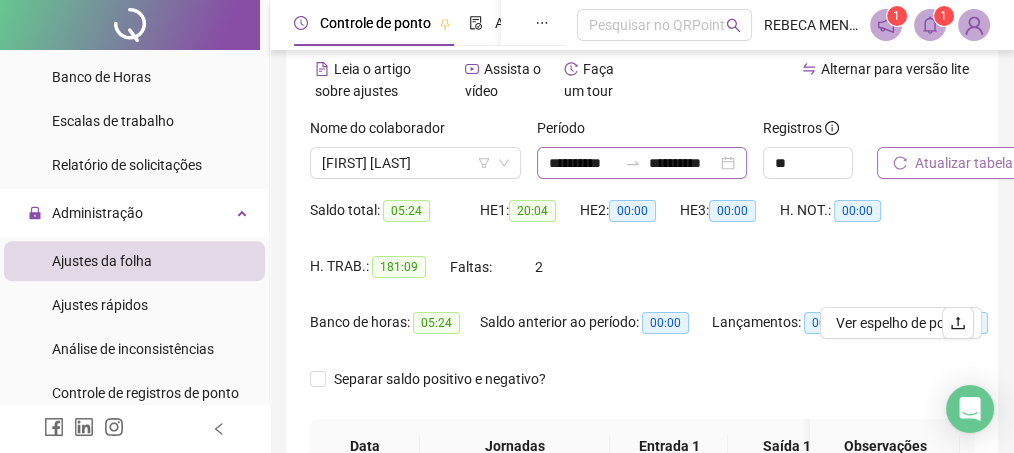 click on "**********" at bounding box center [642, 163] 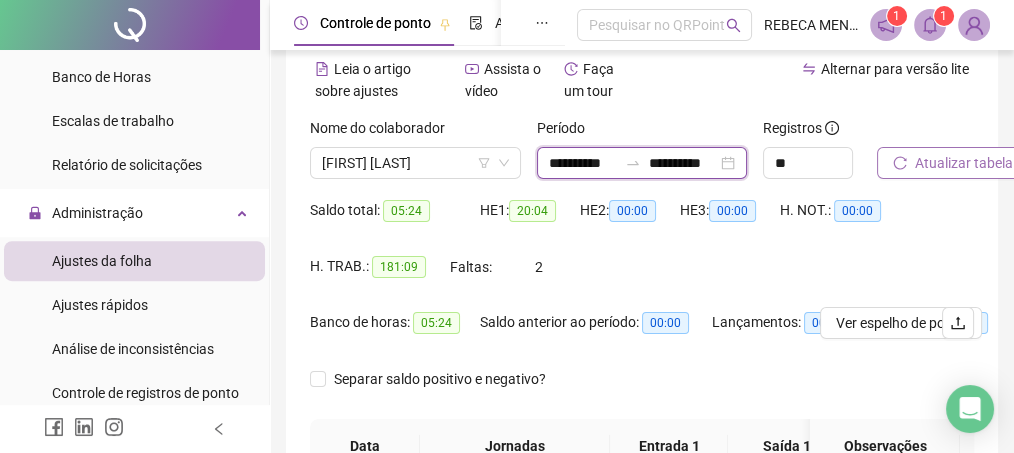 scroll, scrollTop: 0, scrollLeft: 2, axis: horizontal 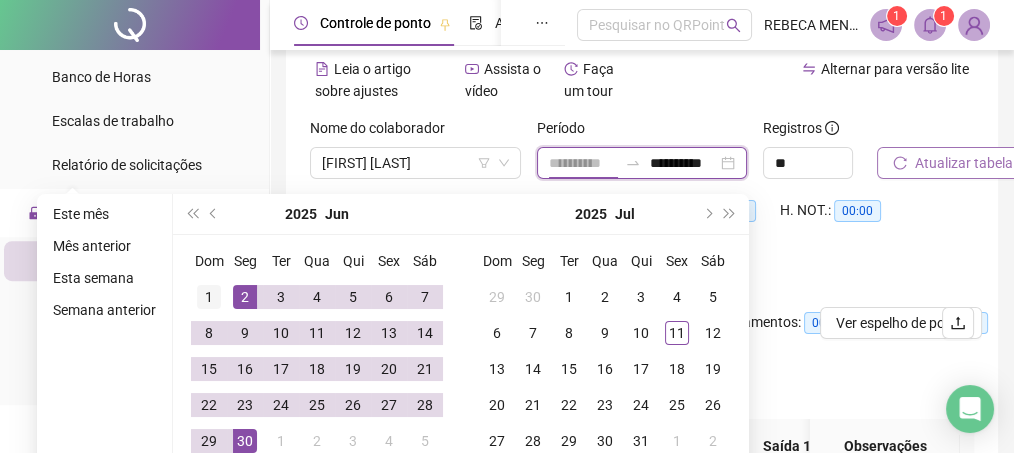type on "**********" 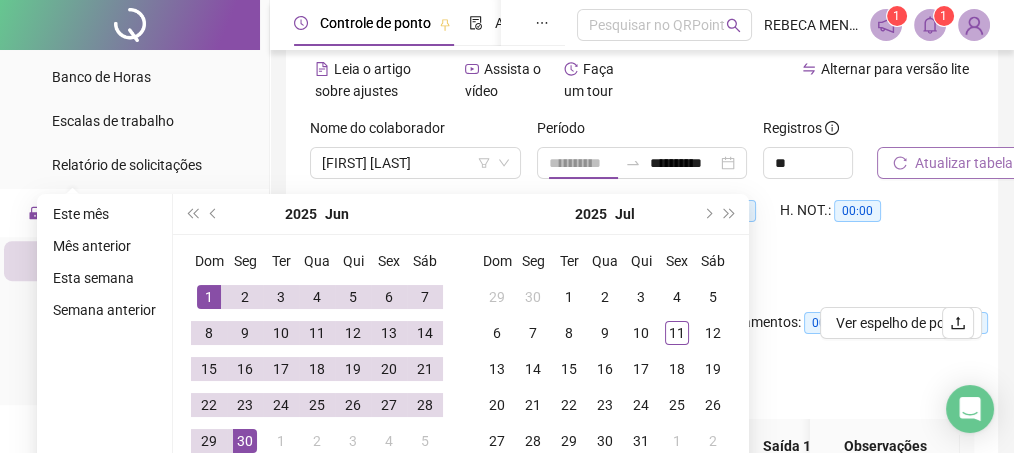 scroll, scrollTop: 0, scrollLeft: 0, axis: both 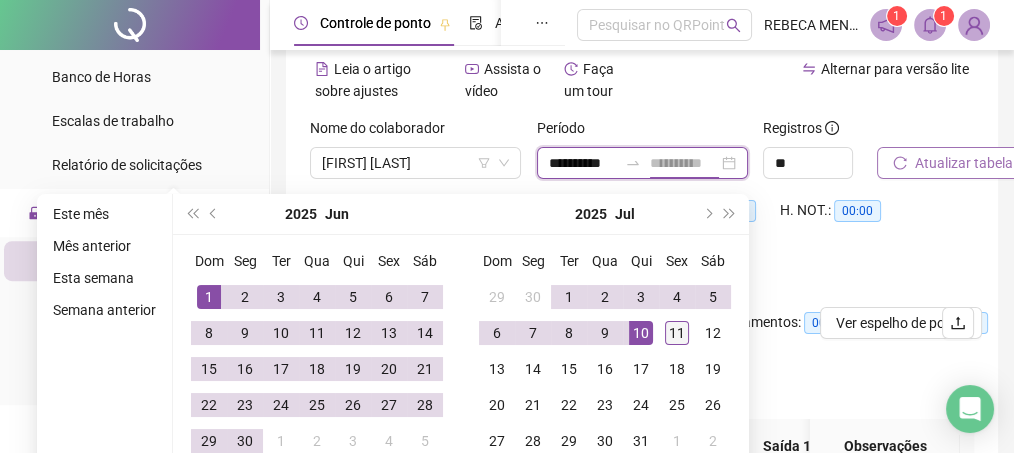 type on "**********" 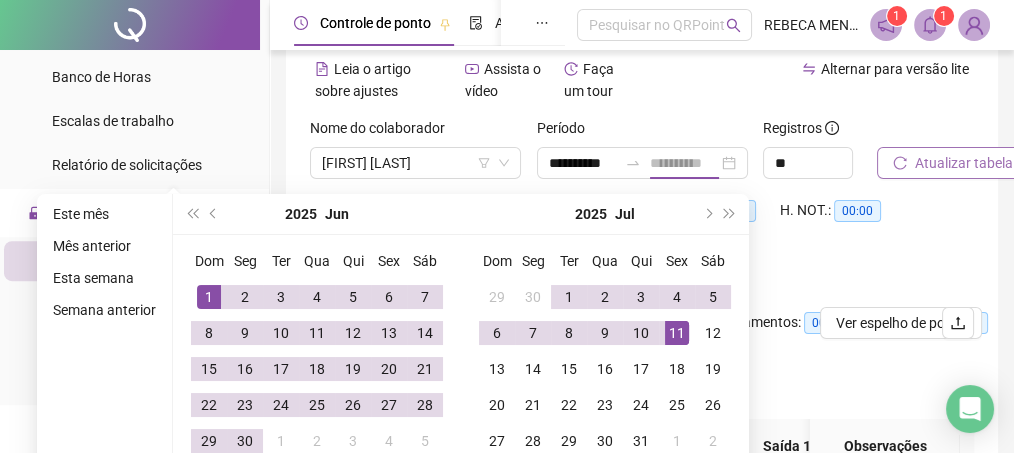 scroll, scrollTop: 0, scrollLeft: 0, axis: both 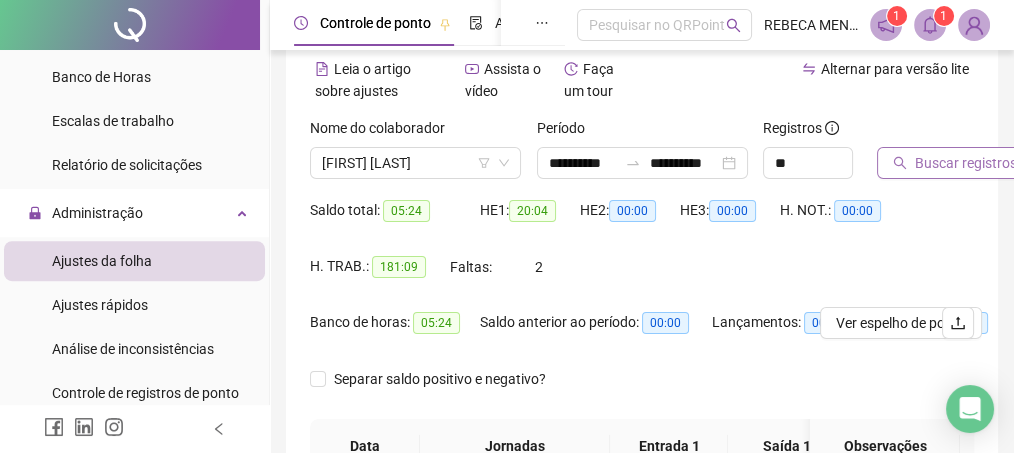 click on "Buscar registros" at bounding box center (966, 163) 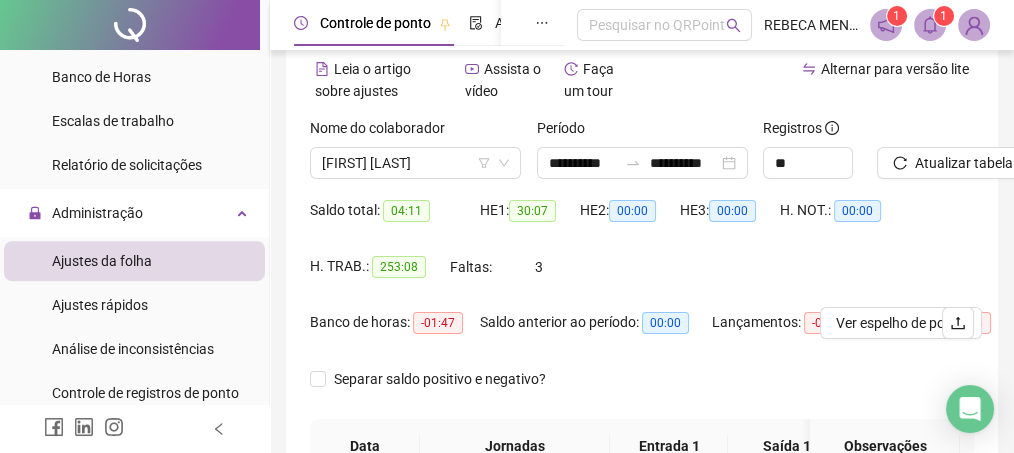 click on "HE 2:   00:00" at bounding box center [630, 223] 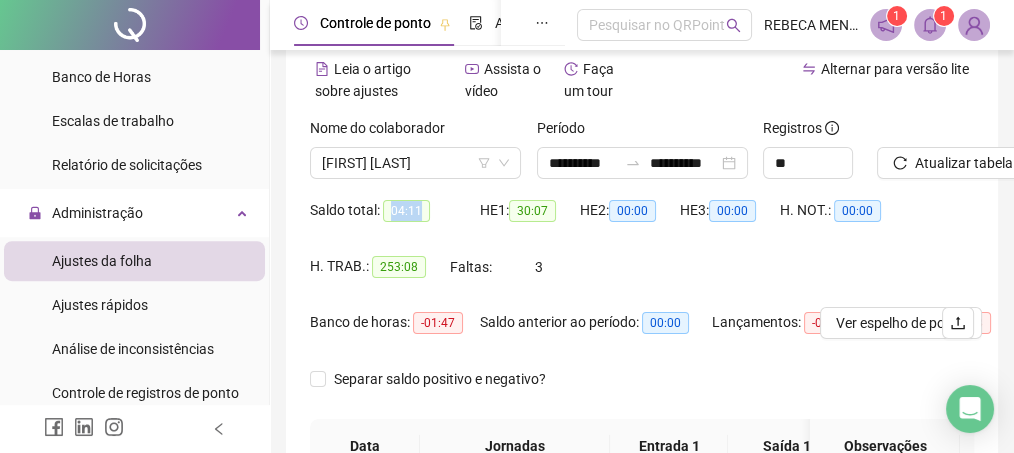 drag, startPoint x: 417, startPoint y: 212, endPoint x: 389, endPoint y: 212, distance: 28 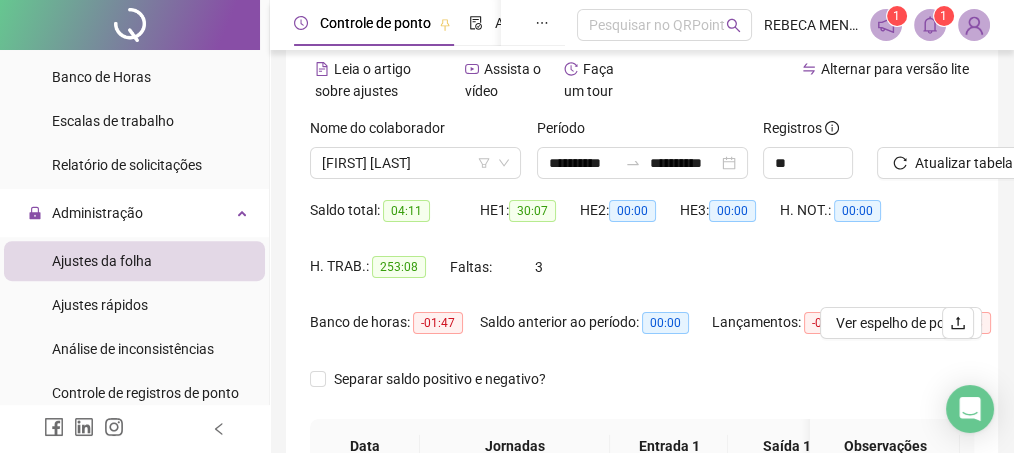 click on "Saldo total:   04:11" at bounding box center [395, 223] 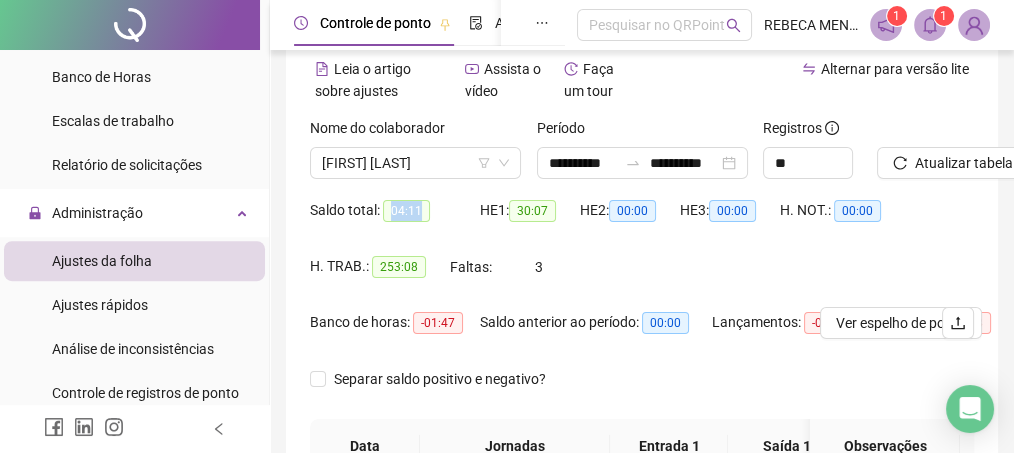 drag, startPoint x: 391, startPoint y: 213, endPoint x: 425, endPoint y: 212, distance: 34.0147 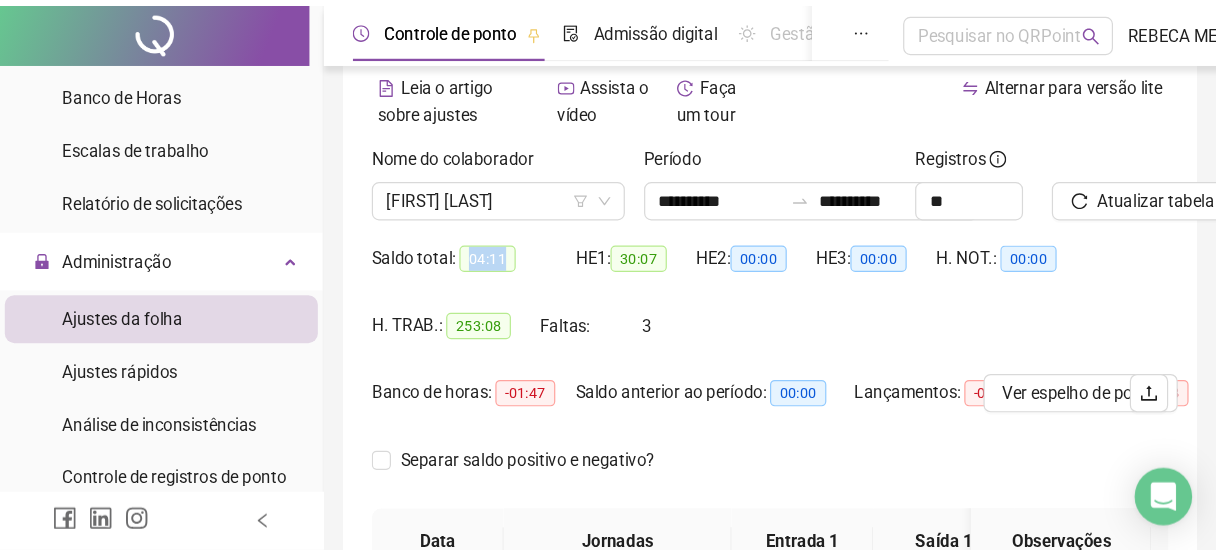 scroll, scrollTop: 88, scrollLeft: 0, axis: vertical 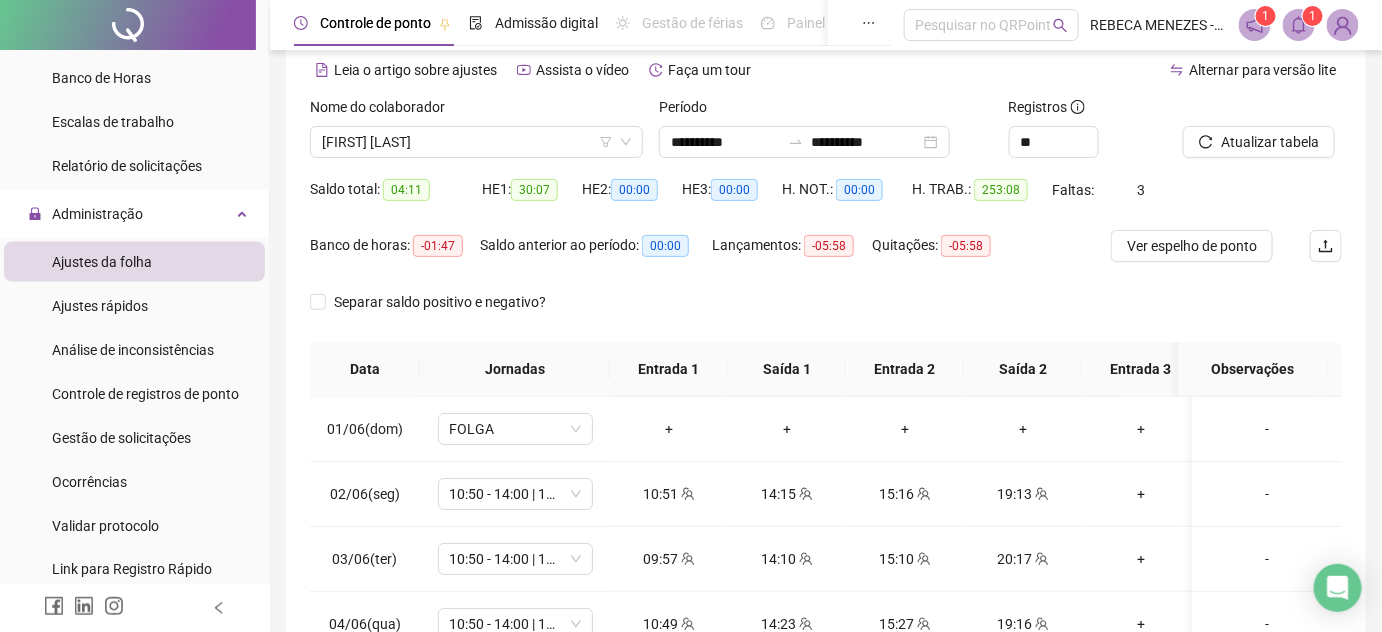 click on "Separar saldo positivo e negativo?" at bounding box center (826, 314) 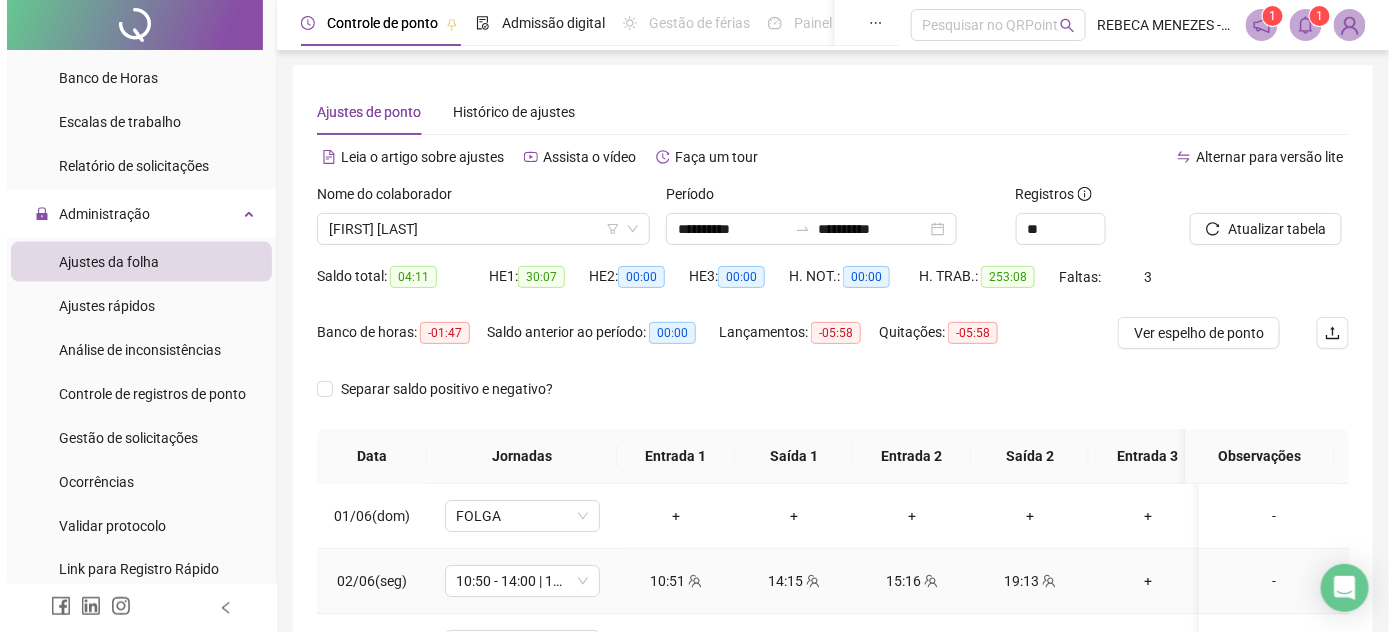 scroll, scrollTop: 0, scrollLeft: 0, axis: both 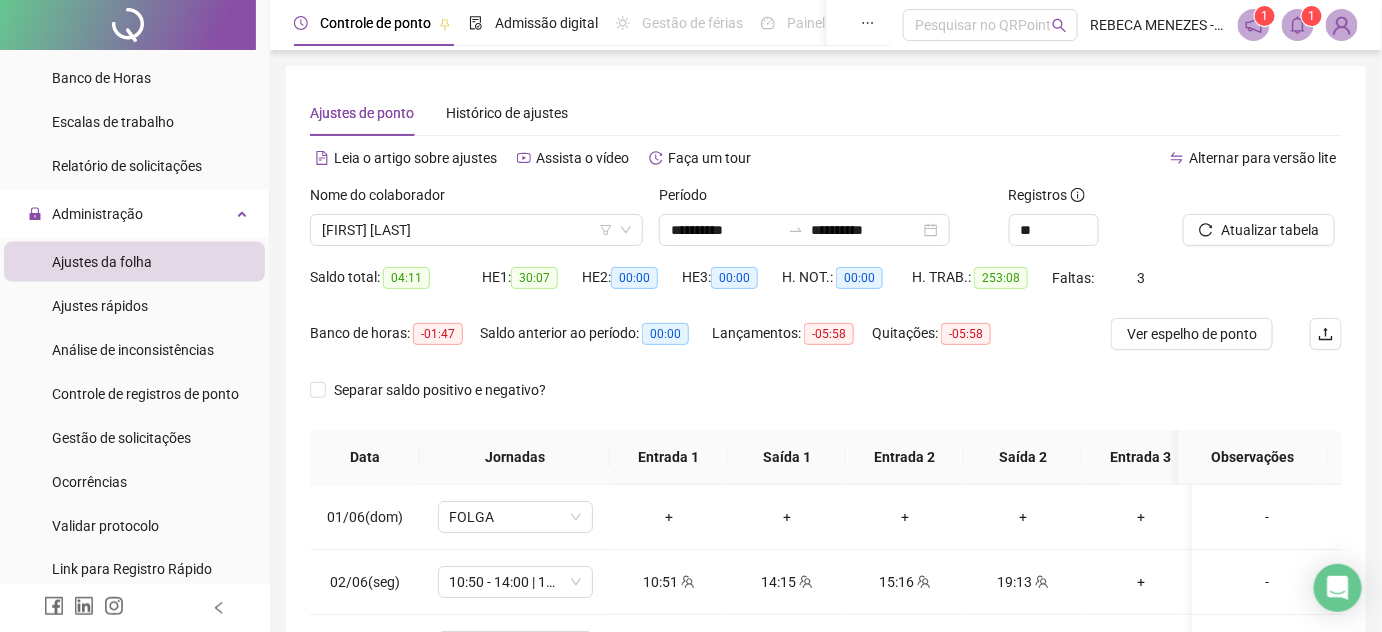 click on "Ajustes da folha" at bounding box center [102, 262] 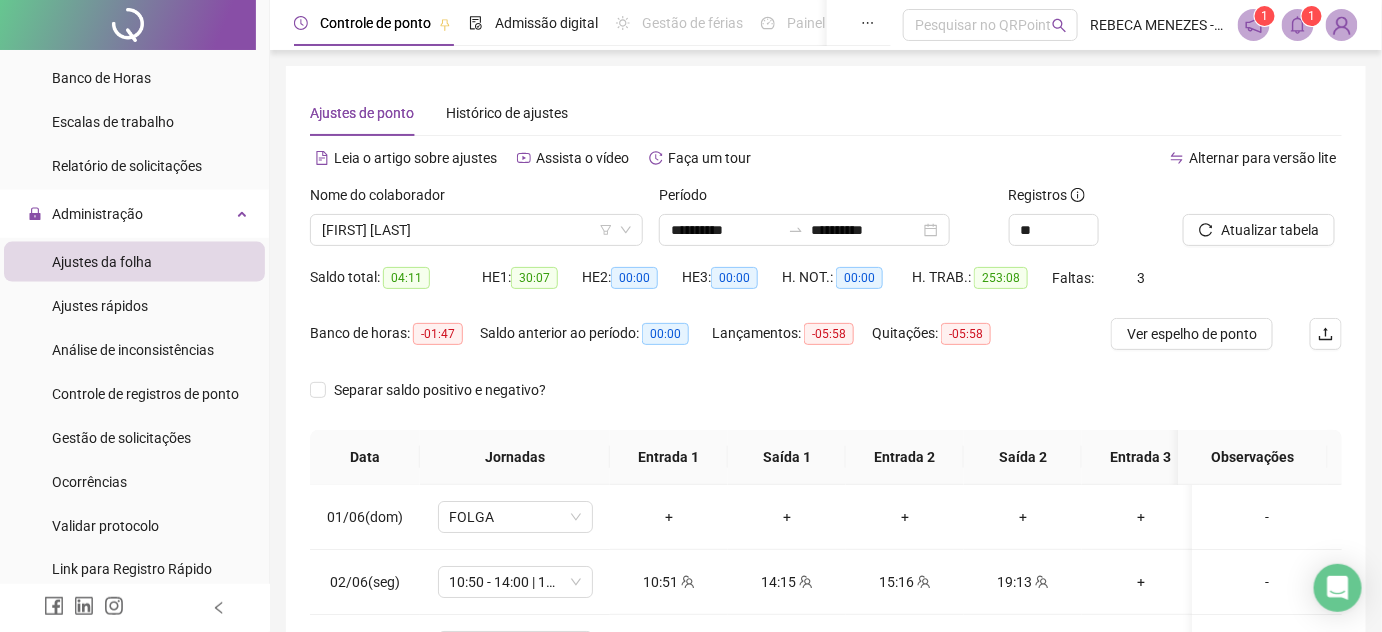 click on "Empregadores" at bounding box center [97, -546] 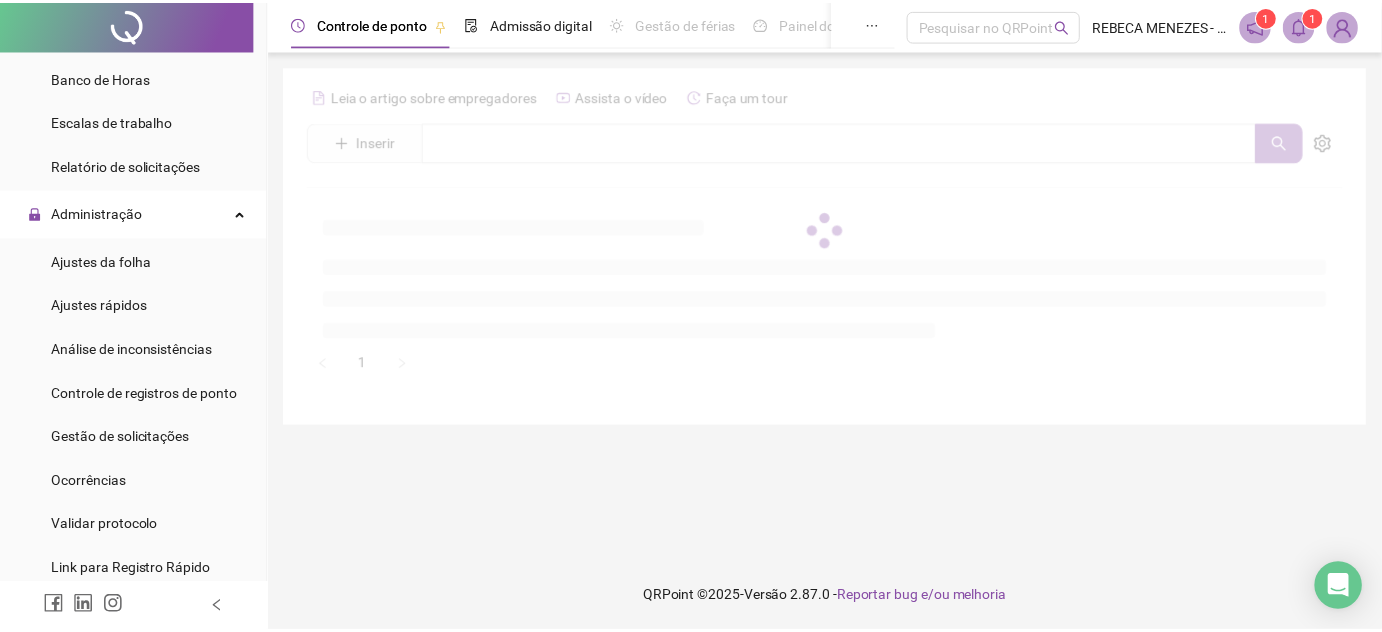scroll, scrollTop: 0, scrollLeft: 0, axis: both 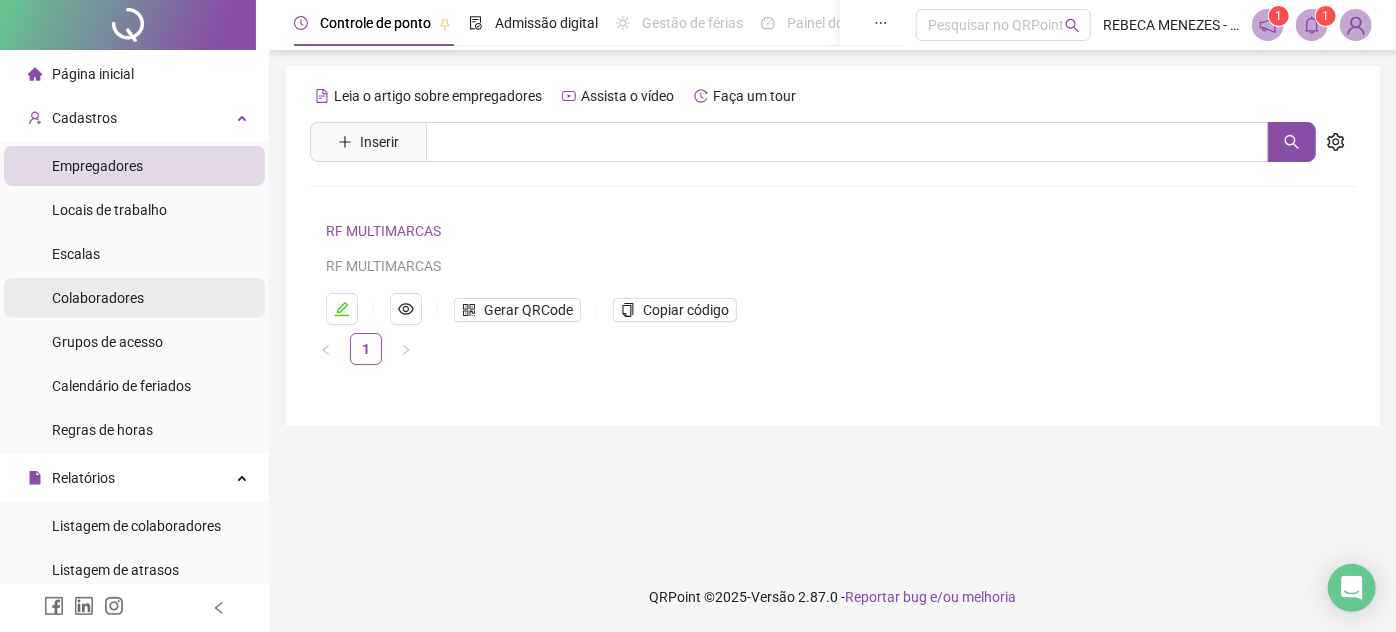 click on "Colaboradores" at bounding box center (98, 298) 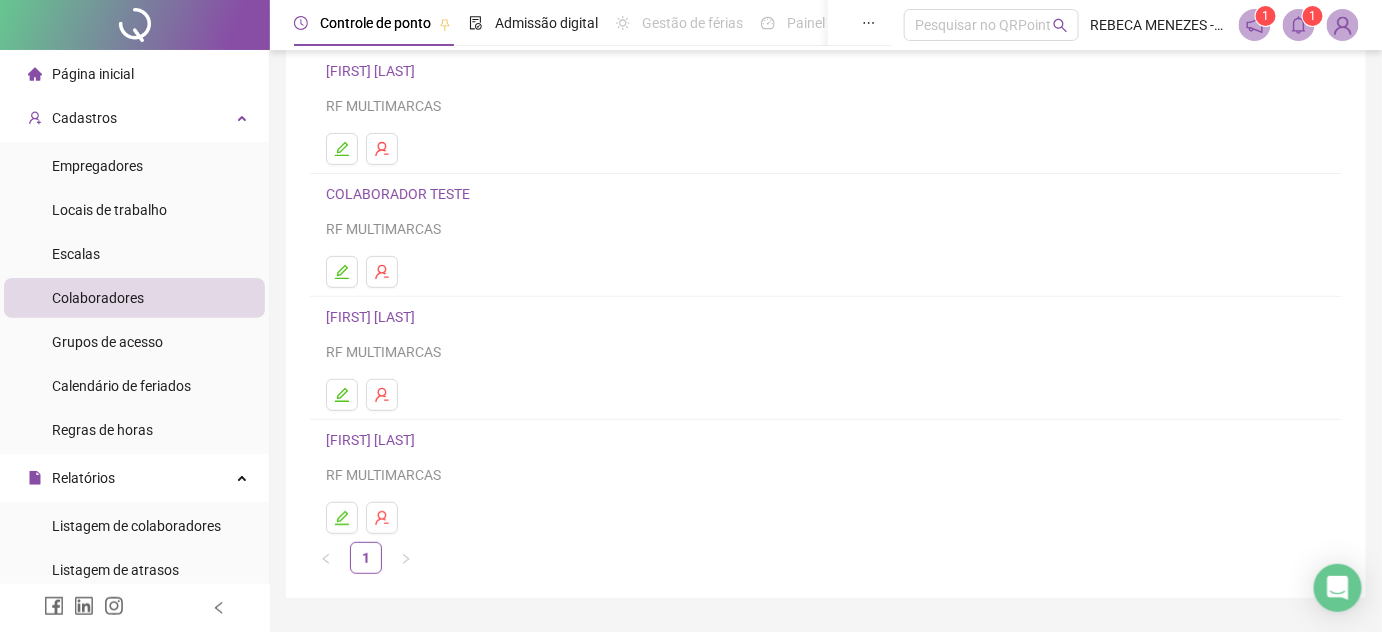scroll, scrollTop: 181, scrollLeft: 0, axis: vertical 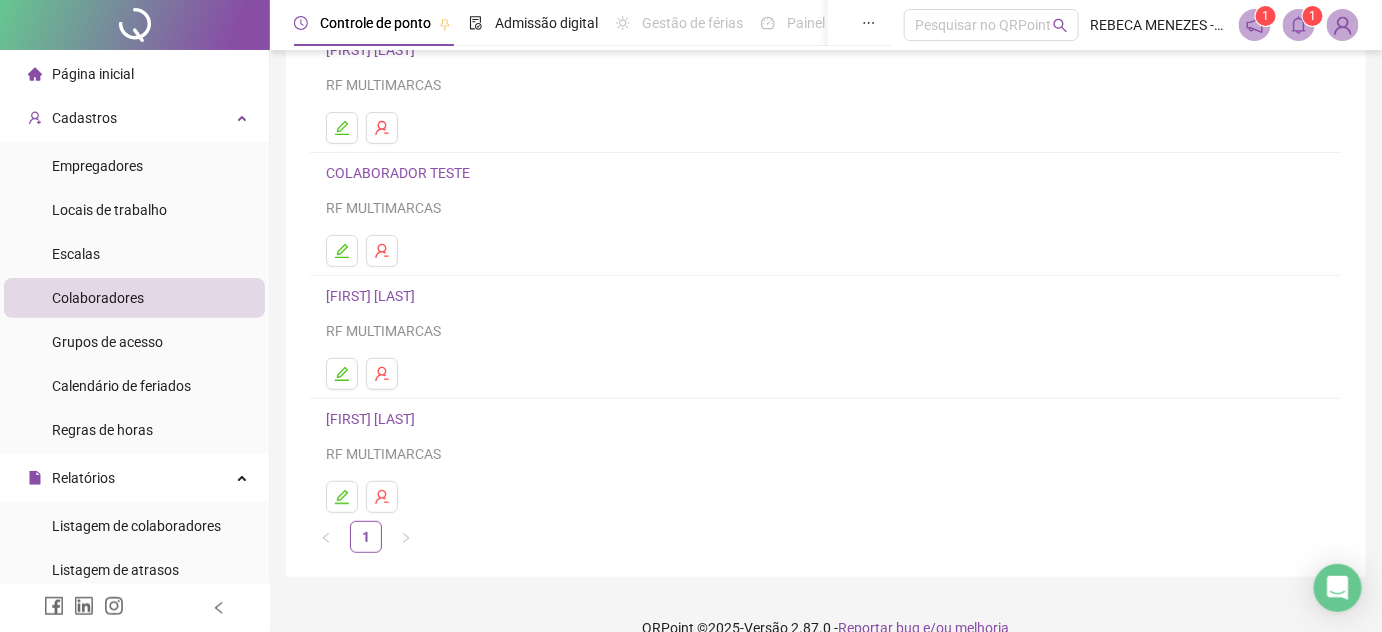 click on "[FIRST] [LAST]" at bounding box center [373, 419] 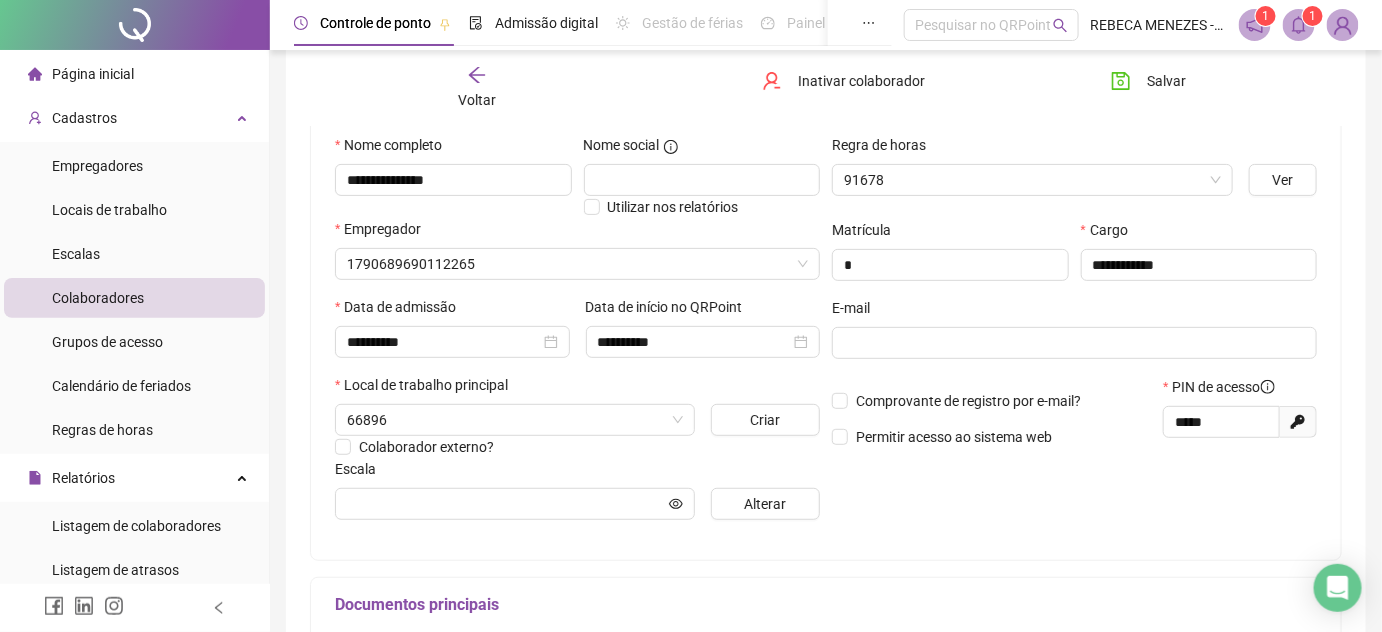type on "**********" 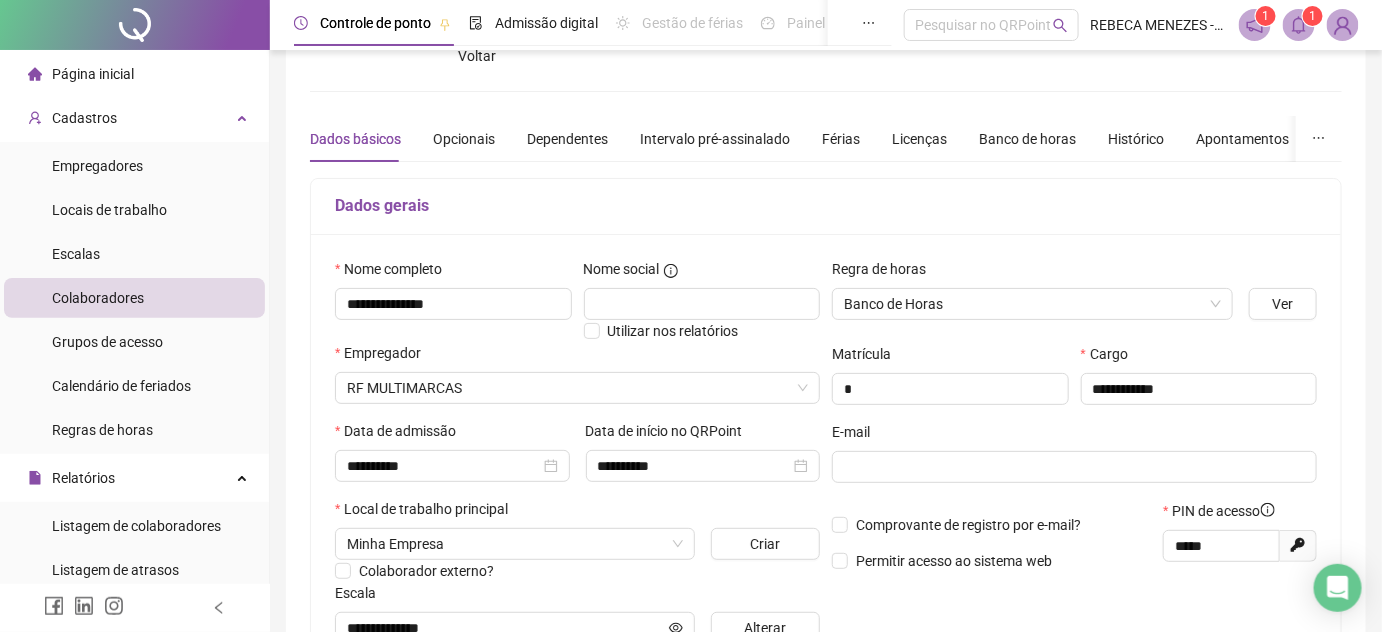 scroll, scrollTop: 0, scrollLeft: 0, axis: both 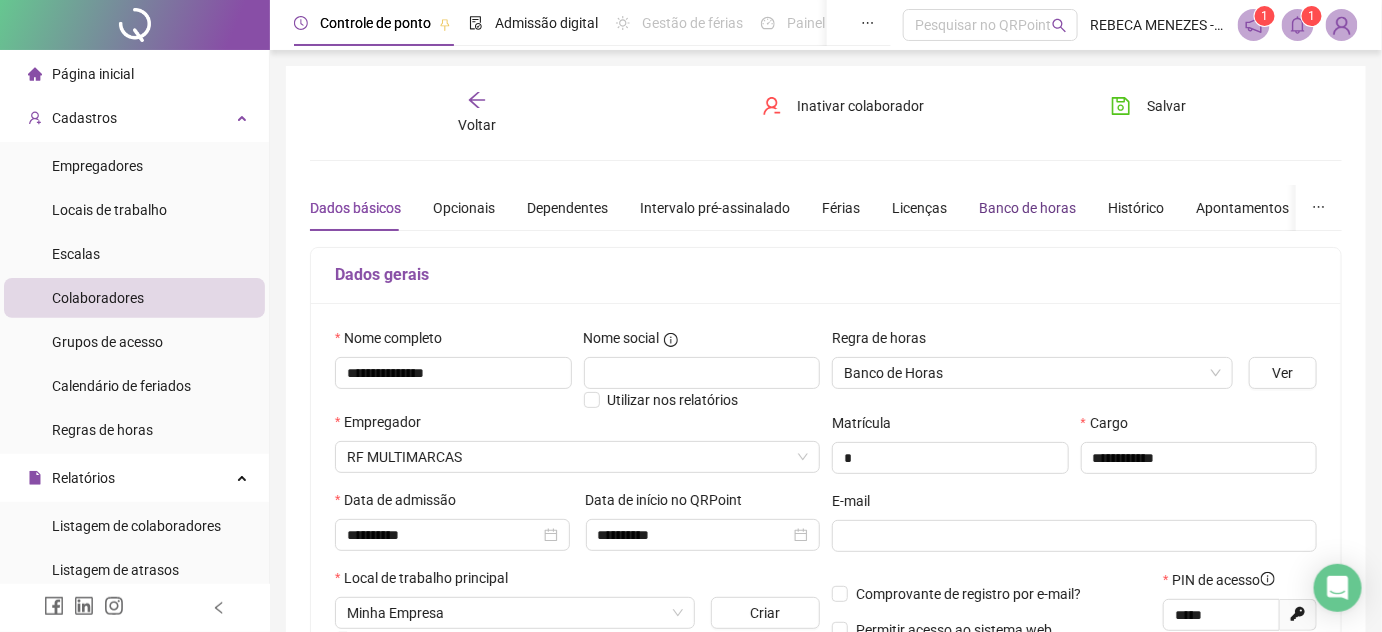 click on "Banco de horas" at bounding box center [1027, 208] 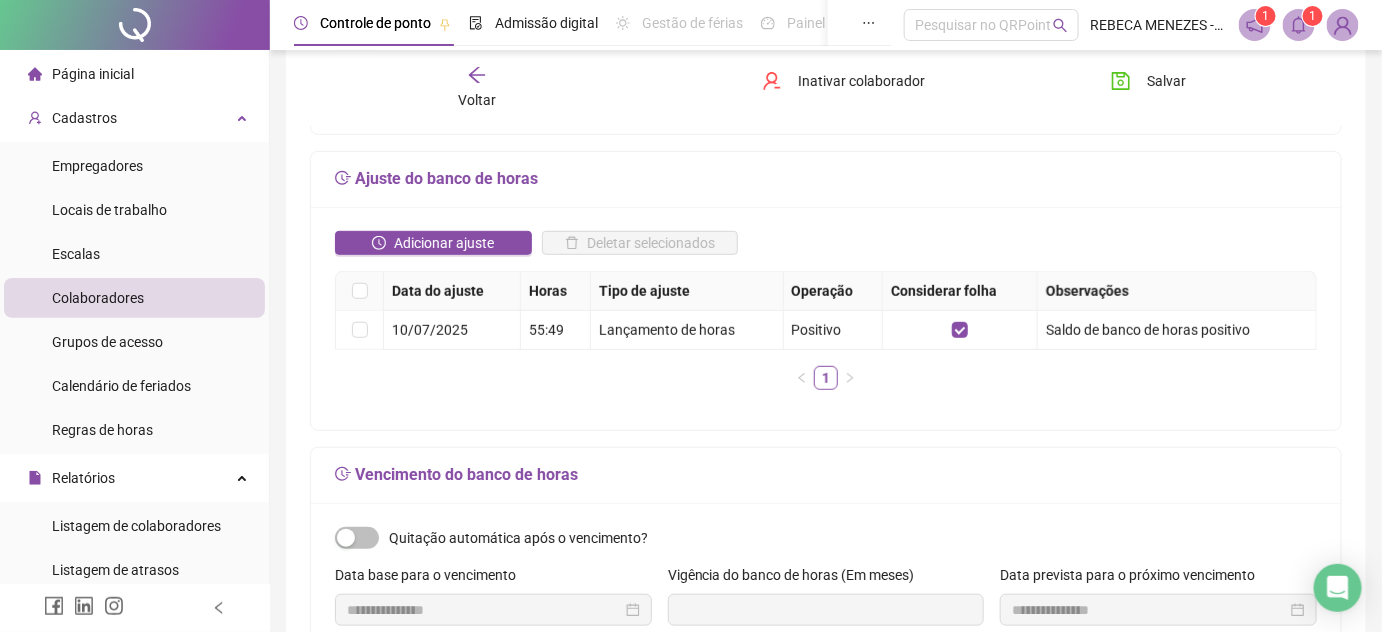 scroll, scrollTop: 363, scrollLeft: 0, axis: vertical 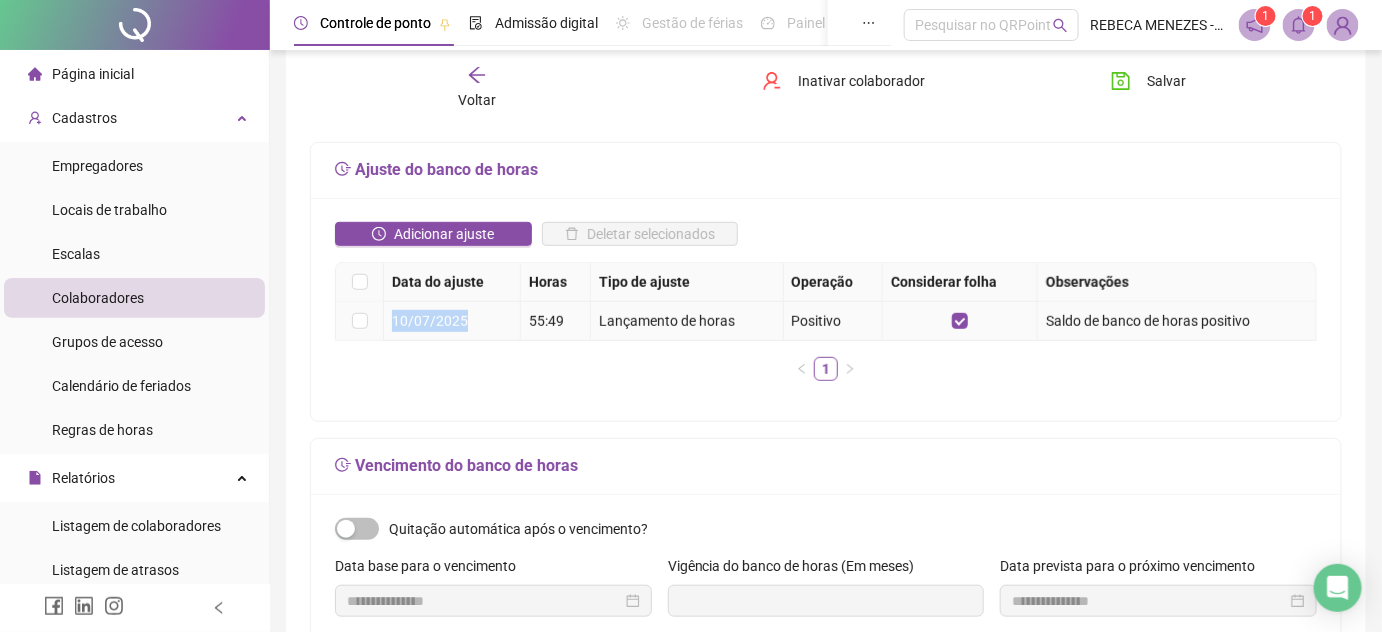 drag, startPoint x: 468, startPoint y: 320, endPoint x: 387, endPoint y: 324, distance: 81.09871 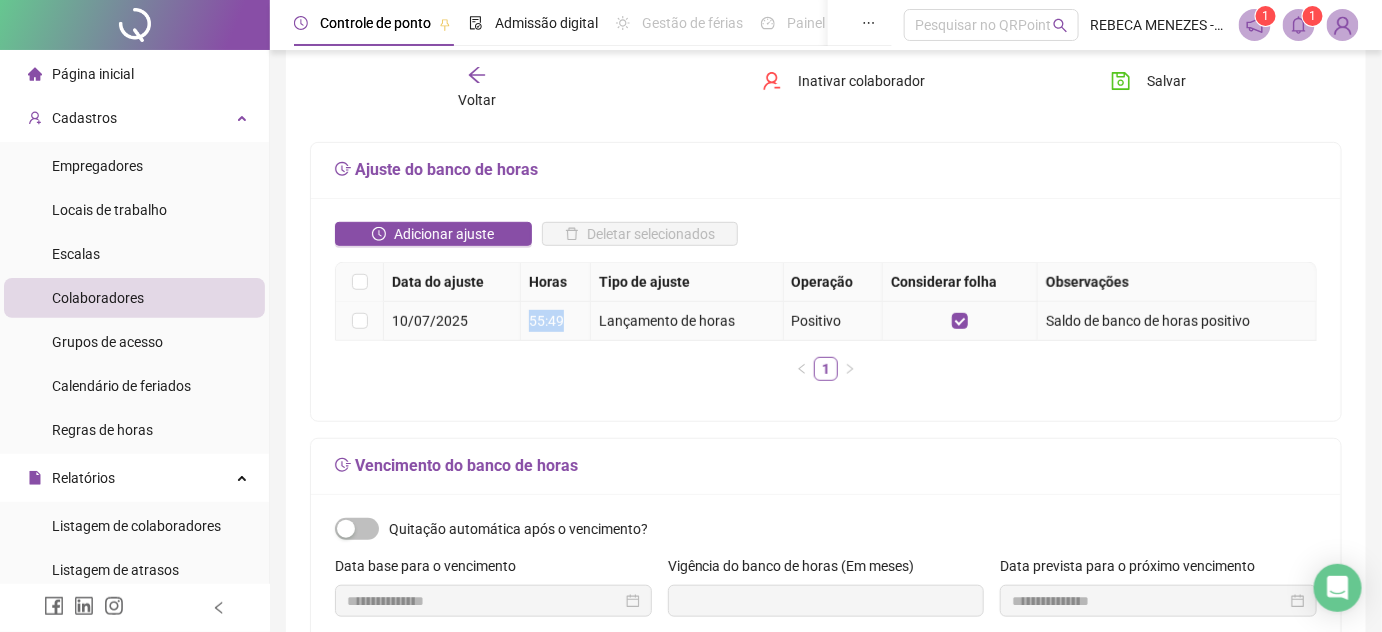 drag, startPoint x: 526, startPoint y: 322, endPoint x: 562, endPoint y: 322, distance: 36 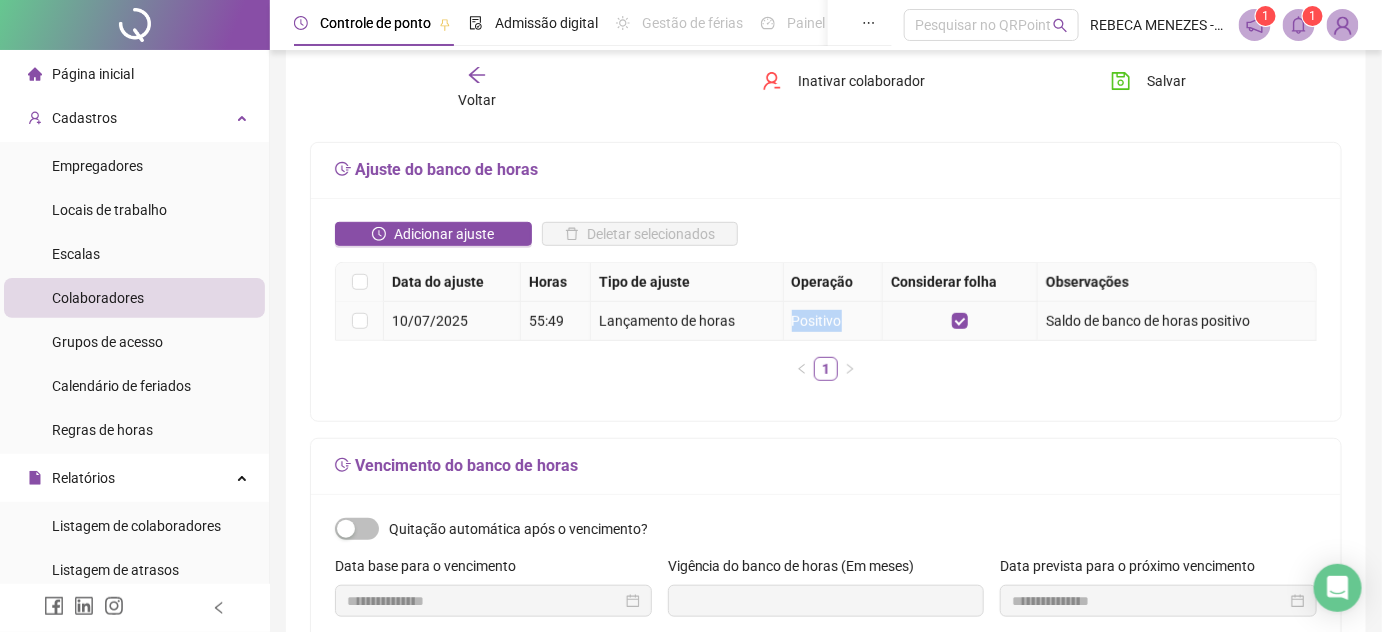 drag, startPoint x: 789, startPoint y: 325, endPoint x: 842, endPoint y: 325, distance: 53 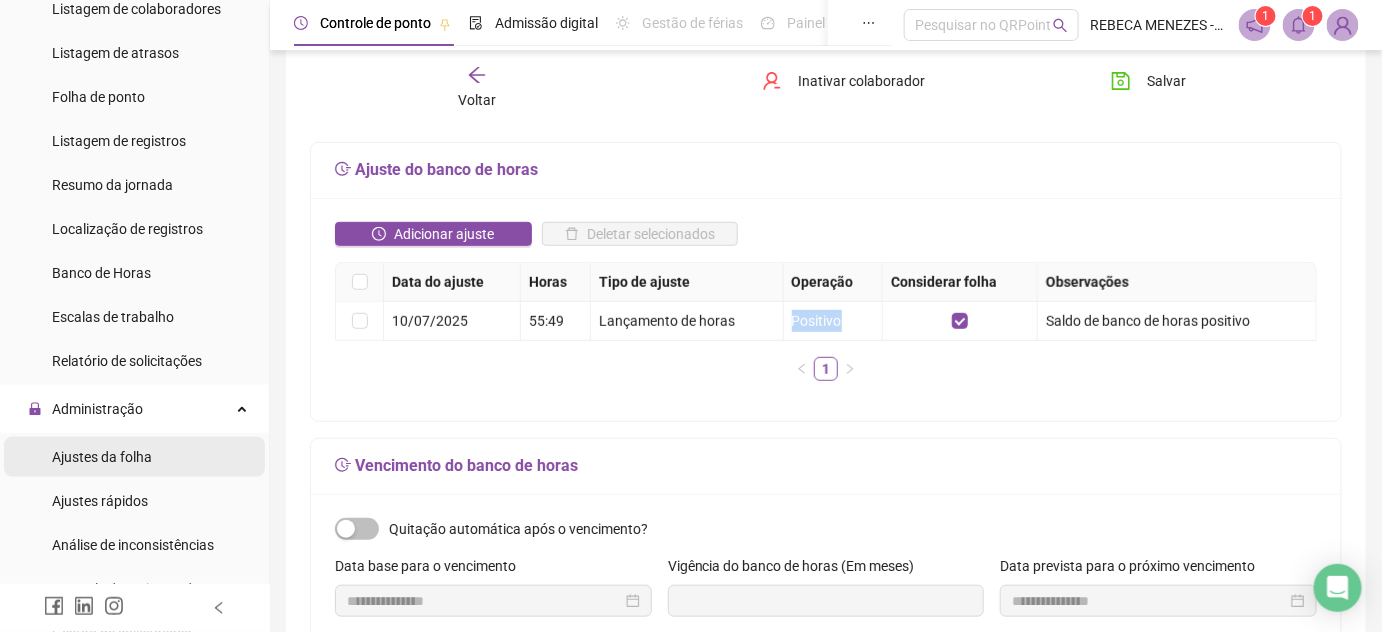 scroll, scrollTop: 636, scrollLeft: 0, axis: vertical 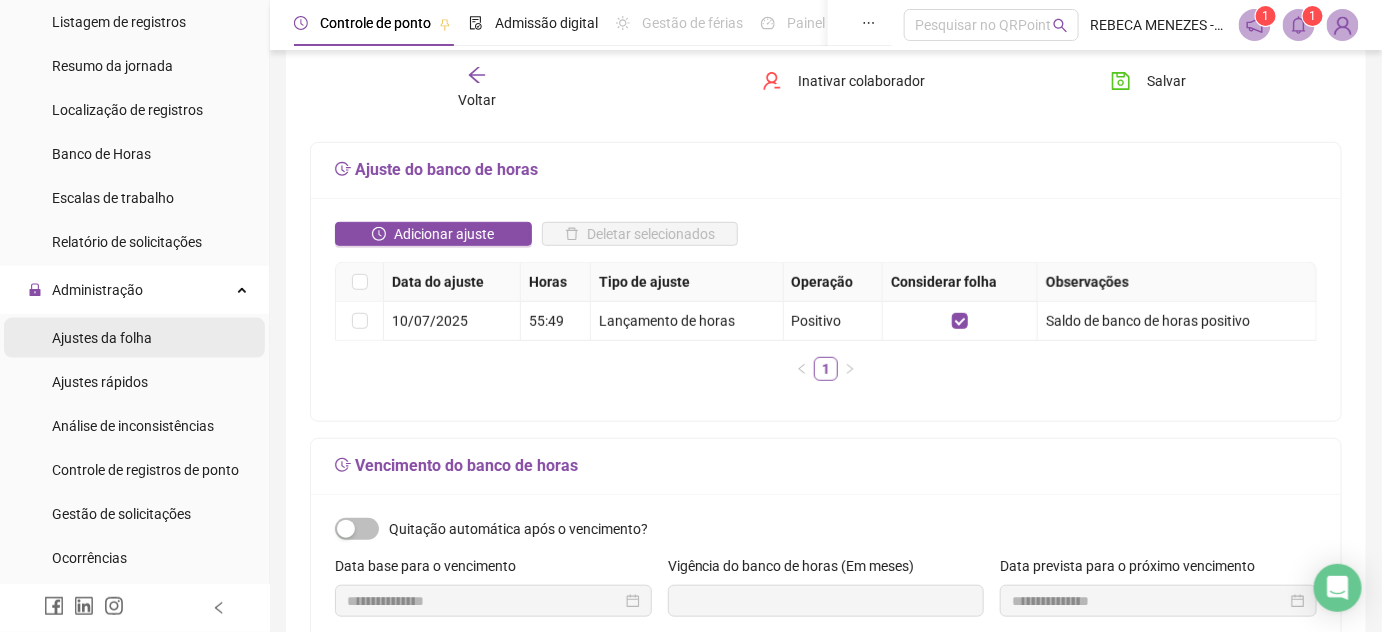 click on "Ajustes da folha" at bounding box center (102, 338) 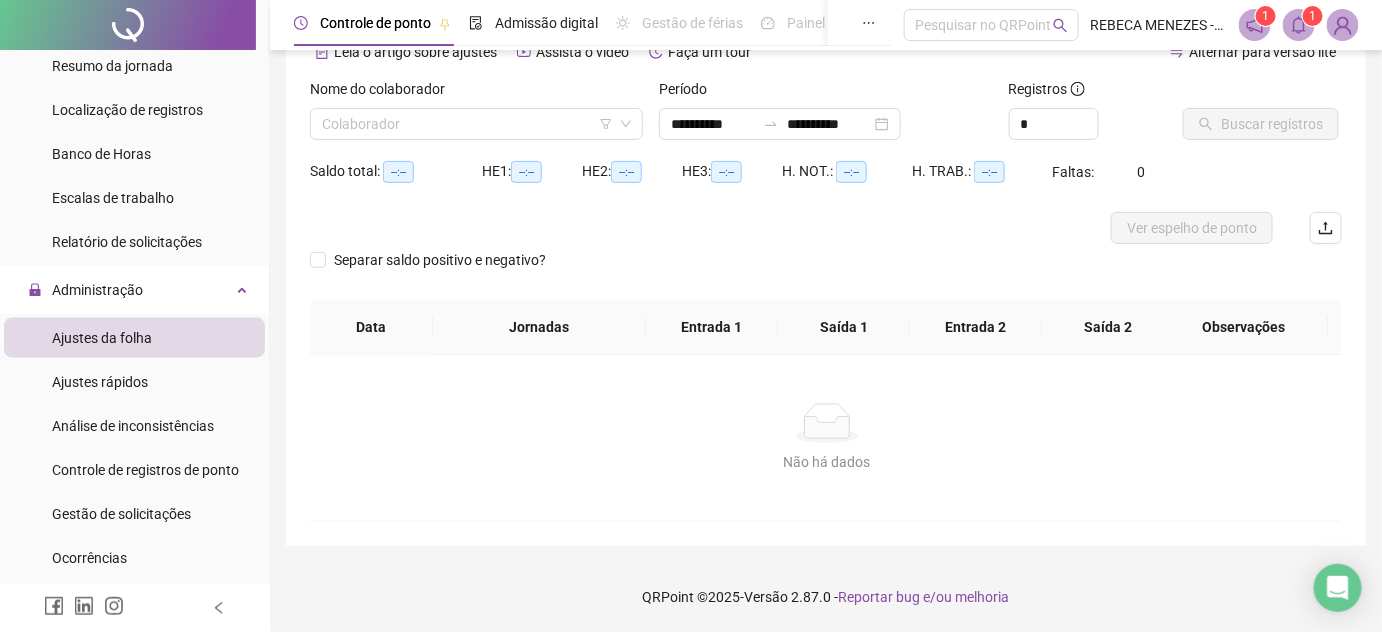 scroll, scrollTop: 105, scrollLeft: 0, axis: vertical 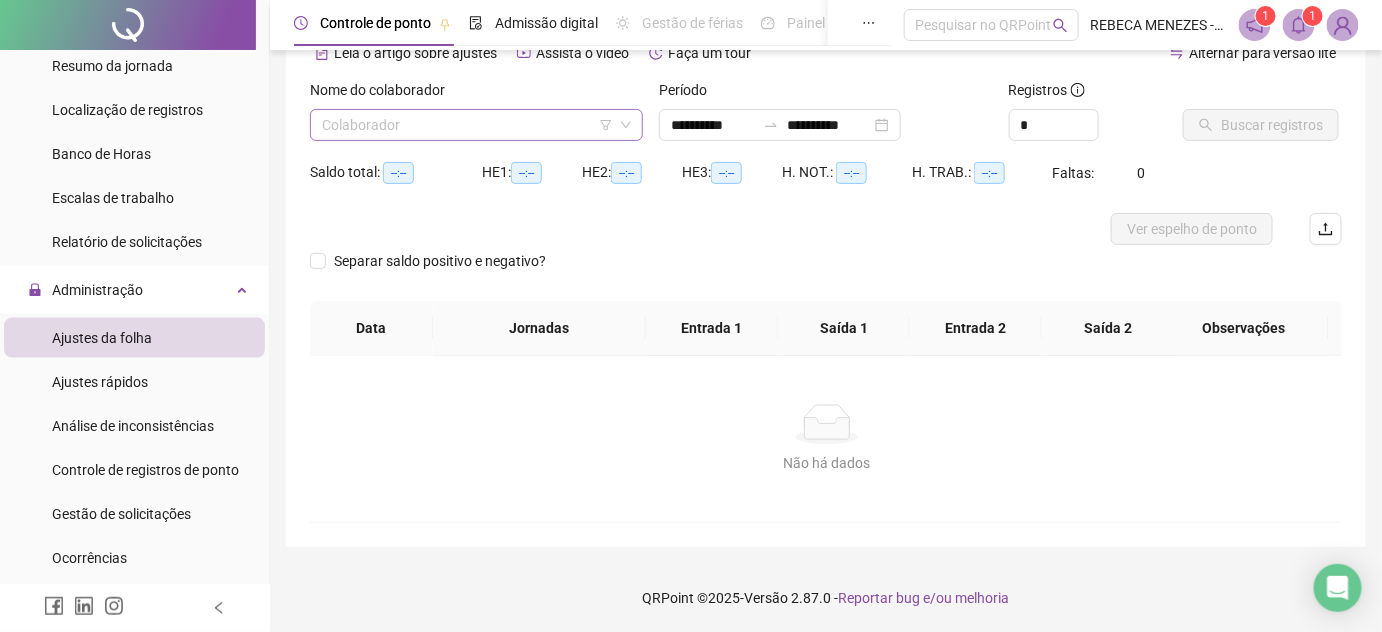 click at bounding box center [470, 125] 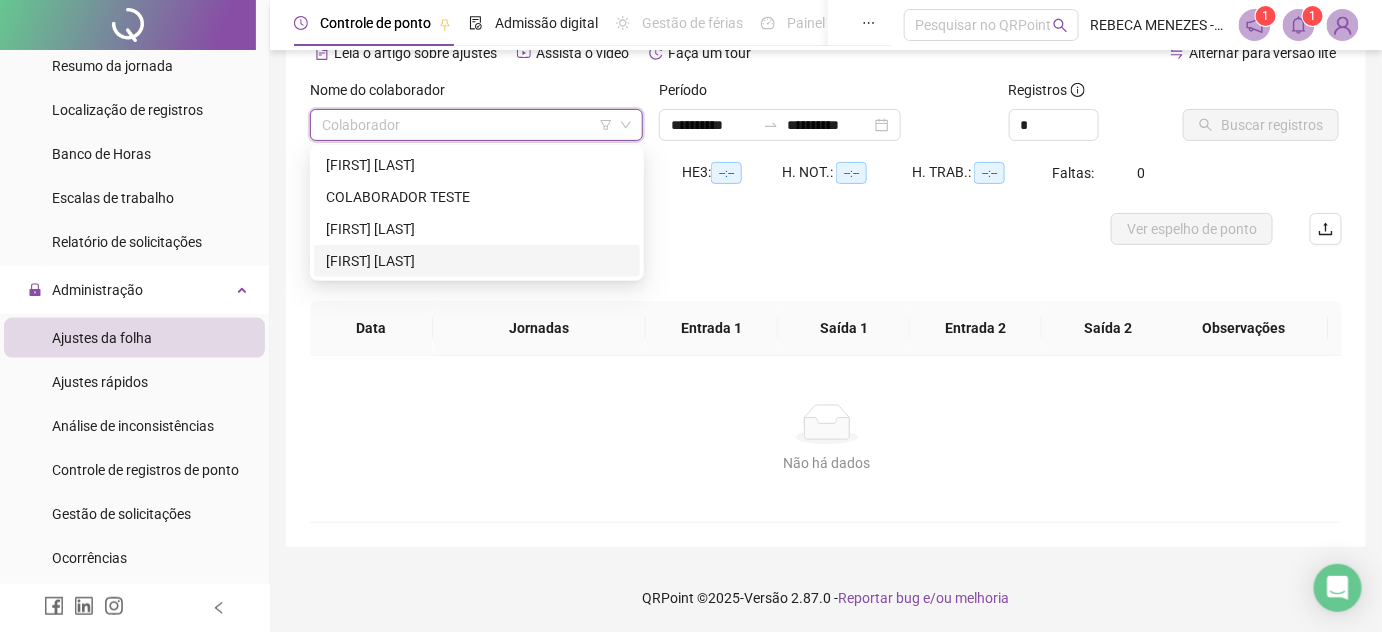 click on "[FIRST] [LAST]" at bounding box center (477, 261) 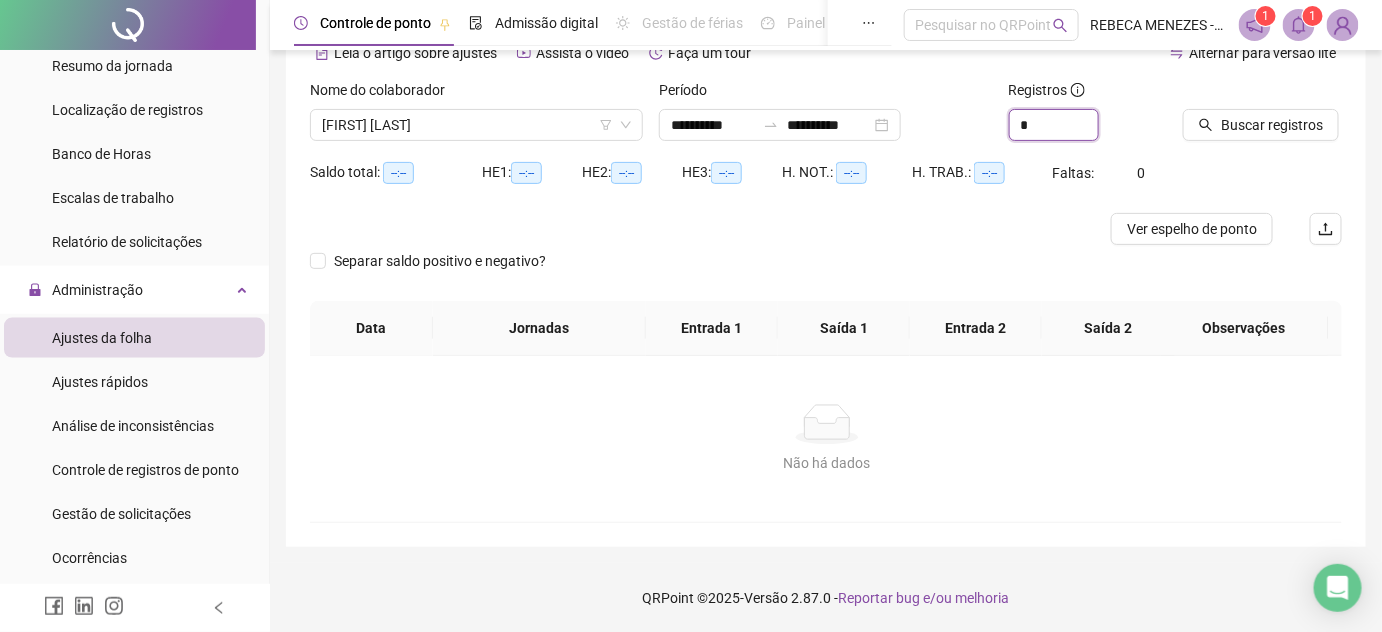 drag, startPoint x: 1042, startPoint y: 127, endPoint x: 955, endPoint y: 126, distance: 87.005745 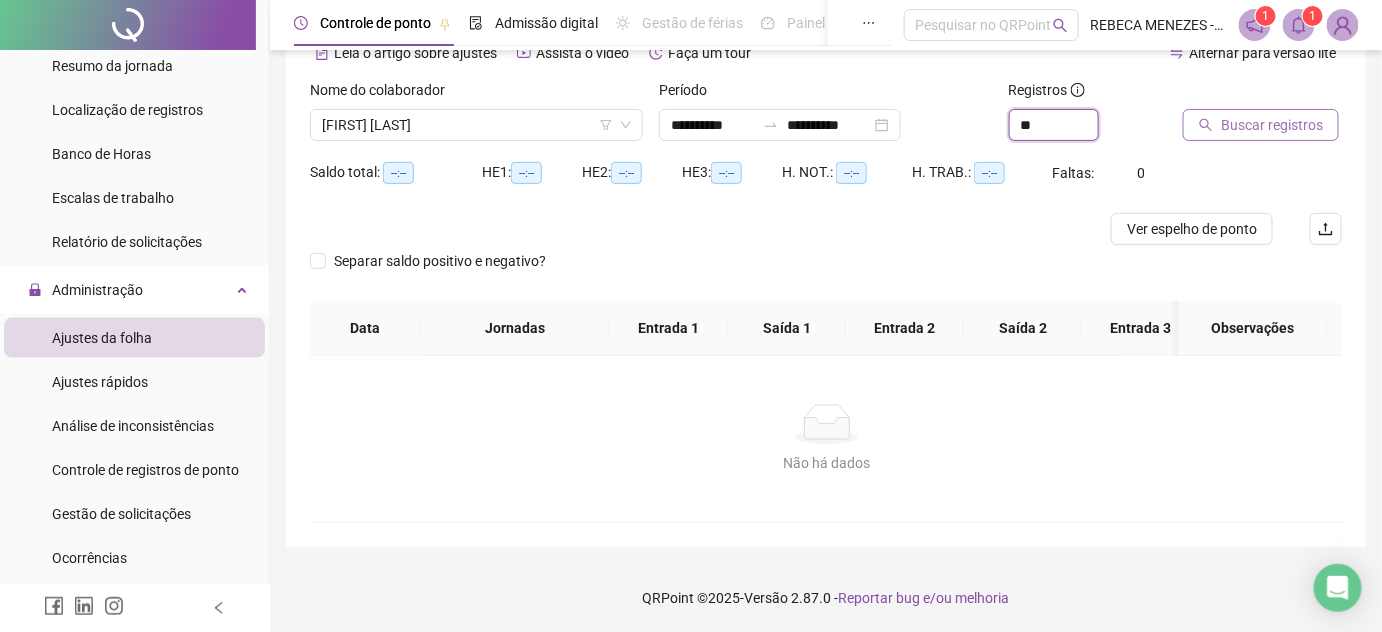 type on "**" 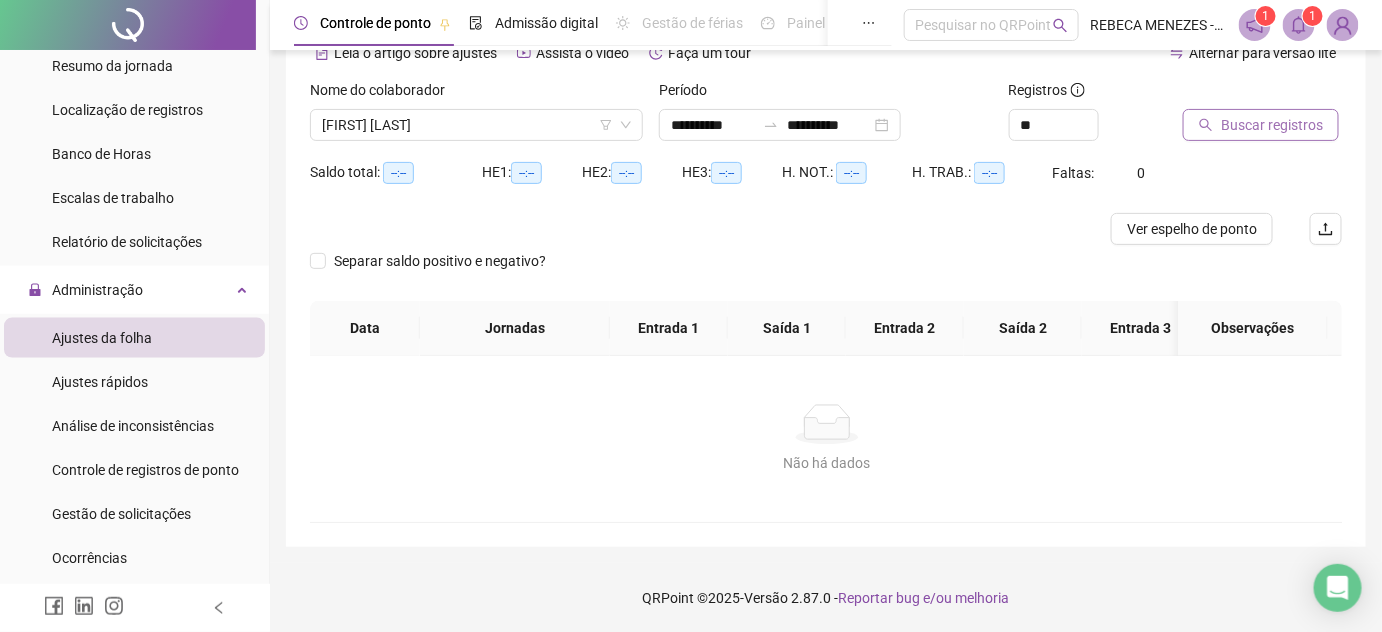 click on "Buscar registros" at bounding box center (1272, 125) 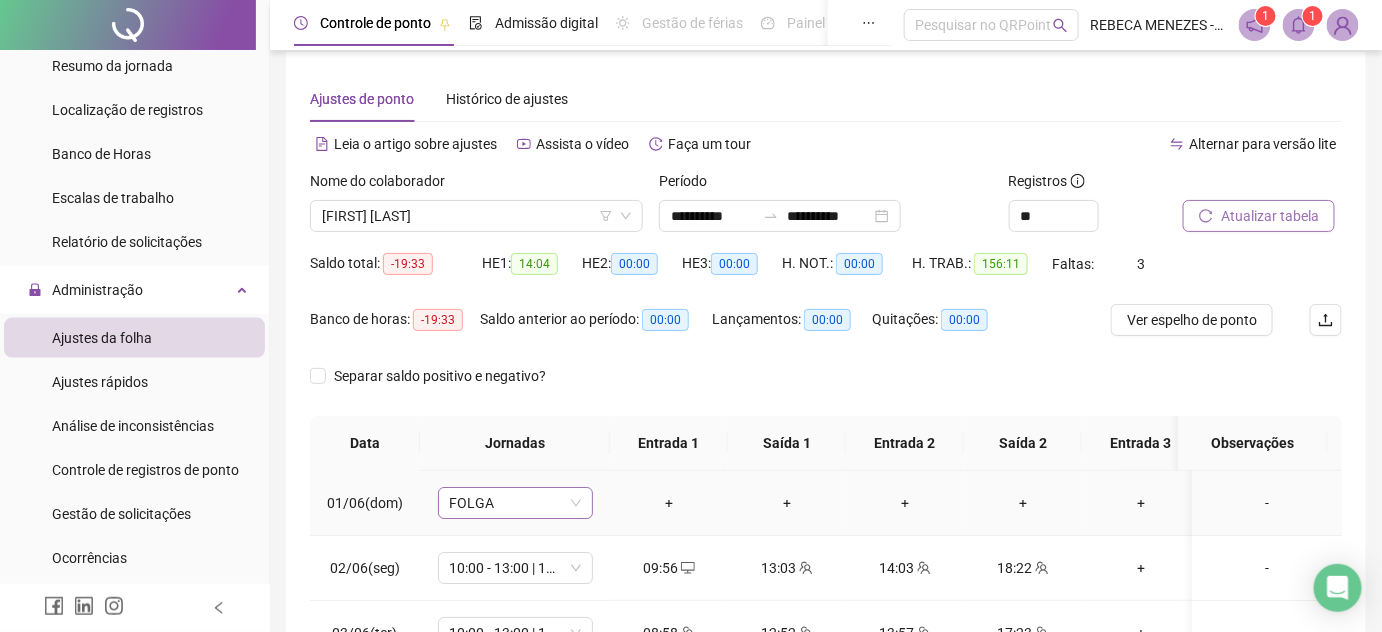 scroll, scrollTop: 0, scrollLeft: 0, axis: both 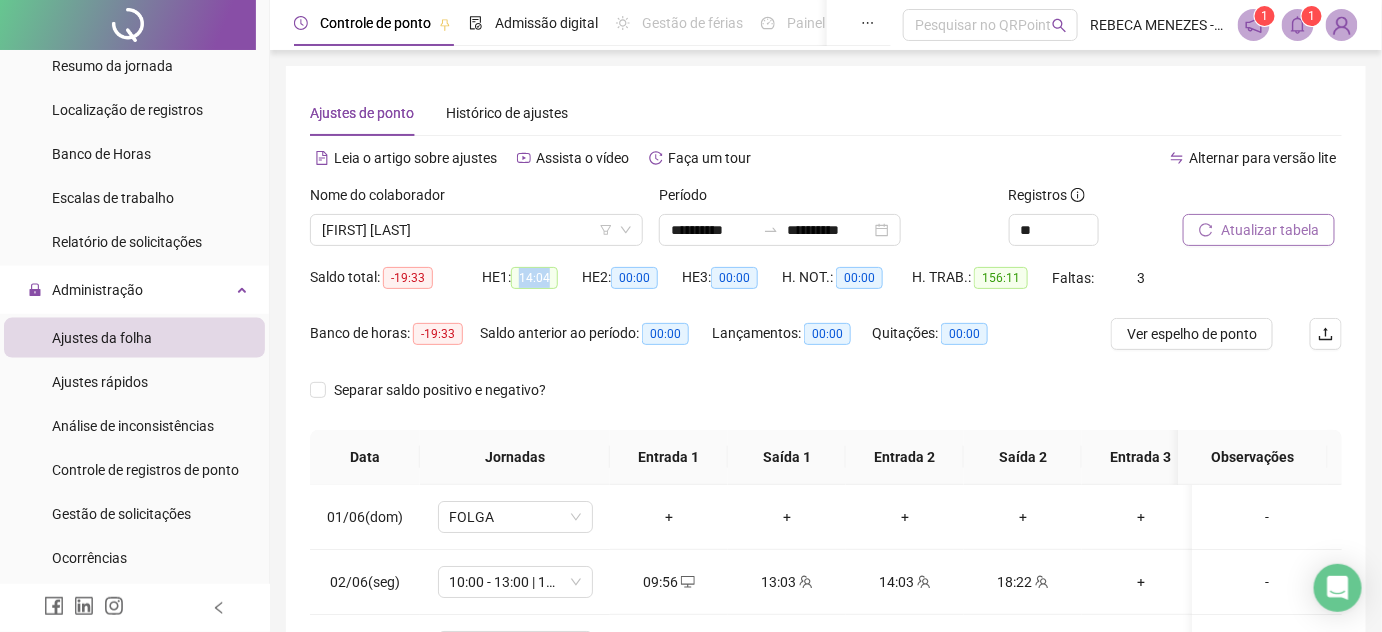 drag, startPoint x: 526, startPoint y: 279, endPoint x: 551, endPoint y: 279, distance: 25 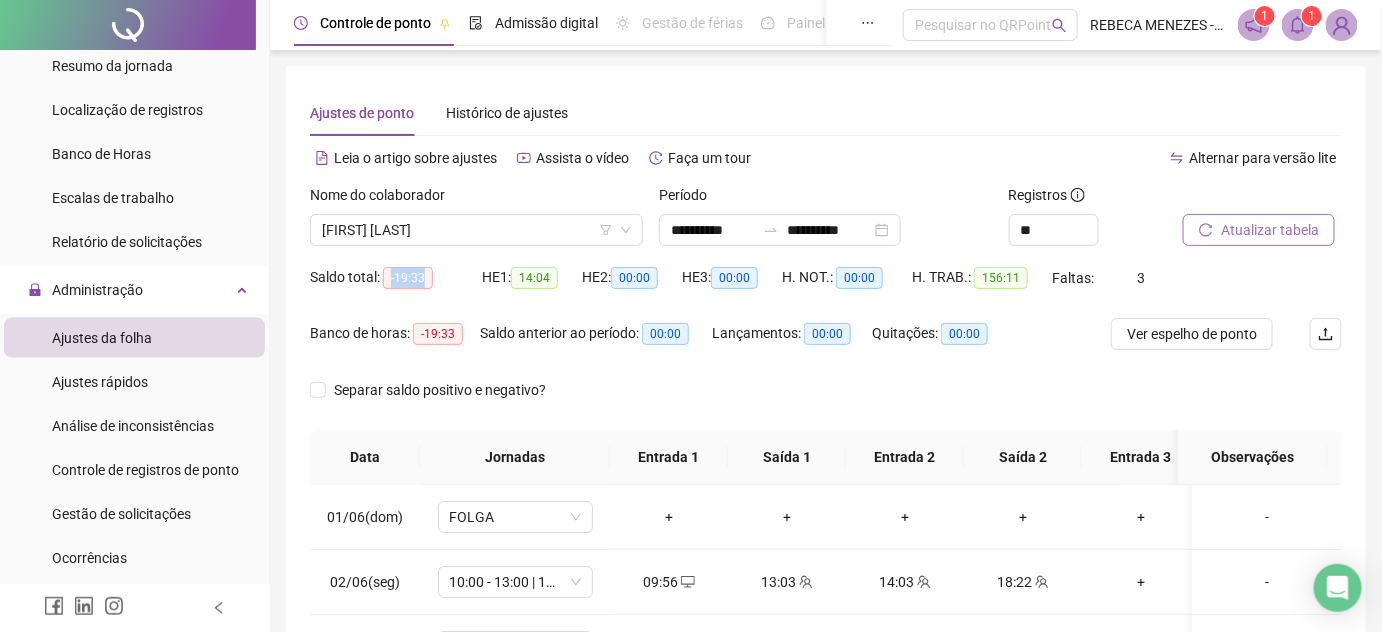 drag, startPoint x: 391, startPoint y: 276, endPoint x: 422, endPoint y: 275, distance: 31.016125 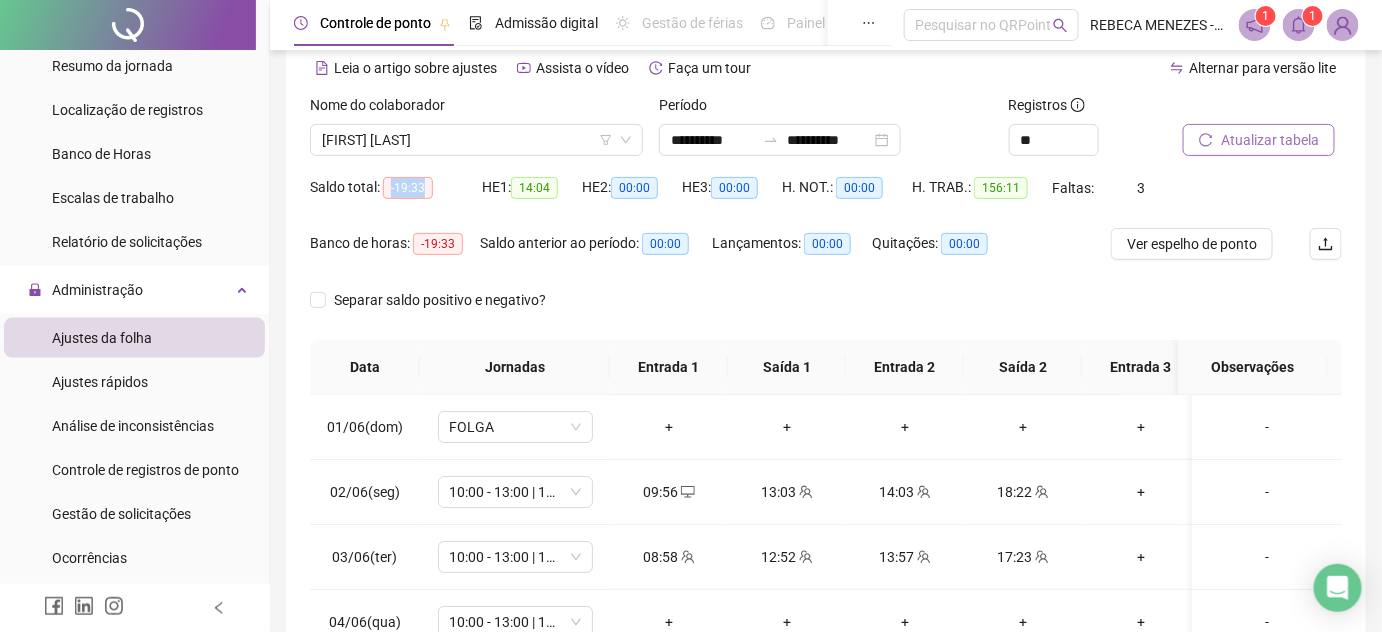 scroll, scrollTop: 181, scrollLeft: 0, axis: vertical 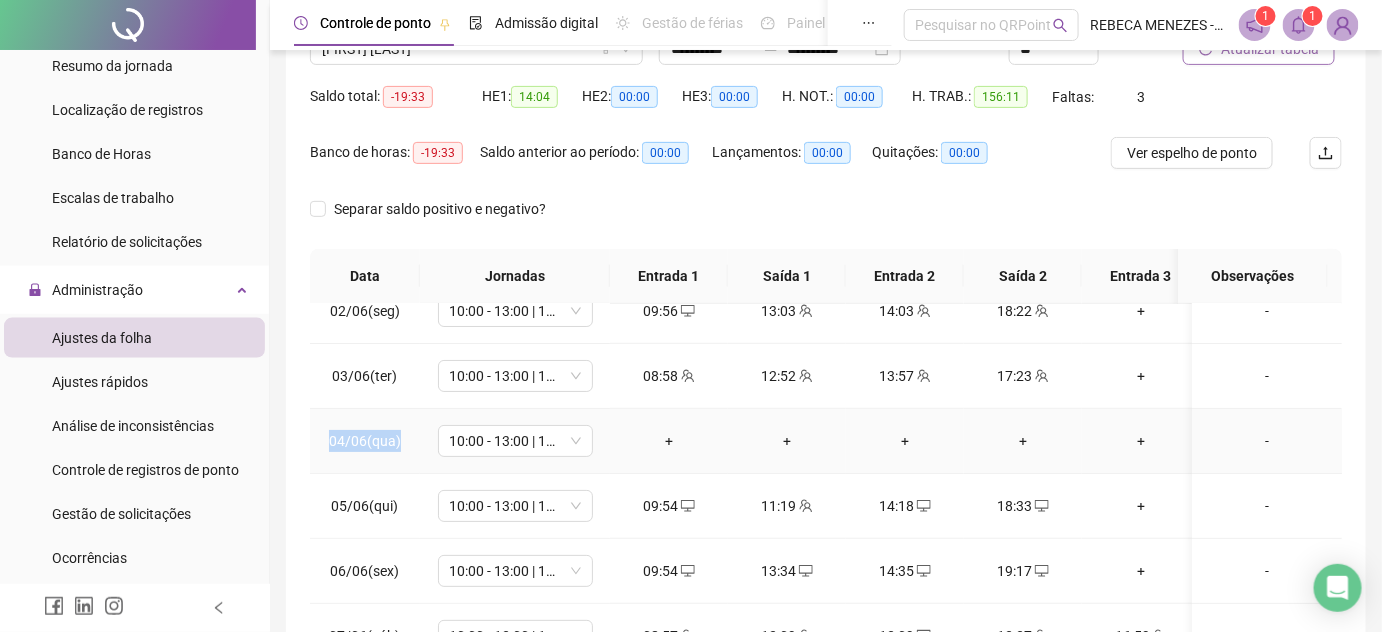 drag, startPoint x: 333, startPoint y: 443, endPoint x: 405, endPoint y: 443, distance: 72 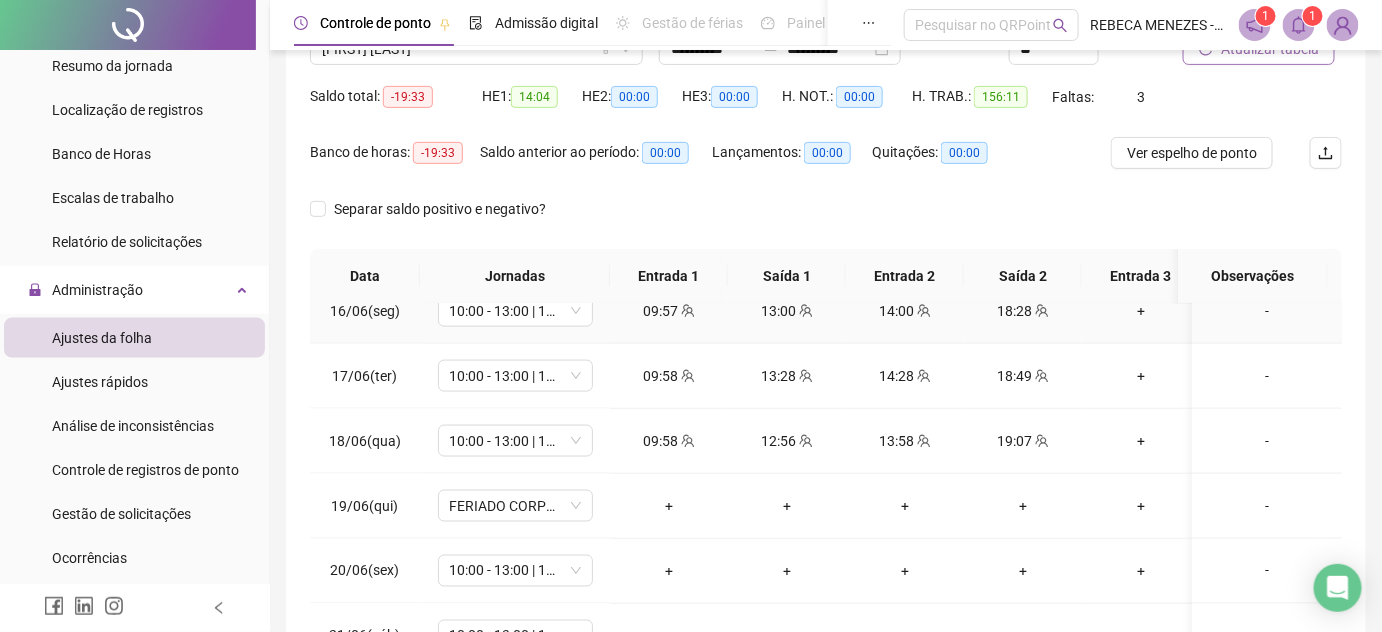 scroll, scrollTop: 1090, scrollLeft: 0, axis: vertical 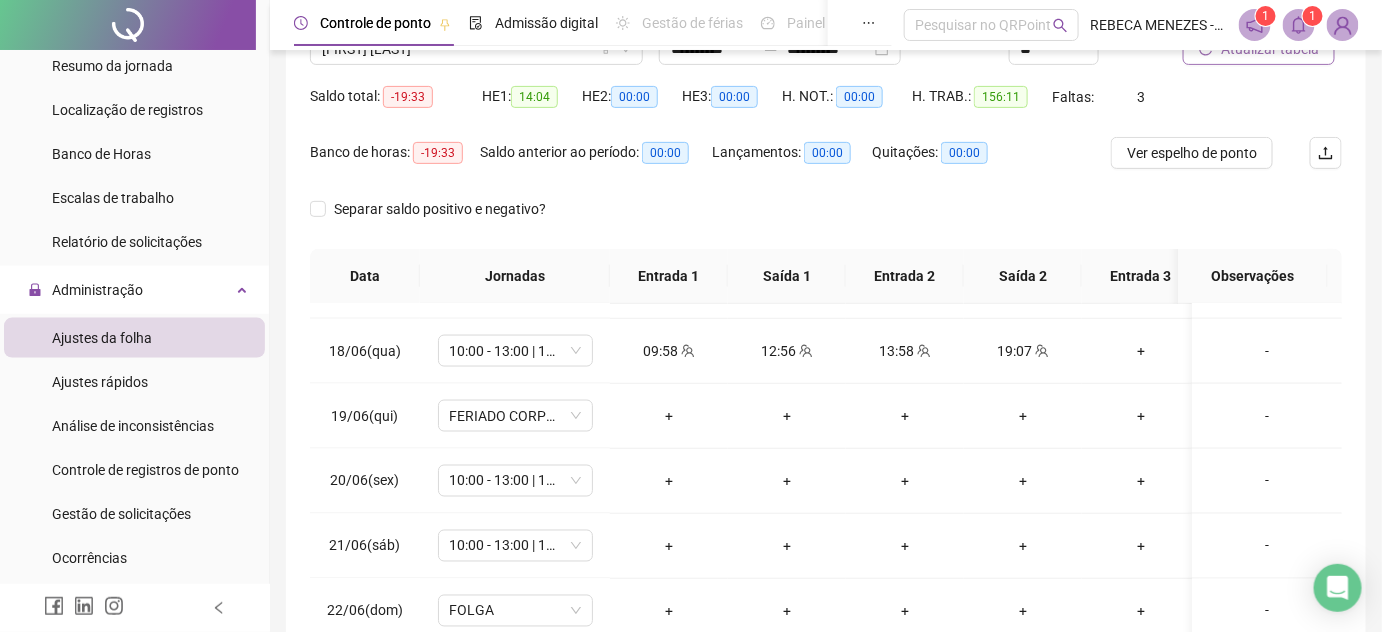 click on "Separar saldo positivo e negativo?" at bounding box center (826, 221) 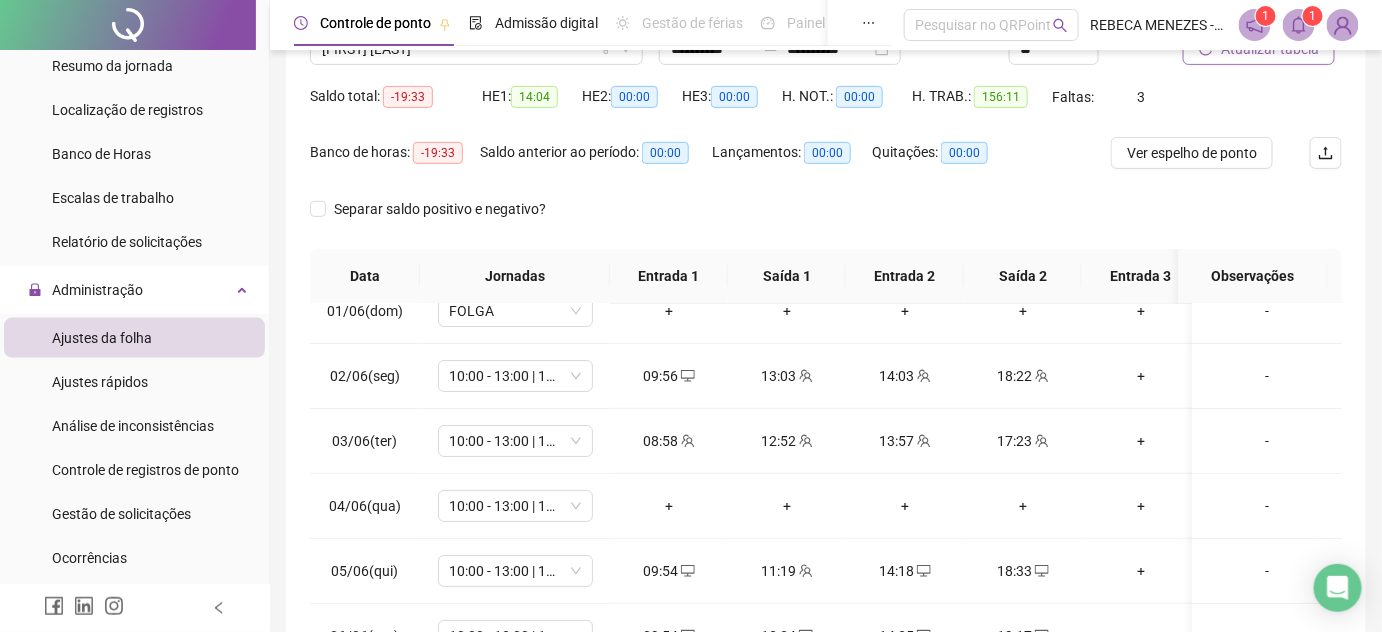 scroll, scrollTop: 0, scrollLeft: 0, axis: both 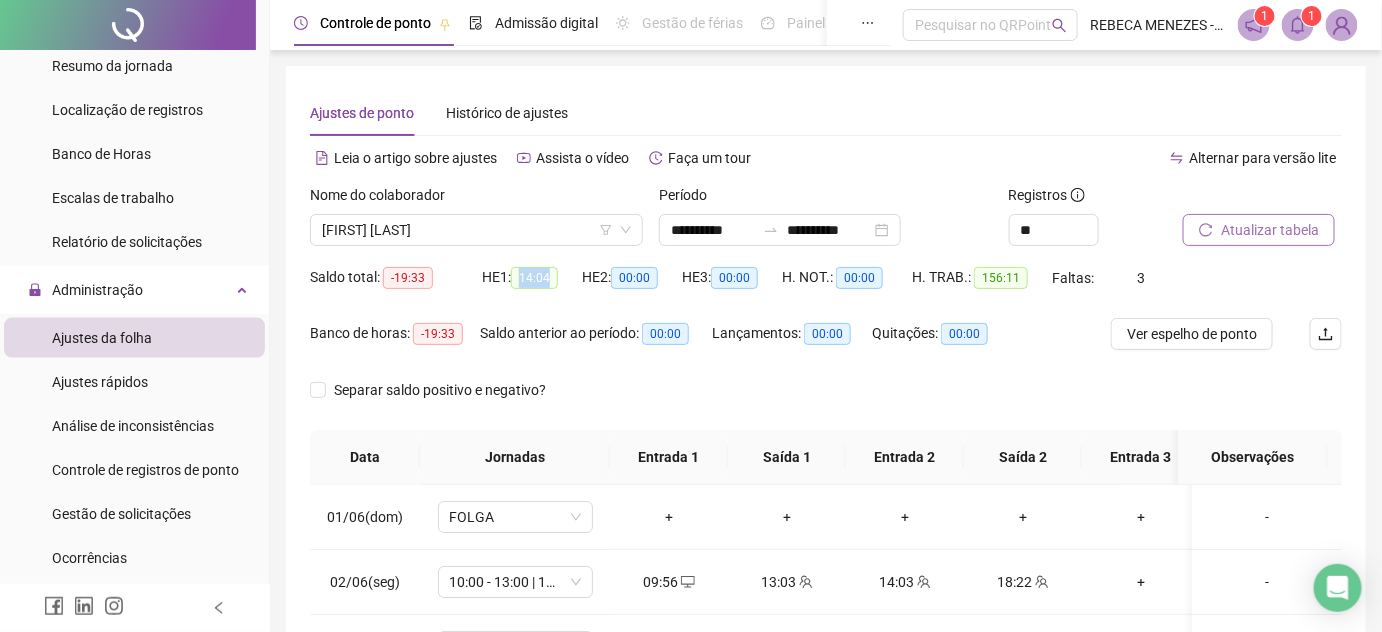 drag, startPoint x: 525, startPoint y: 274, endPoint x: 573, endPoint y: 274, distance: 48 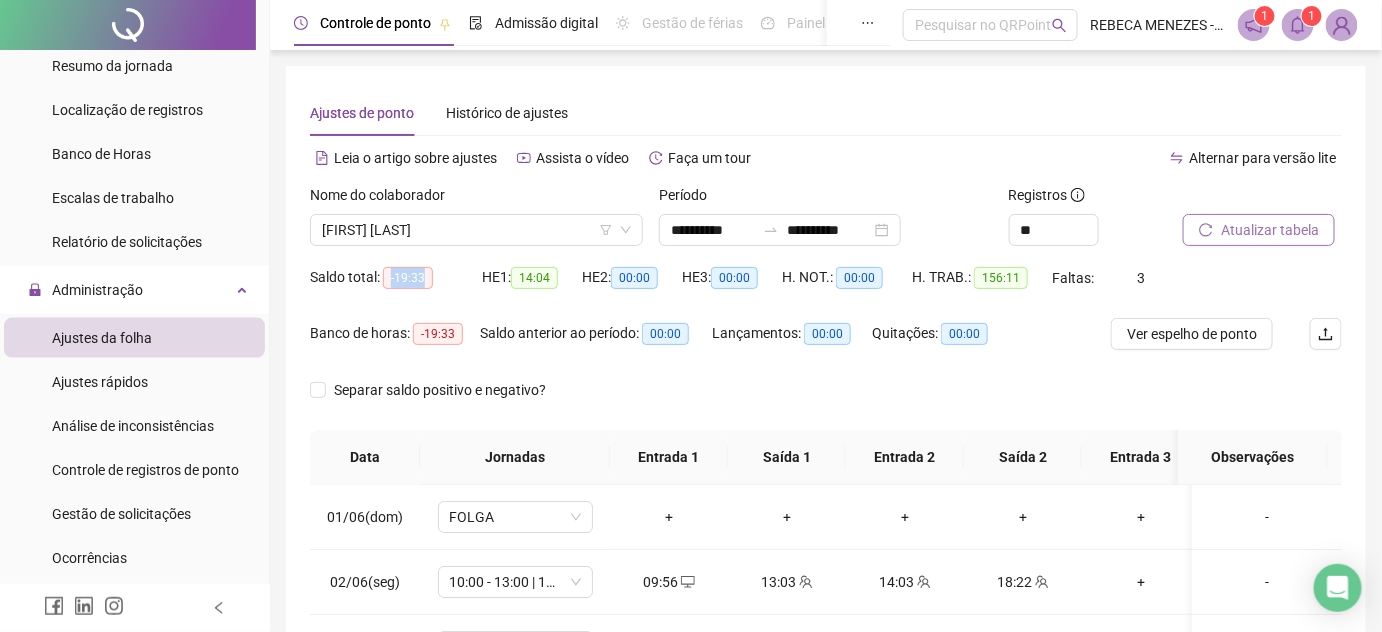 drag, startPoint x: 390, startPoint y: 279, endPoint x: 429, endPoint y: 279, distance: 39 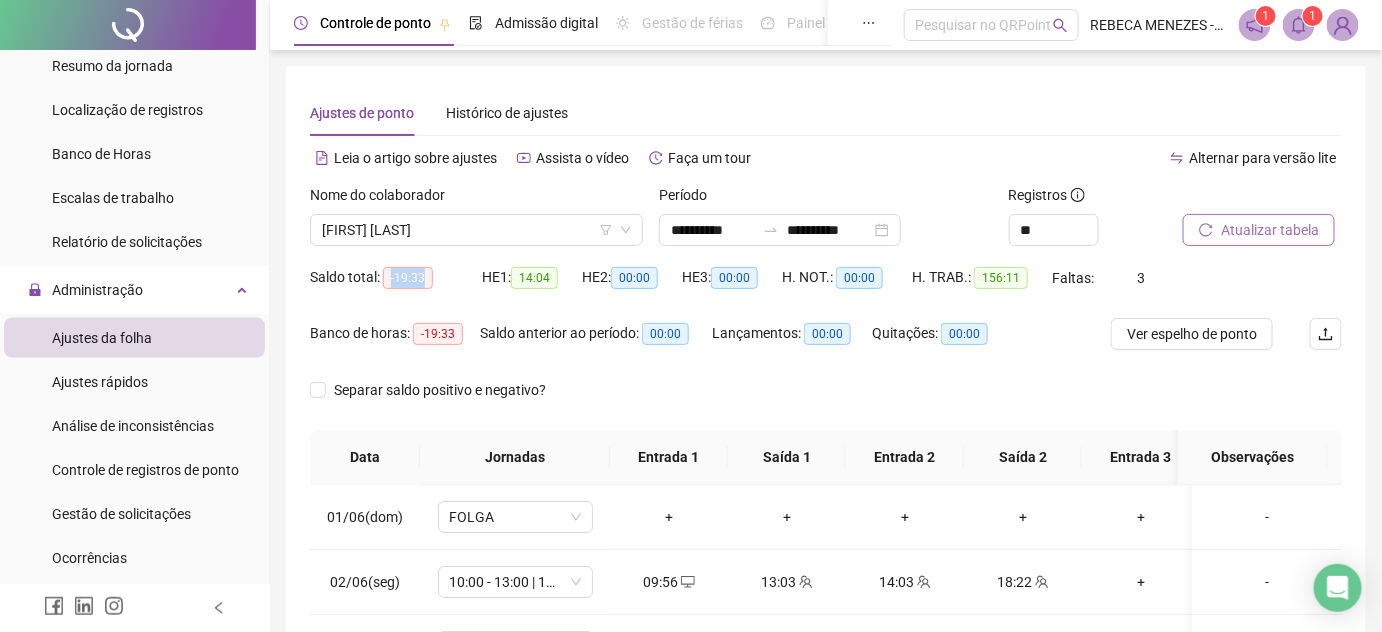 scroll, scrollTop: 90, scrollLeft: 0, axis: vertical 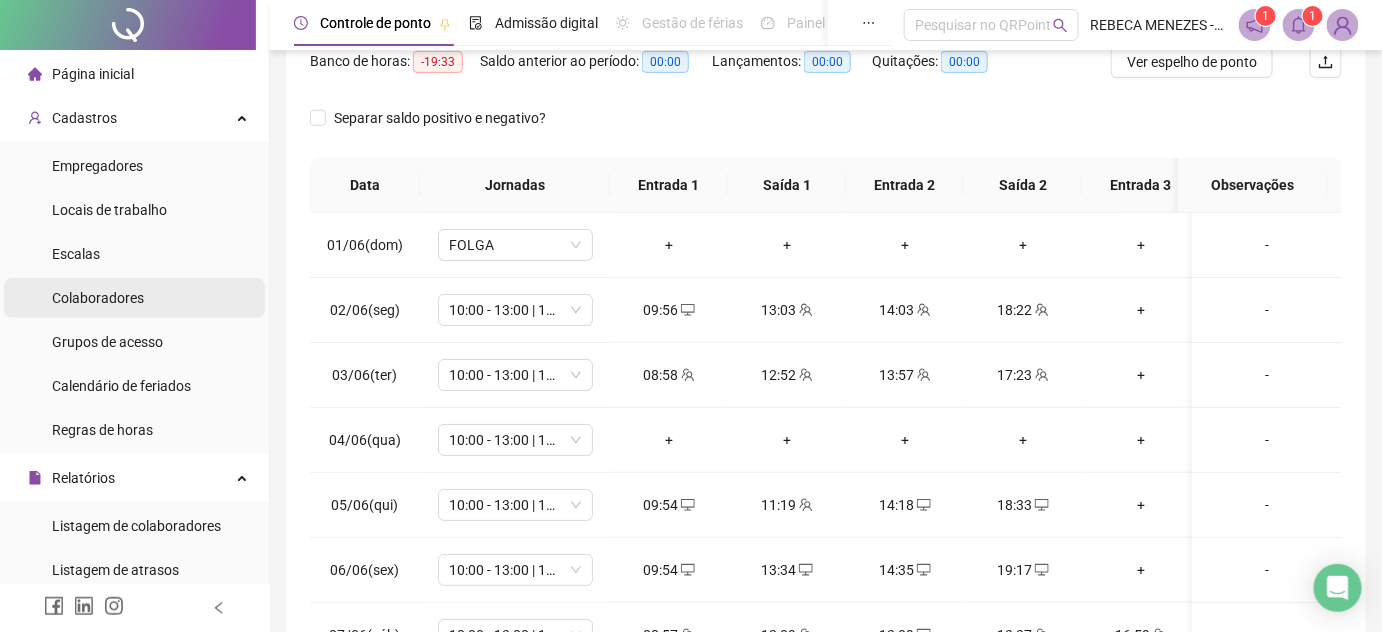 click on "Colaboradores" at bounding box center [98, 298] 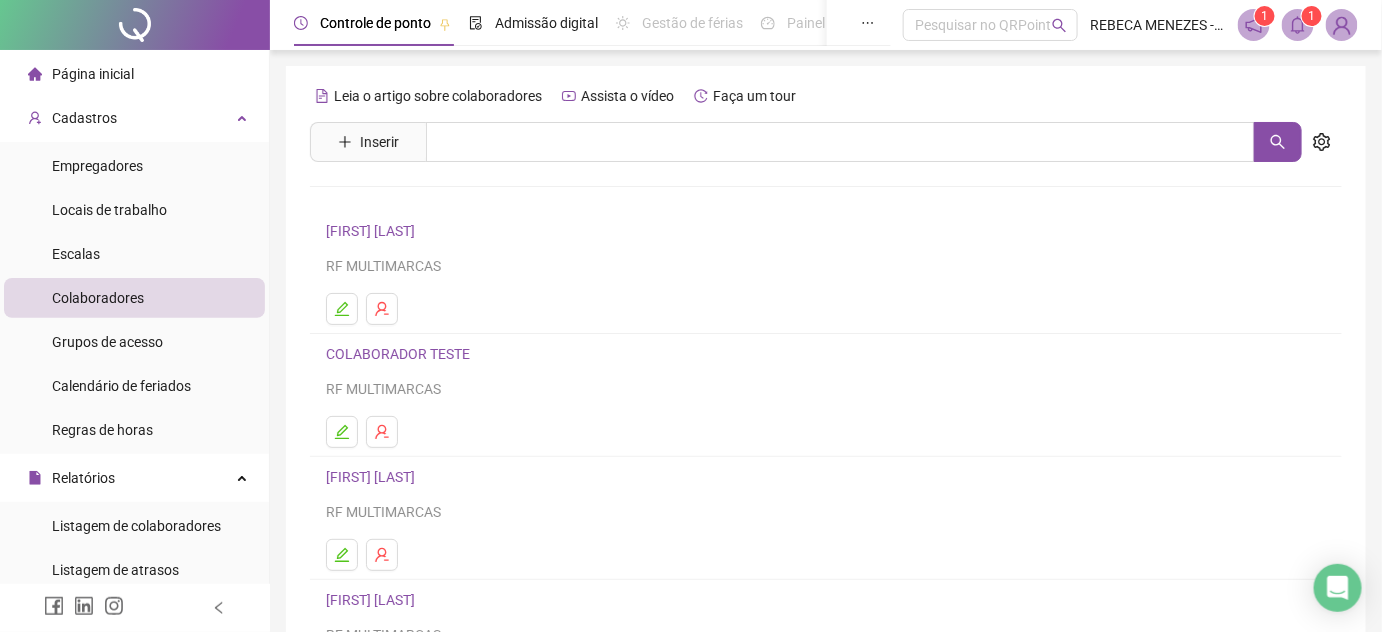 scroll, scrollTop: 210, scrollLeft: 0, axis: vertical 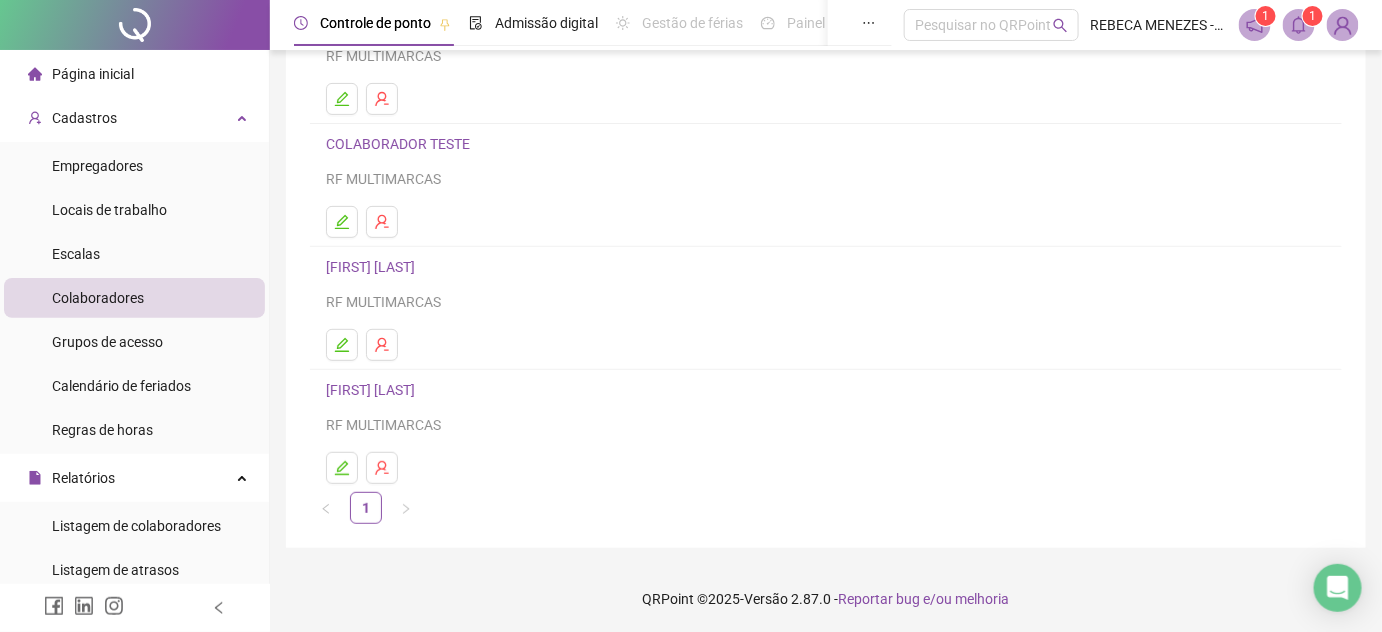 click on "[FIRST] [LAST]" at bounding box center [373, 390] 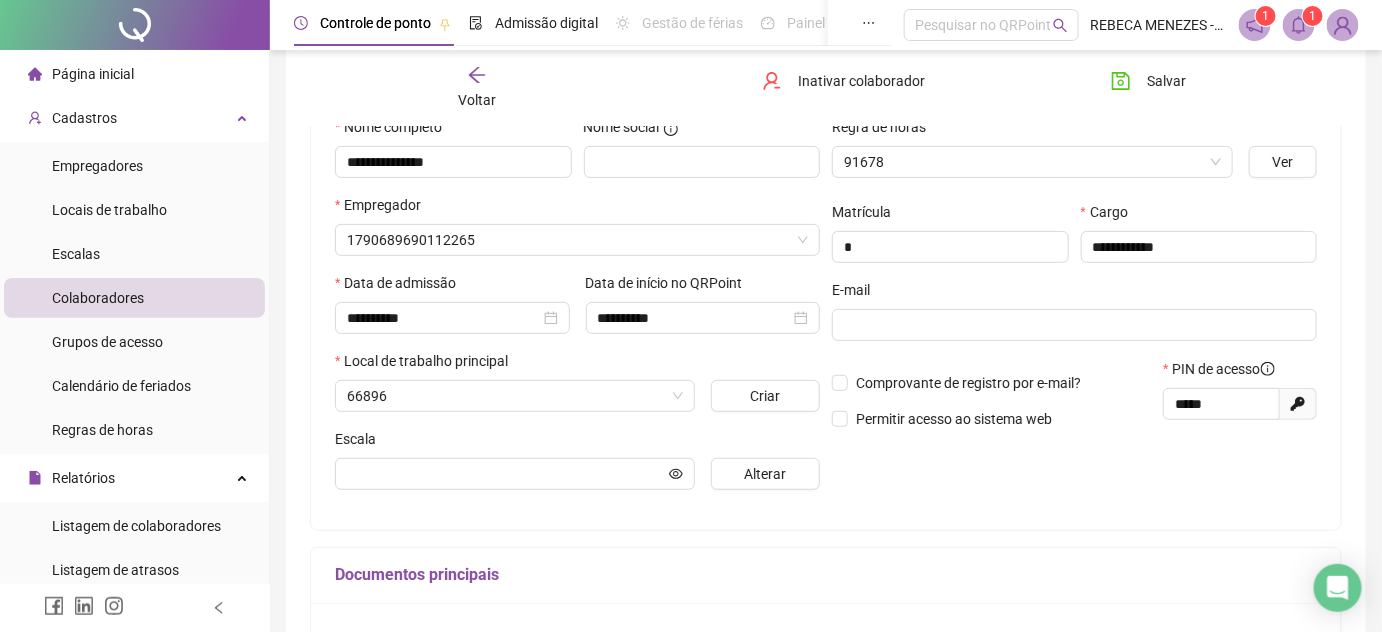 scroll, scrollTop: 221, scrollLeft: 0, axis: vertical 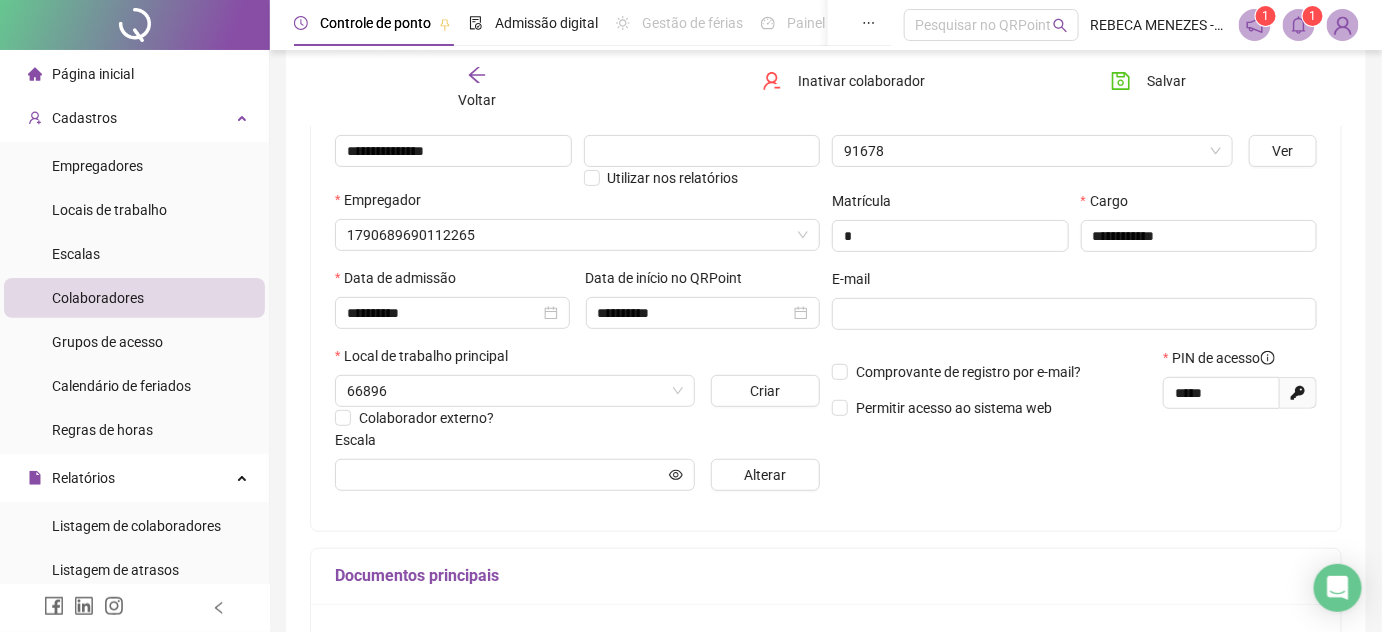 type on "**********" 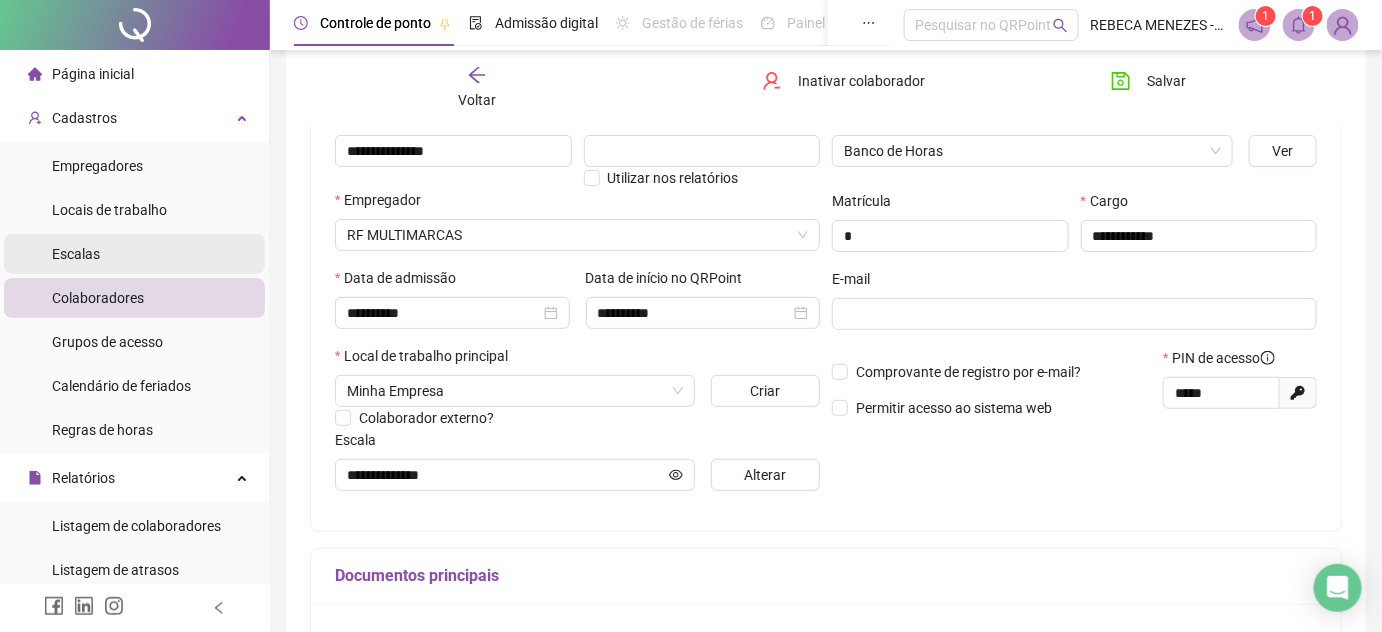 click on "Escalas" at bounding box center (76, 254) 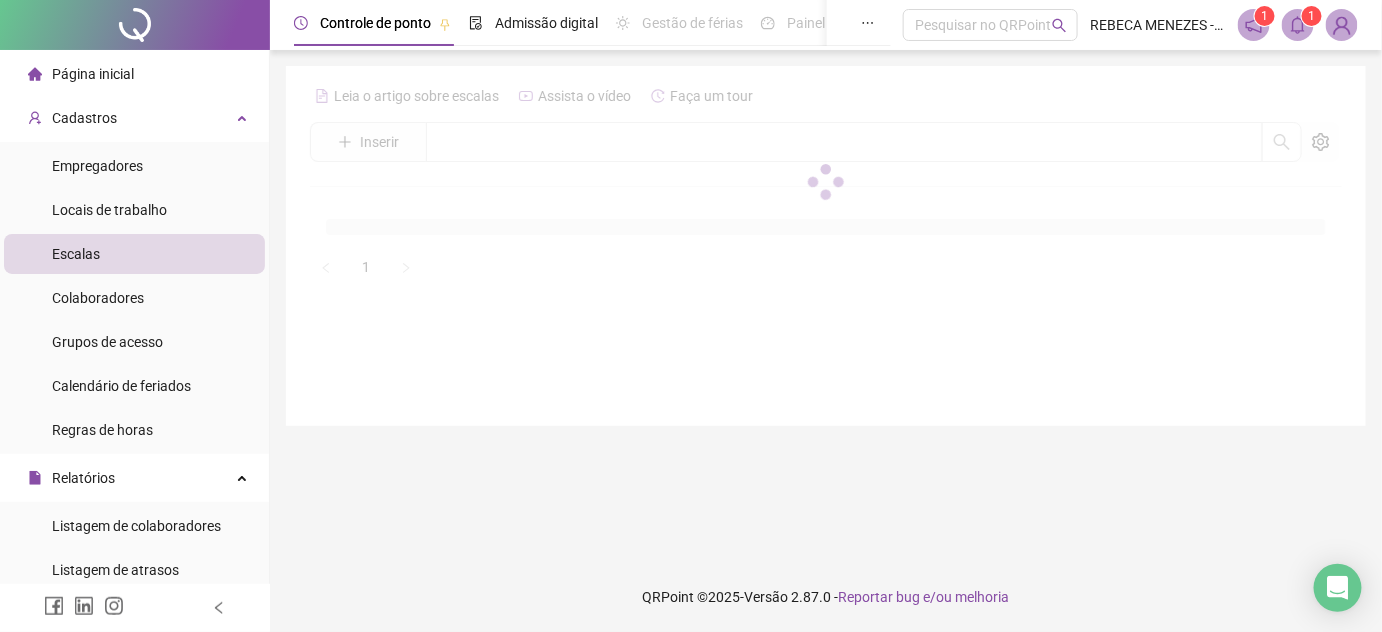 scroll, scrollTop: 0, scrollLeft: 0, axis: both 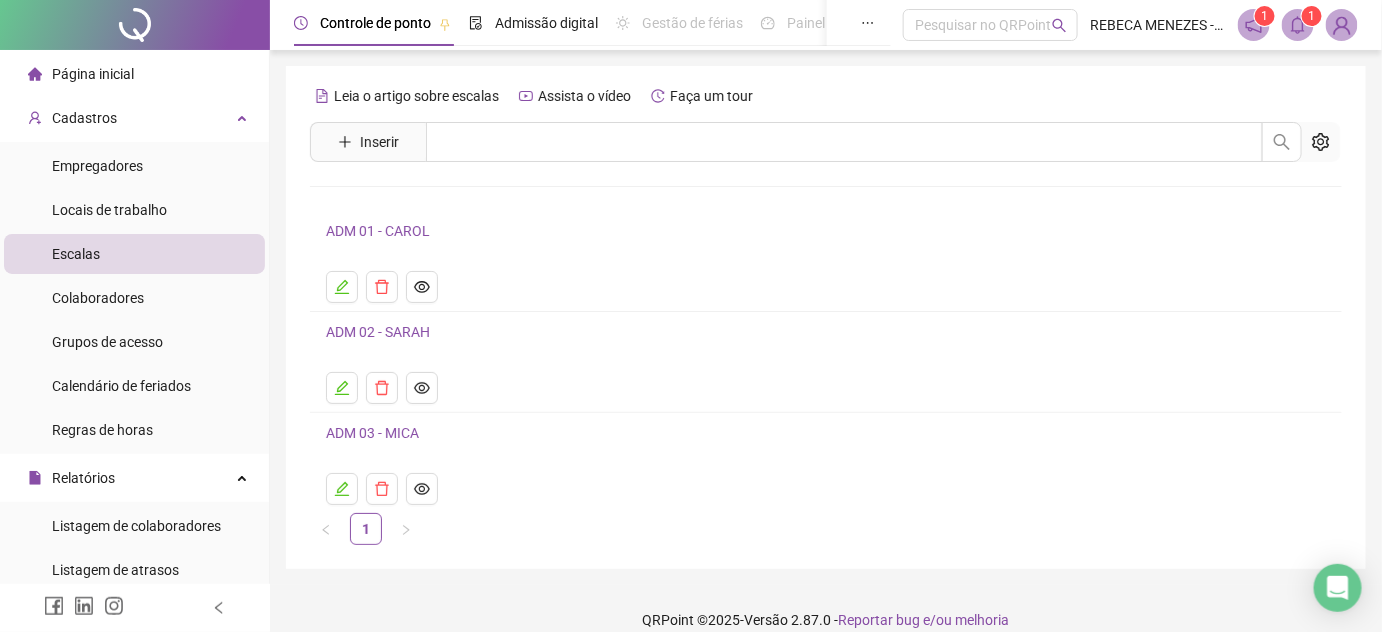click on "ADM 02 - SARAH" at bounding box center [378, 332] 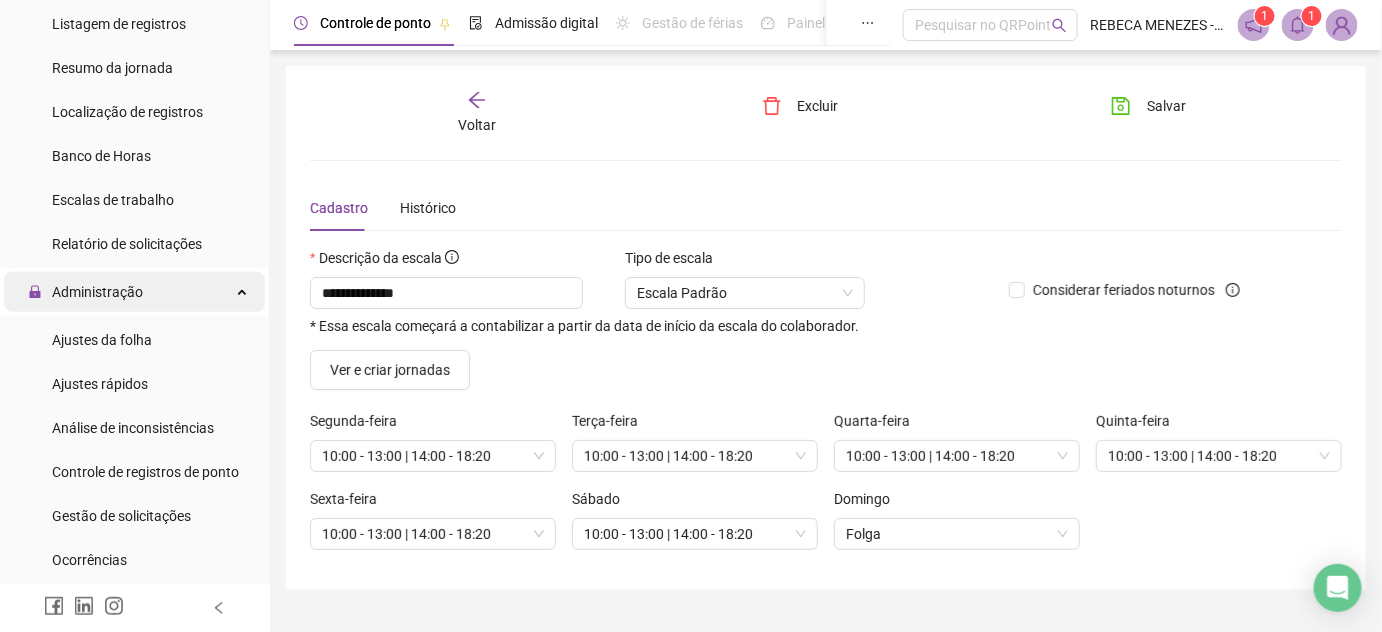 scroll, scrollTop: 636, scrollLeft: 0, axis: vertical 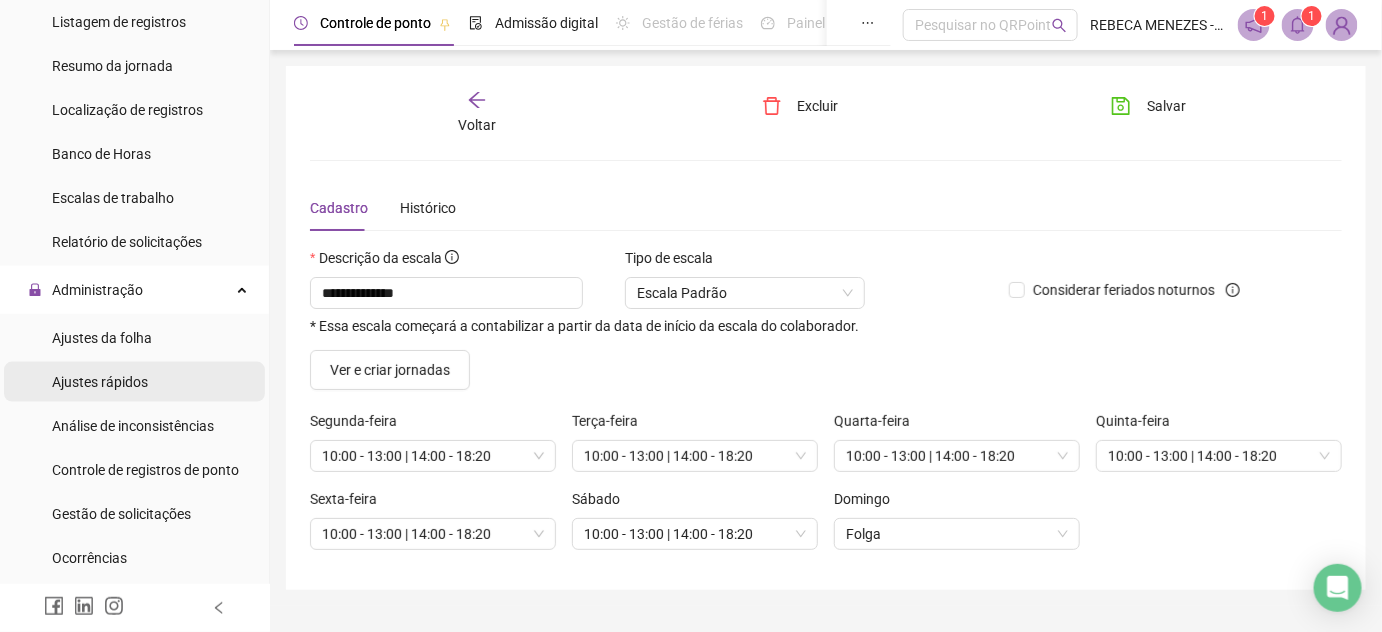click on "Ajustes rápidos" at bounding box center (100, 382) 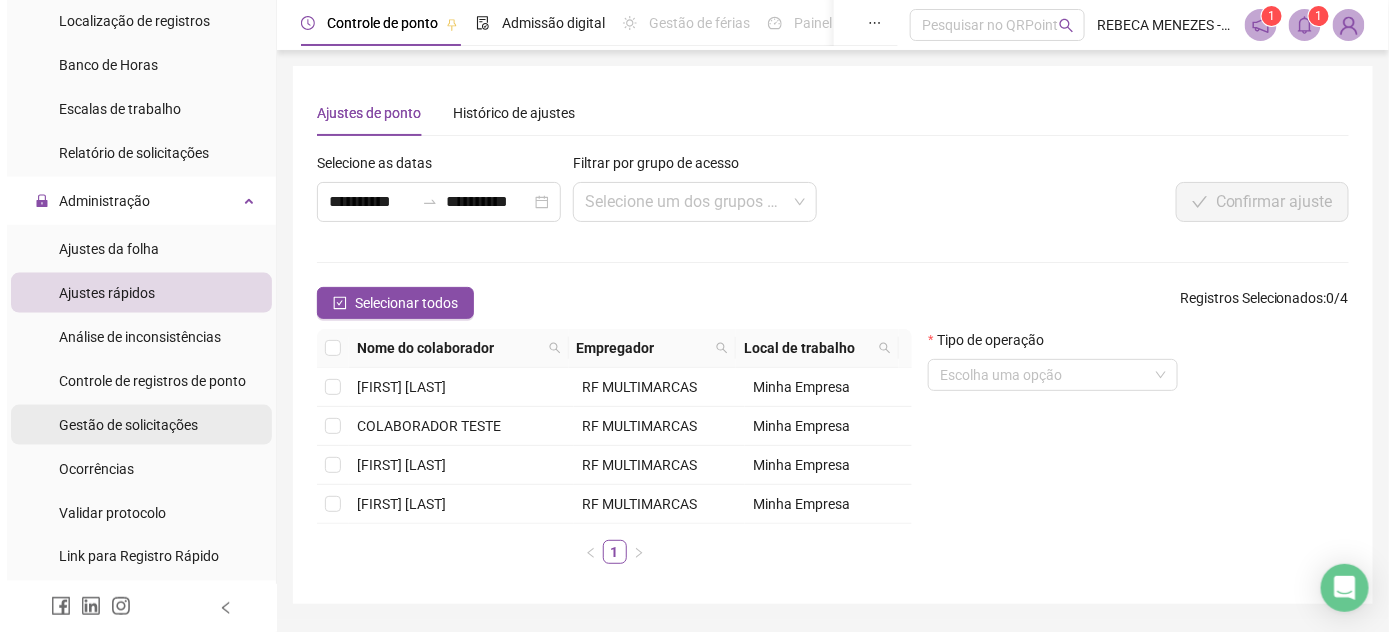 scroll, scrollTop: 727, scrollLeft: 0, axis: vertical 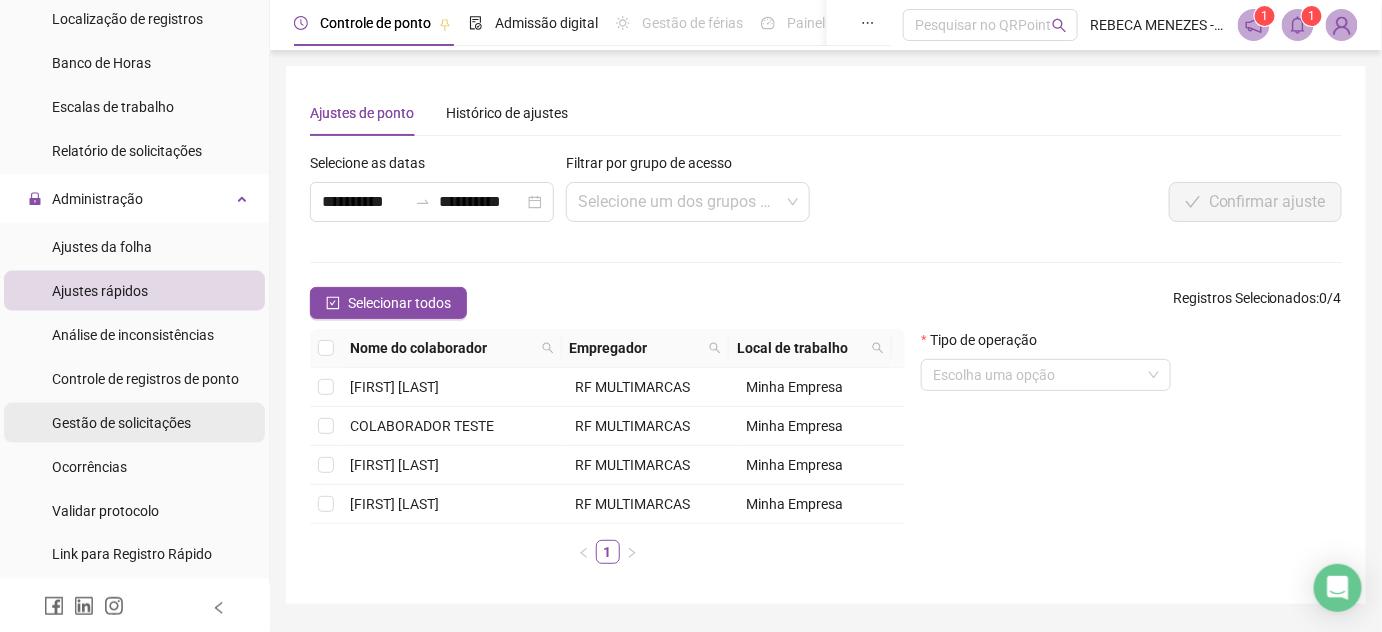 click on "Gestão de solicitações" at bounding box center [121, 423] 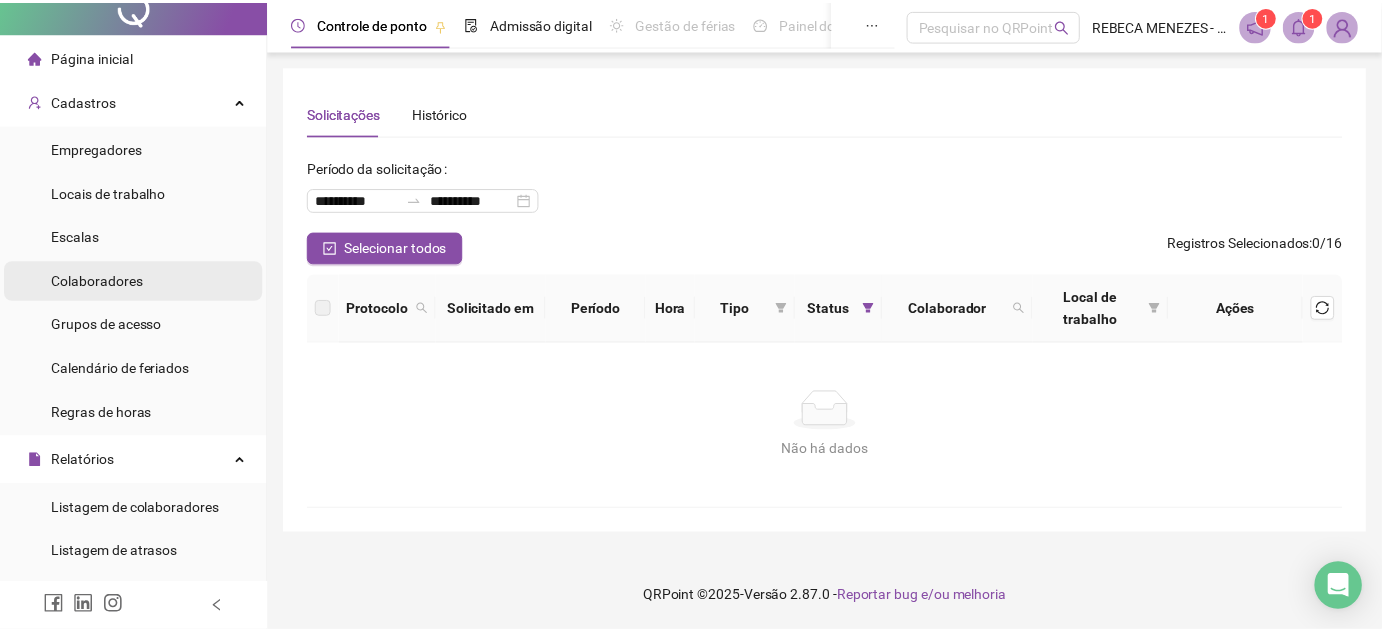 scroll, scrollTop: 0, scrollLeft: 0, axis: both 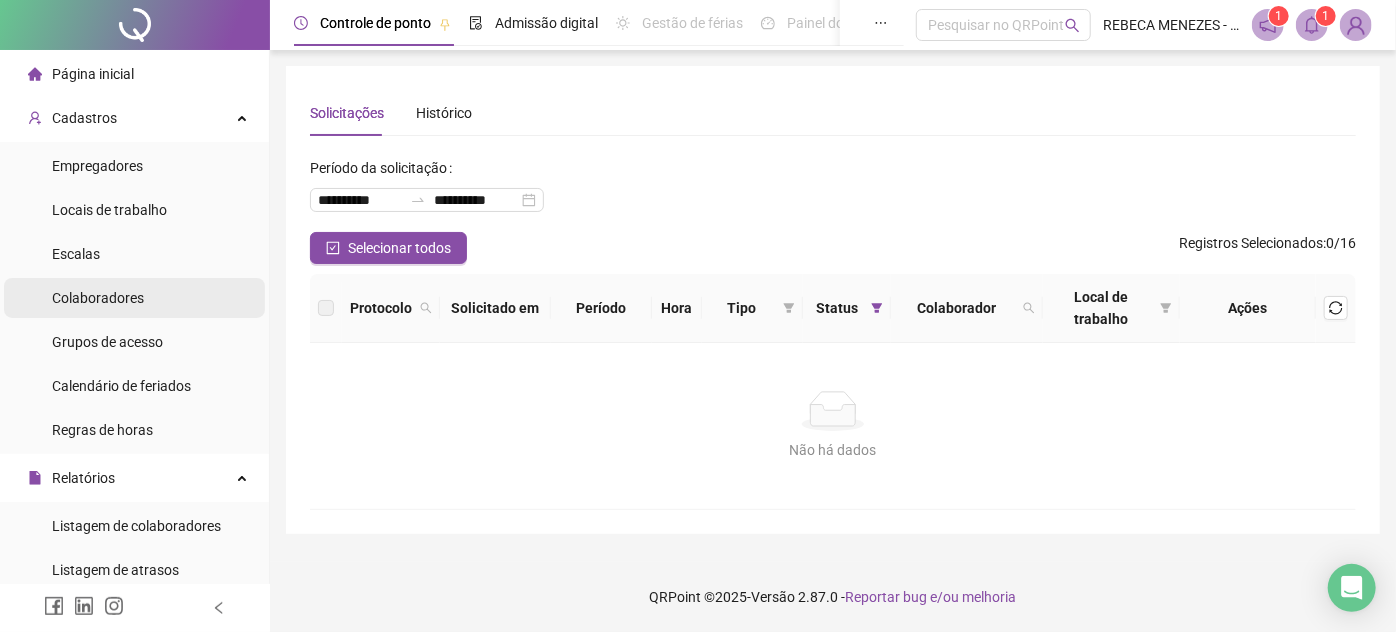 click on "Colaboradores" at bounding box center [98, 298] 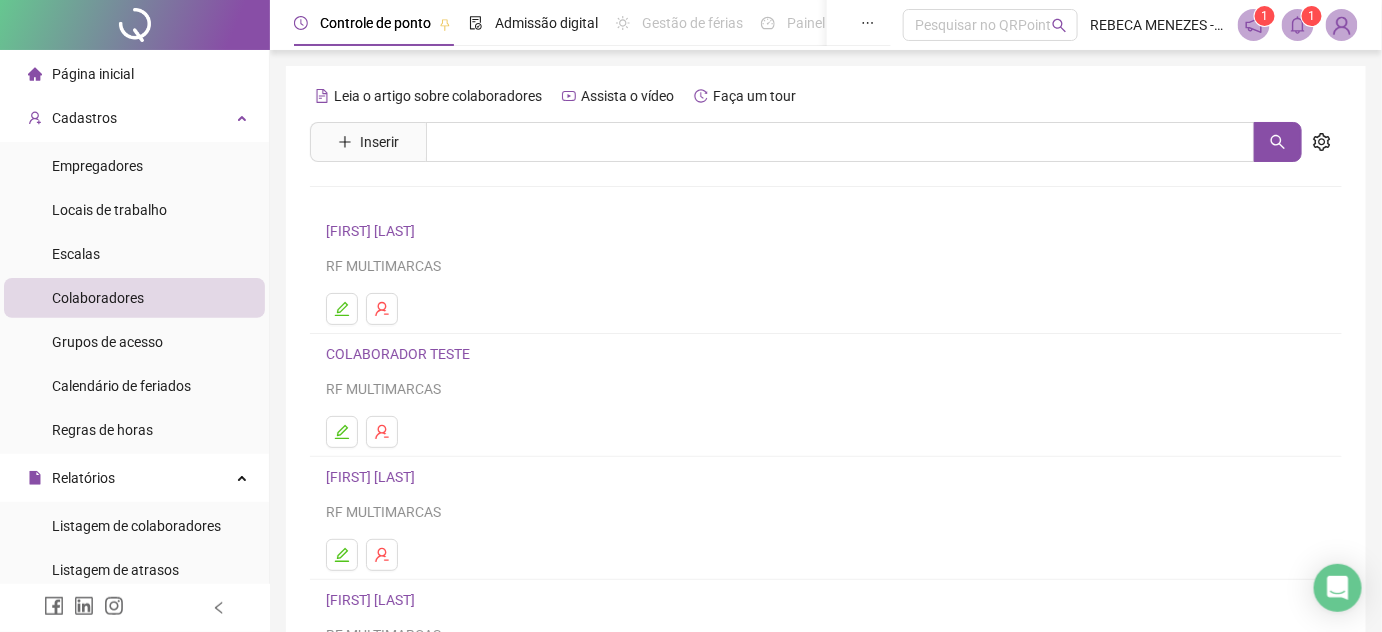 scroll, scrollTop: 181, scrollLeft: 0, axis: vertical 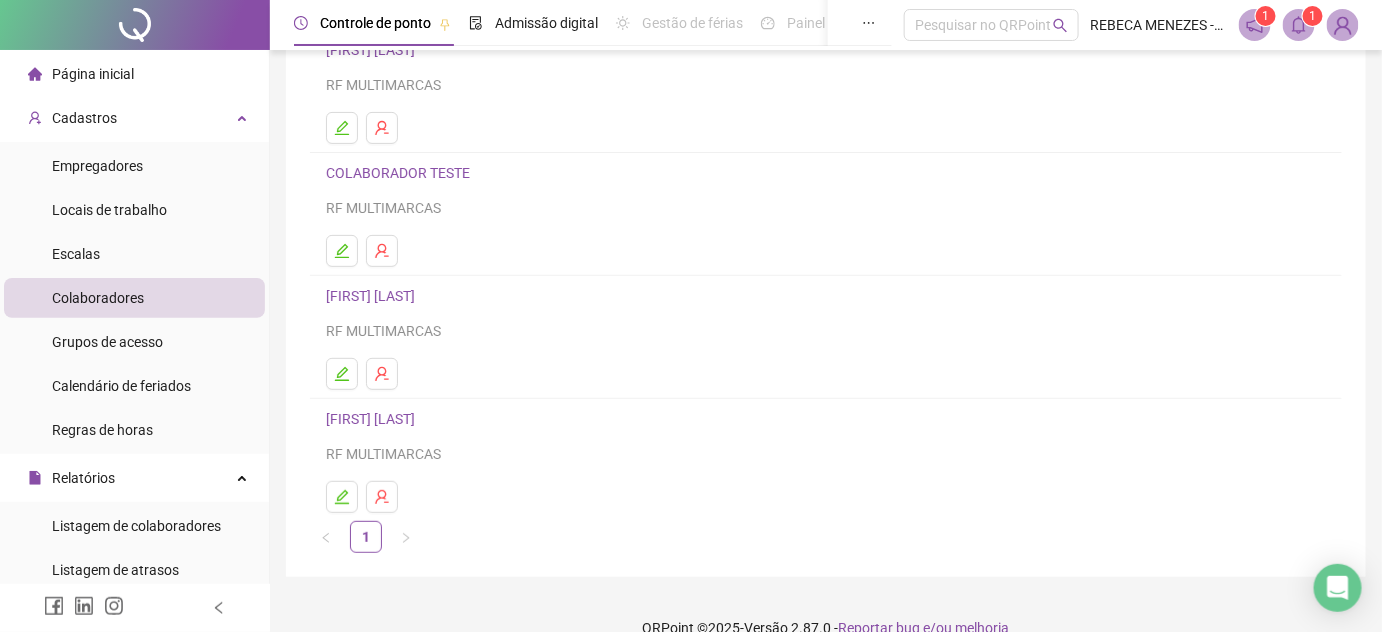 click on "[FIRST] [LAST]" at bounding box center (373, 296) 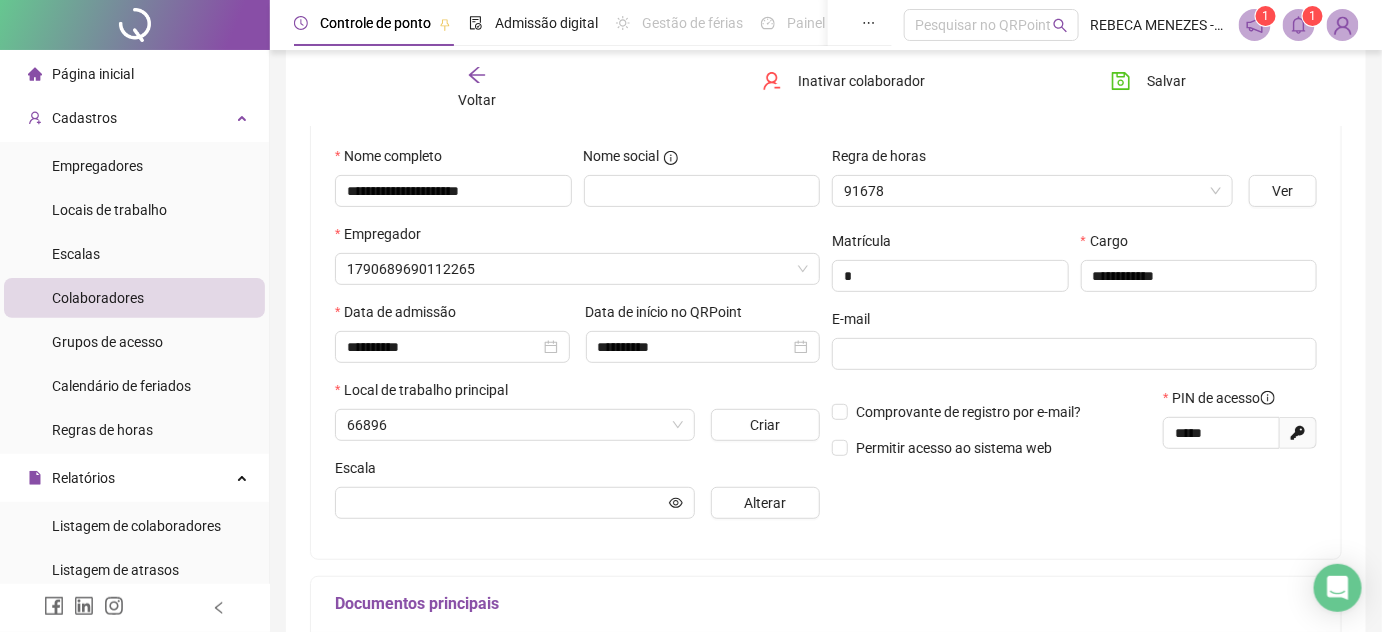 scroll, scrollTop: 192, scrollLeft: 0, axis: vertical 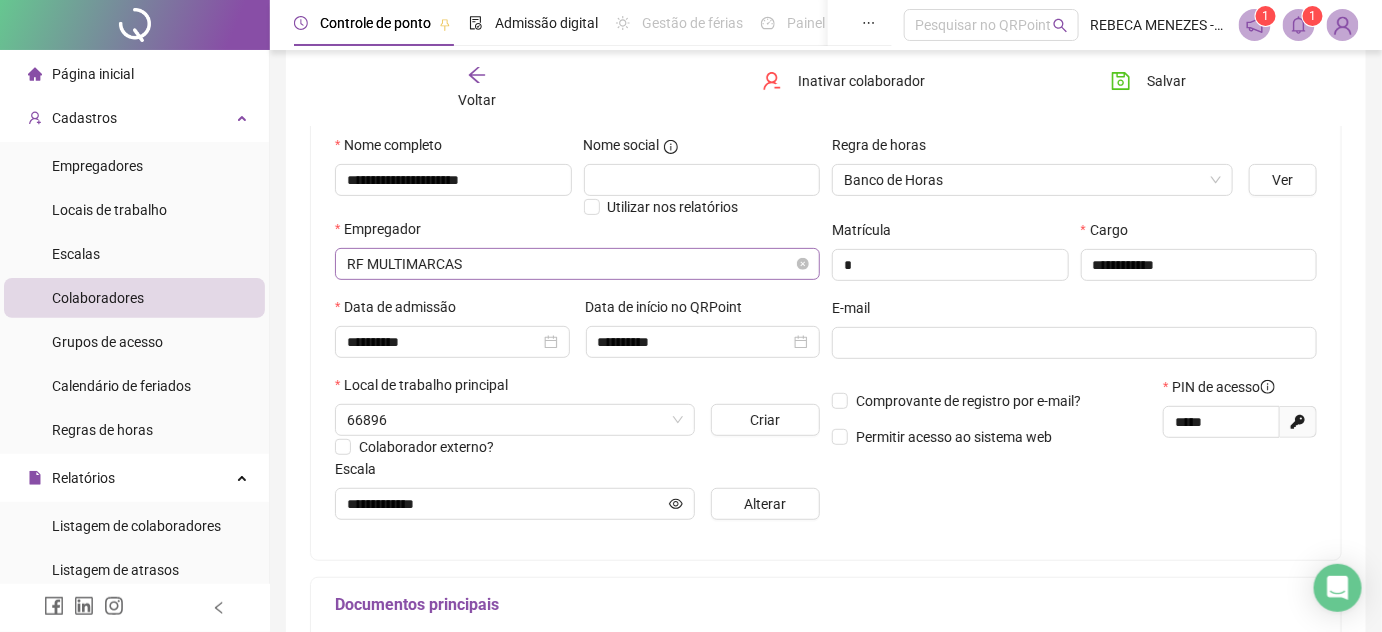 type on "**********" 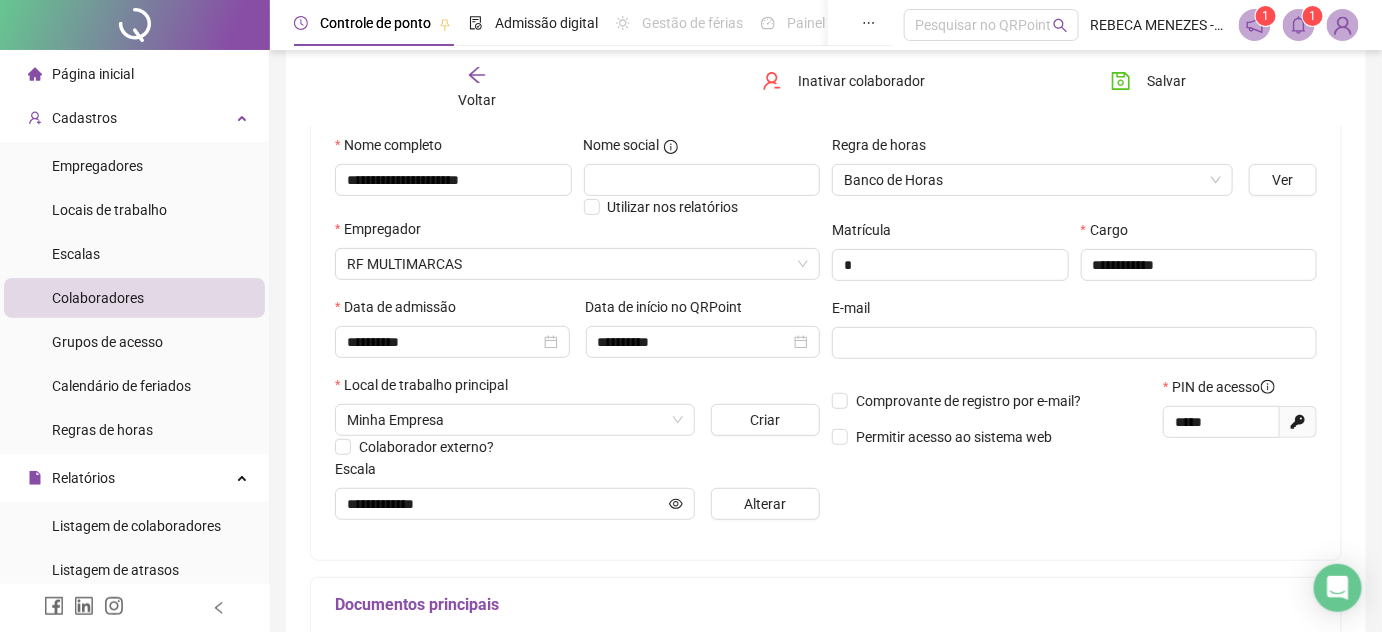 scroll, scrollTop: 0, scrollLeft: 0, axis: both 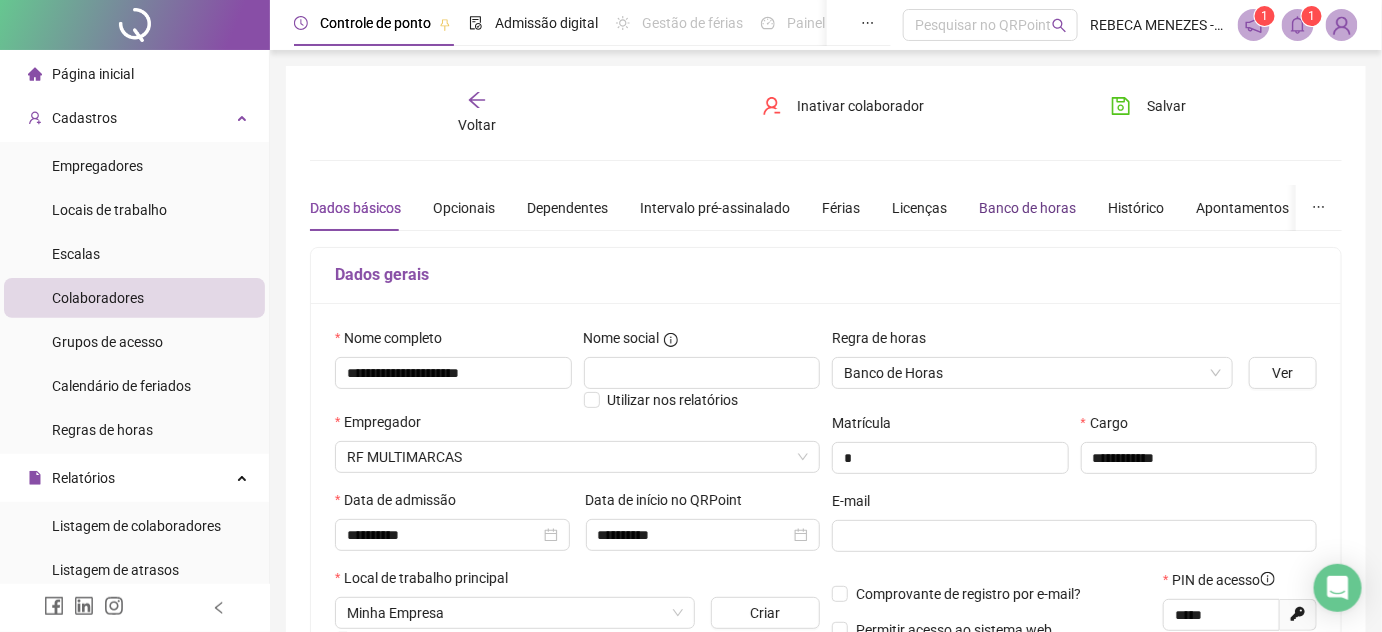 click on "Banco de horas" at bounding box center [1027, 208] 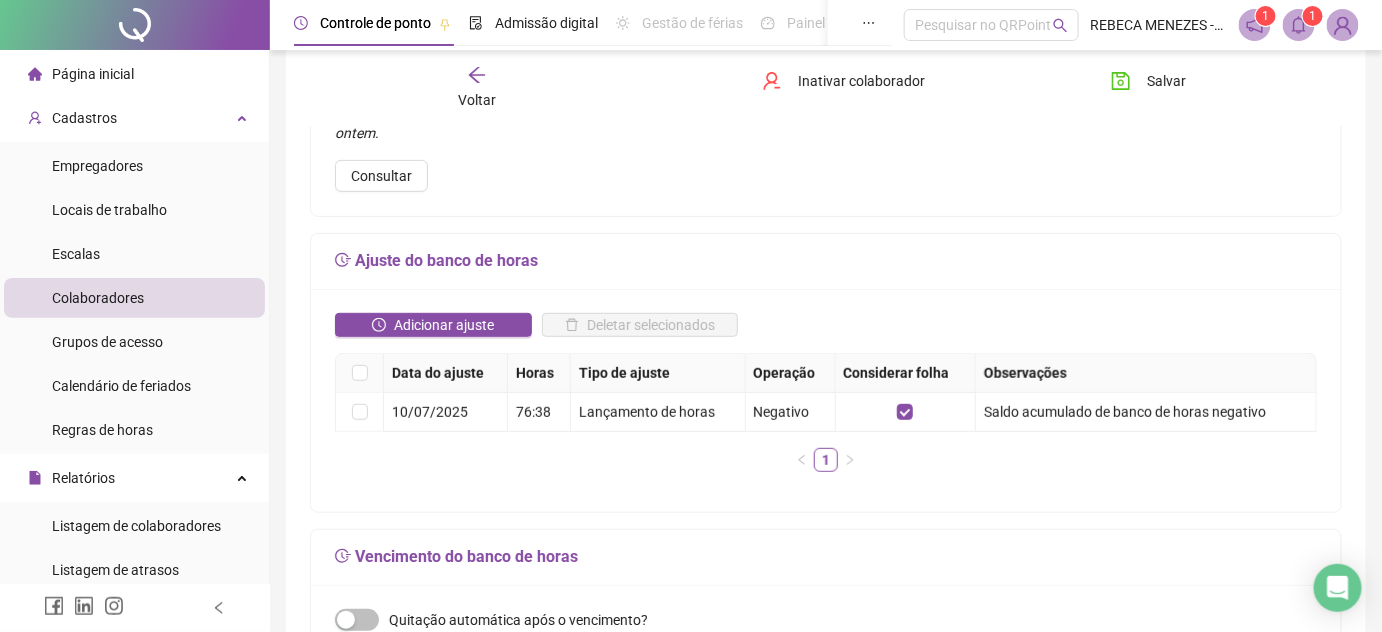 scroll, scrollTop: 363, scrollLeft: 0, axis: vertical 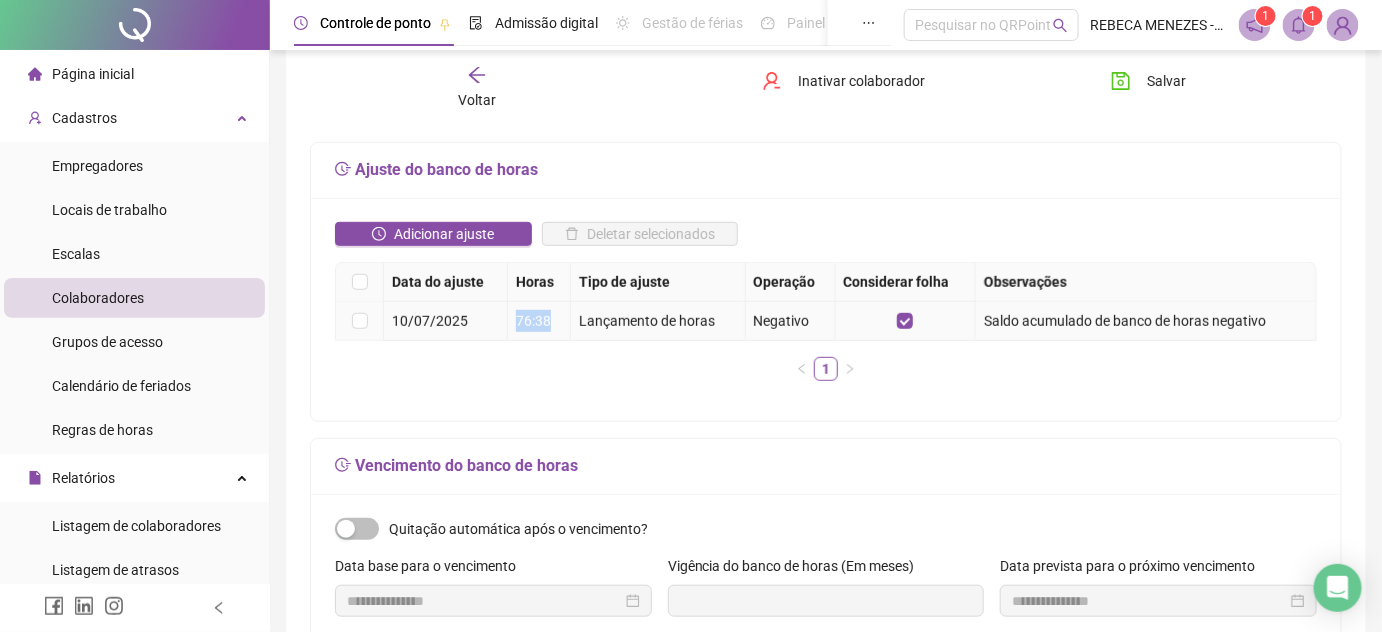 drag, startPoint x: 517, startPoint y: 319, endPoint x: 552, endPoint y: 320, distance: 35.014282 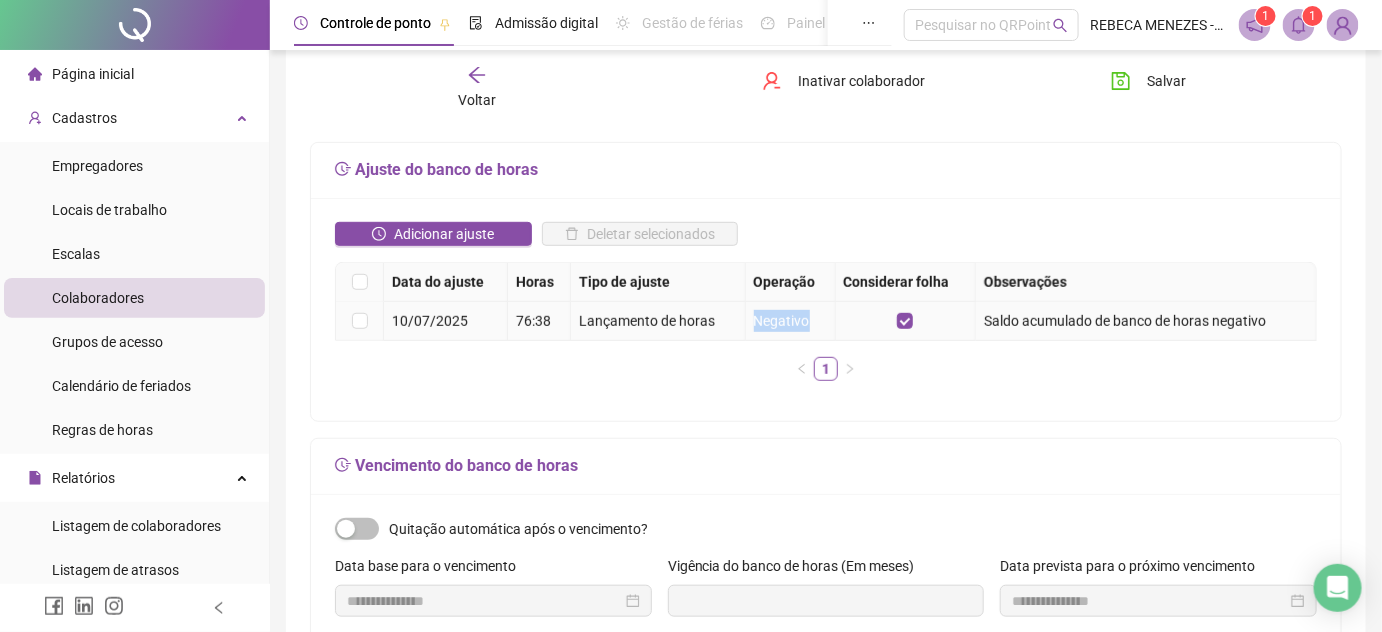 drag, startPoint x: 749, startPoint y: 325, endPoint x: 812, endPoint y: 324, distance: 63.007935 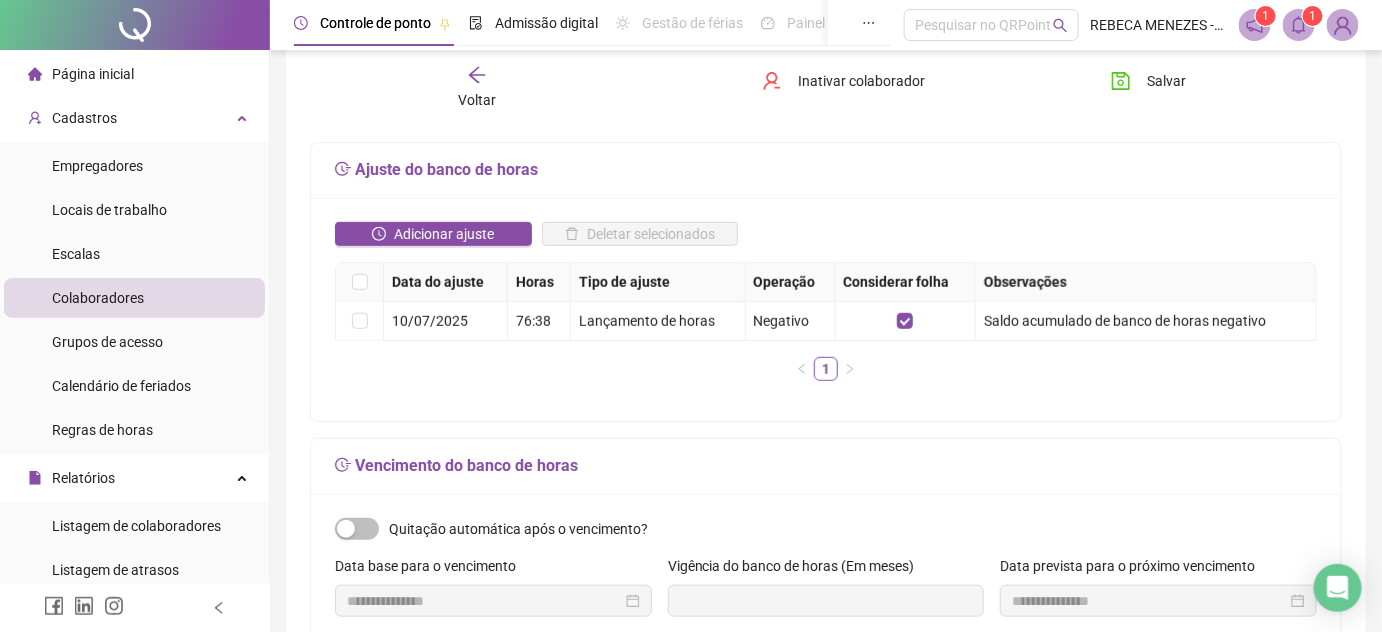 click on "Data do ajuste Horas Tipo de ajuste Operação Considerar folha Observações               10/07/2025 76:38 Lançamento de horas Negativo Saldo acumulado de banco de horas negativo 1" at bounding box center (826, 329) 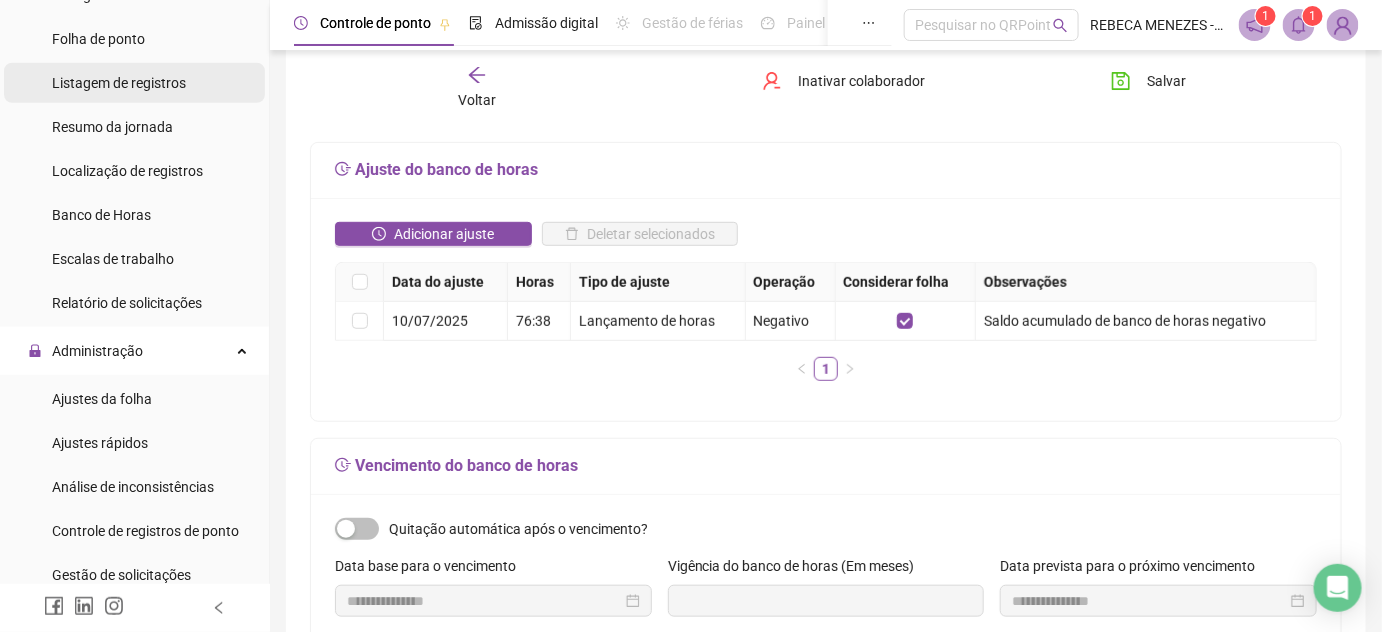 scroll, scrollTop: 636, scrollLeft: 0, axis: vertical 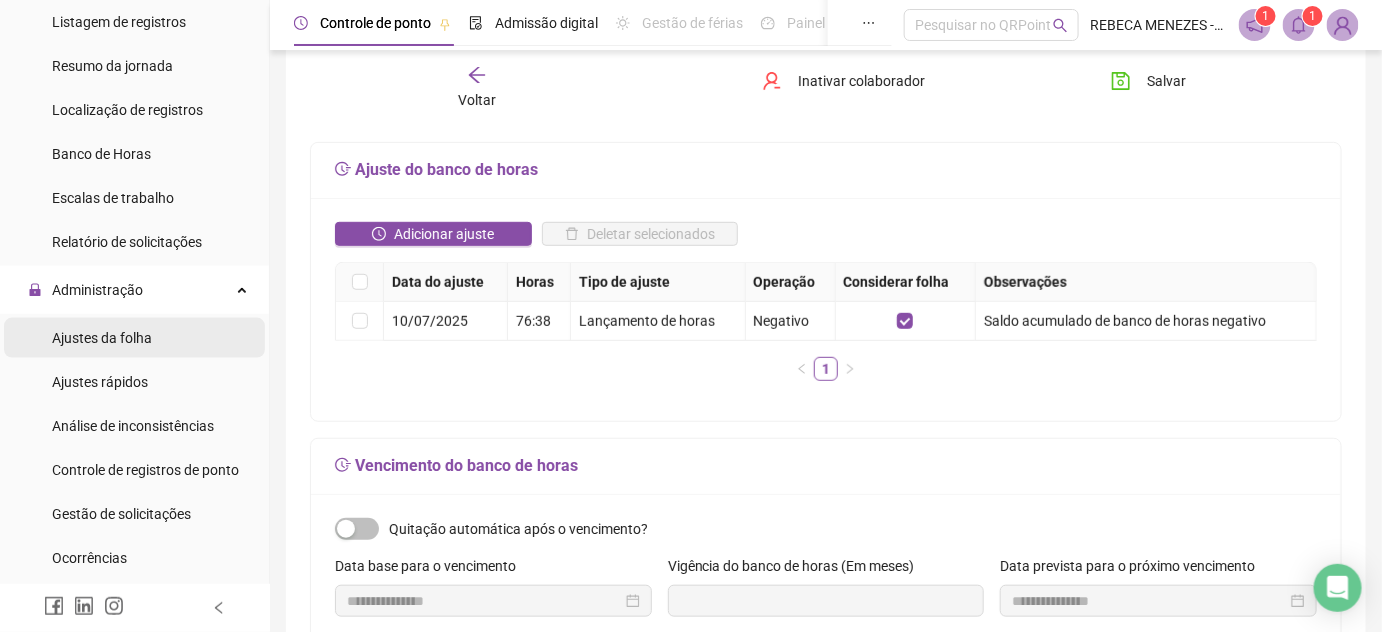 click on "Ajustes da folha" at bounding box center (102, 338) 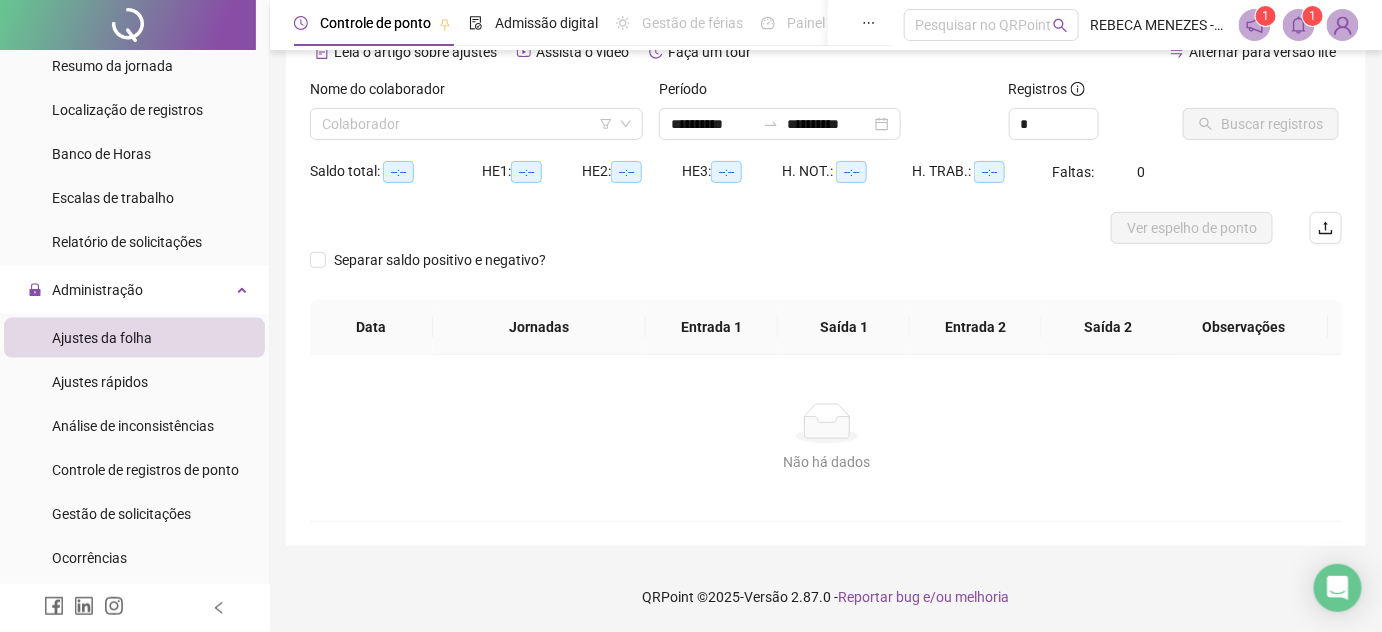 scroll, scrollTop: 105, scrollLeft: 0, axis: vertical 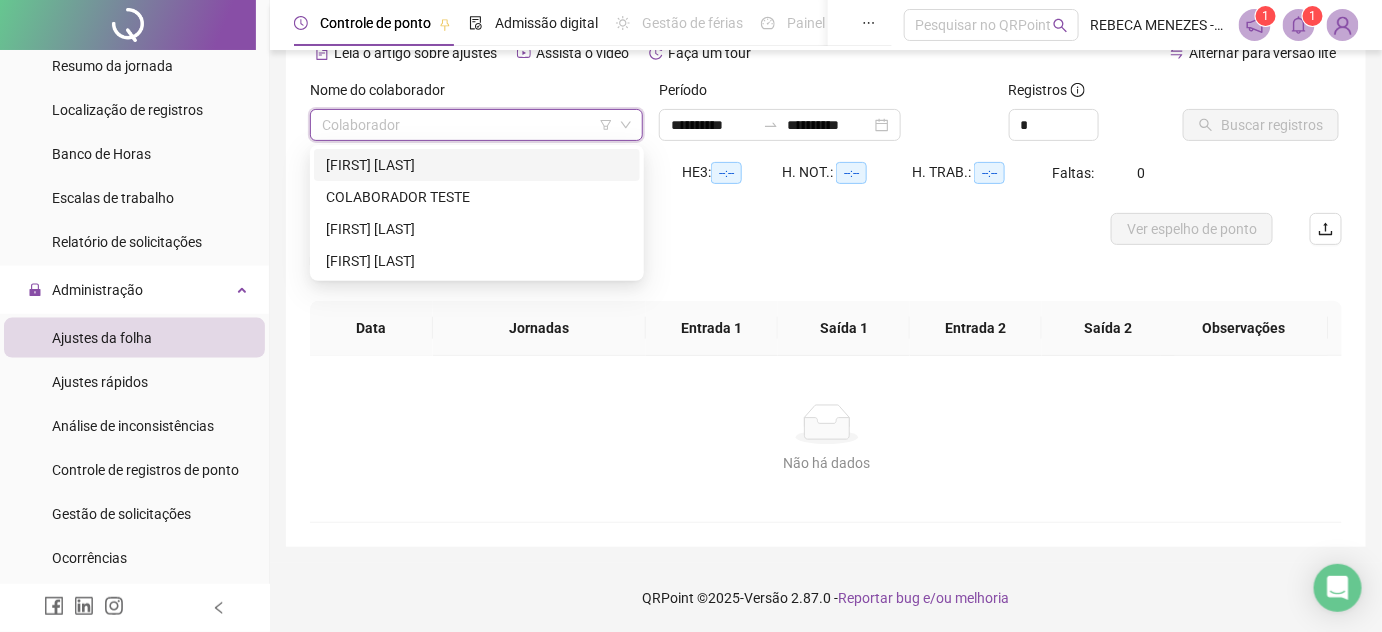 click at bounding box center [470, 125] 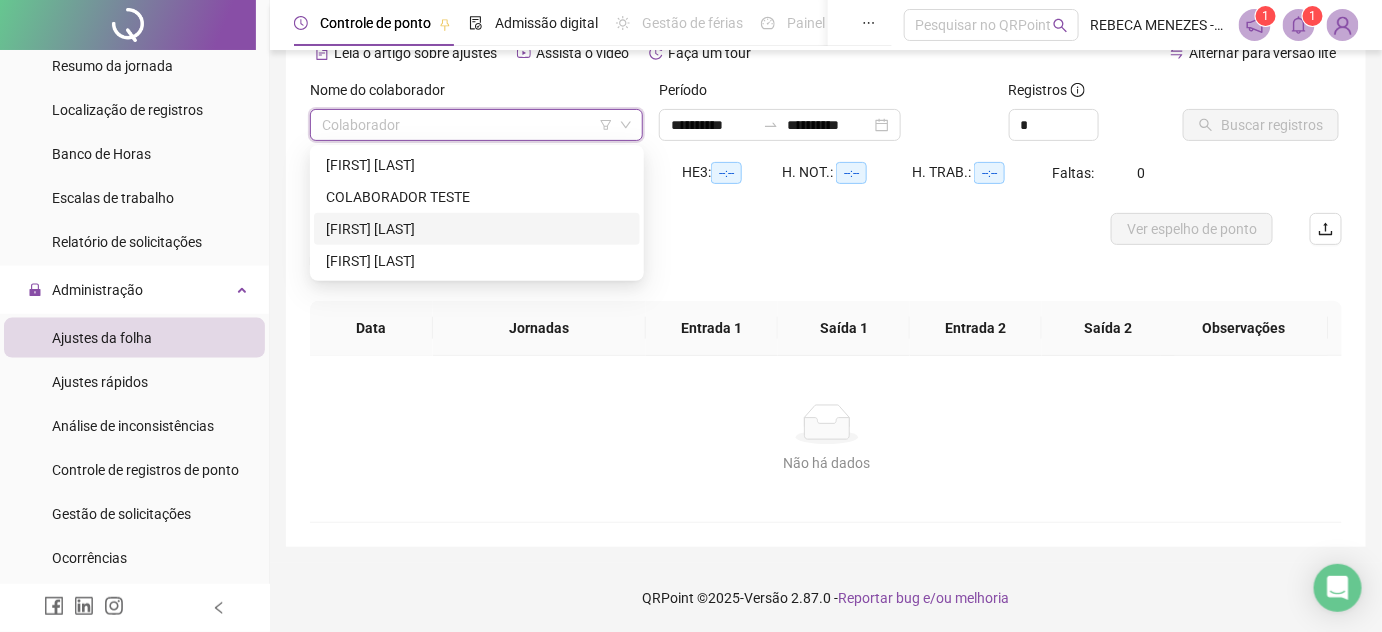 click on "[FIRST] [LAST]" at bounding box center (477, 229) 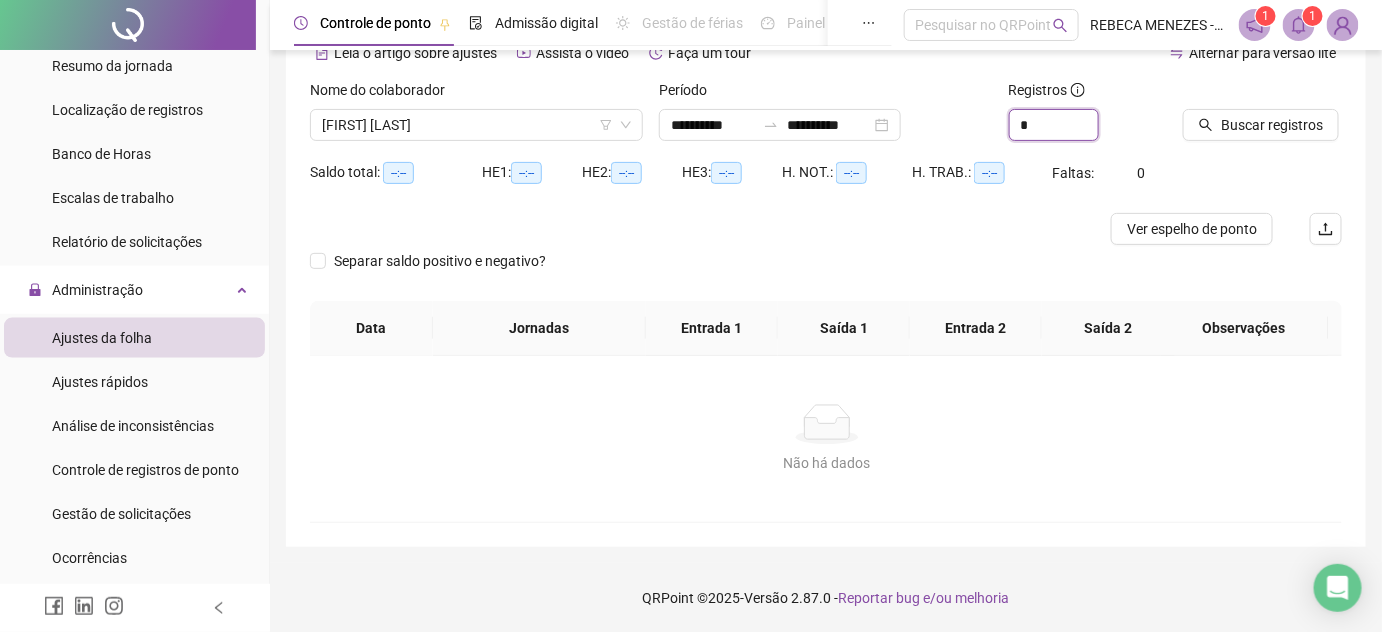 drag, startPoint x: 1037, startPoint y: 129, endPoint x: 960, endPoint y: 125, distance: 77.10383 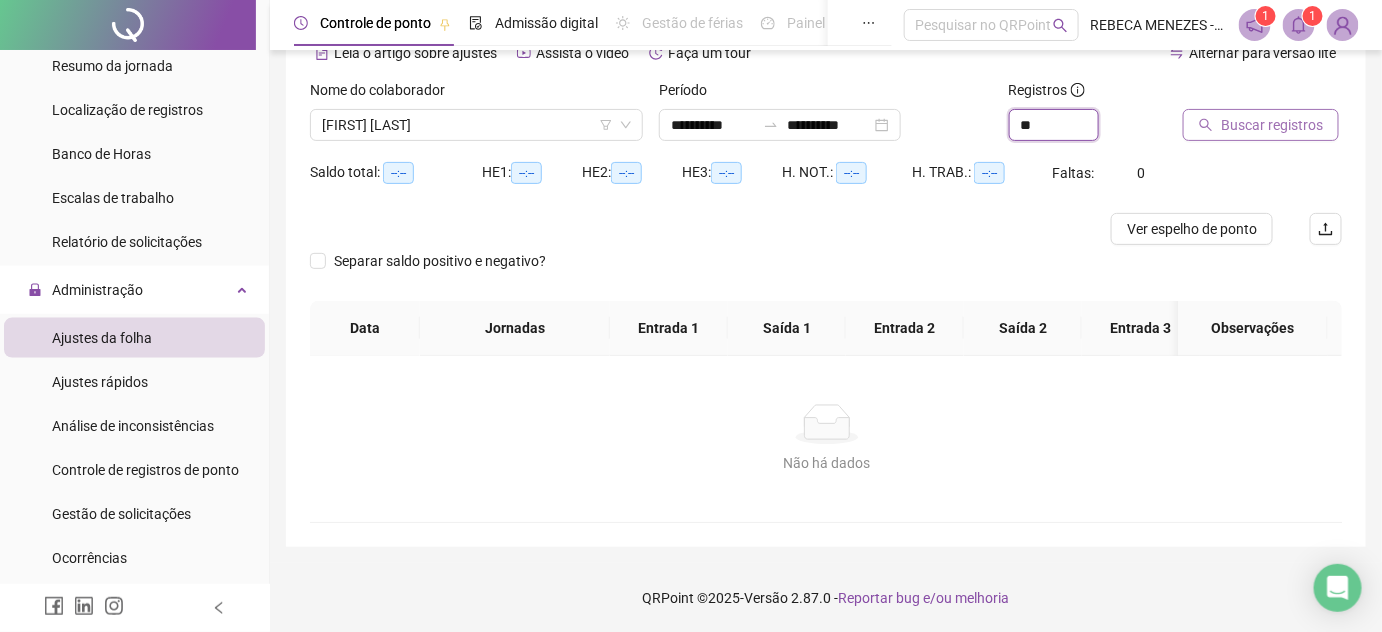 type on "**" 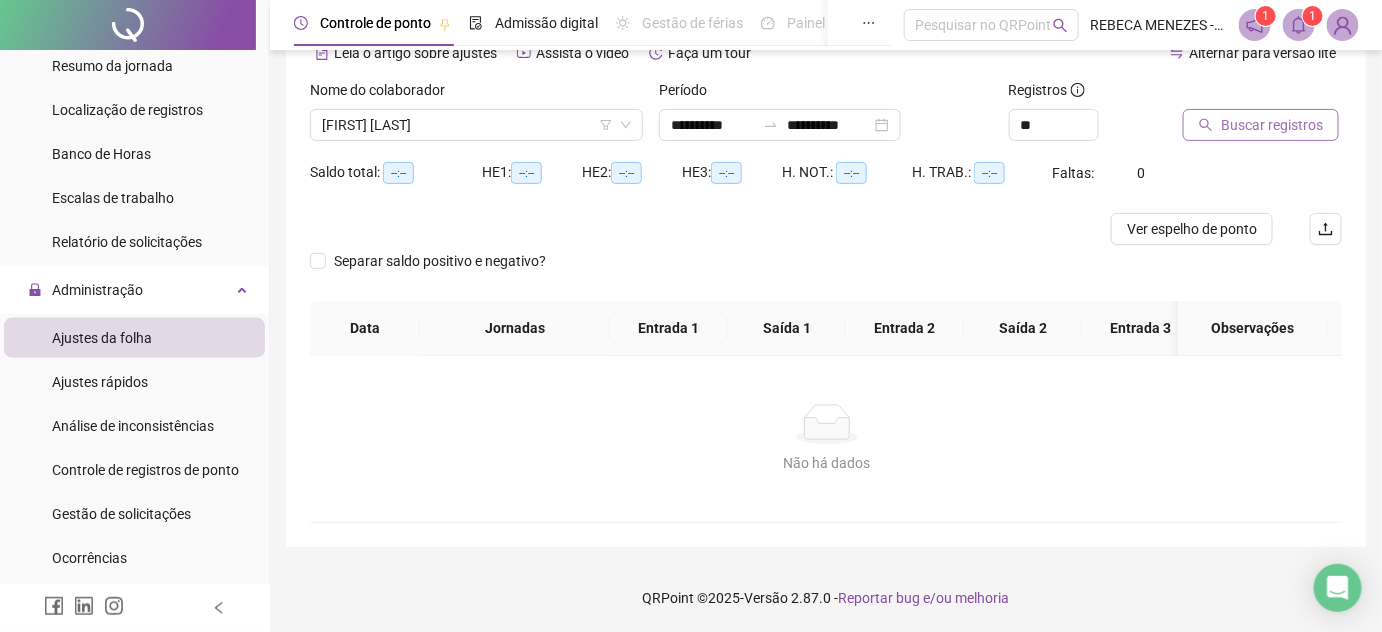 click on "Buscar registros" at bounding box center (1272, 125) 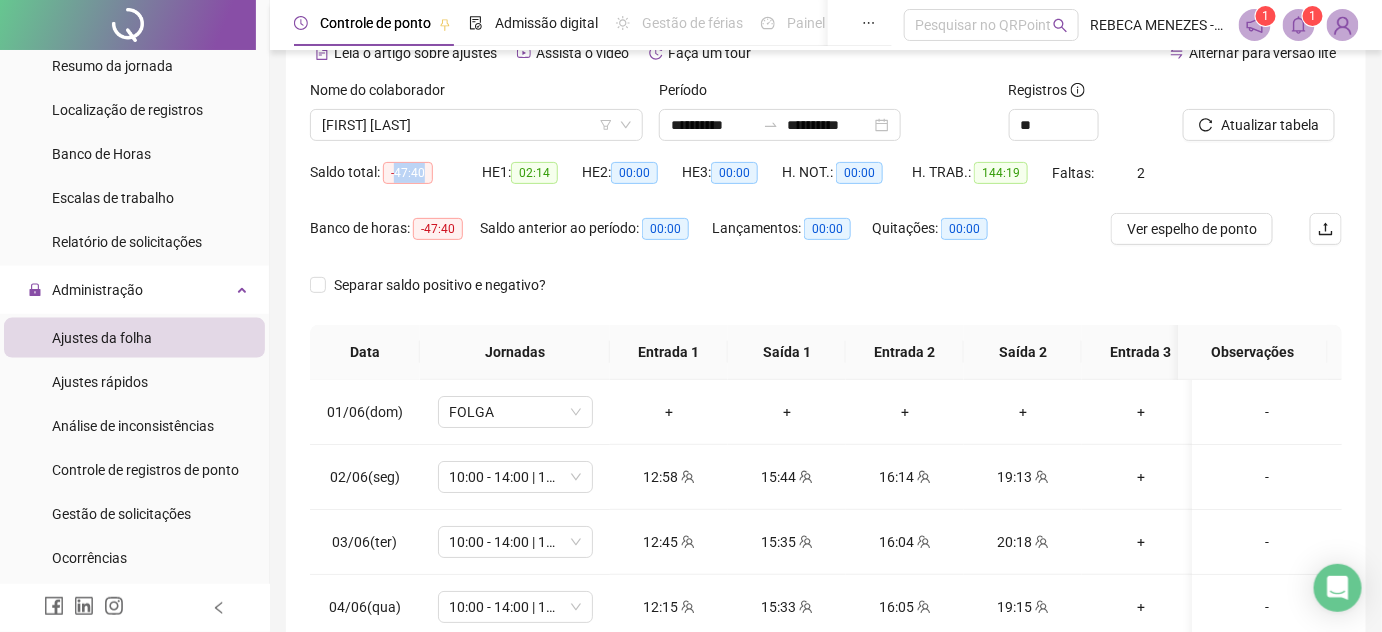 drag, startPoint x: 397, startPoint y: 176, endPoint x: 432, endPoint y: 176, distance: 35 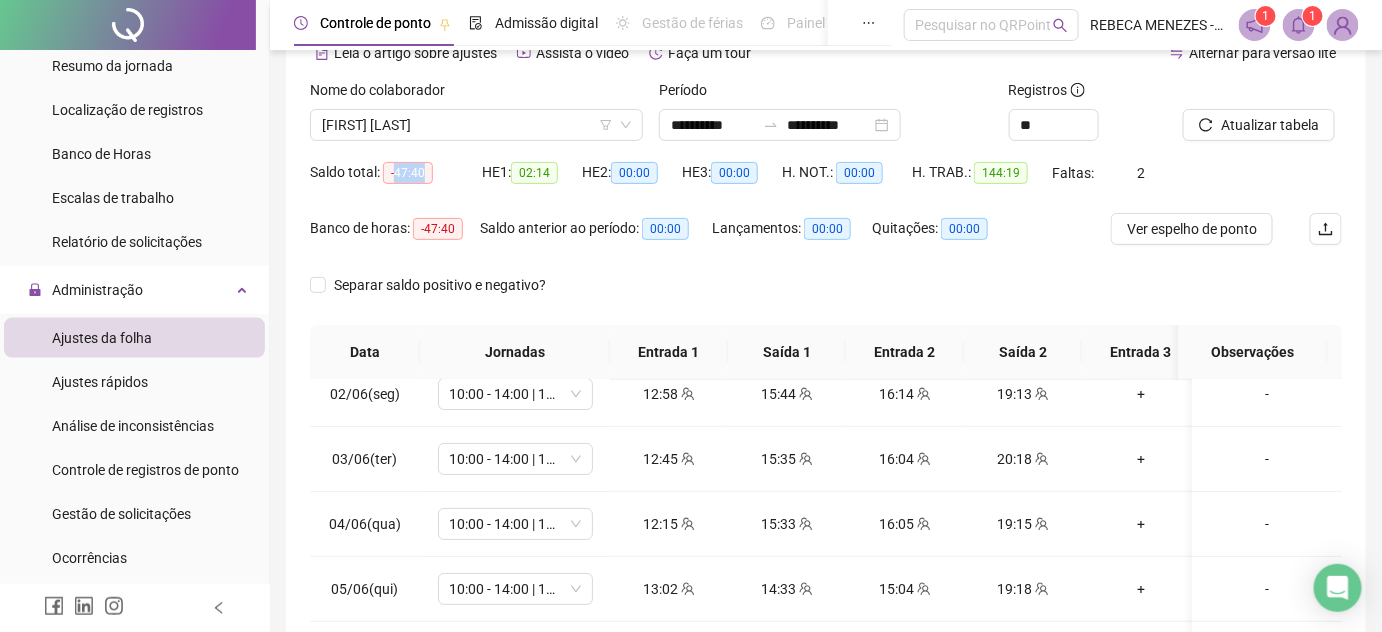 scroll, scrollTop: 0, scrollLeft: 0, axis: both 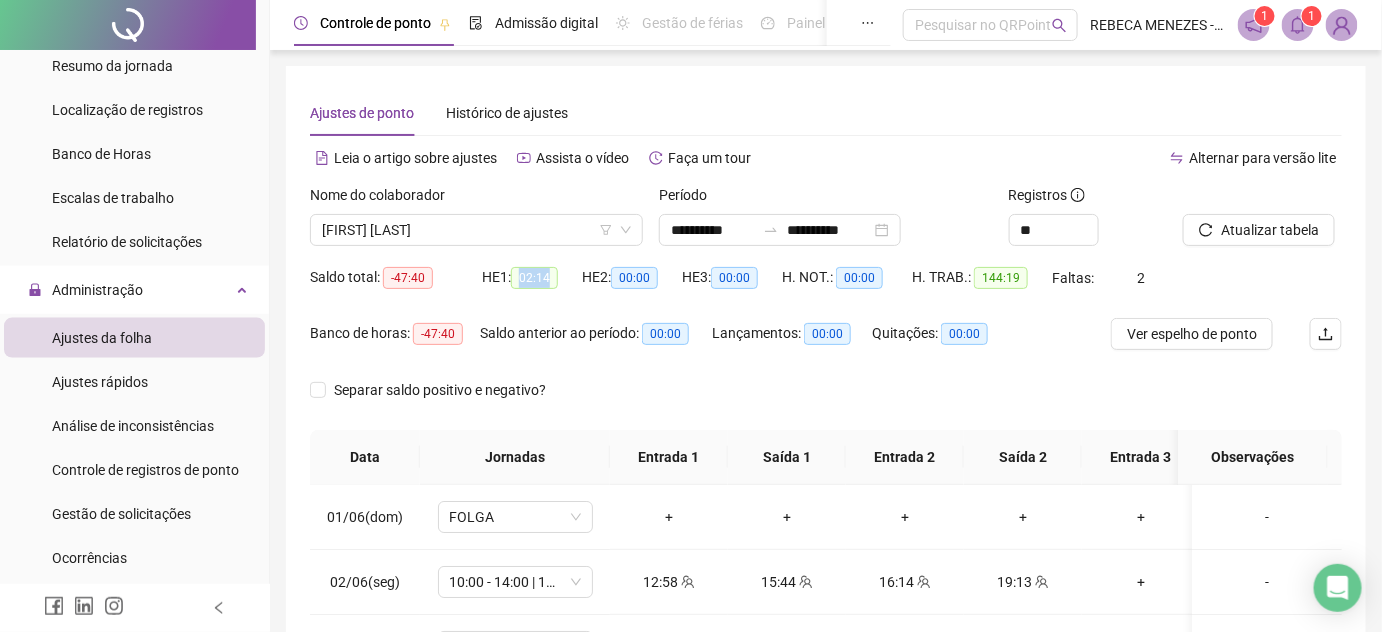 drag, startPoint x: 526, startPoint y: 277, endPoint x: 560, endPoint y: 277, distance: 34 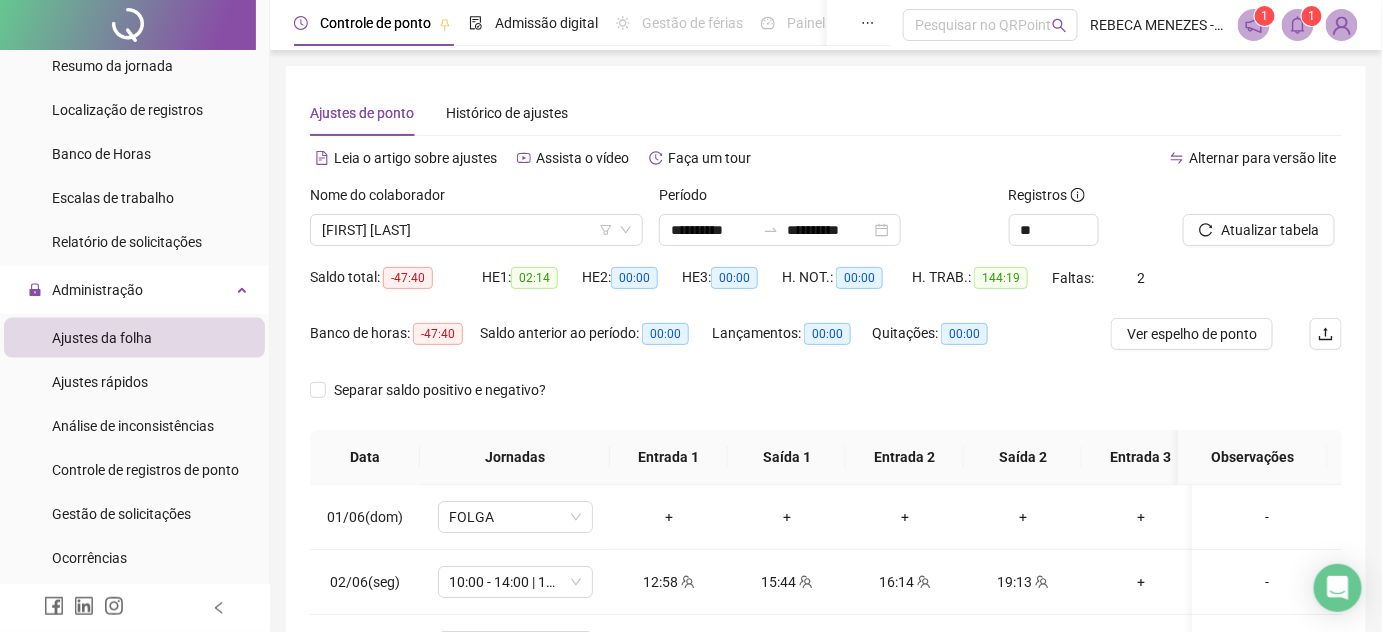 click on "Saldo anterior ao período:   00:00" at bounding box center [596, 346] 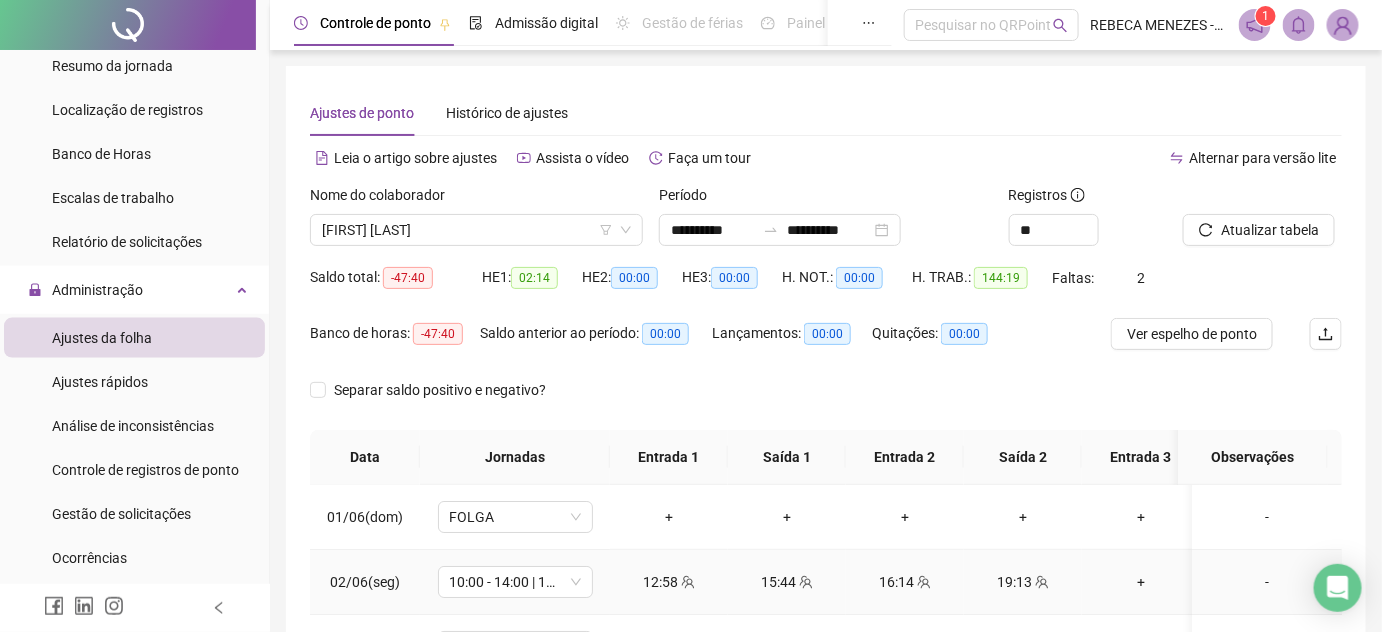 scroll, scrollTop: 389, scrollLeft: 0, axis: vertical 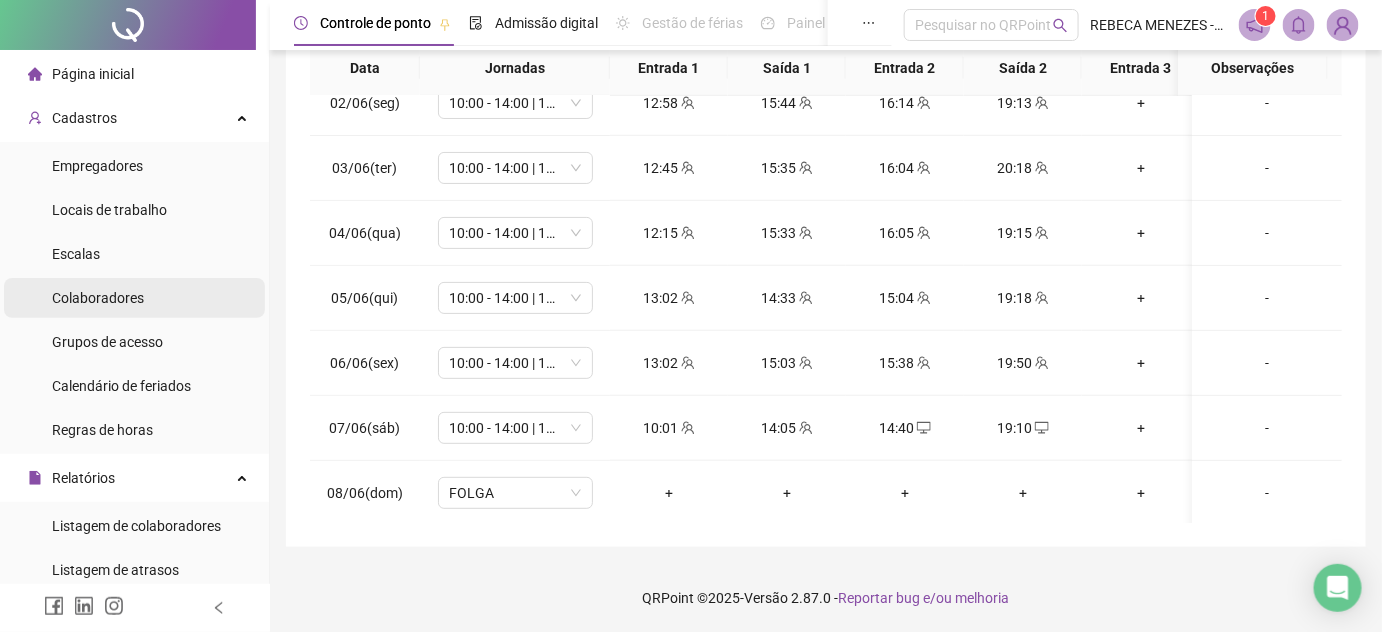 click on "Colaboradores" at bounding box center (98, 298) 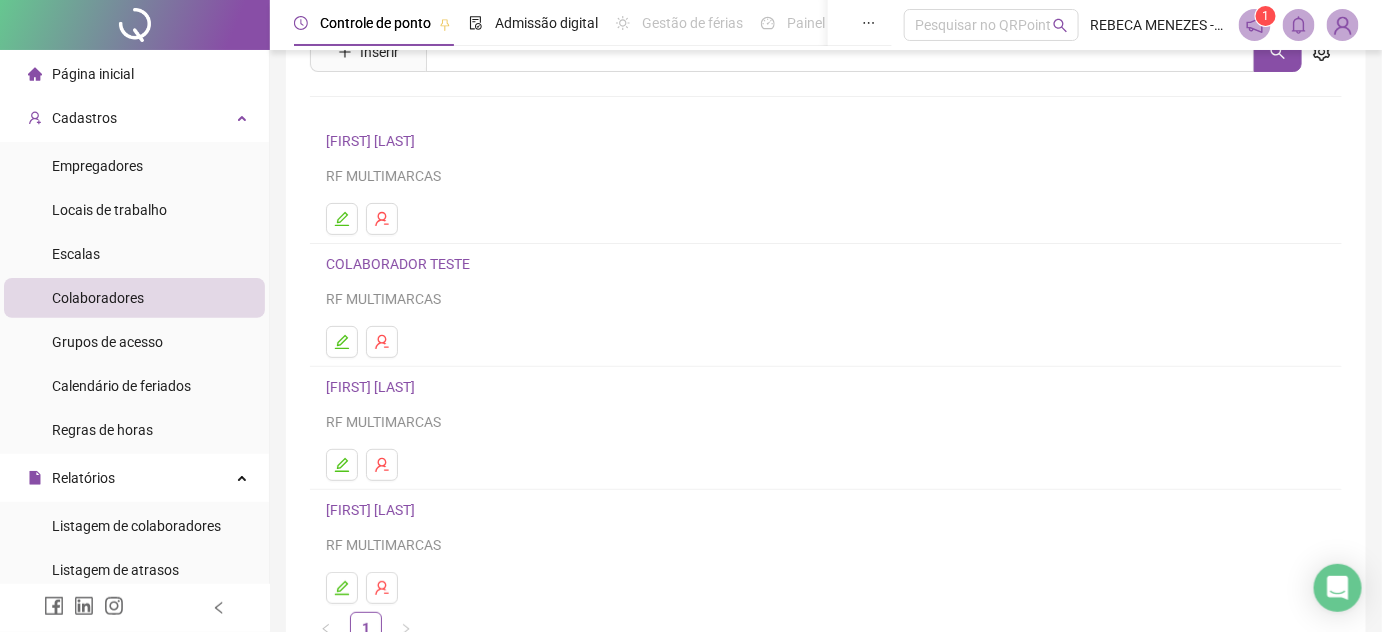 scroll, scrollTop: 181, scrollLeft: 0, axis: vertical 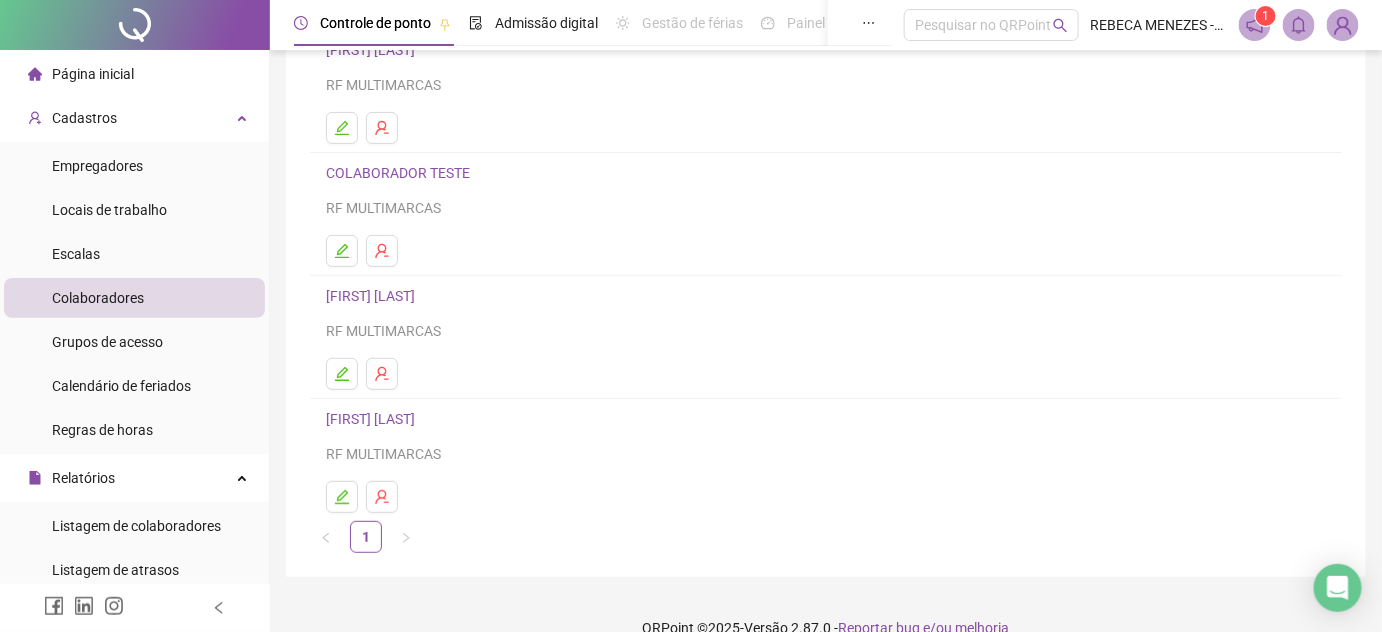 click on "[FIRST] [LAST]" at bounding box center [373, 296] 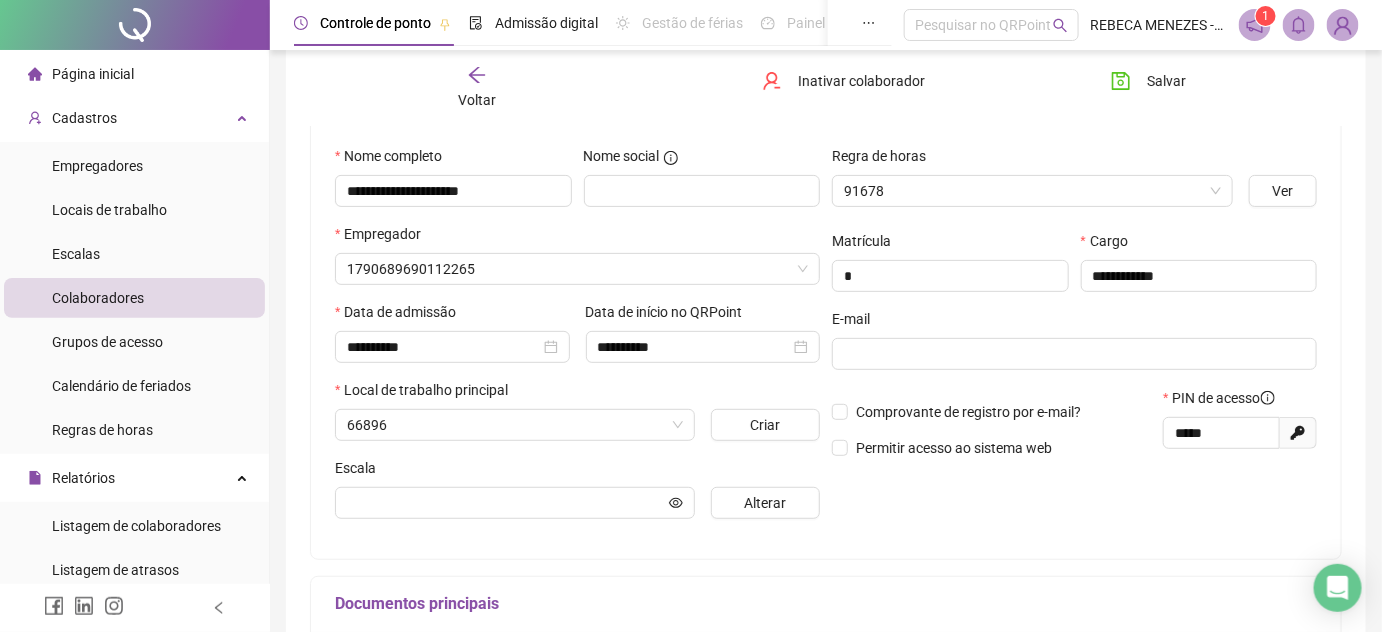 scroll, scrollTop: 192, scrollLeft: 0, axis: vertical 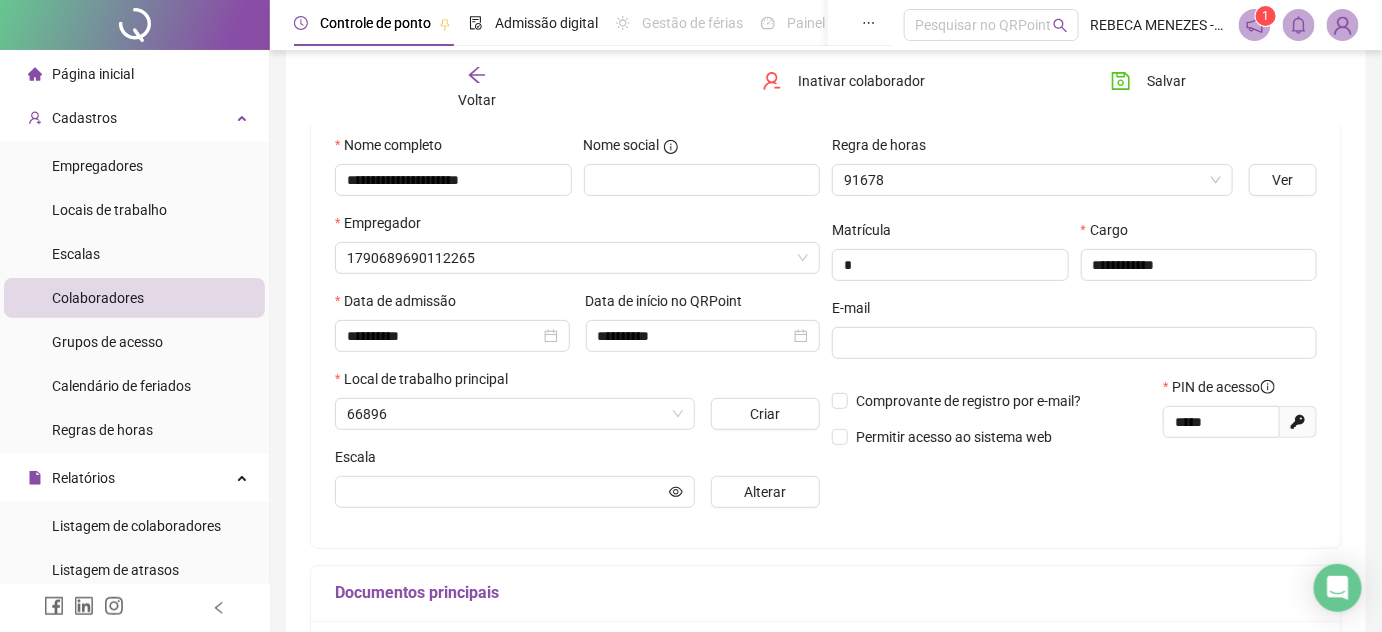 type on "**********" 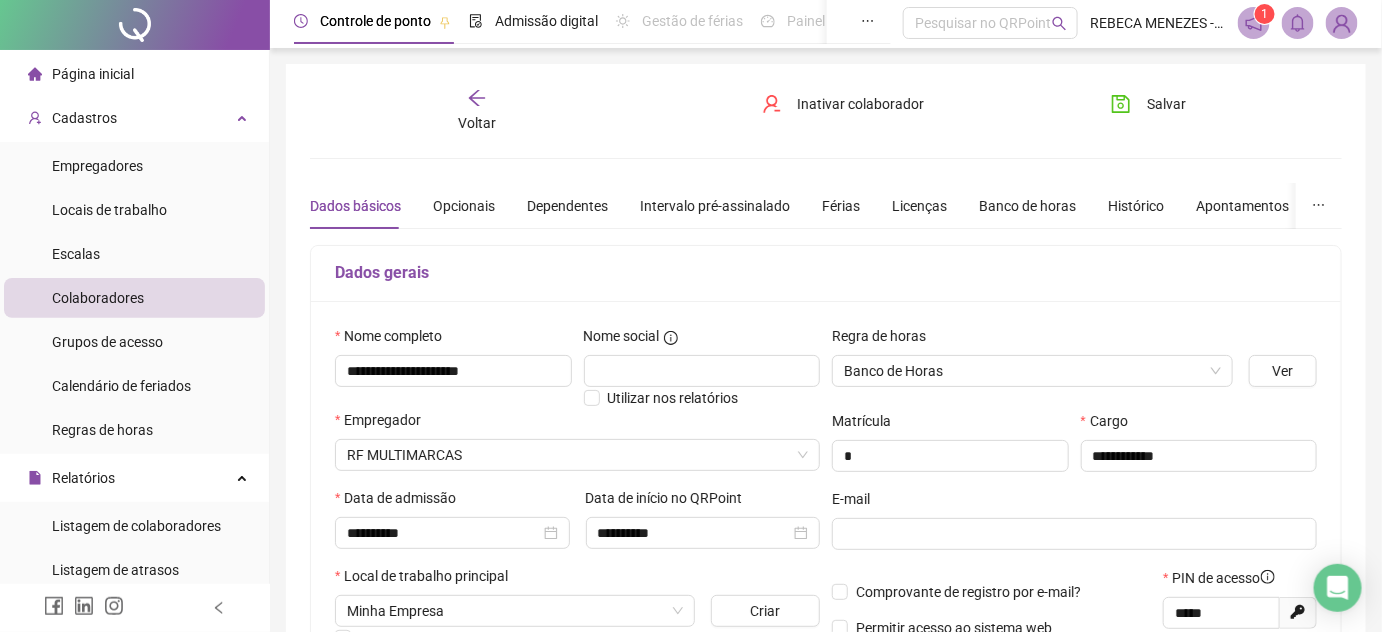 scroll, scrollTop: 0, scrollLeft: 0, axis: both 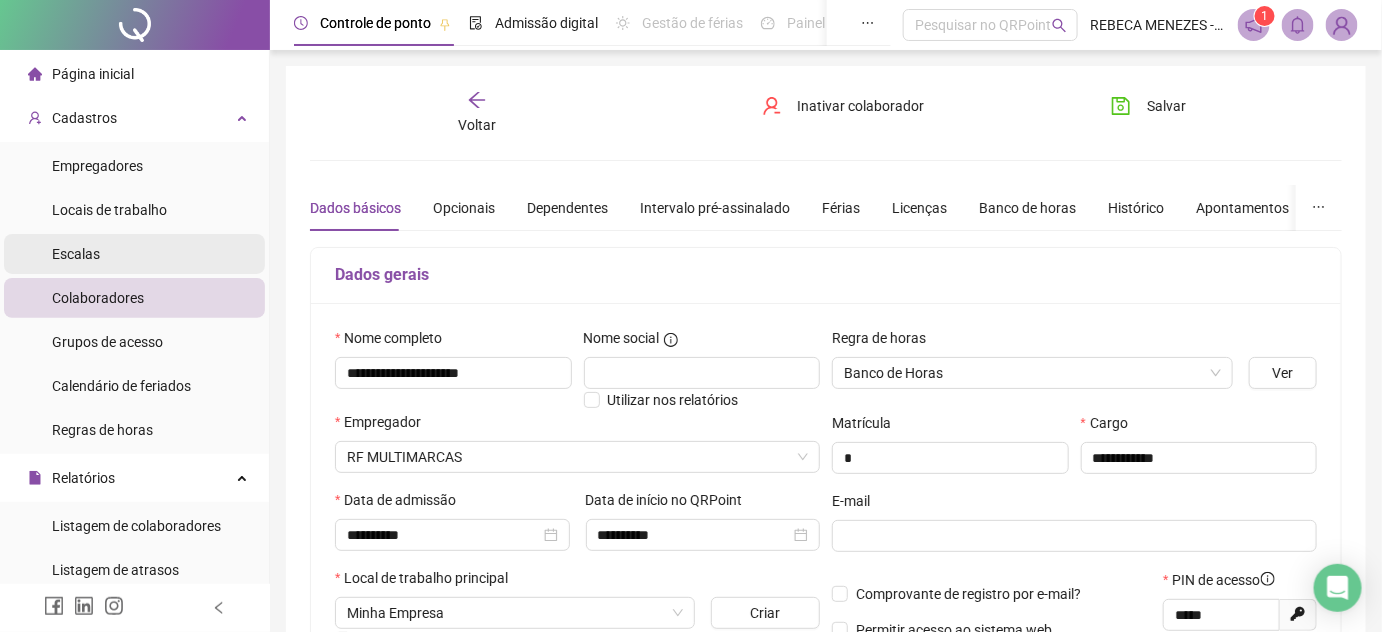 click on "Escalas" at bounding box center [76, 254] 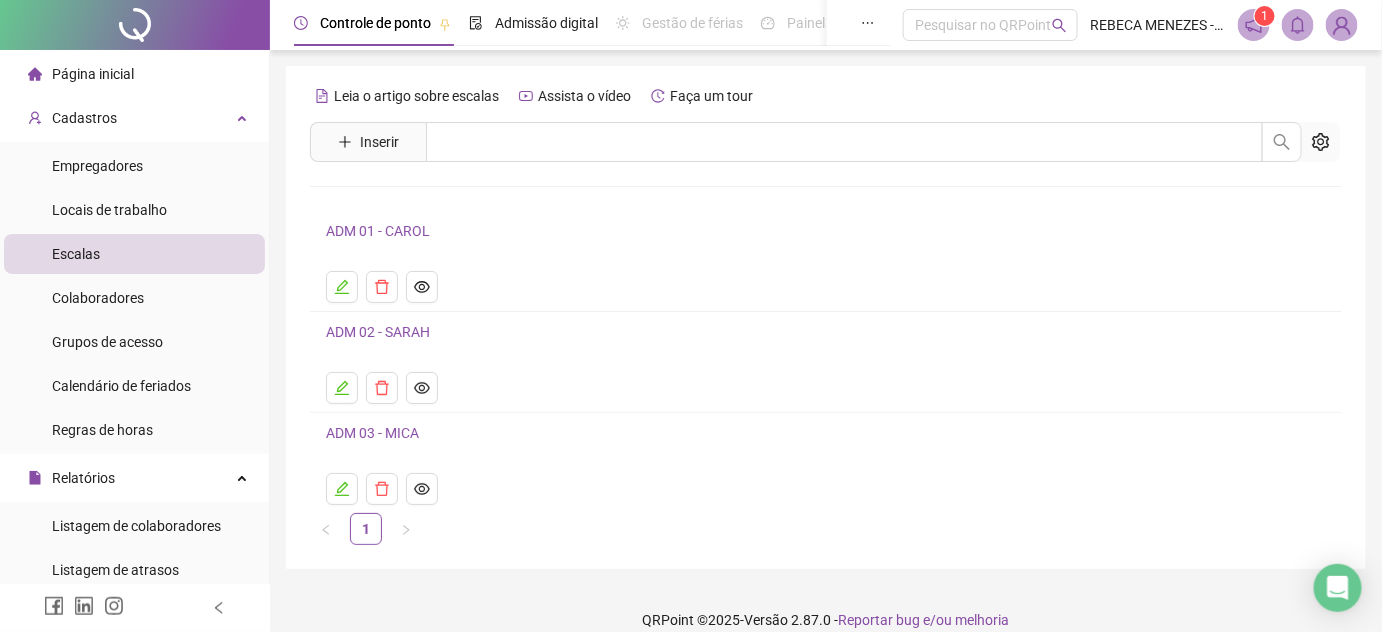 click on "ADM 03 - MICA" at bounding box center [372, 433] 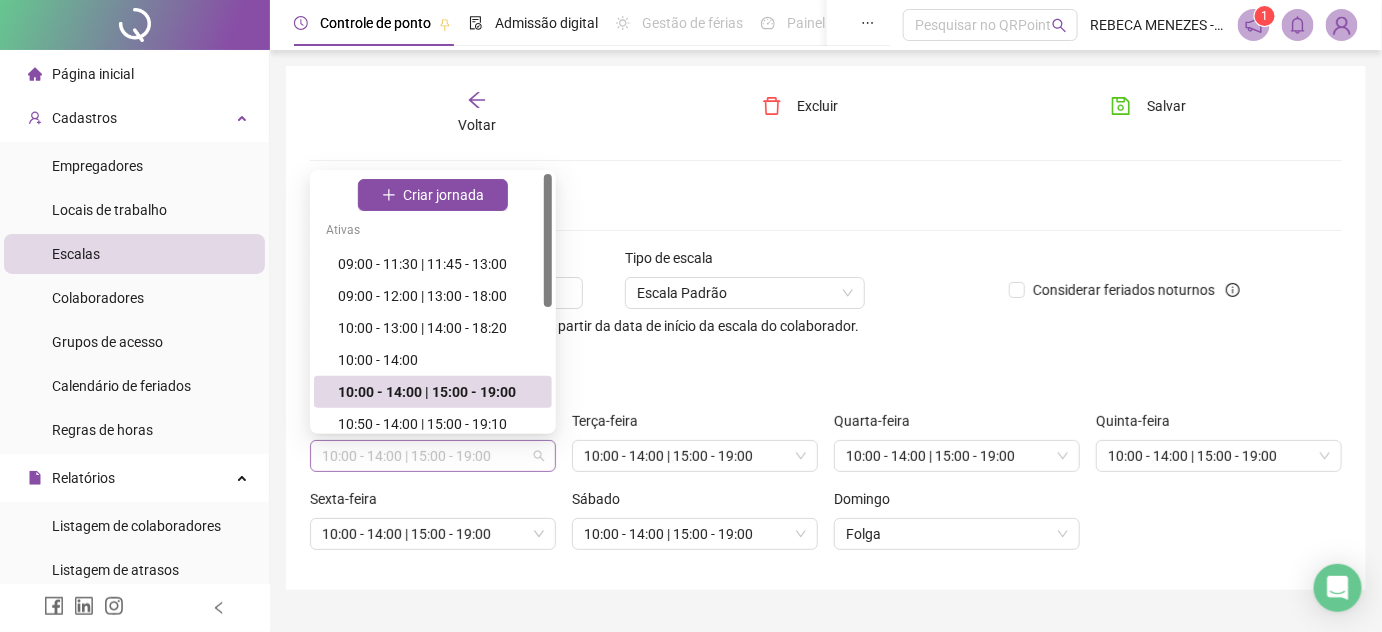 click on "10:00 - 14:00 | 15:00 - 19:00" at bounding box center (433, 456) 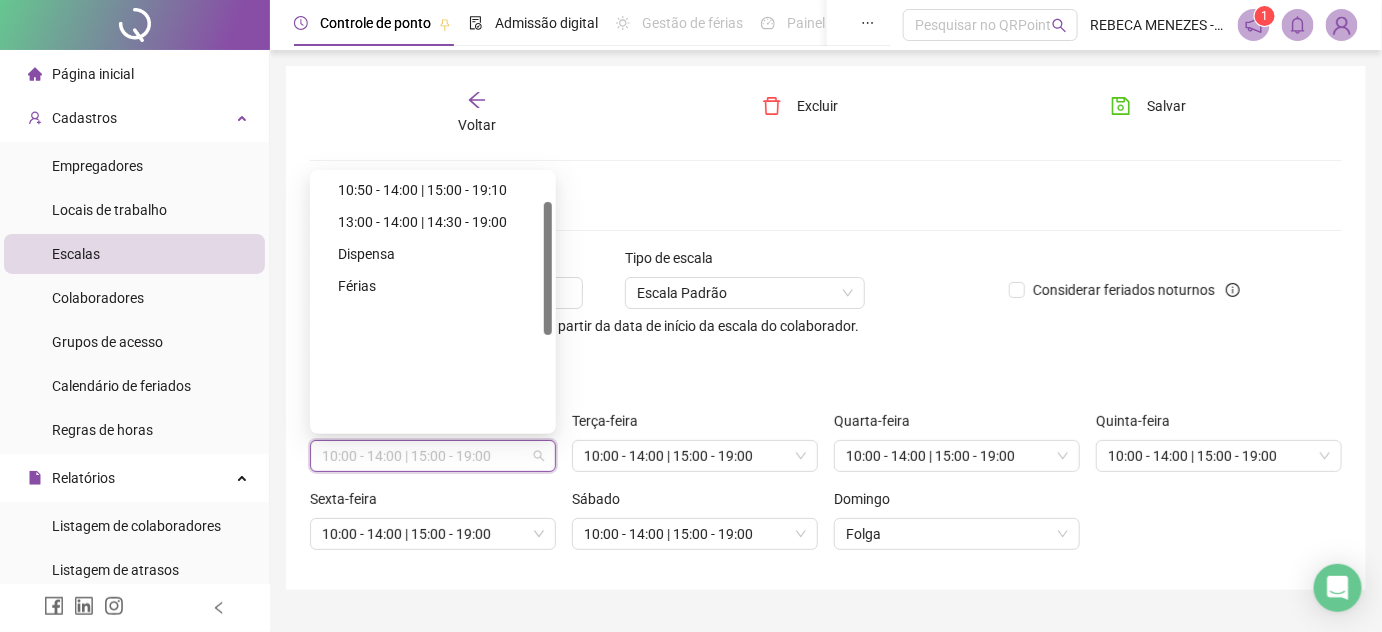 scroll, scrollTop: 0, scrollLeft: 0, axis: both 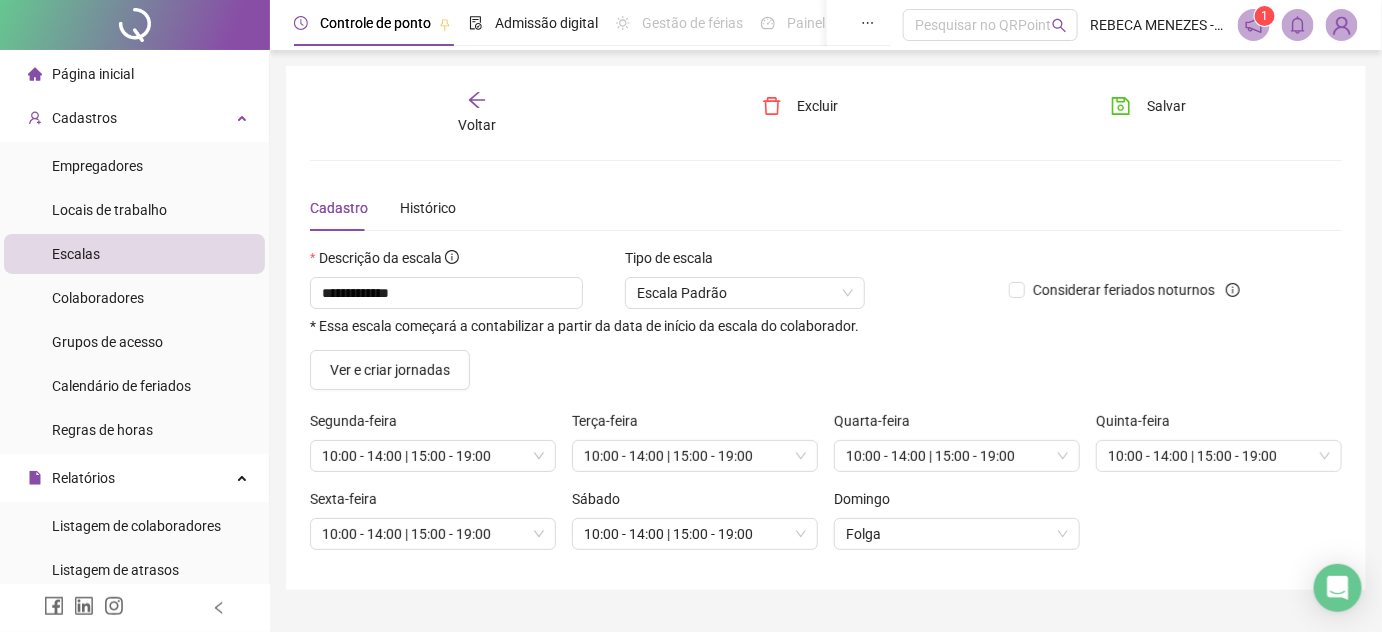 click on "Cadastro Histórico" at bounding box center (826, 208) 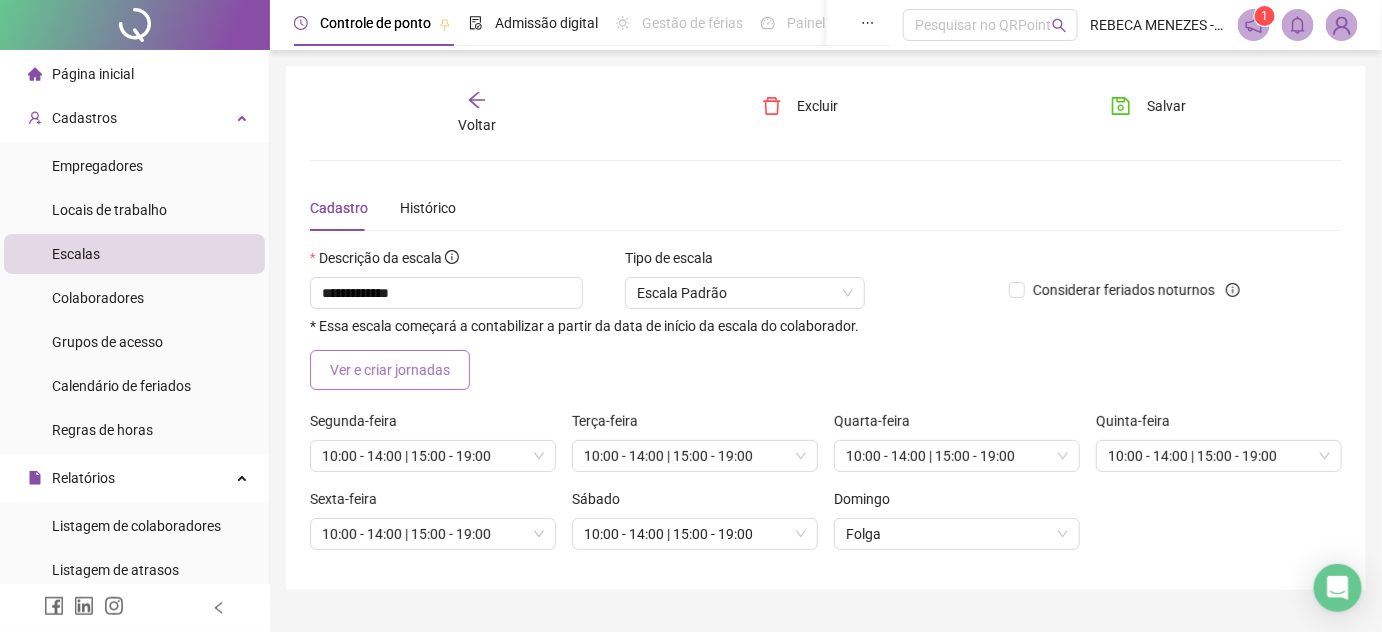 click on "Ver e criar jornadas" at bounding box center (390, 370) 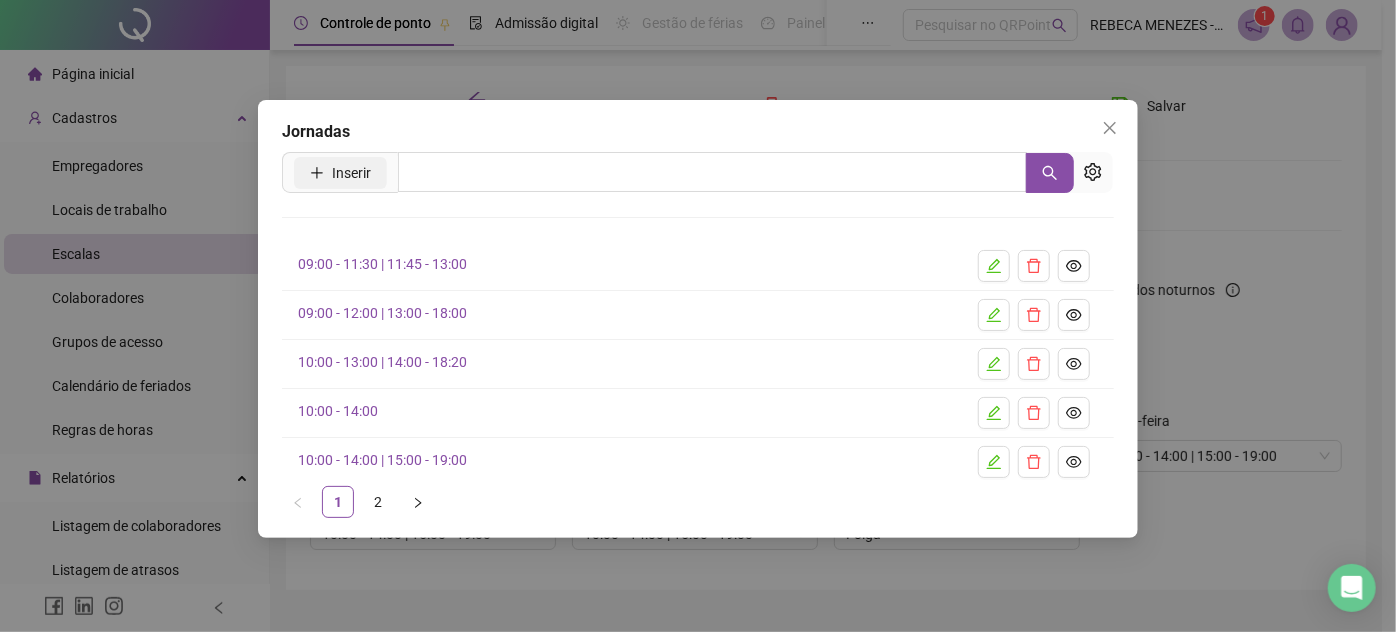 click on "Inserir" at bounding box center (351, 173) 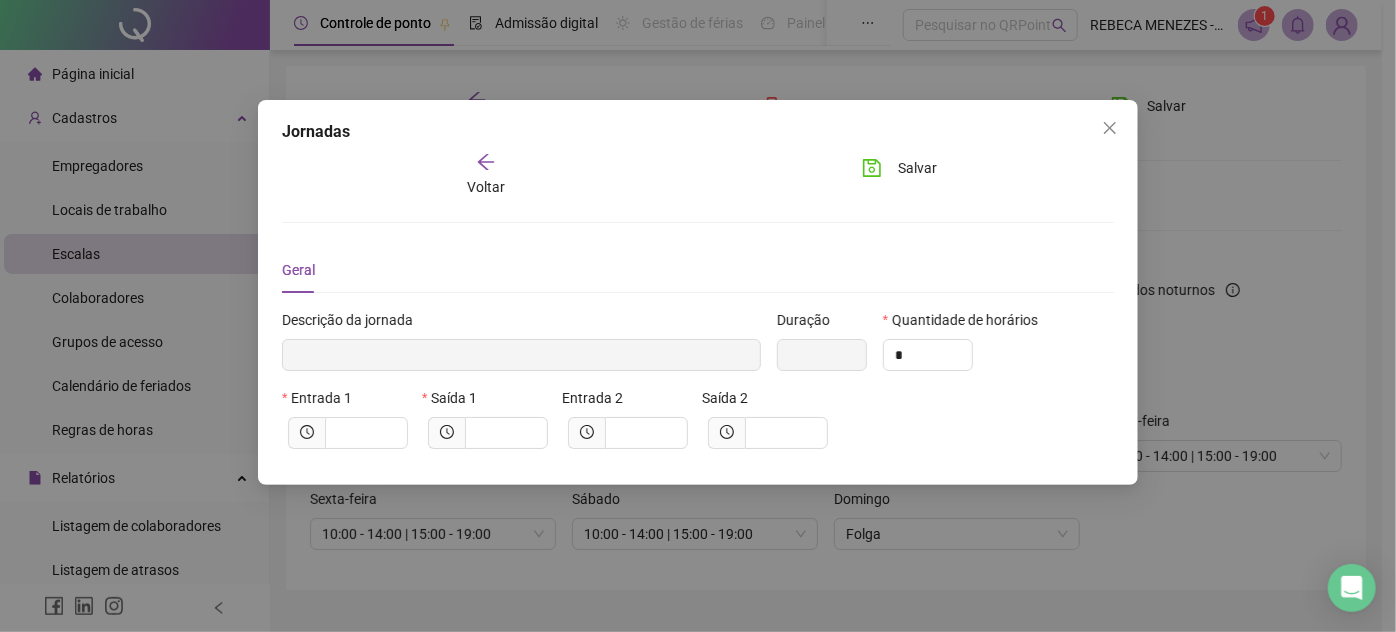 type 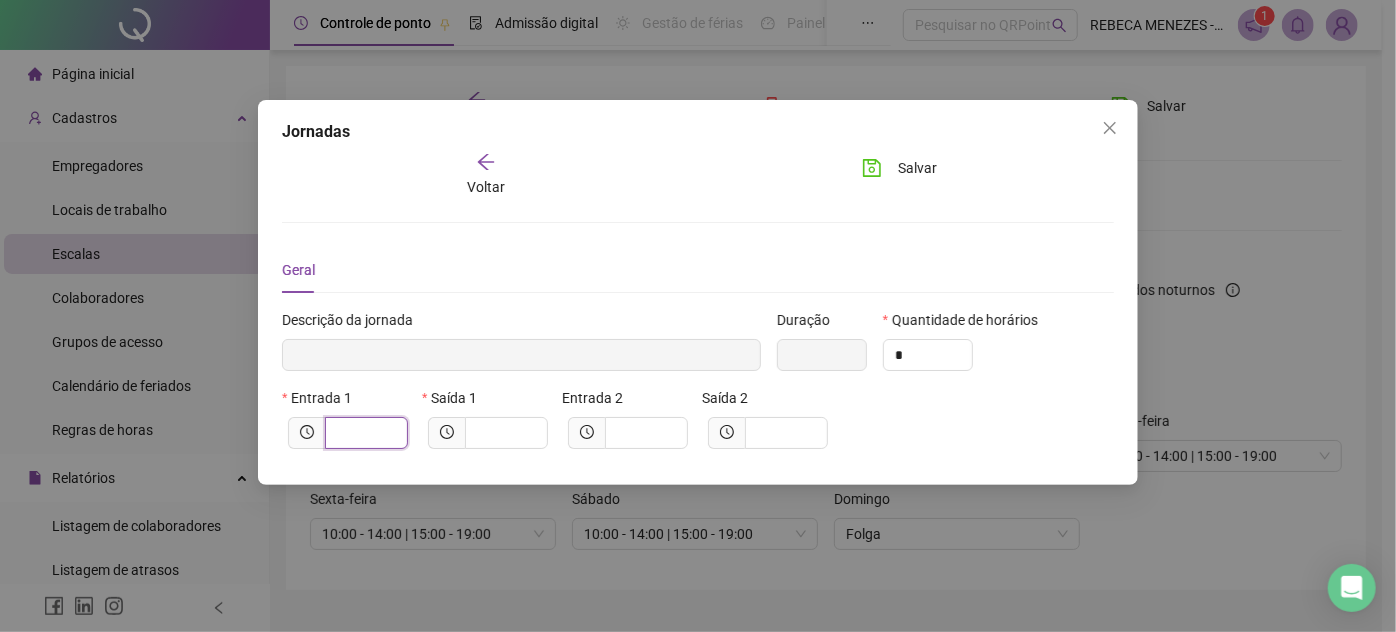 click at bounding box center (364, 433) 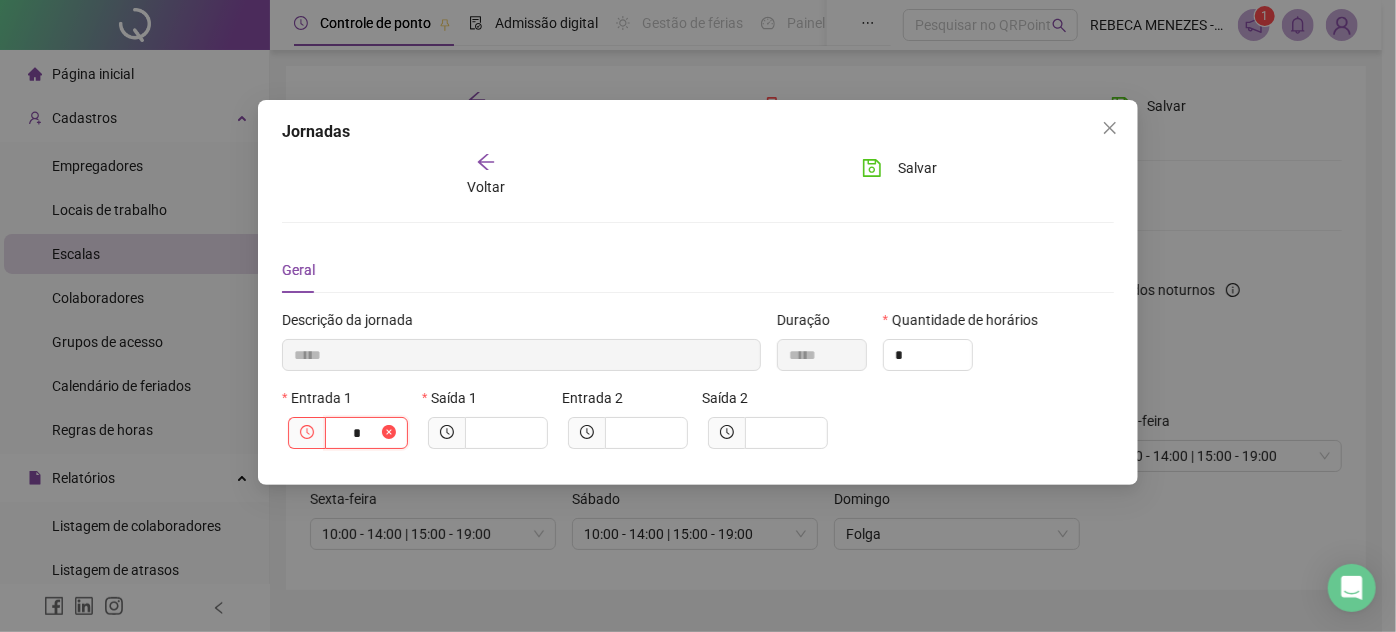 type on "******" 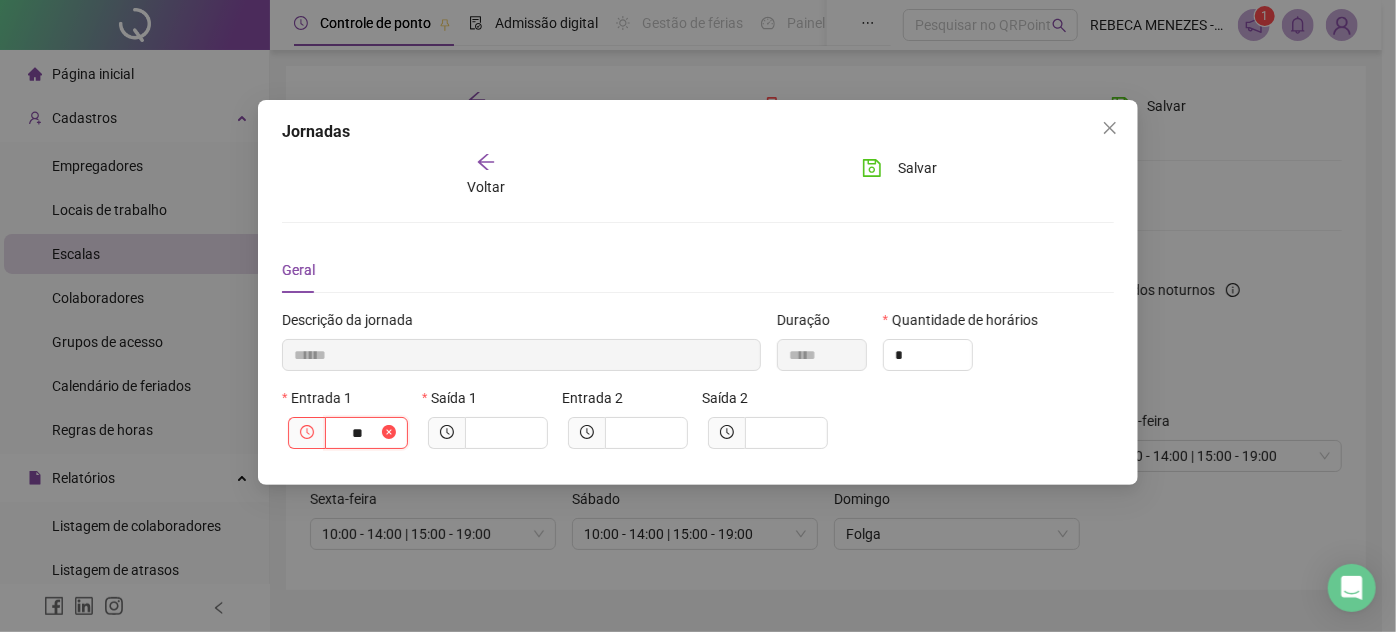 type on "********" 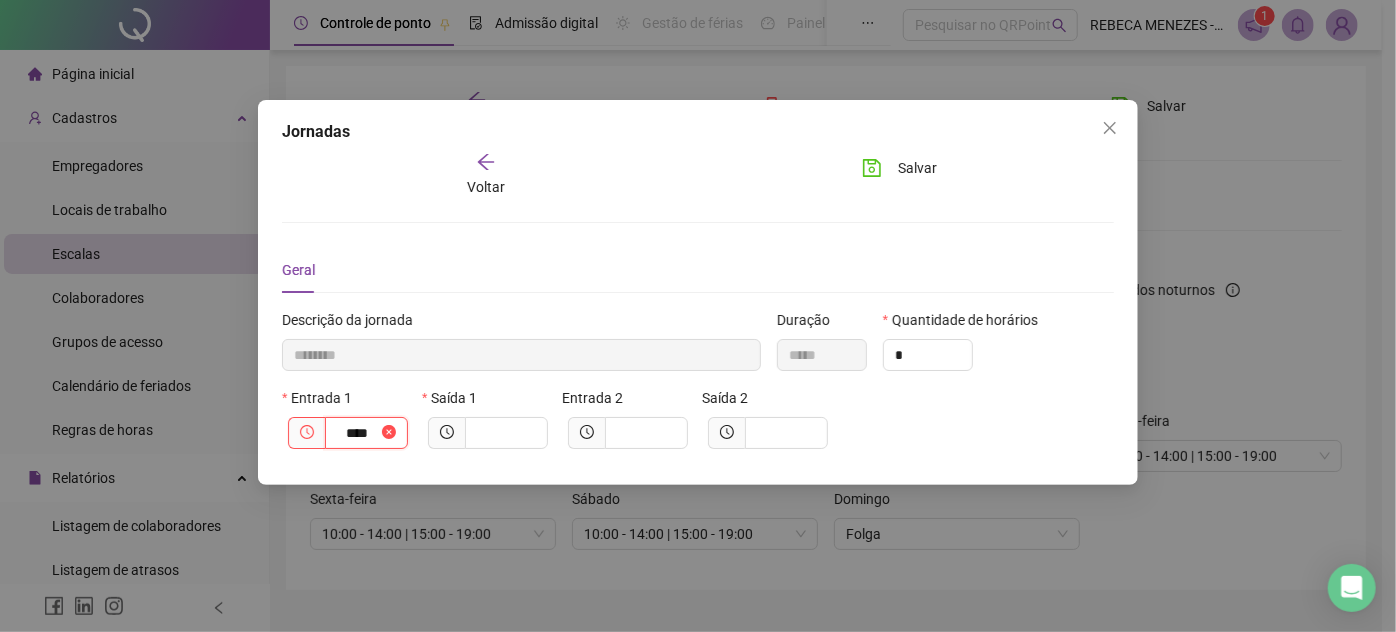 type on "*********" 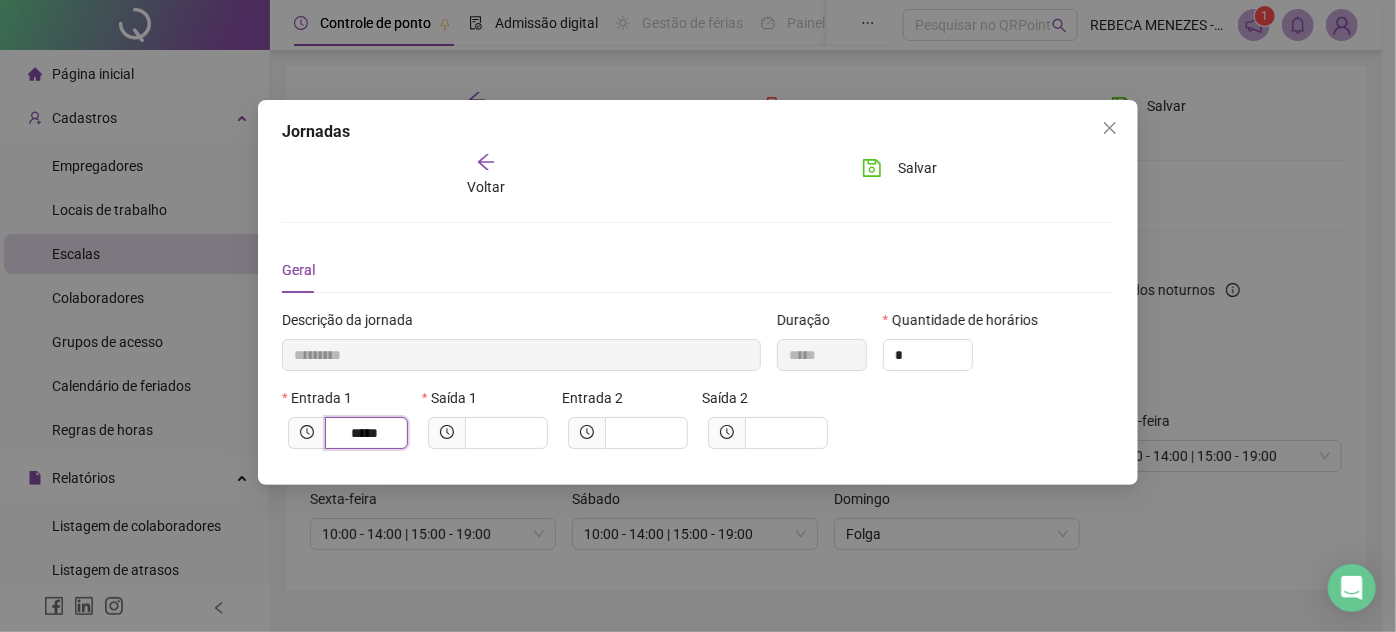 type on "*****" 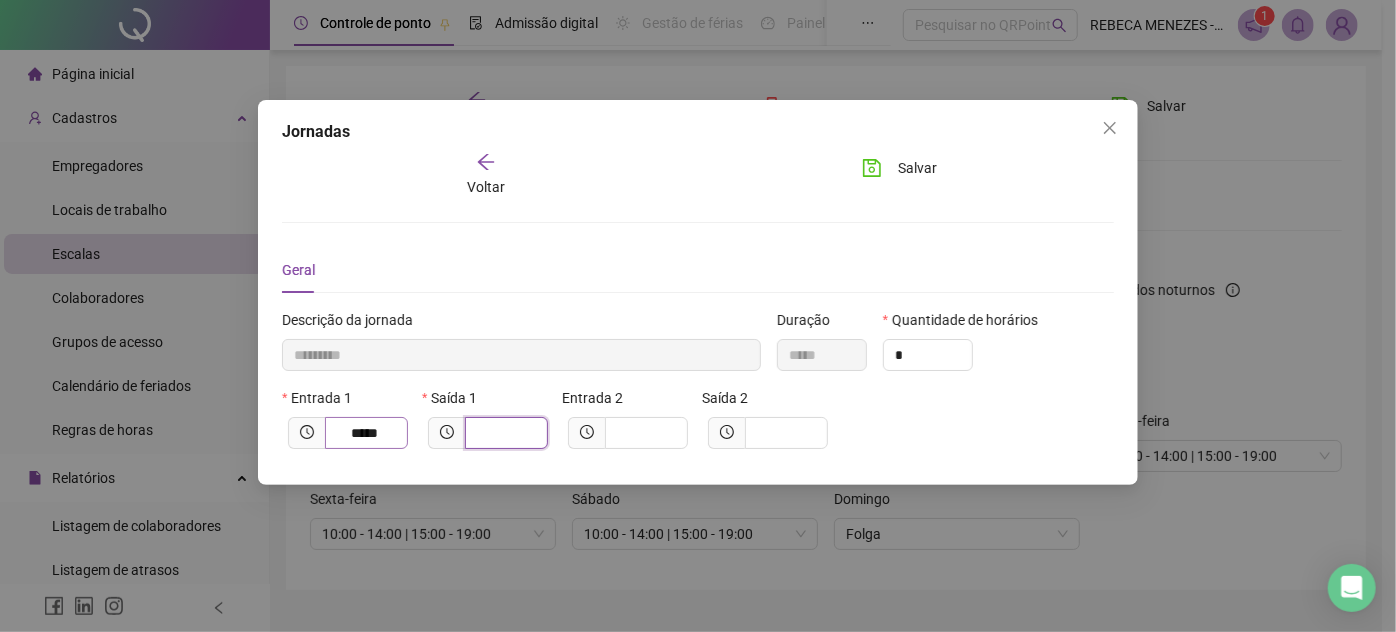type on "*********" 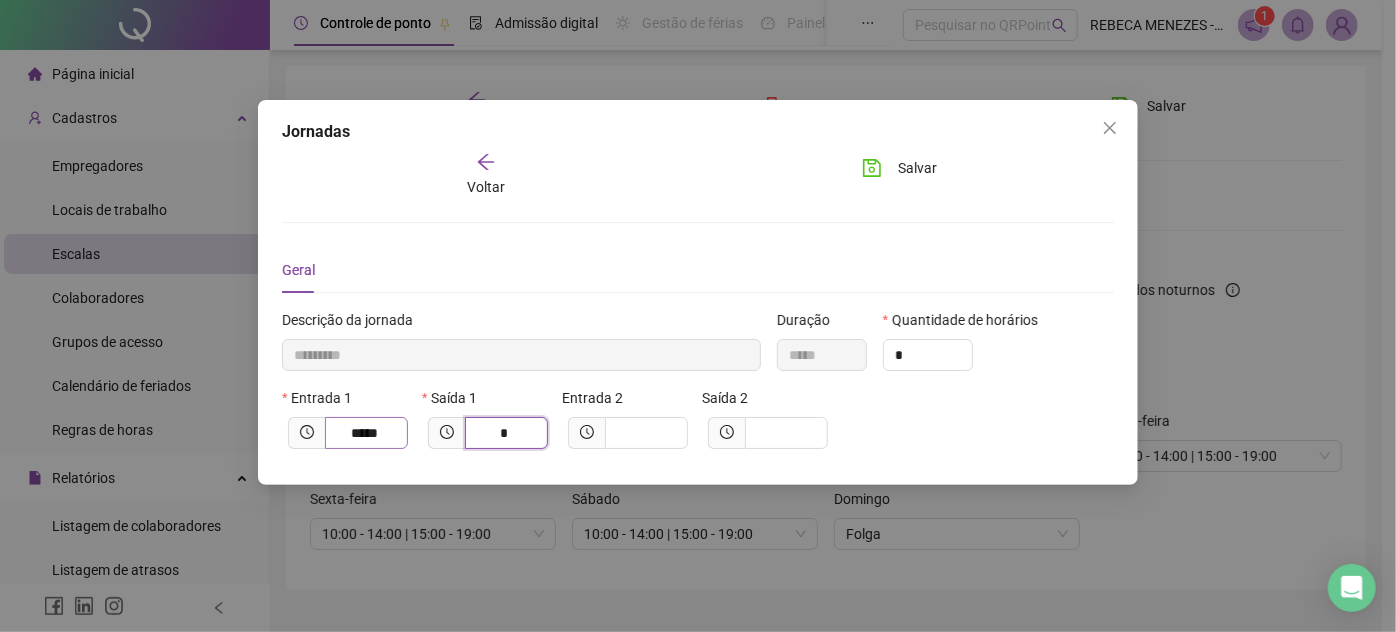 type on "**" 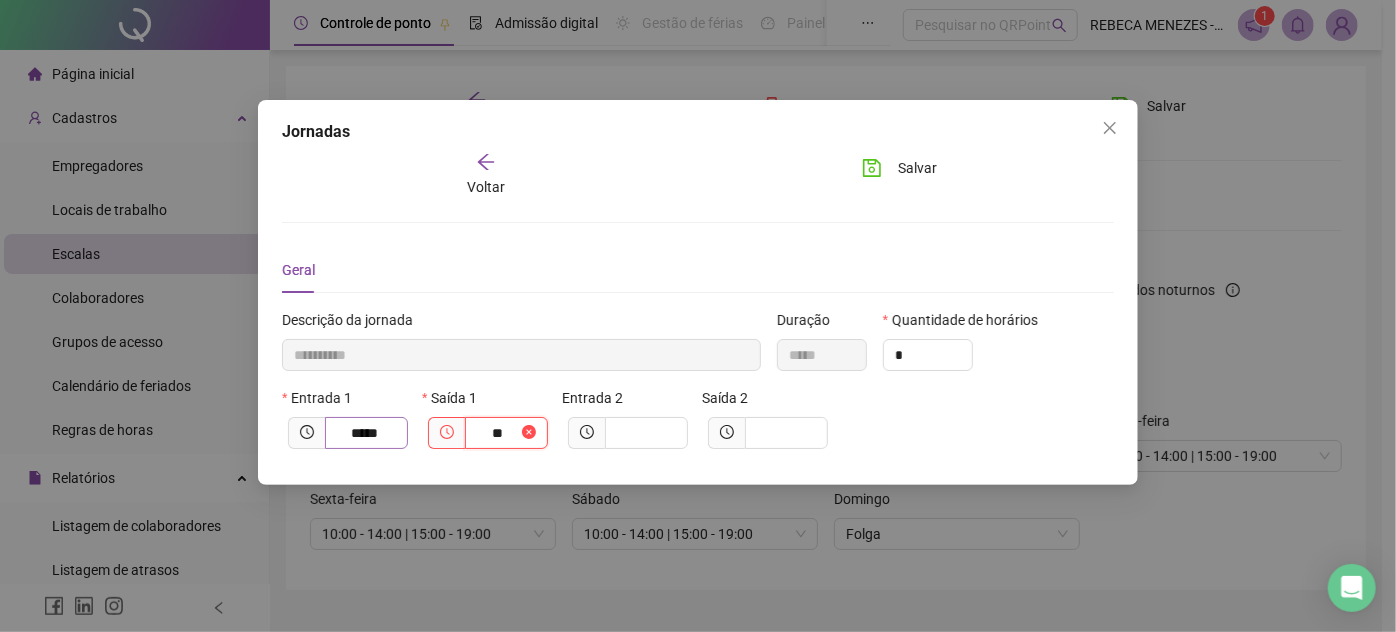 type on "**********" 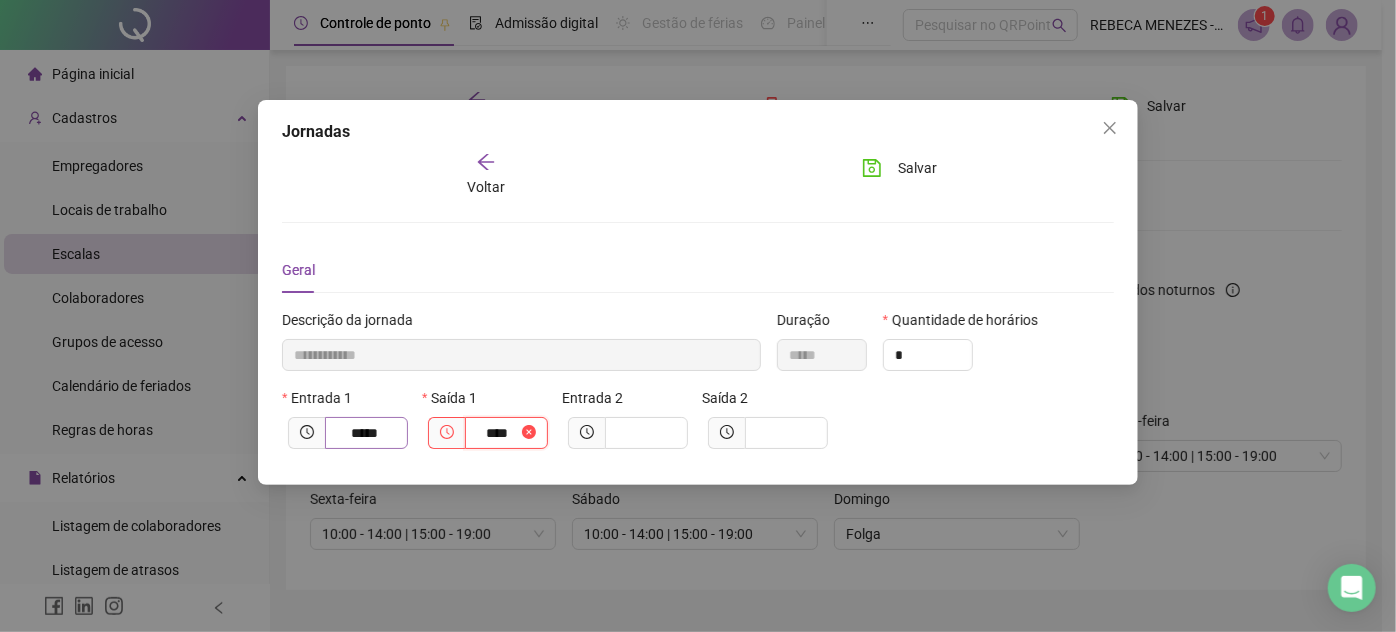 type on "**********" 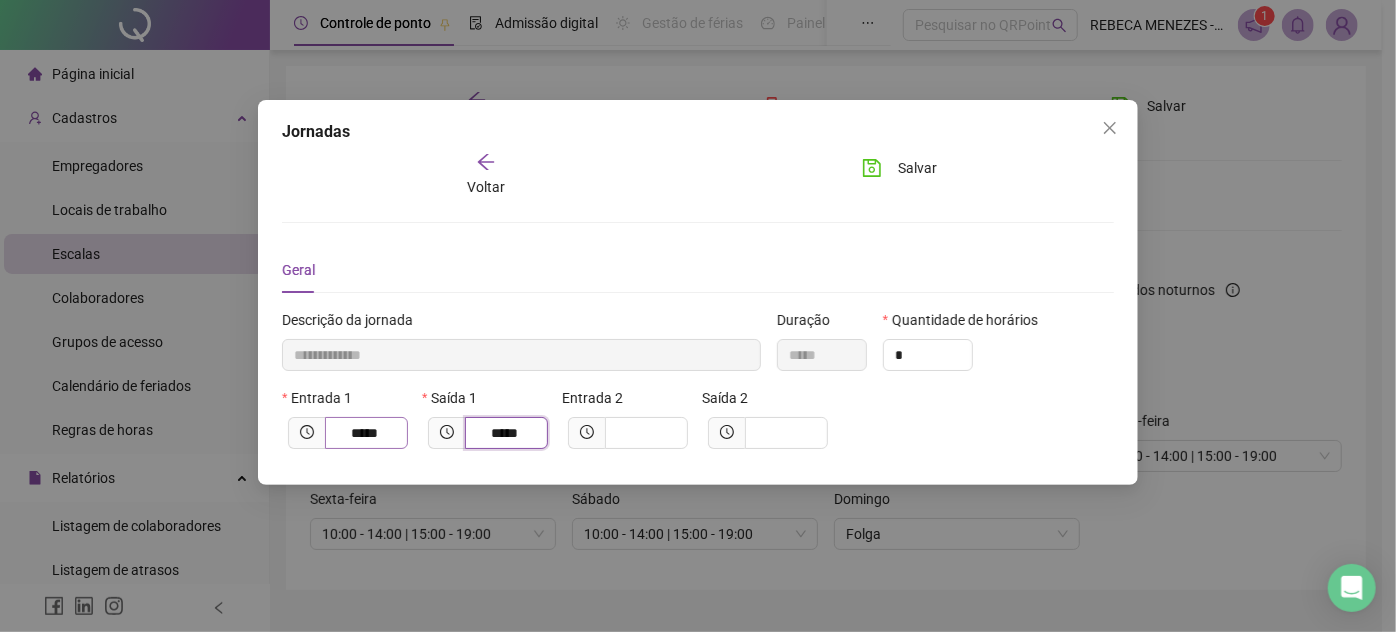 type on "*****" 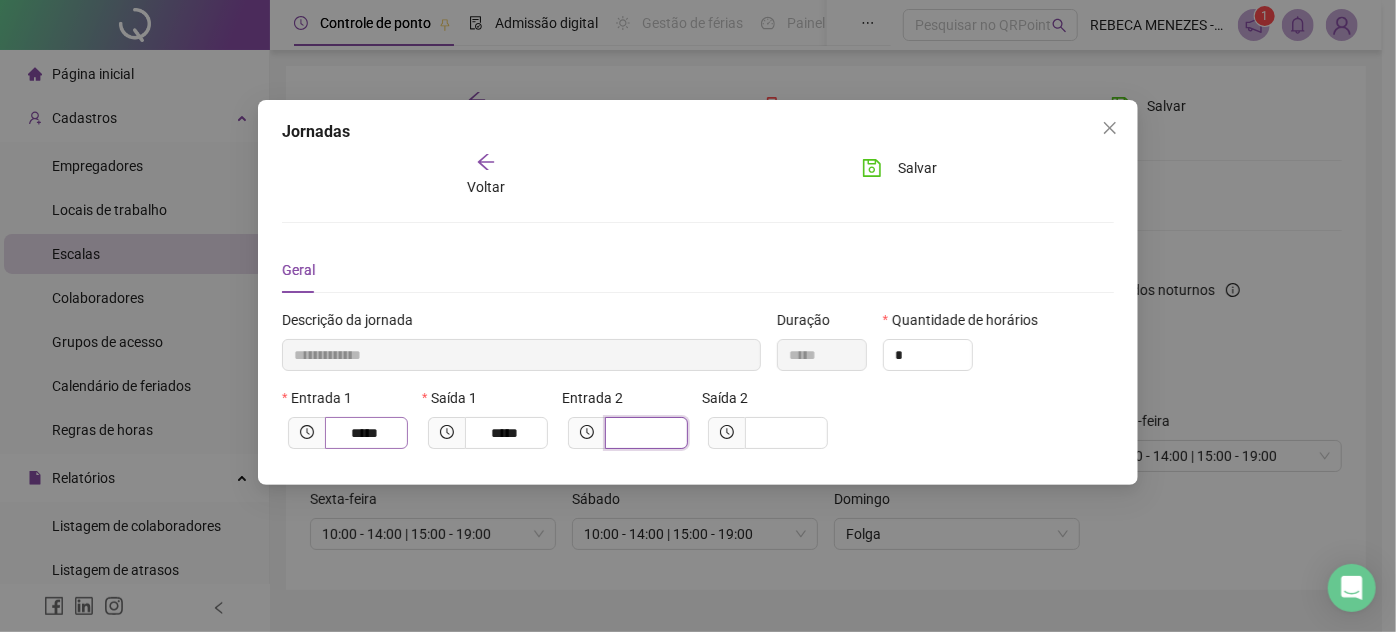 type on "**********" 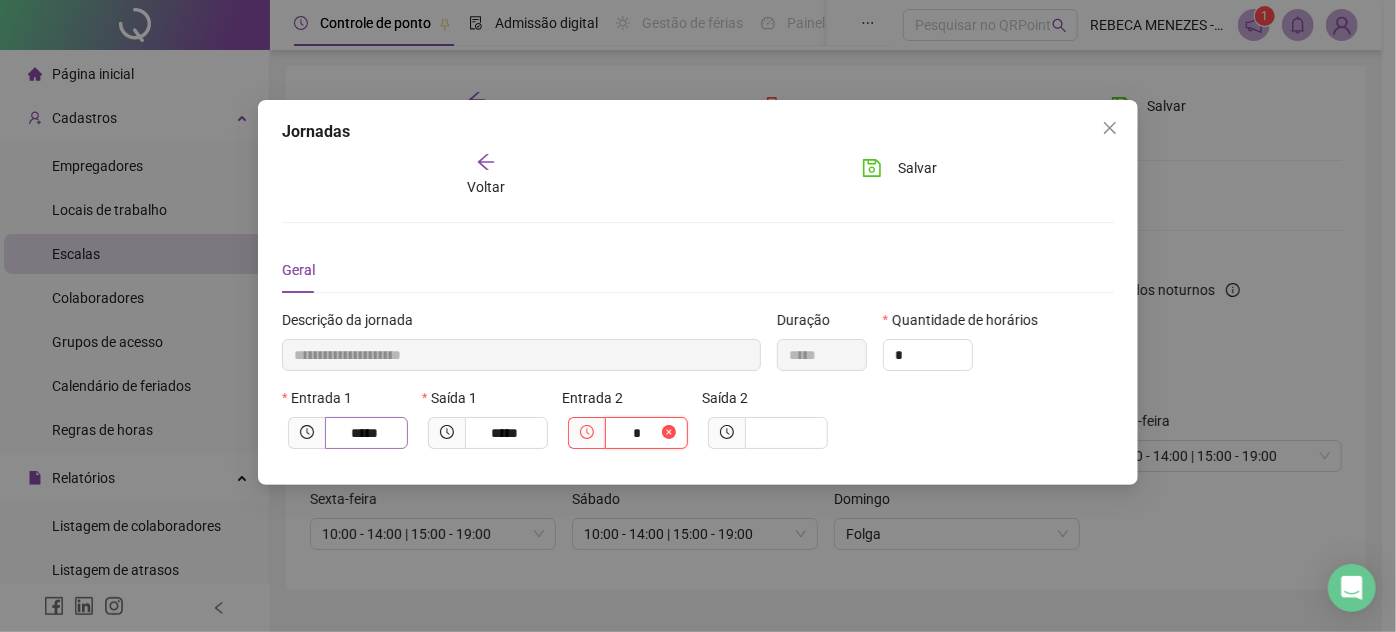 type on "**" 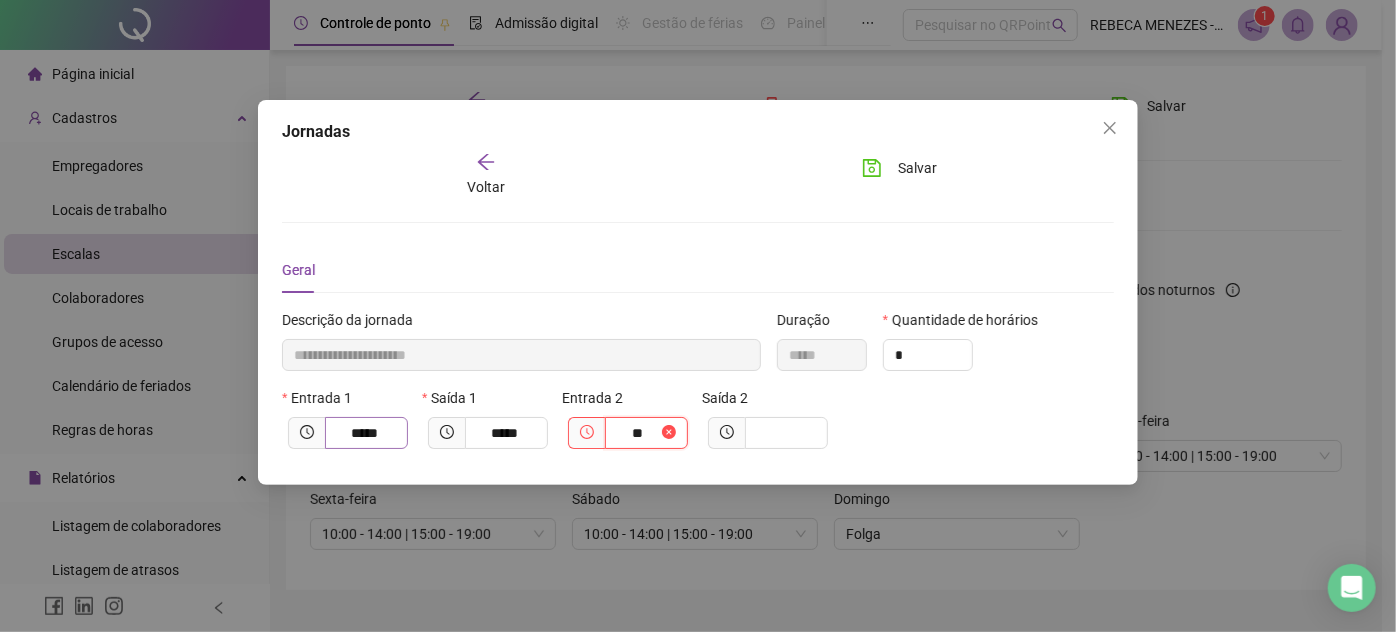 type on "**********" 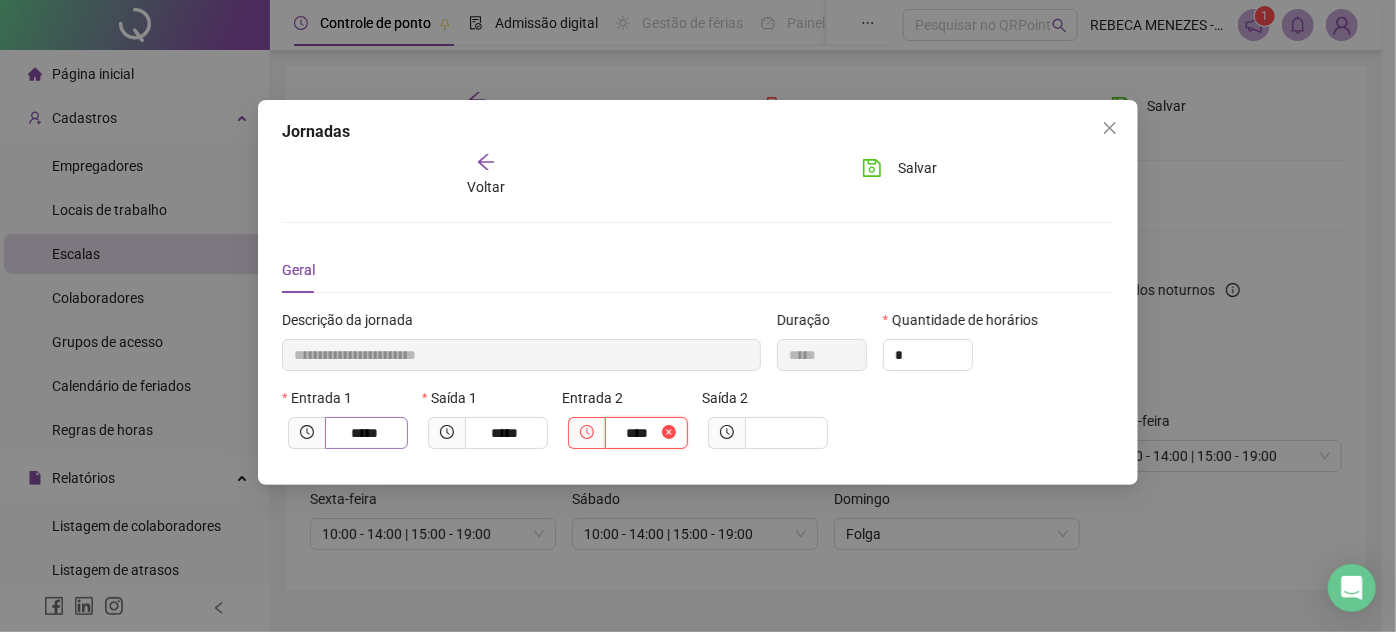 type on "**********" 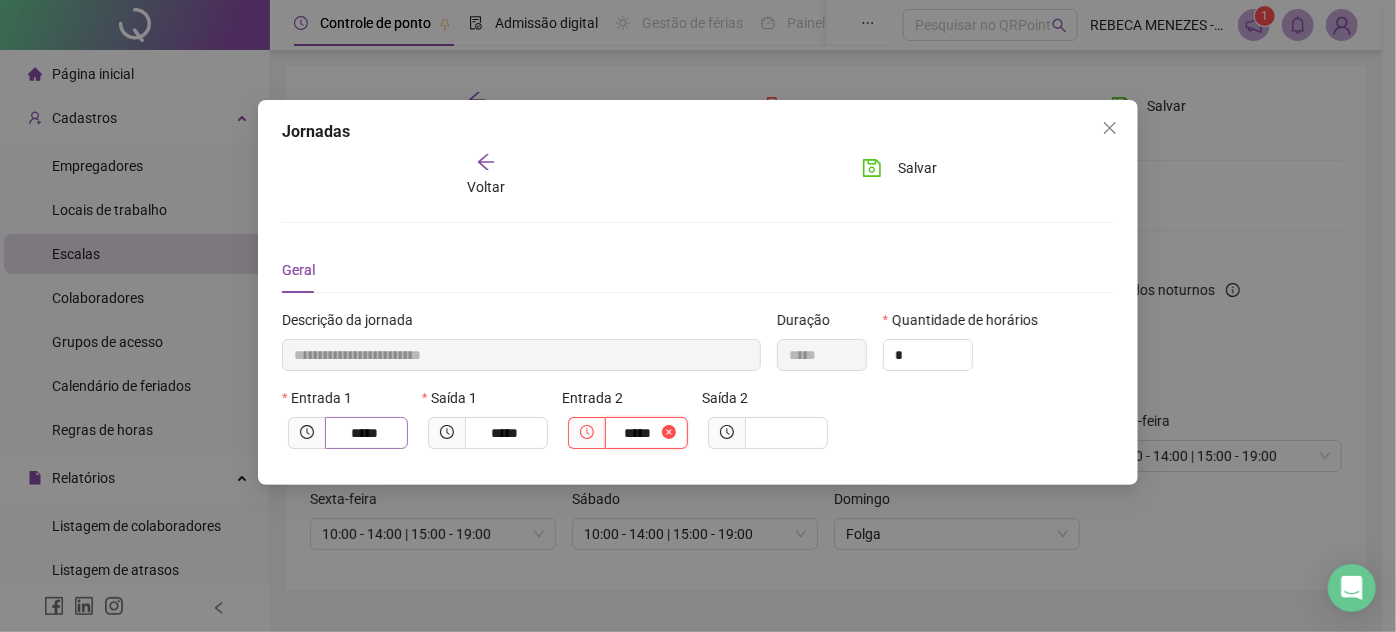 type on "*****" 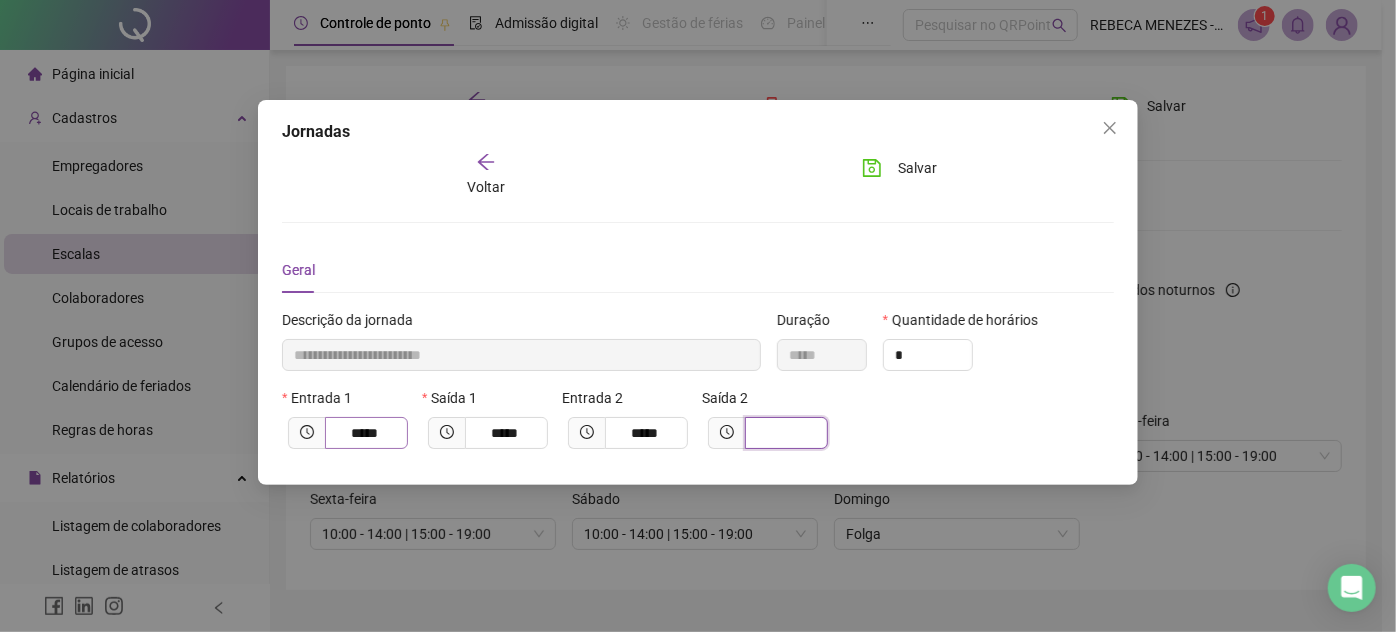 type on "**********" 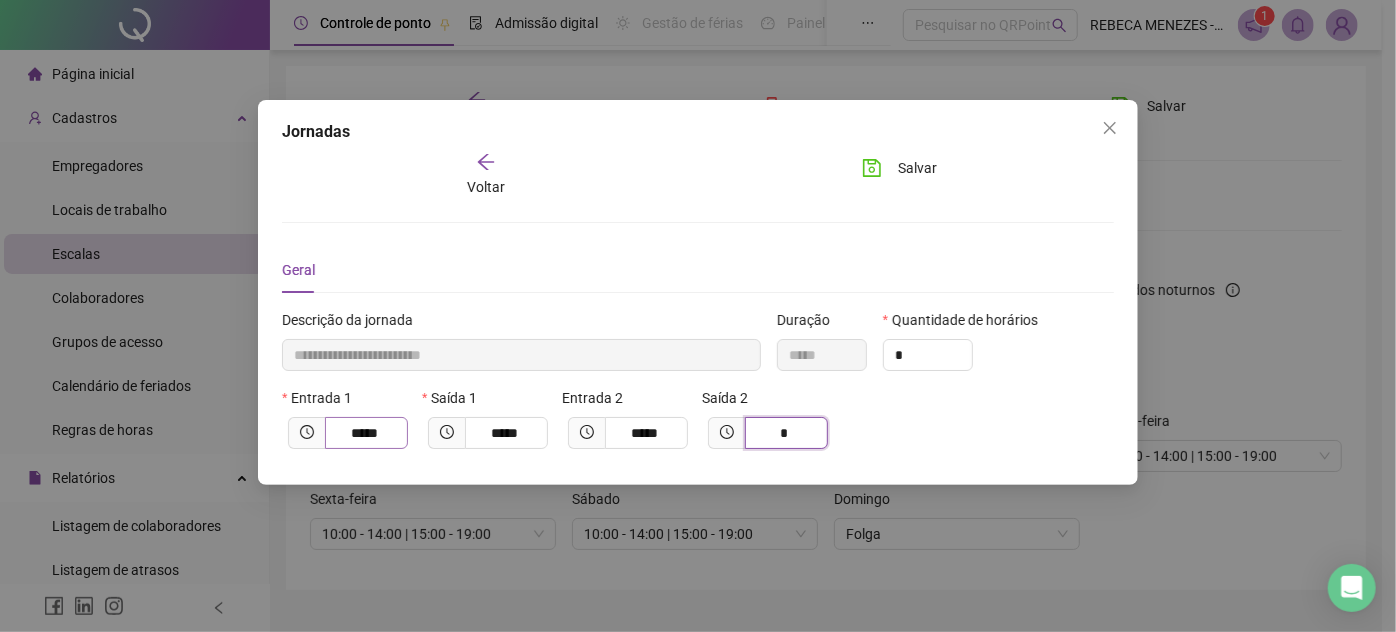 type on "**********" 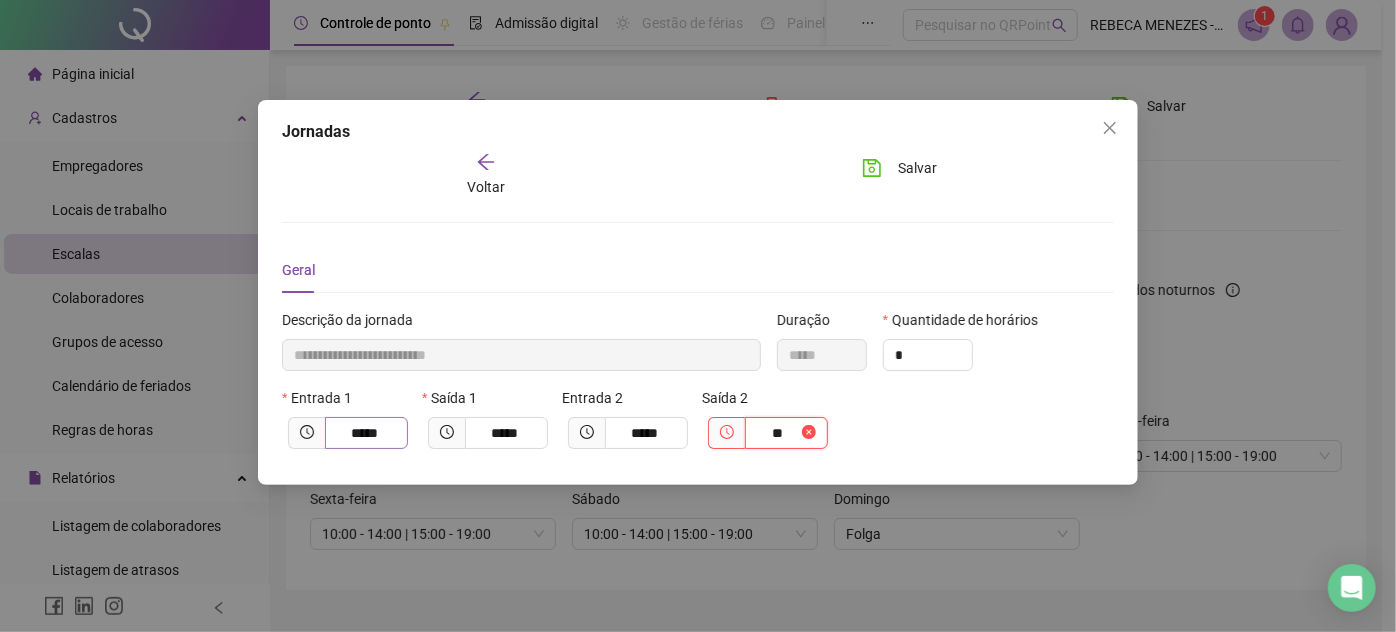 type on "**********" 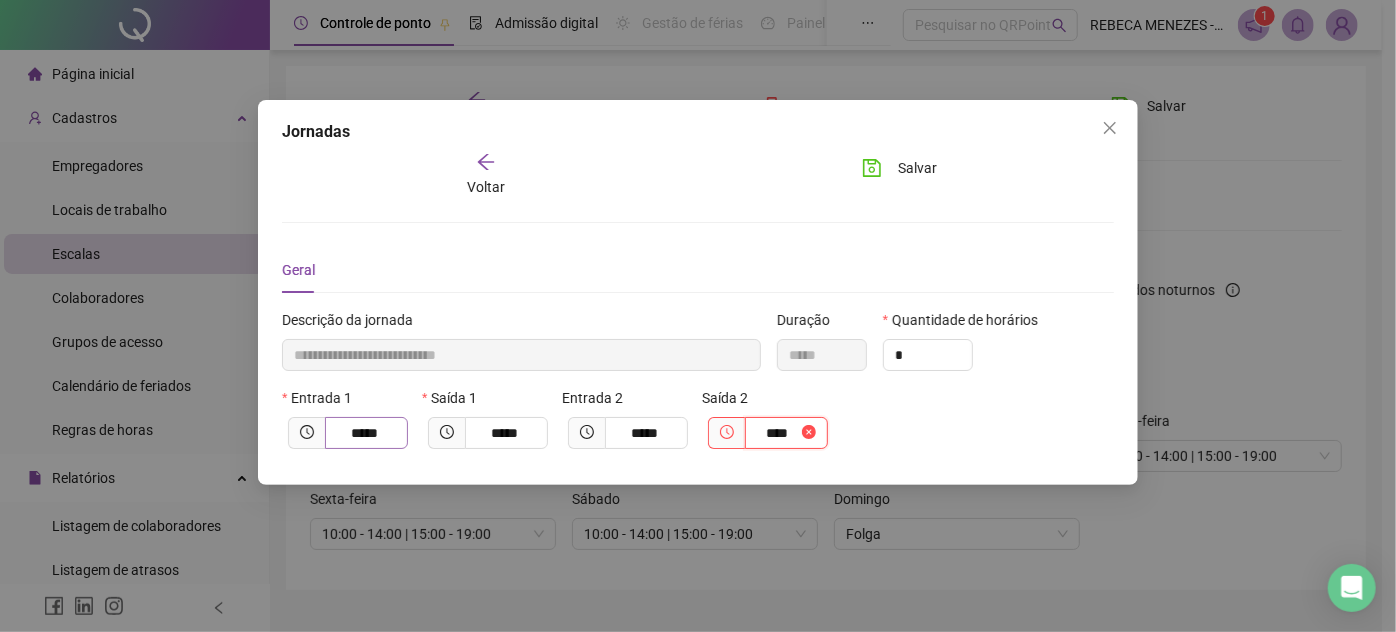 type on "**********" 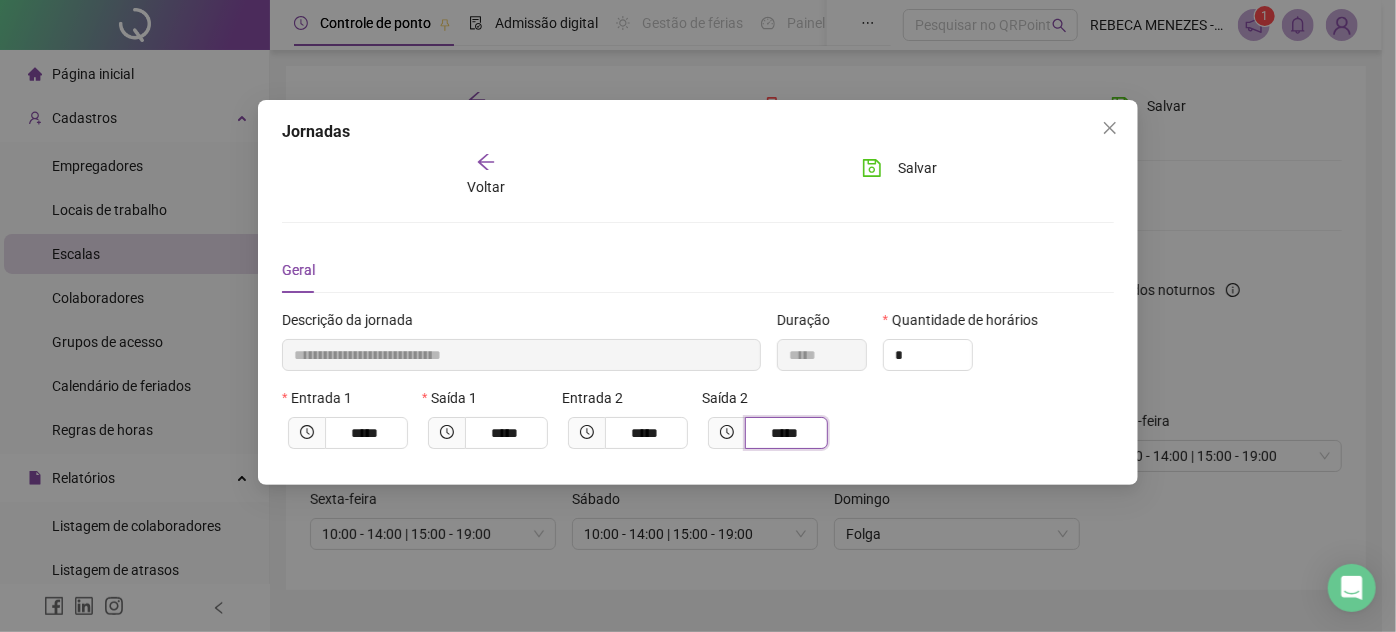 type on "*****" 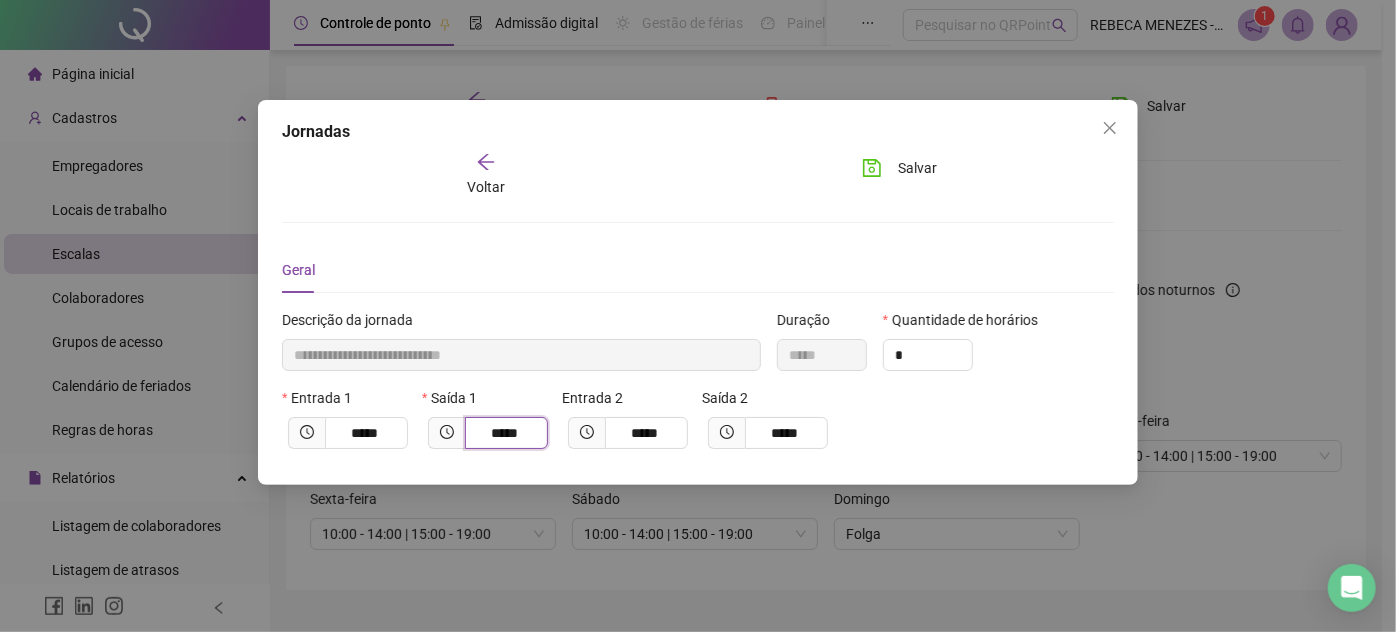 drag, startPoint x: 514, startPoint y: 435, endPoint x: 540, endPoint y: 434, distance: 26.019224 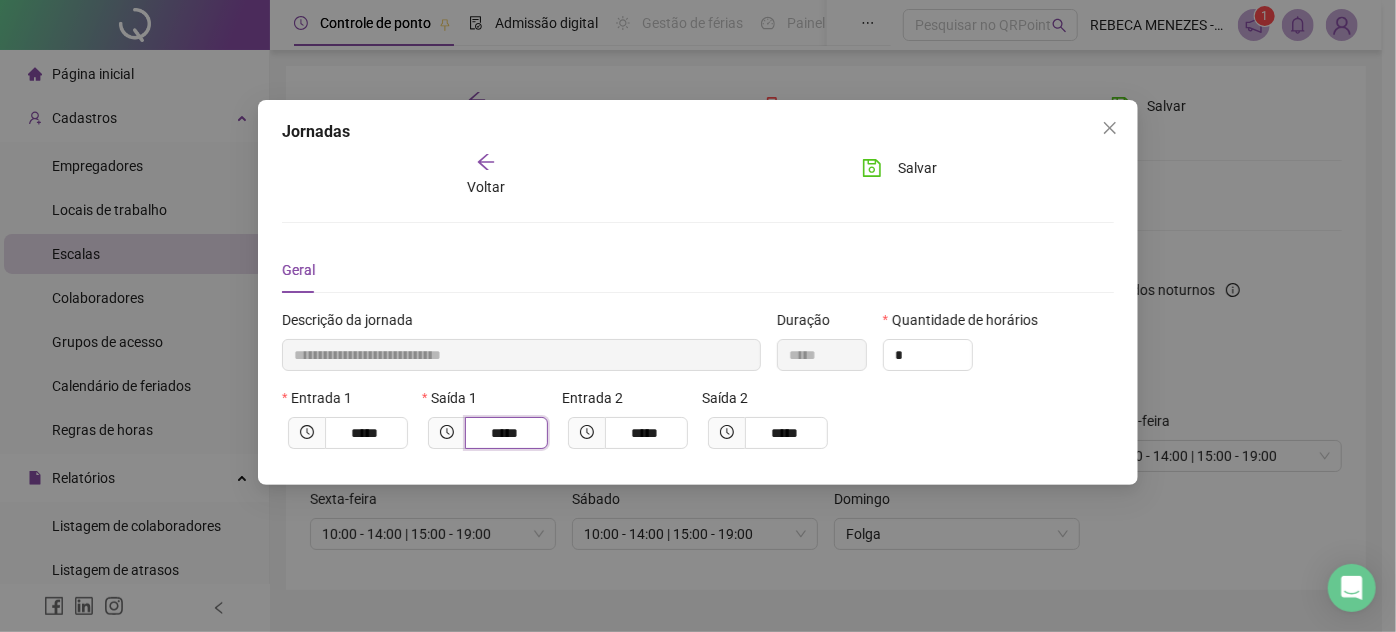 click on "*****" at bounding box center (506, 433) 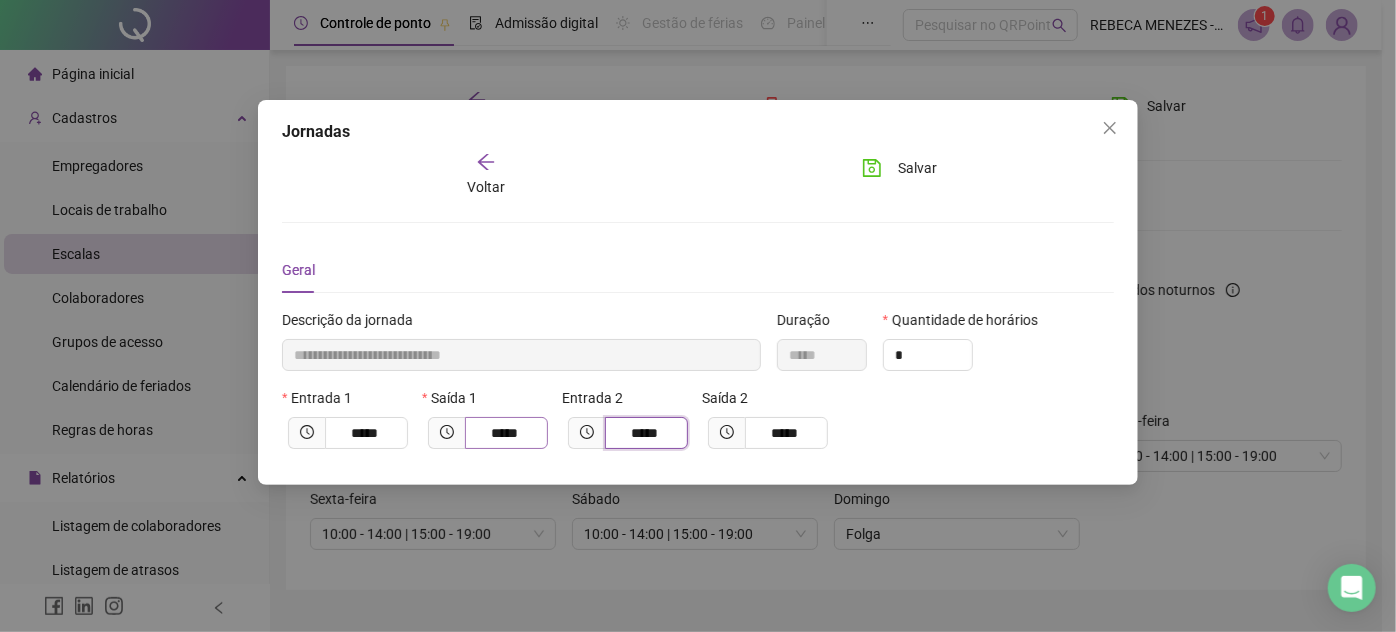 type on "**********" 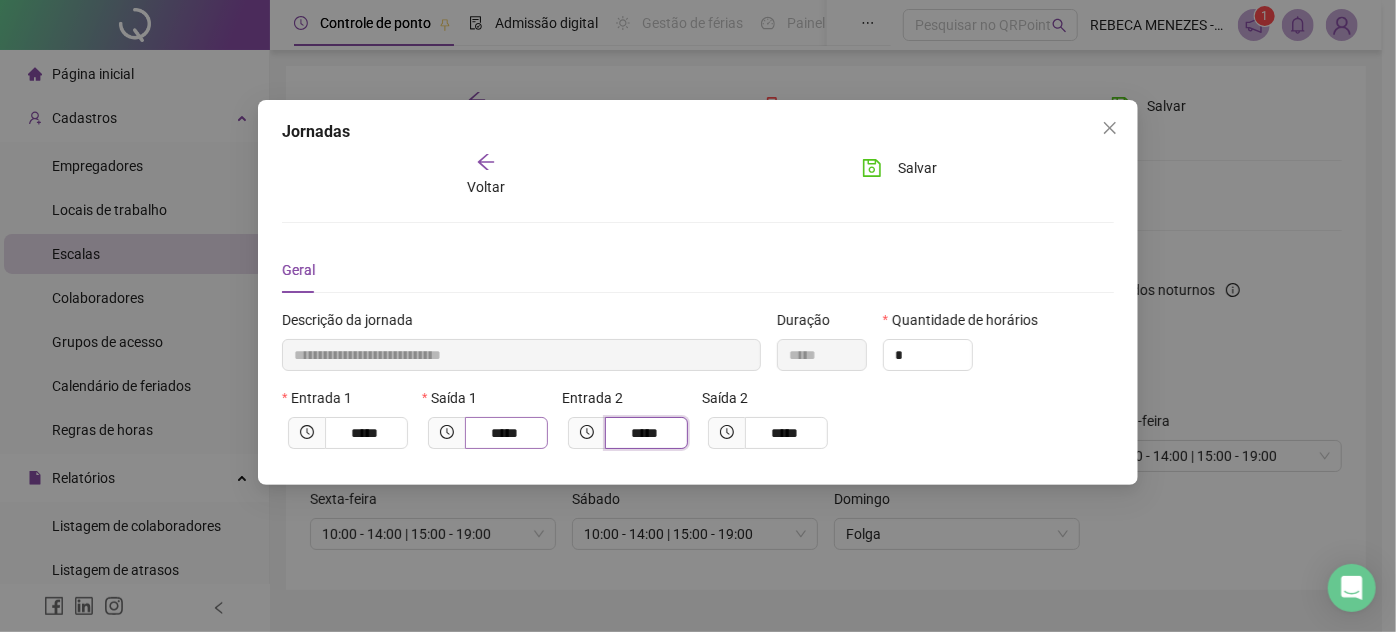 type on "*****" 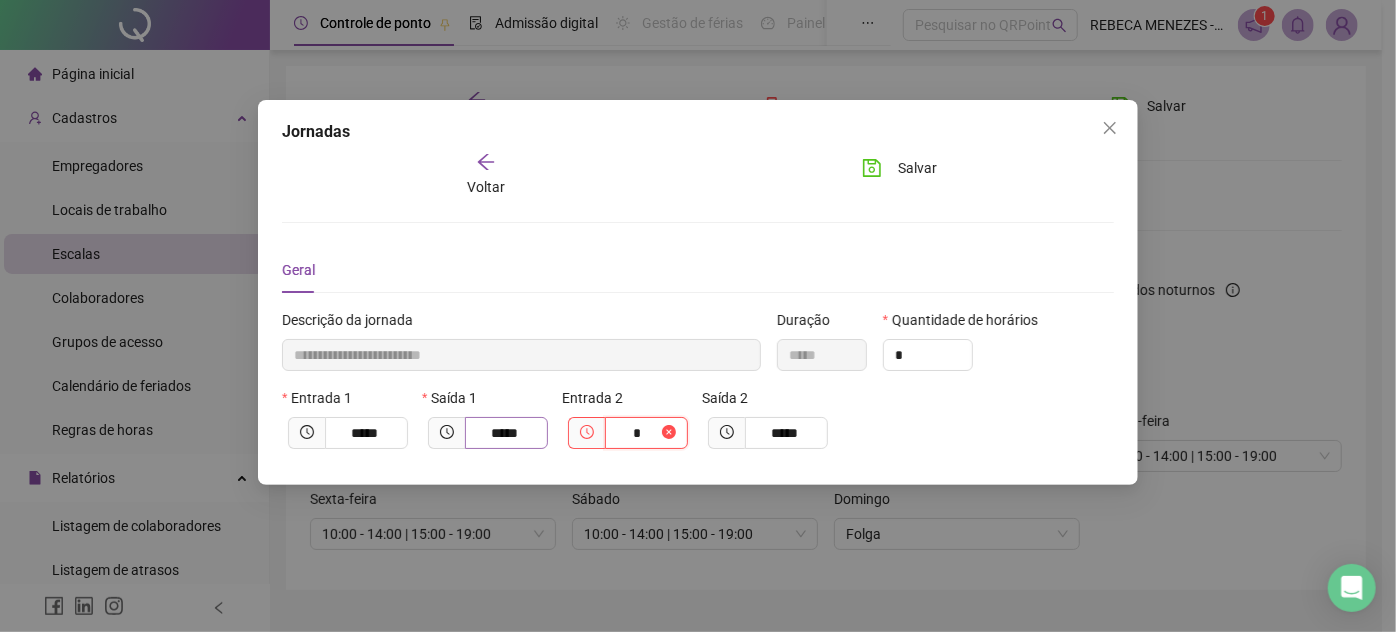 type on "**********" 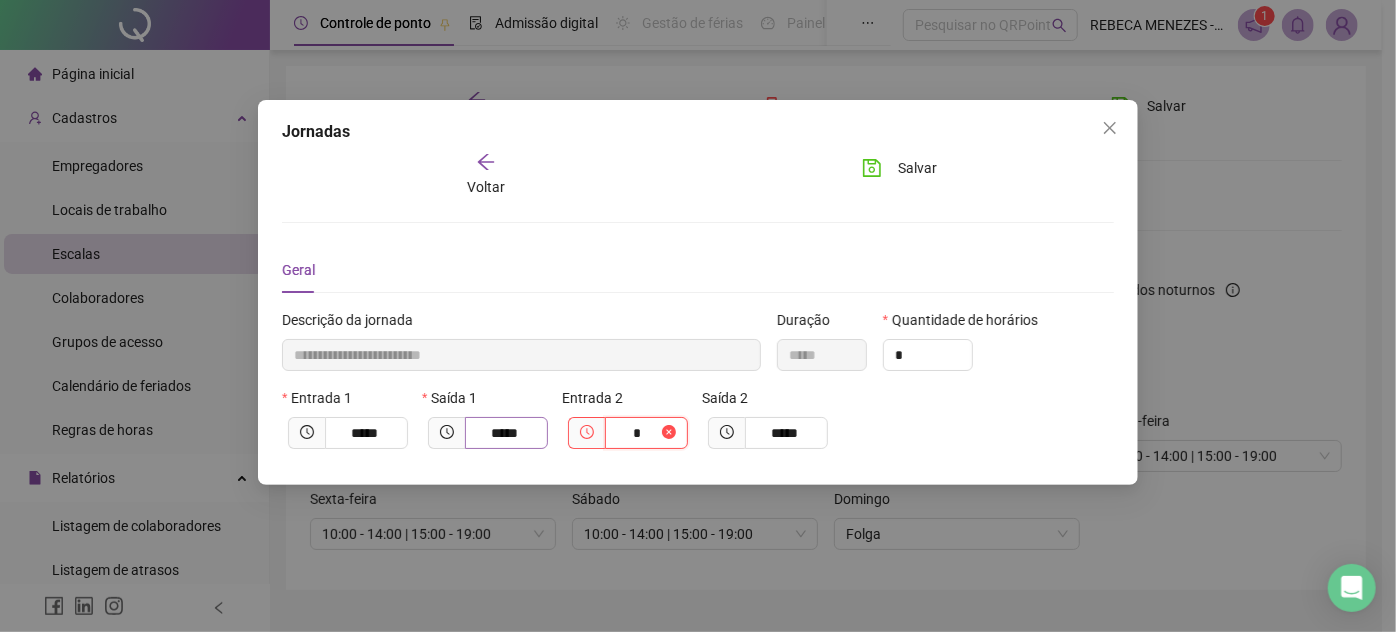 type on "**" 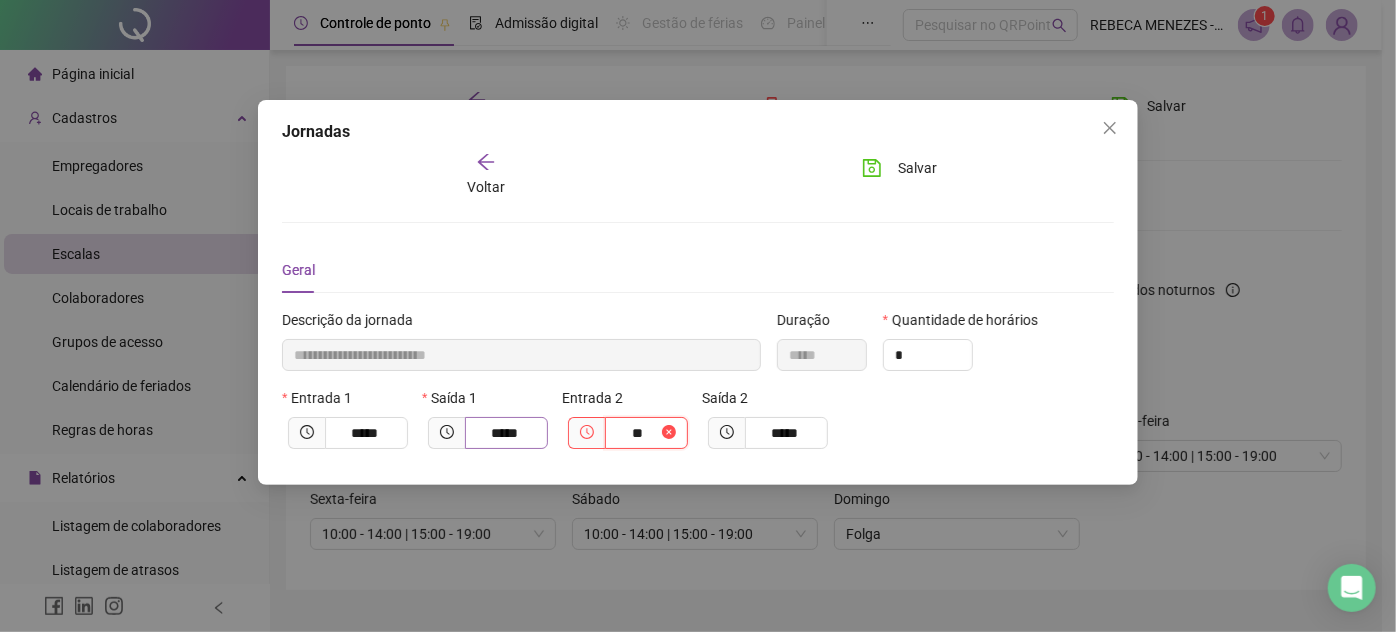 type on "**********" 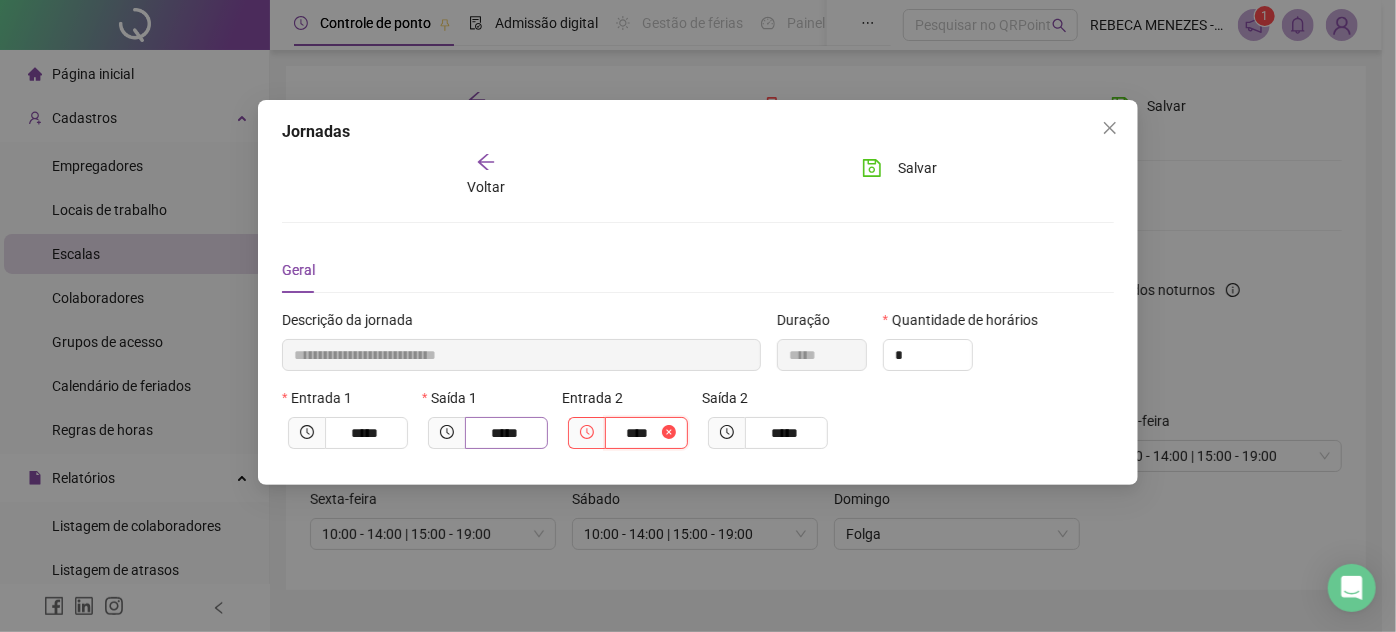 type on "**********" 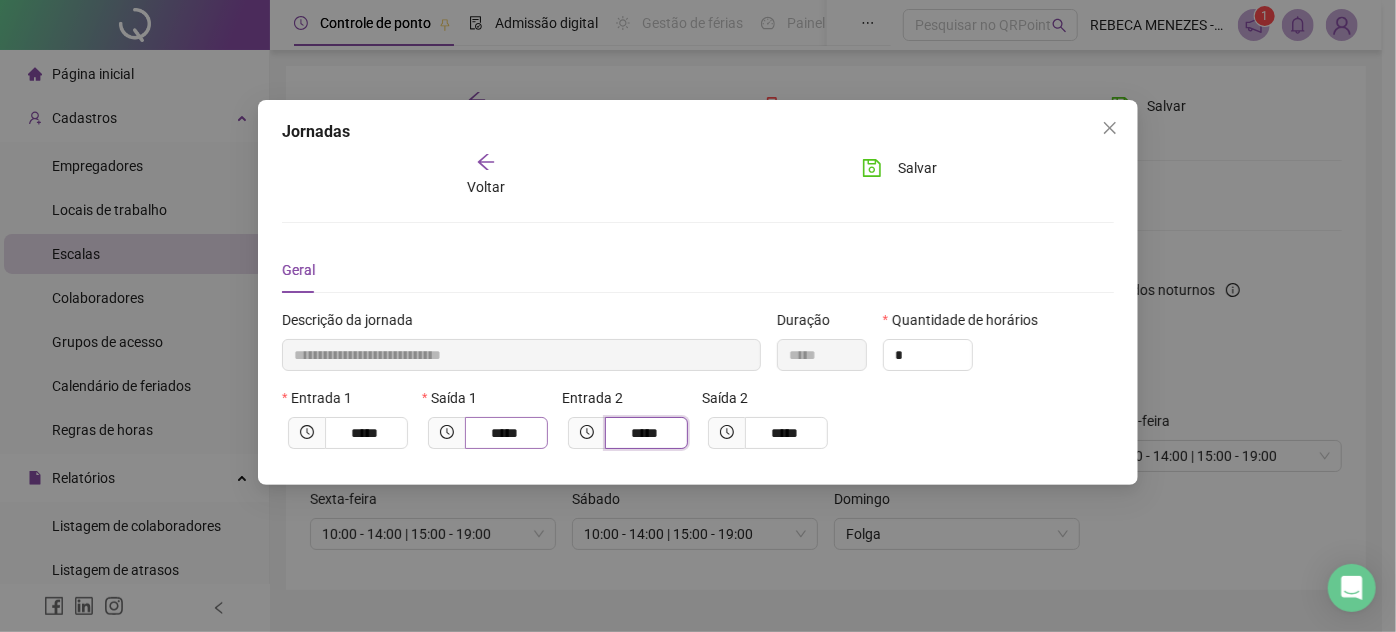 type on "*****" 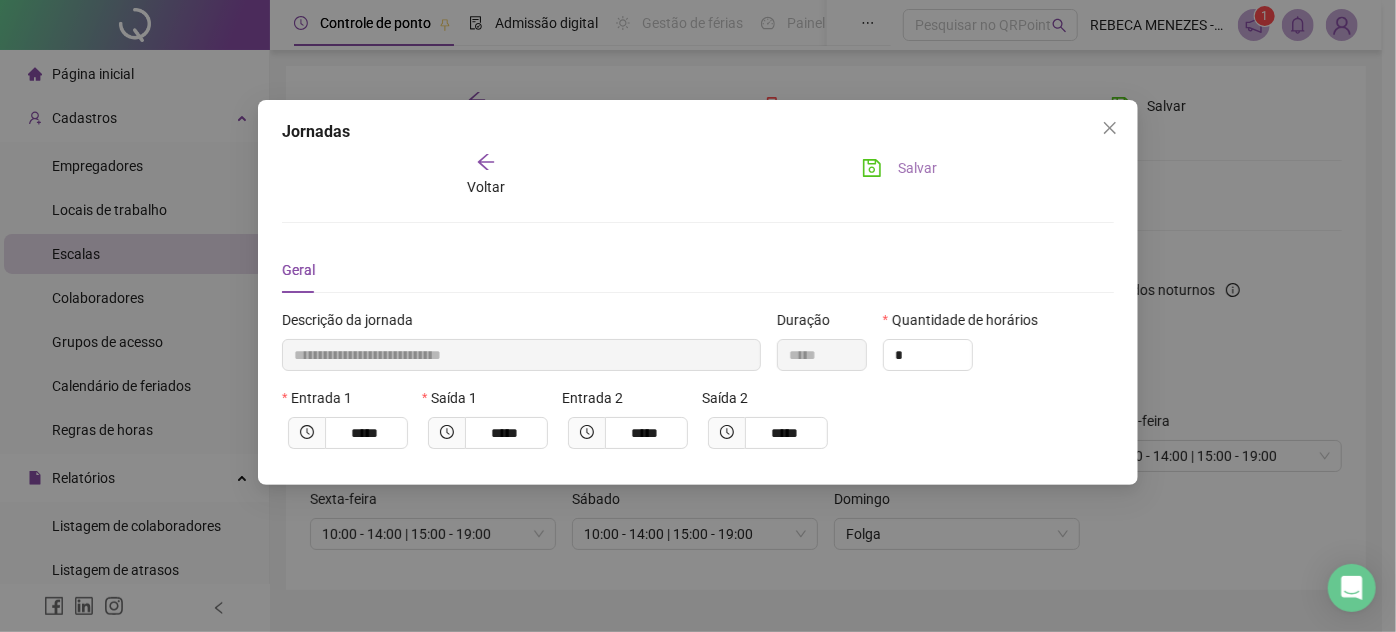 click on "Salvar" at bounding box center [899, 168] 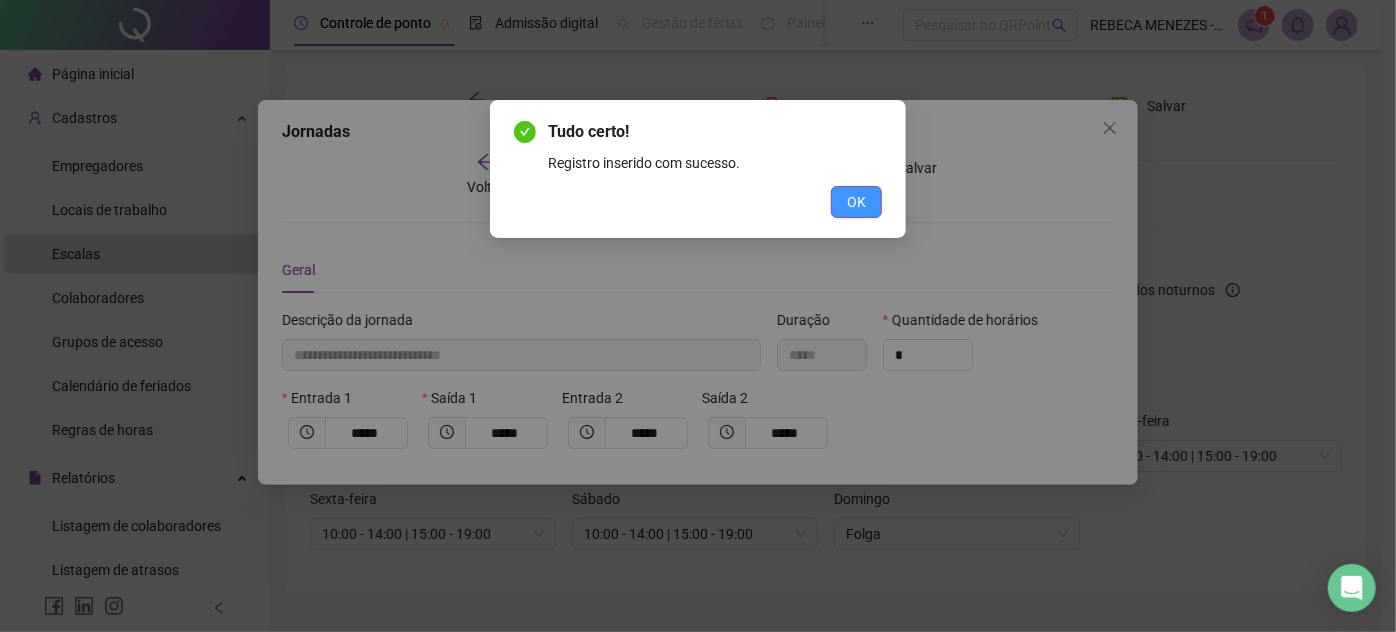 click on "OK" at bounding box center [856, 202] 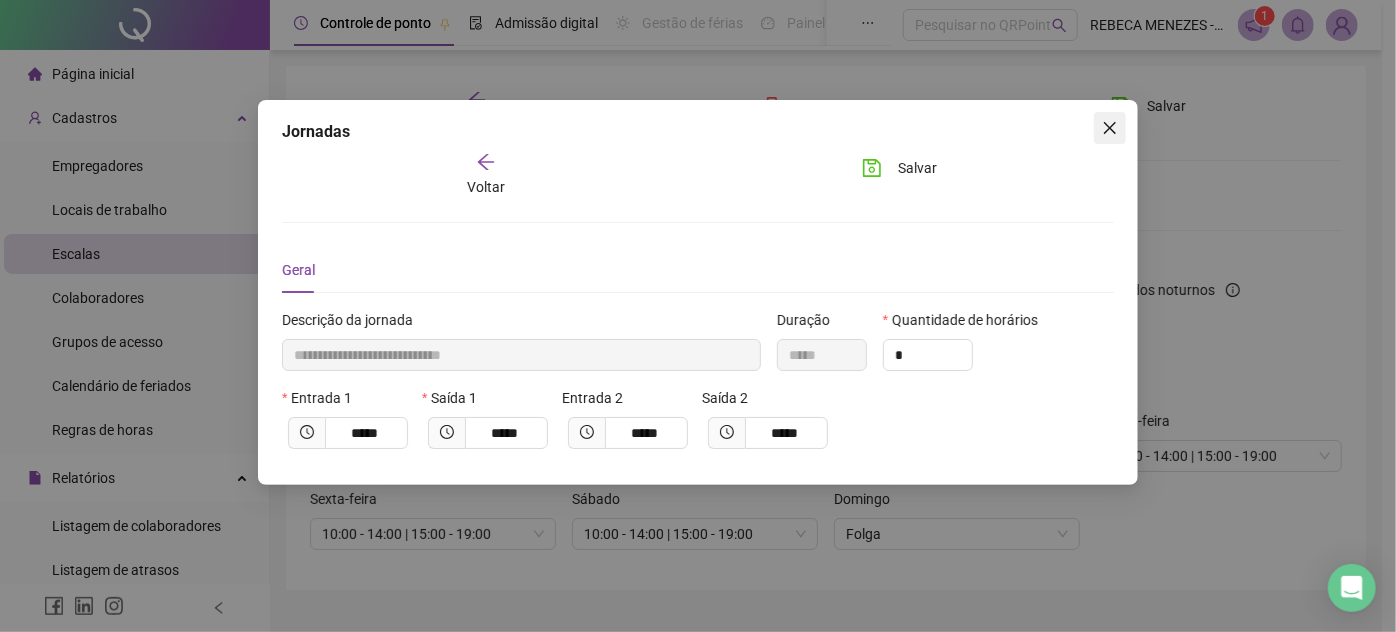 click 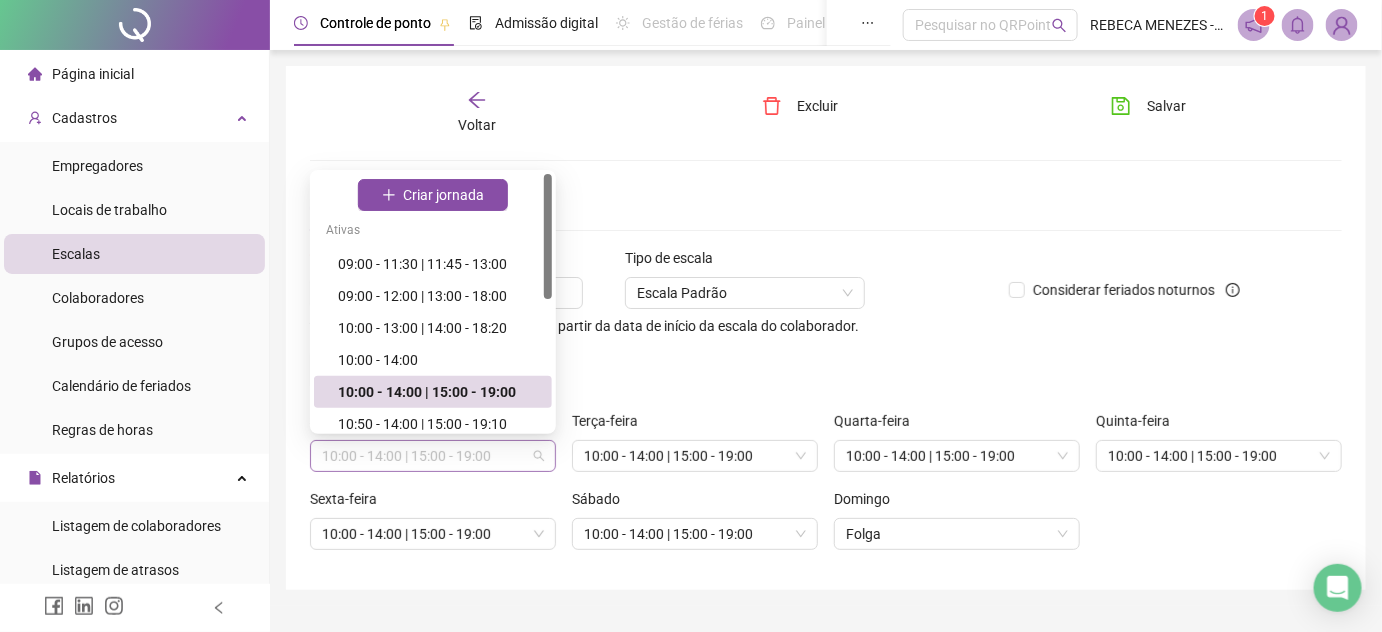 click on "10:00 - 14:00 | 15:00 - 19:00" at bounding box center (433, 456) 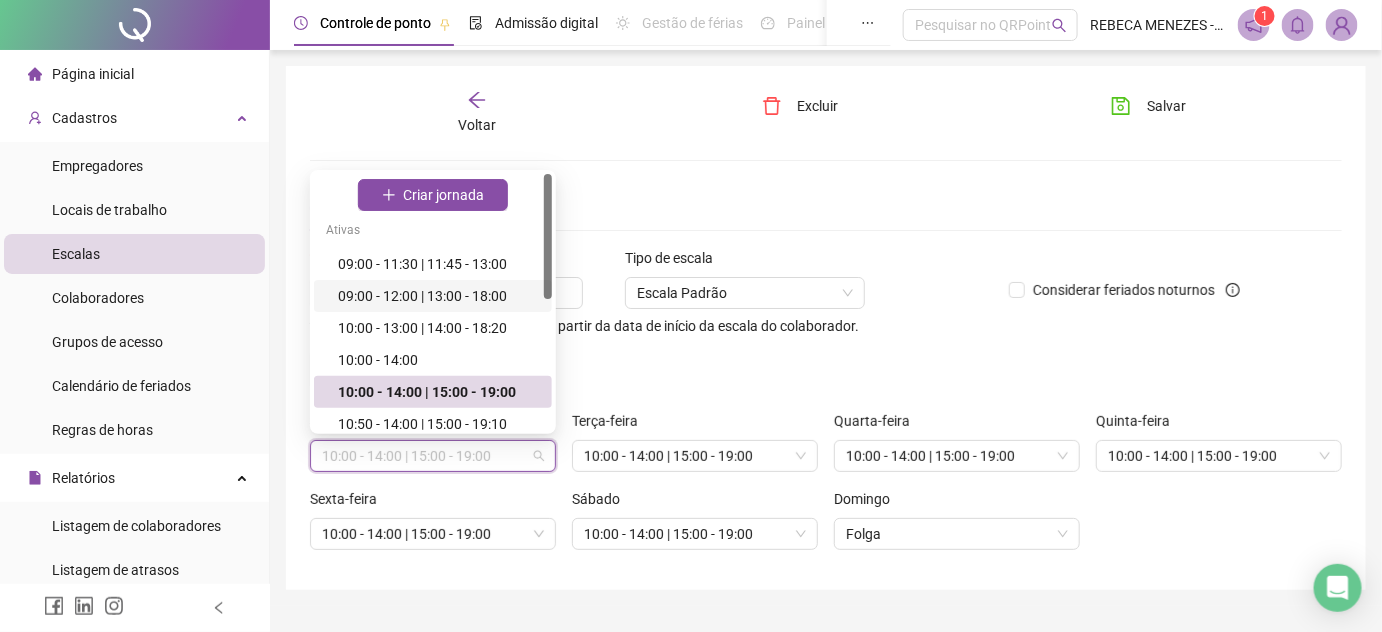 scroll, scrollTop: 90, scrollLeft: 0, axis: vertical 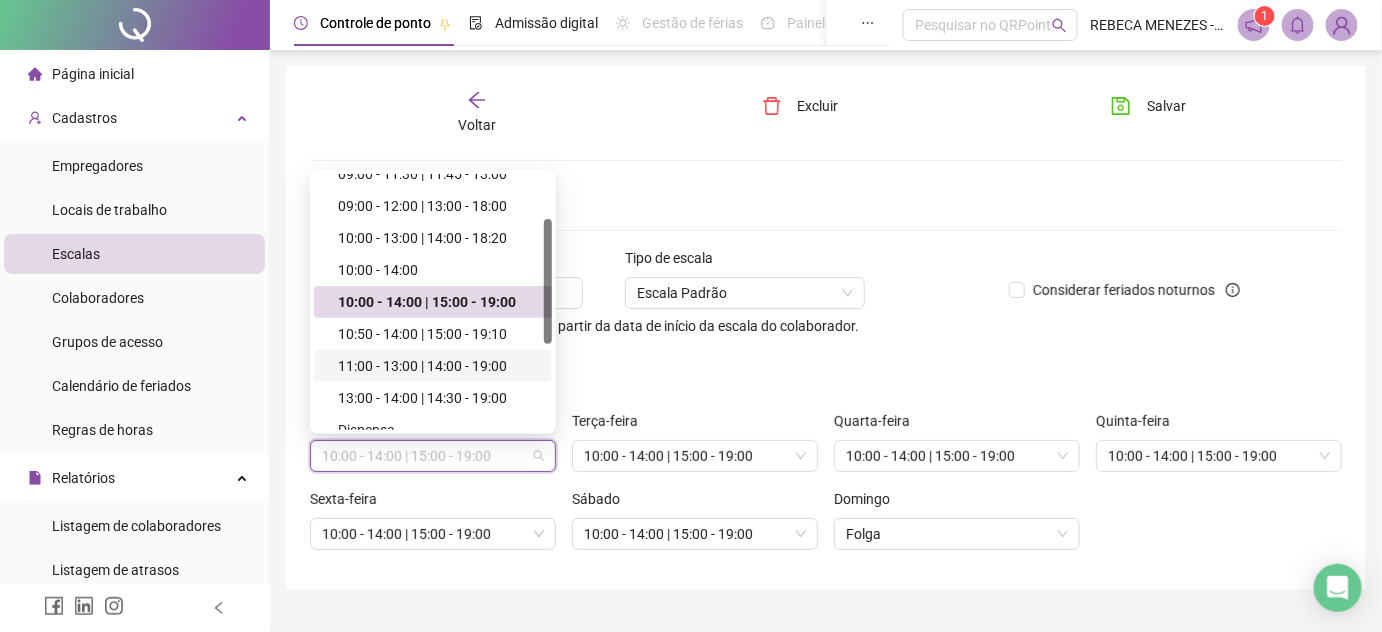 click on "11:00 - 13:00 | 14:00 - 19:00" at bounding box center [439, 366] 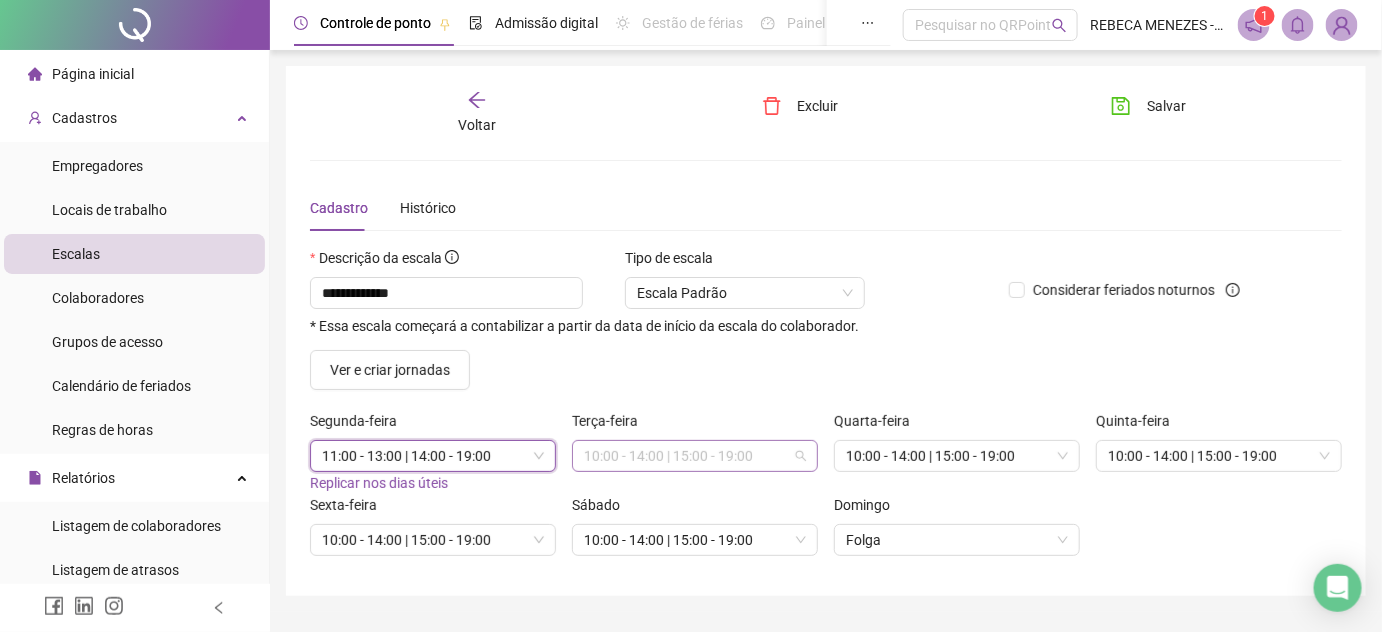 click on "10:00 - 14:00 | 15:00 - 19:00" at bounding box center (695, 456) 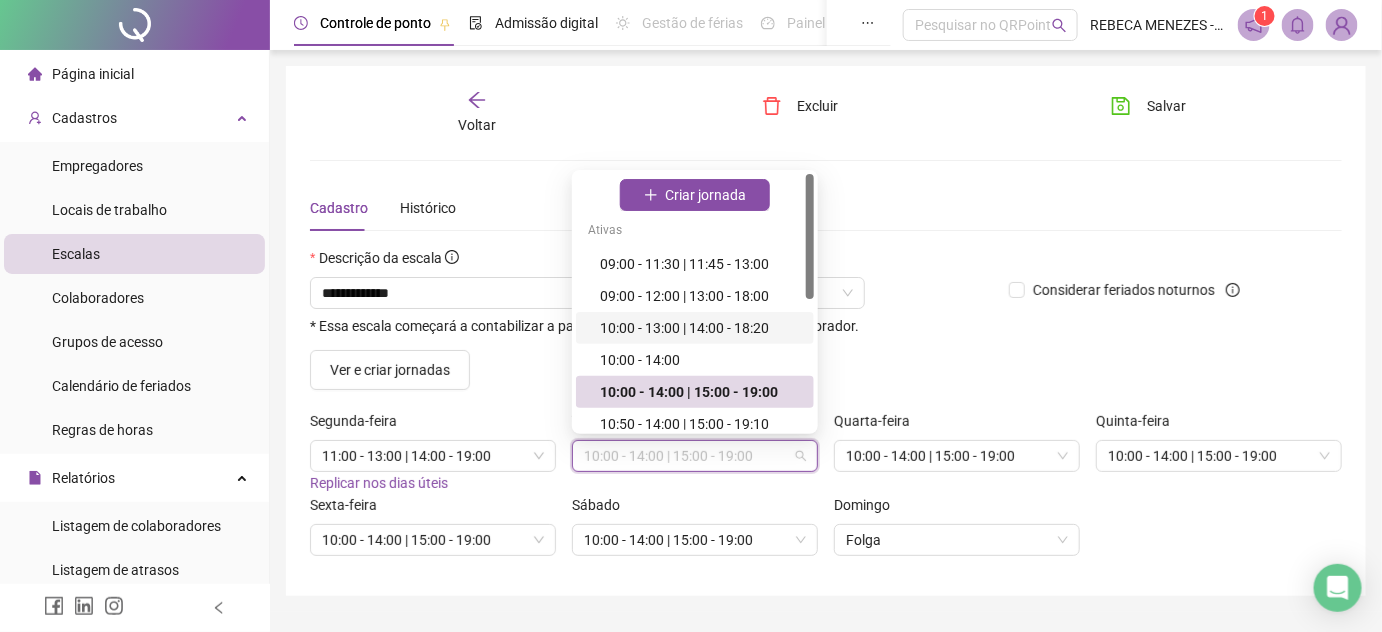 scroll, scrollTop: 90, scrollLeft: 0, axis: vertical 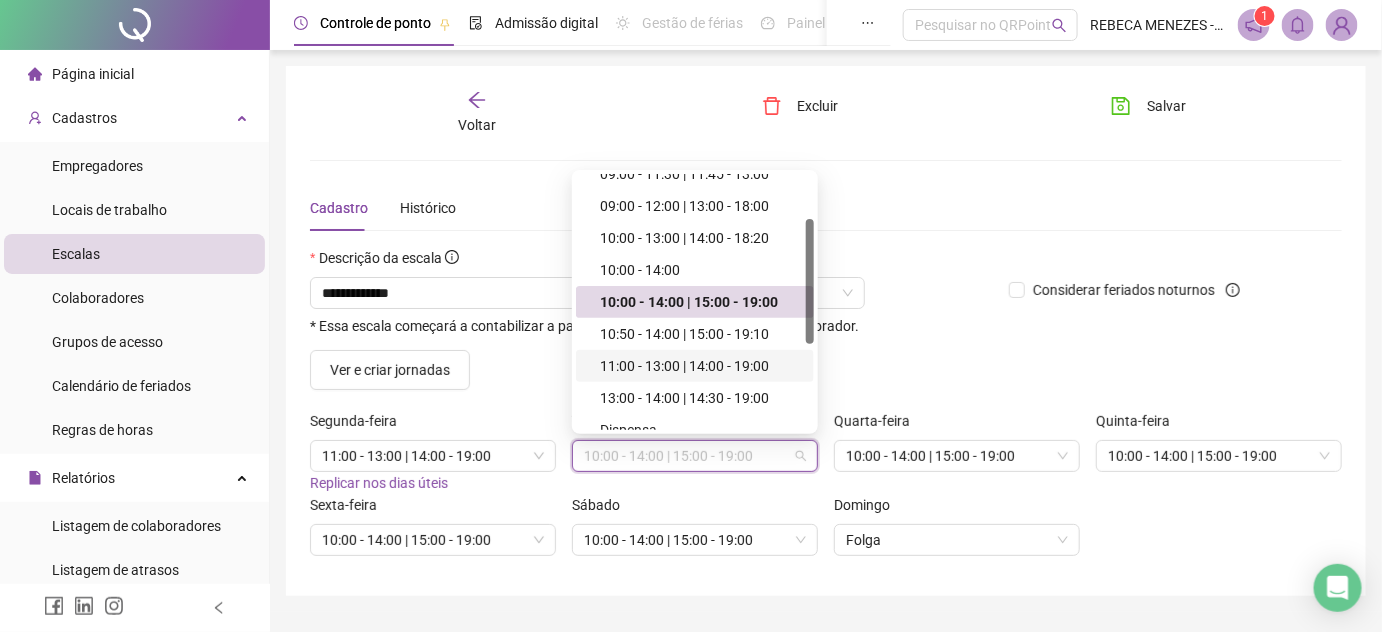click on "11:00 - 13:00 | 14:00 - 19:00" at bounding box center (701, 366) 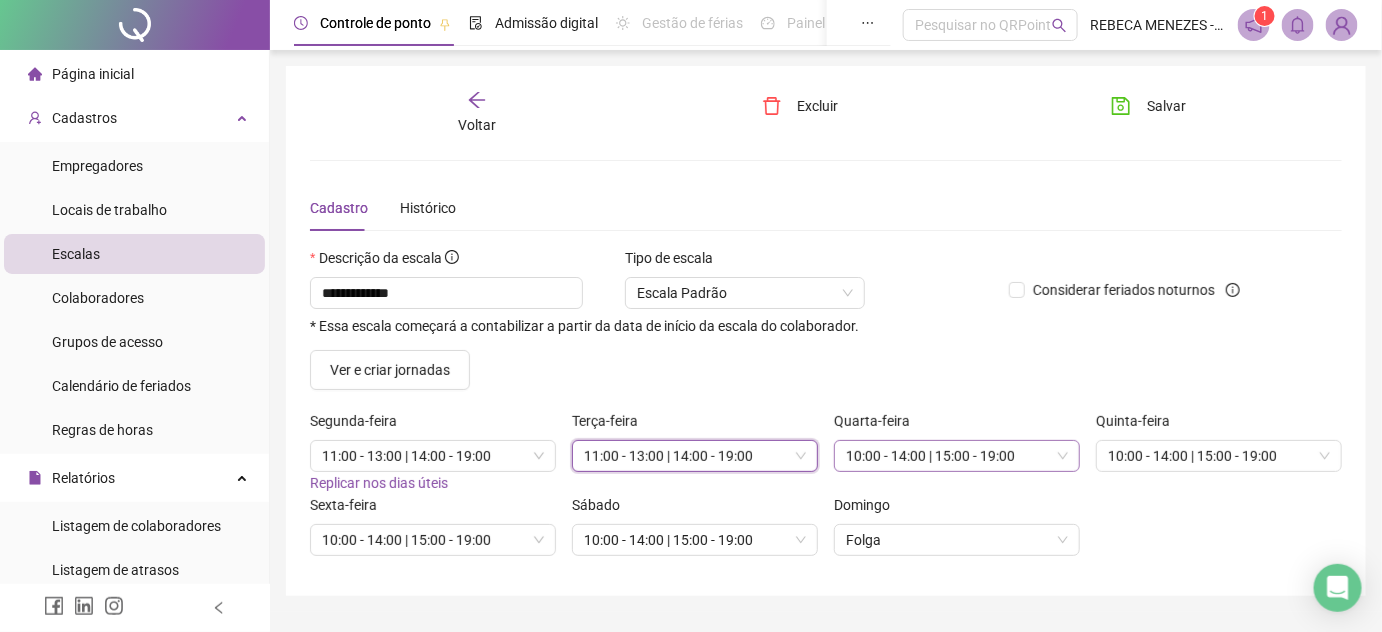 click on "10:00 - 14:00 | 15:00 - 19:00" at bounding box center [957, 456] 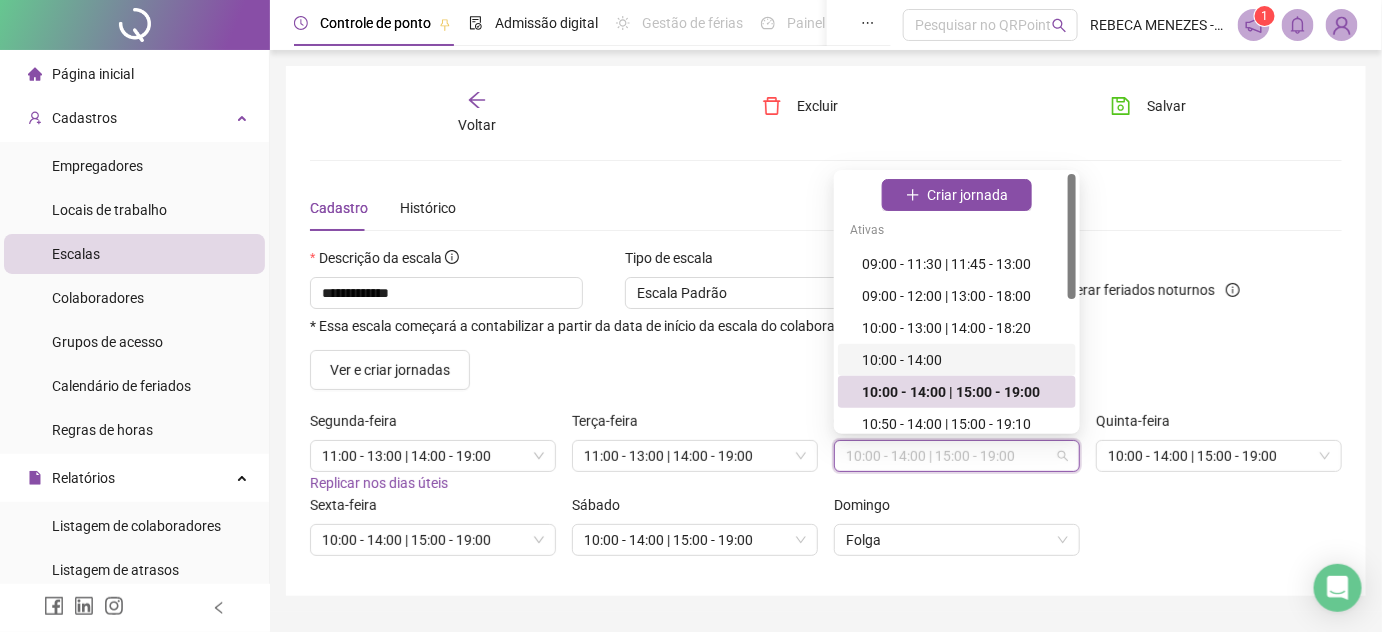scroll, scrollTop: 90, scrollLeft: 0, axis: vertical 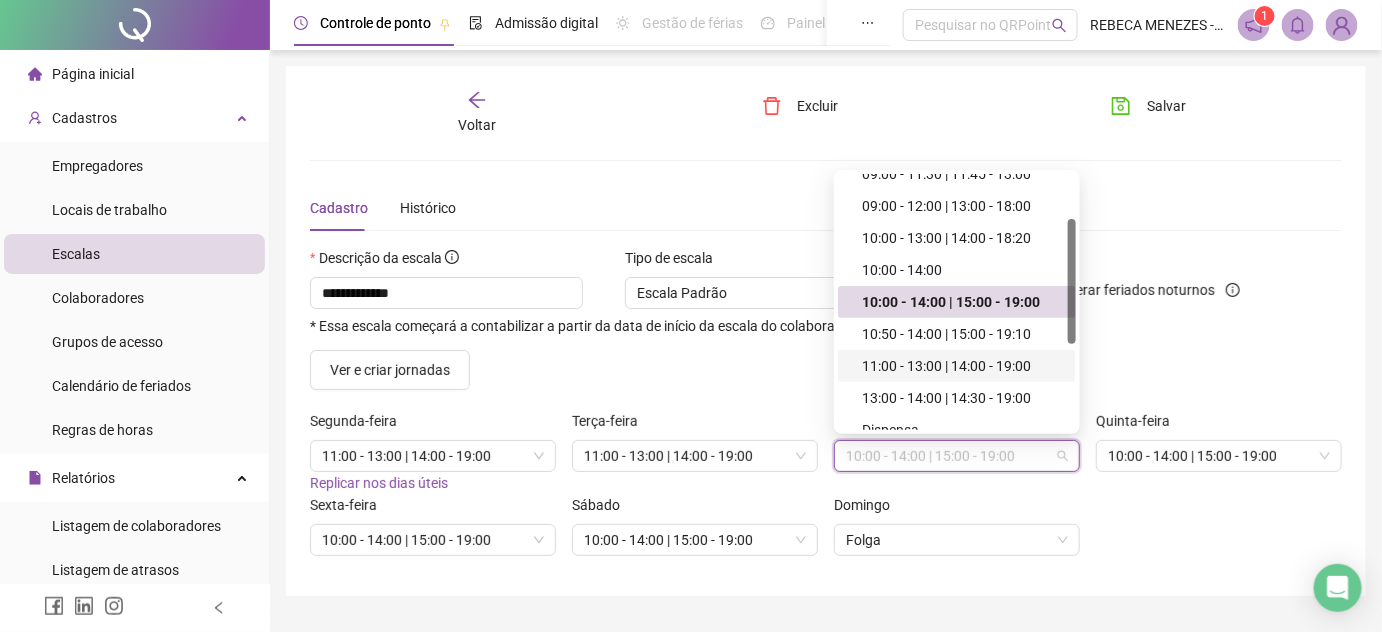 click on "11:00 - 13:00 | 14:00 - 19:00" at bounding box center [963, 366] 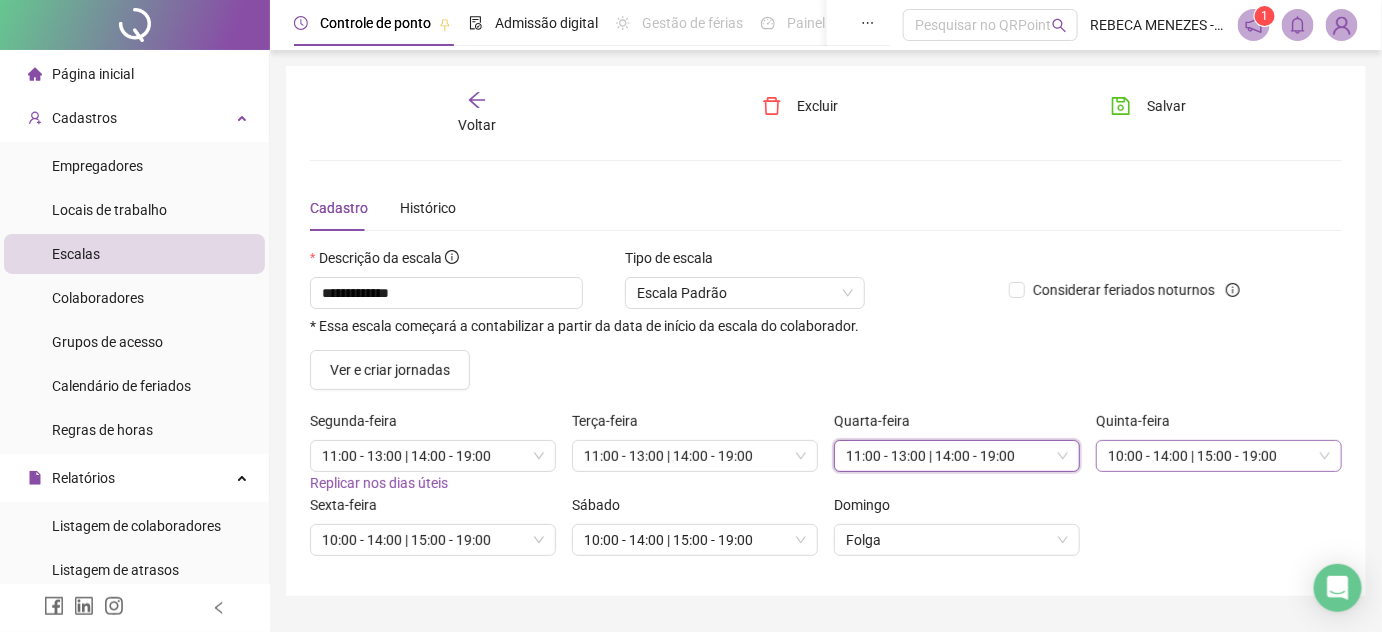 click on "10:00 - 14:00 | 15:00 - 19:00" at bounding box center (1219, 456) 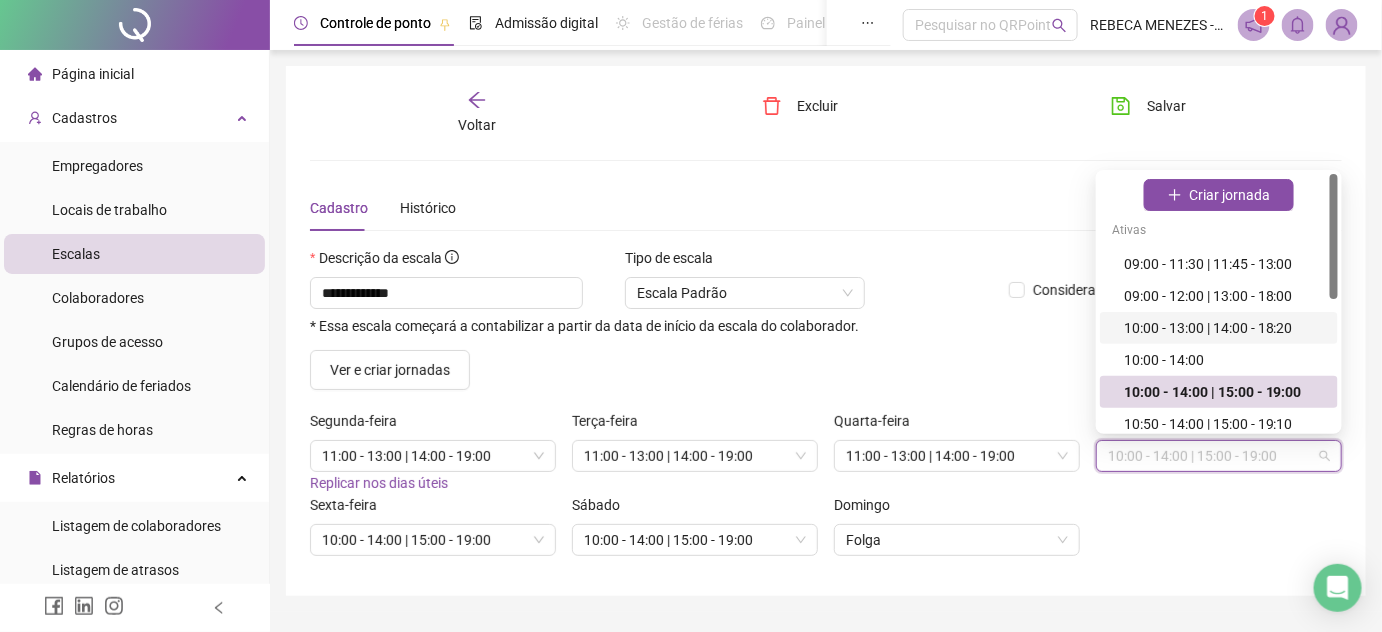 scroll, scrollTop: 90, scrollLeft: 0, axis: vertical 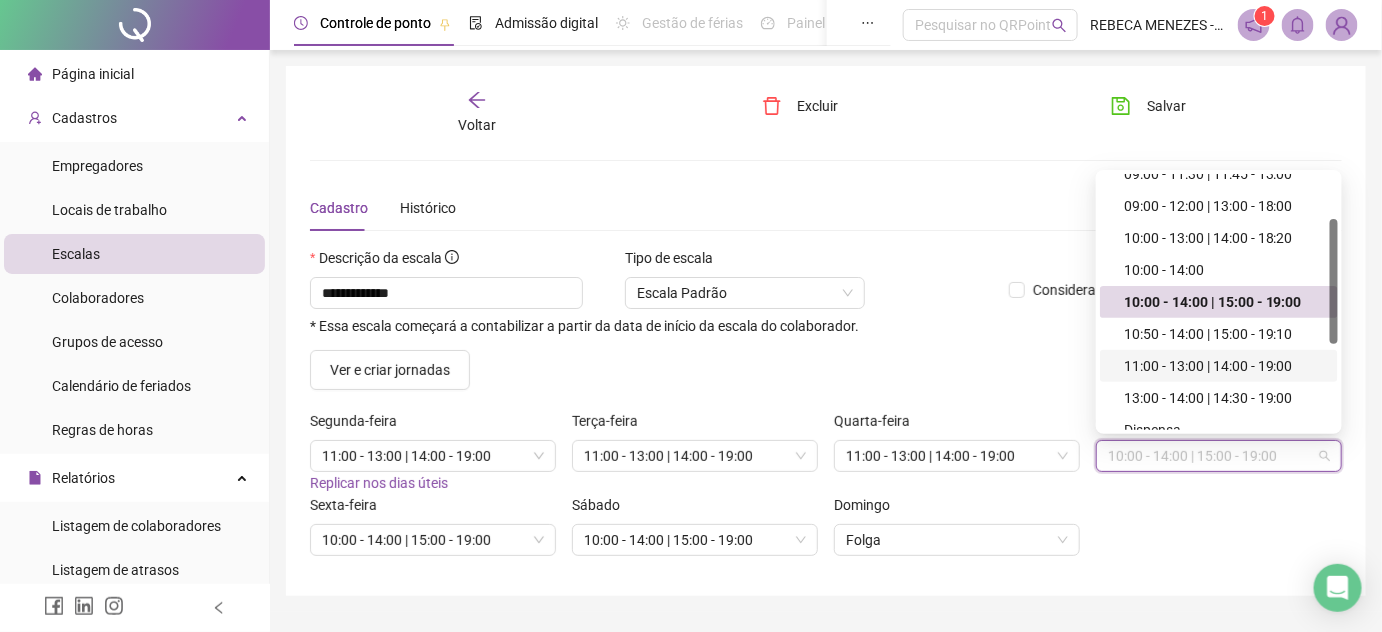 click on "11:00 - 13:00 | 14:00 - 19:00" at bounding box center [1225, 366] 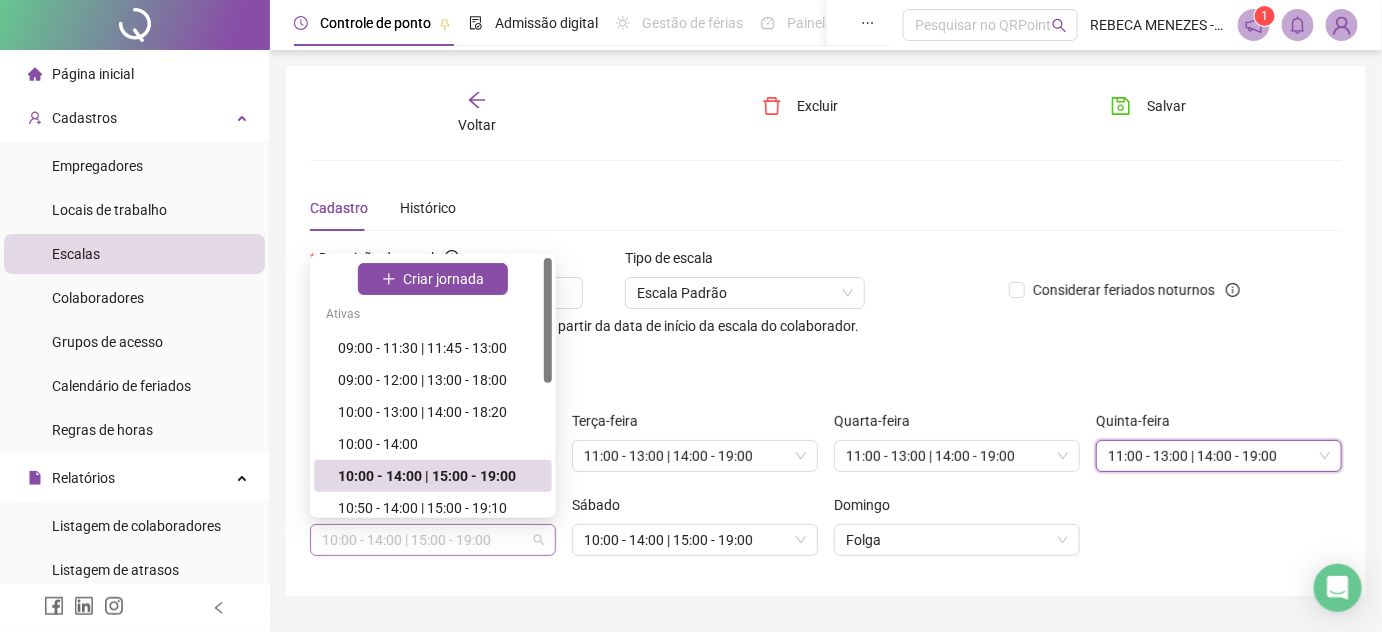 click on "10:00 - 14:00 | 15:00 - 19:00" at bounding box center [433, 540] 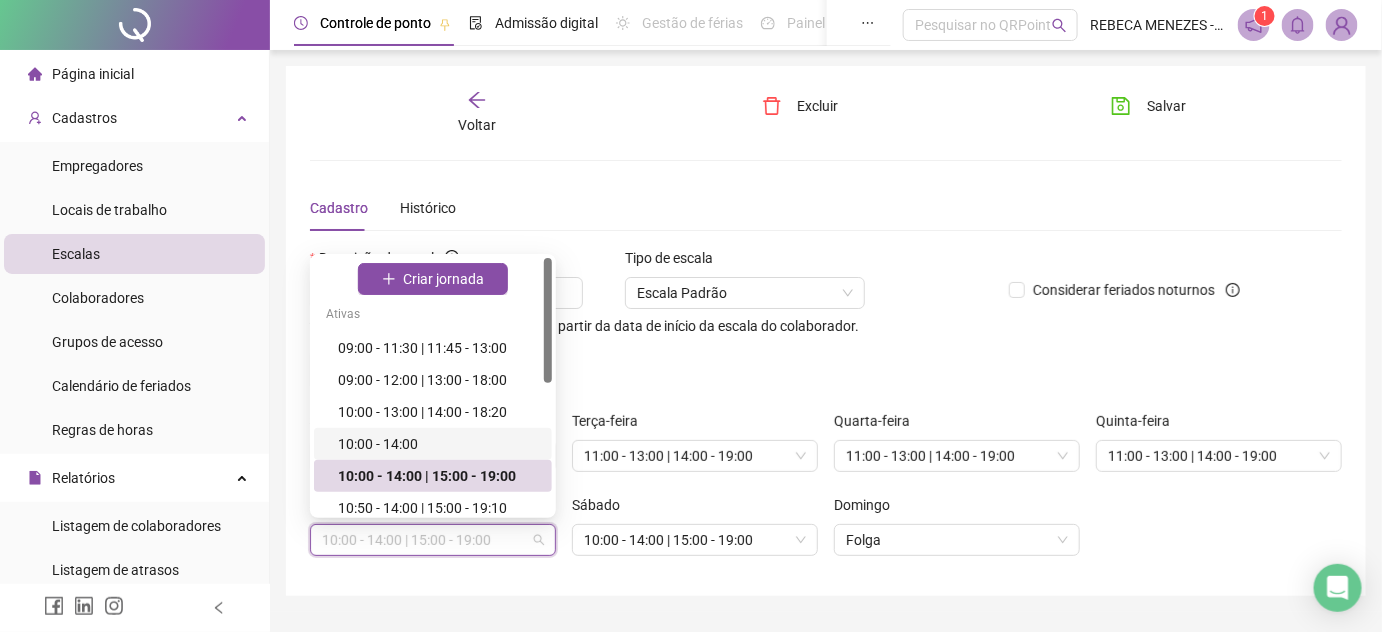 scroll, scrollTop: 90, scrollLeft: 0, axis: vertical 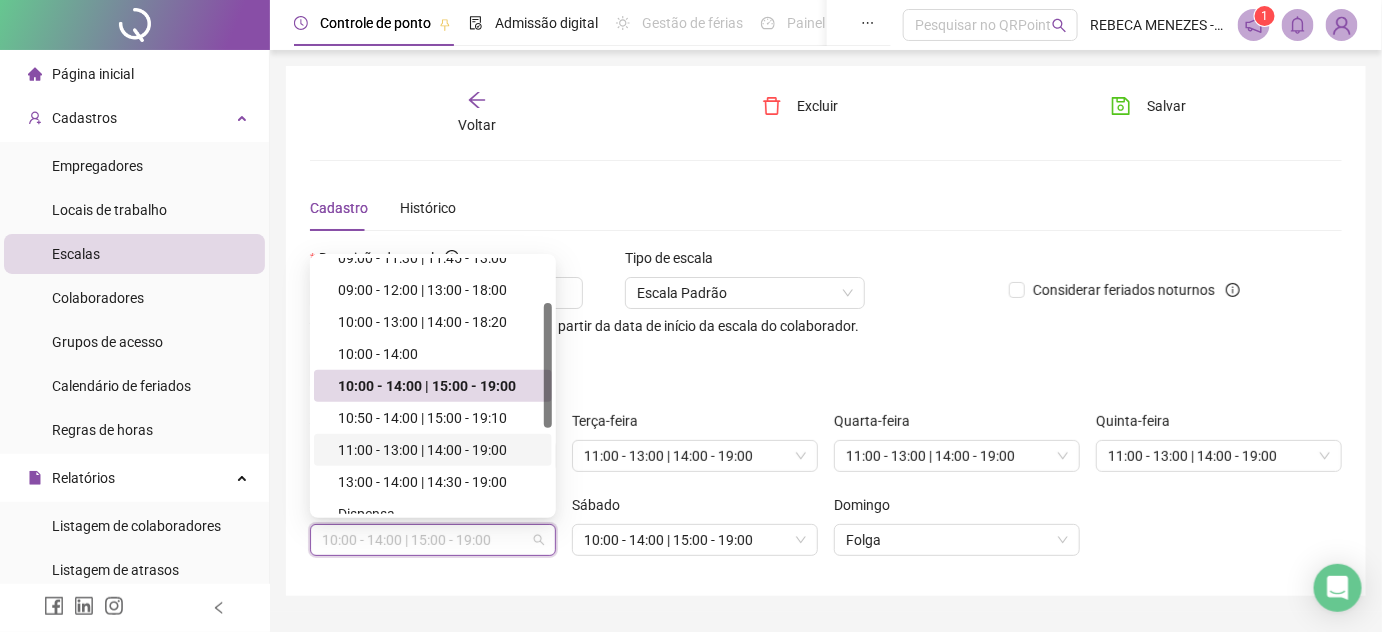 click on "11:00 - 13:00 | 14:00 - 19:00" at bounding box center (439, 450) 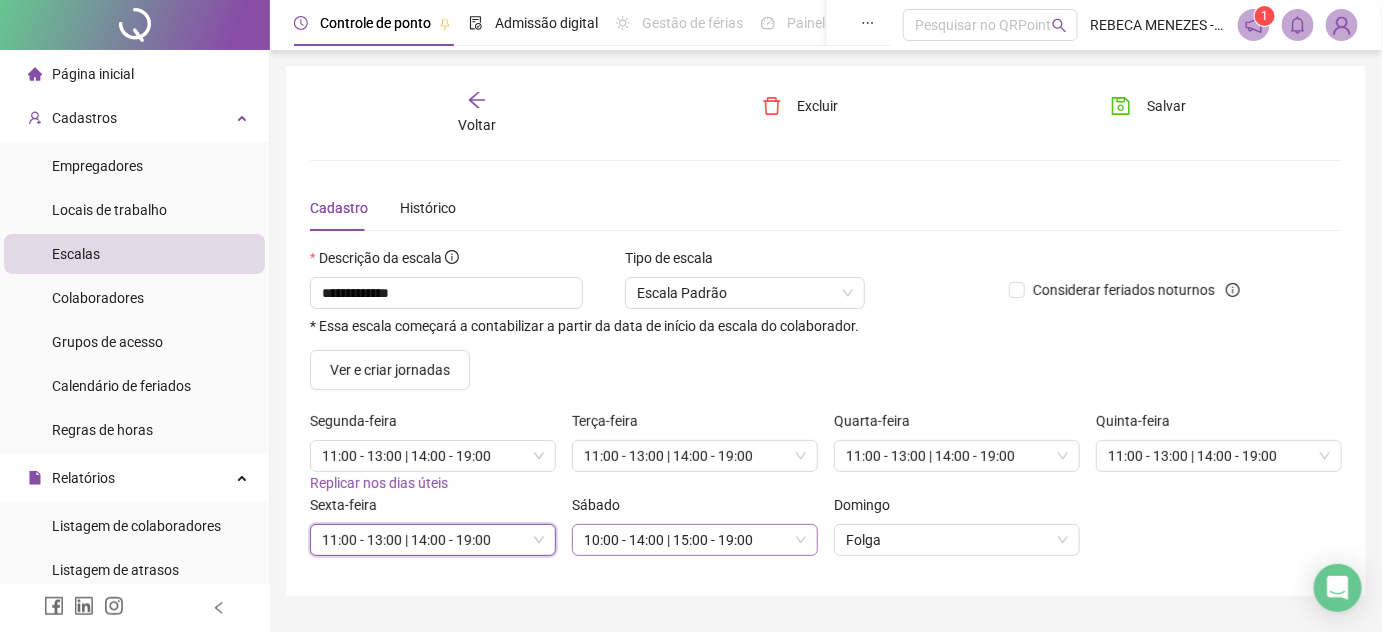 click on "10:00 - 14:00 | 15:00 - 19:00" at bounding box center (695, 540) 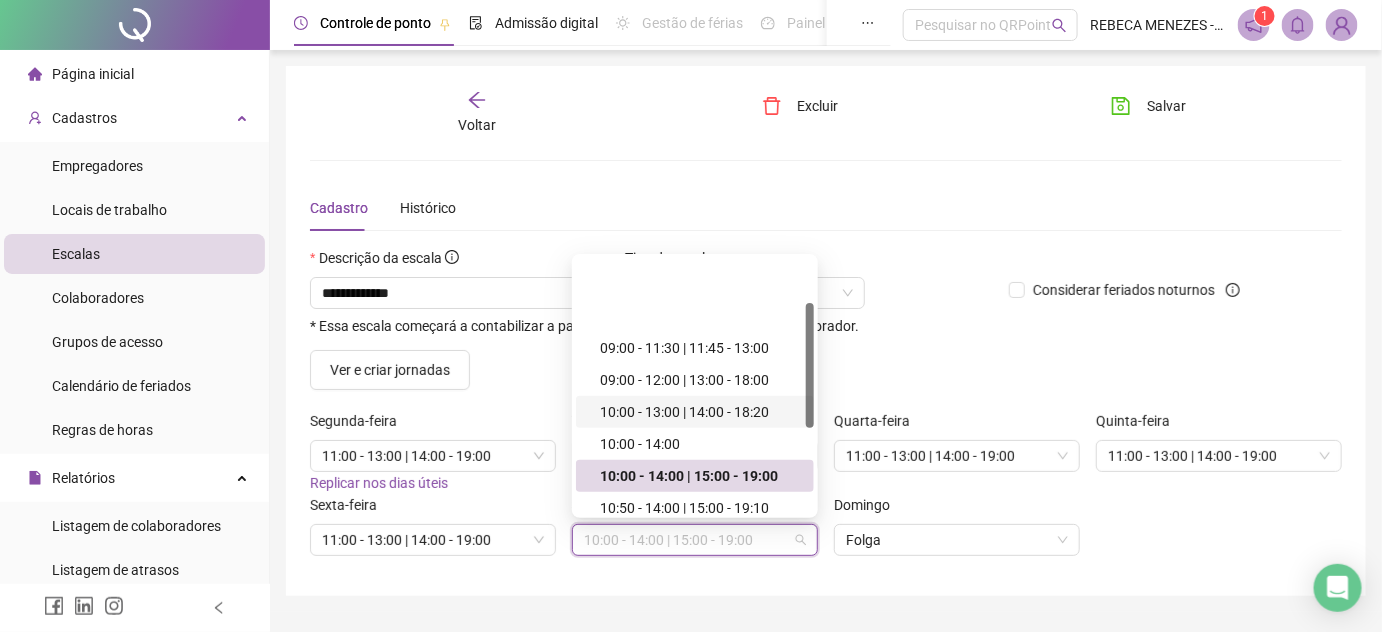 scroll, scrollTop: 90, scrollLeft: 0, axis: vertical 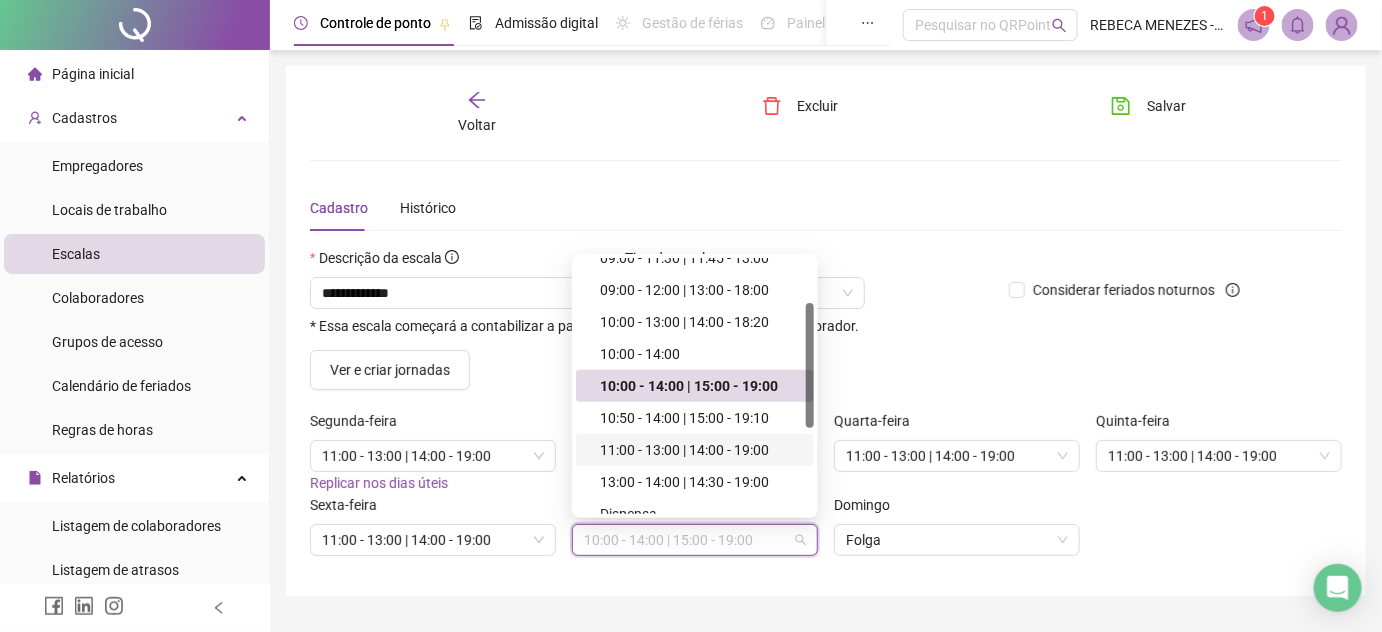 click on "11:00 - 13:00 | 14:00 - 19:00" at bounding box center [701, 450] 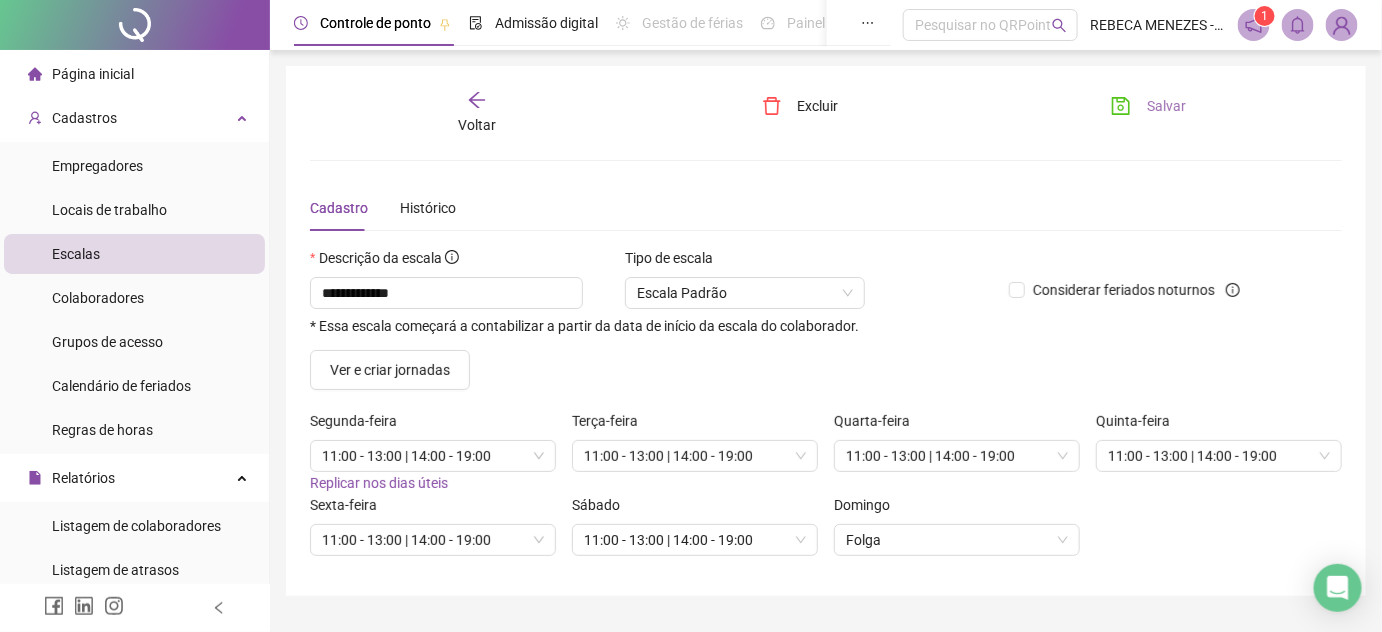 click 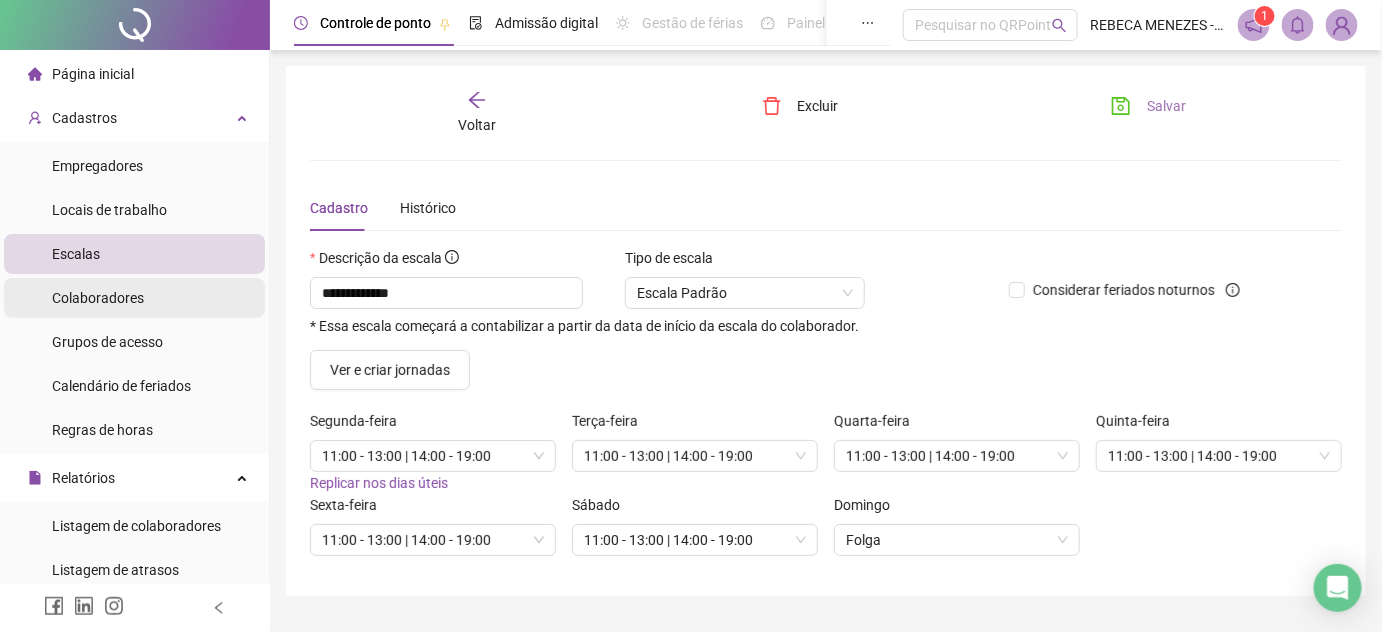 click on "Colaboradores" at bounding box center (98, 298) 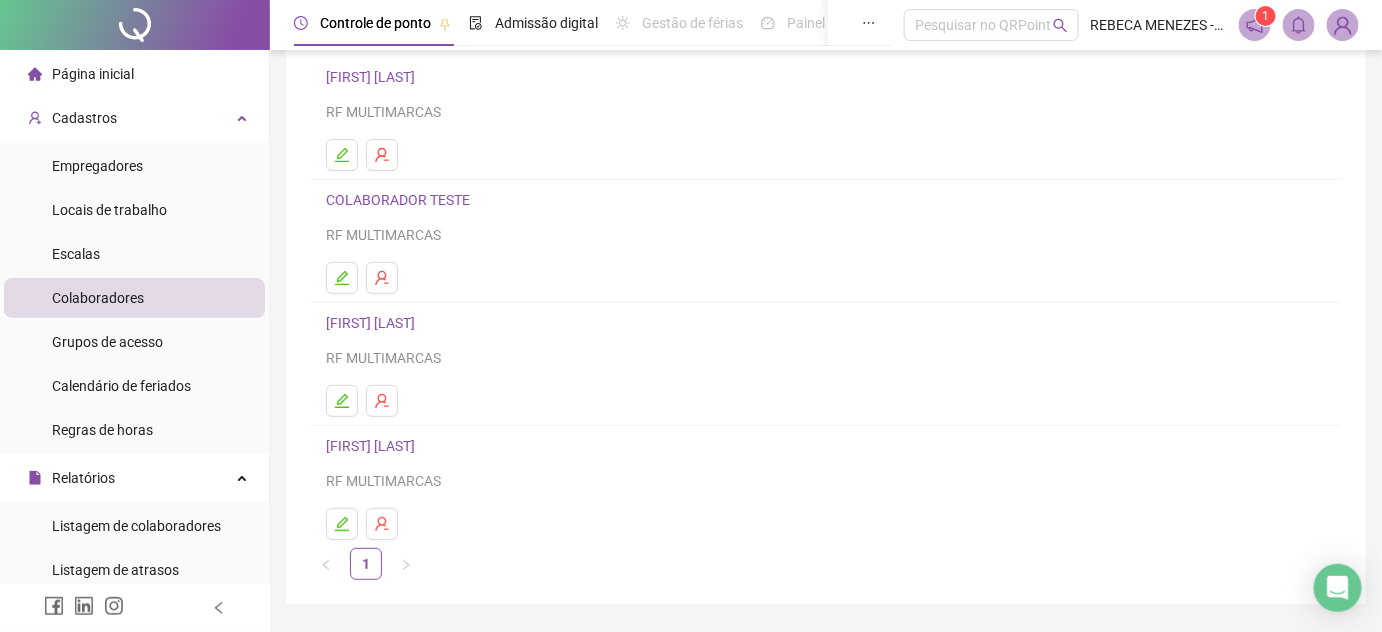 scroll, scrollTop: 181, scrollLeft: 0, axis: vertical 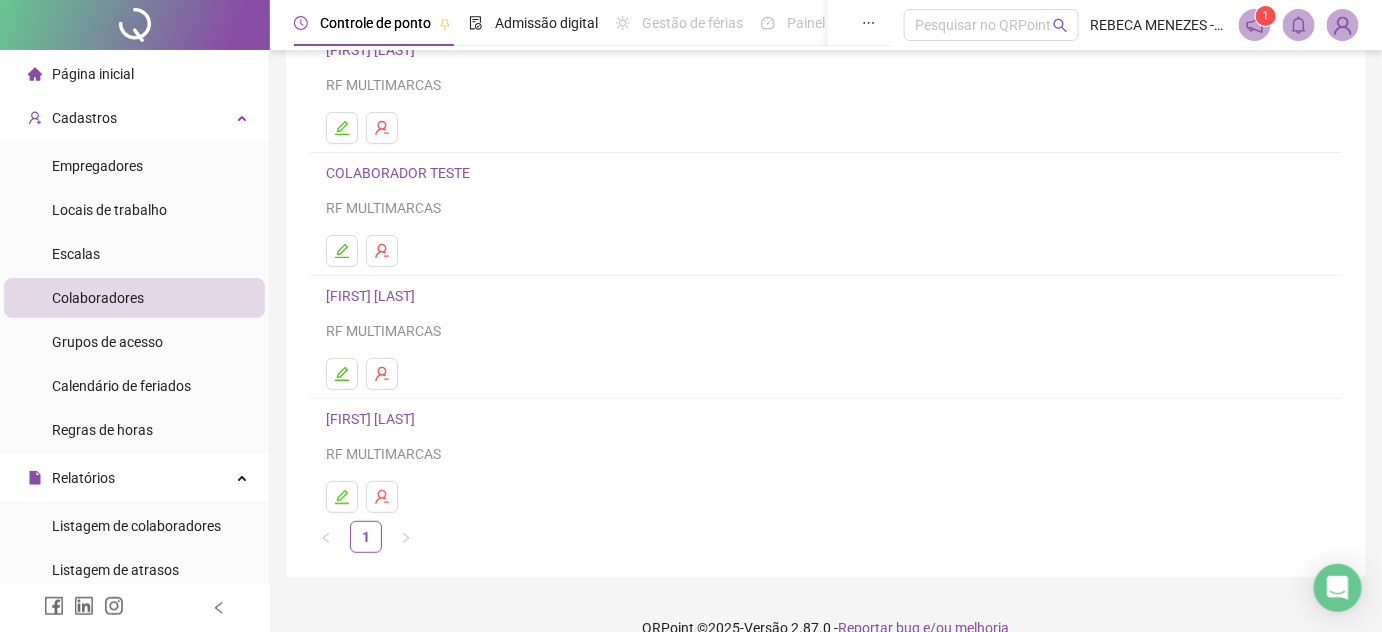 click on "[FIRST] [LAST]" at bounding box center (373, 296) 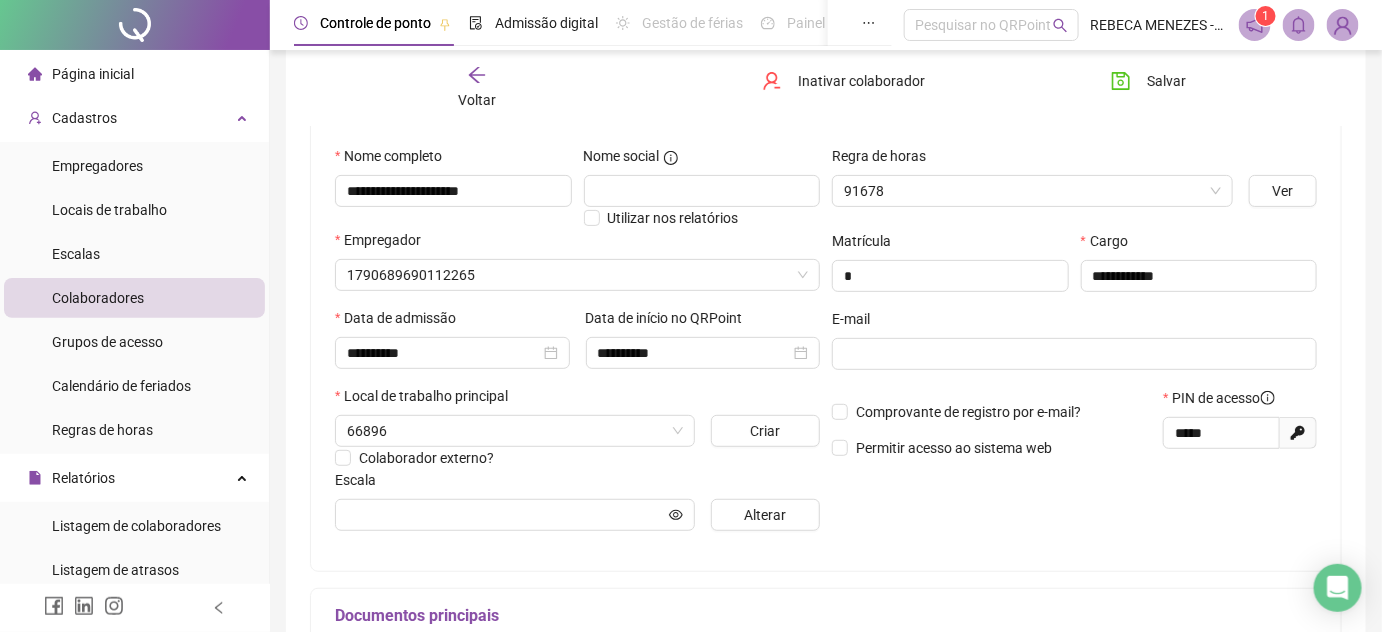 scroll, scrollTop: 192, scrollLeft: 0, axis: vertical 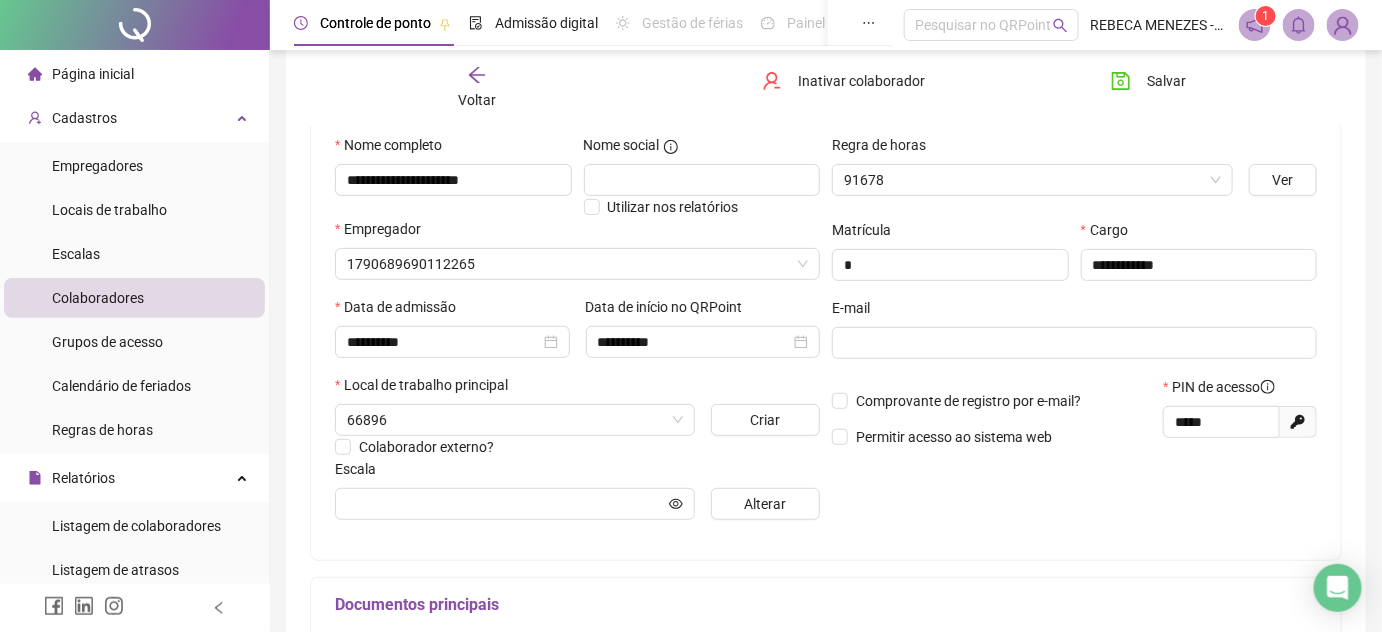 type on "**********" 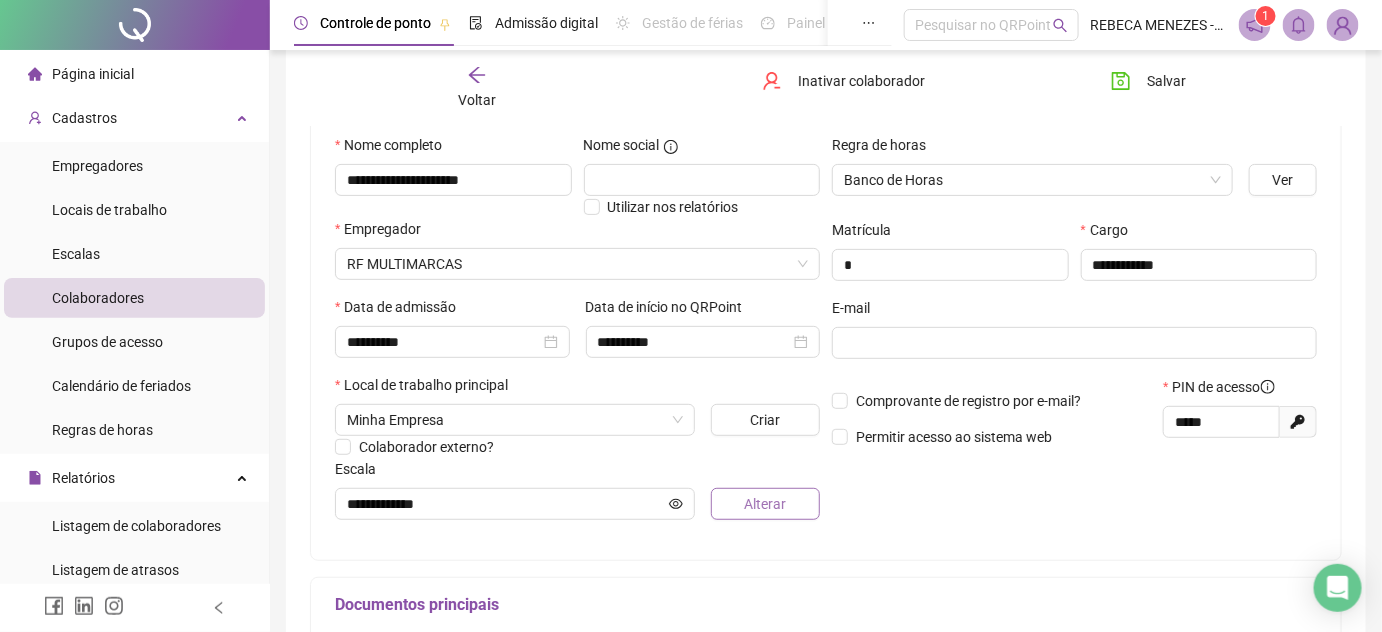 click on "Alterar" at bounding box center [765, 504] 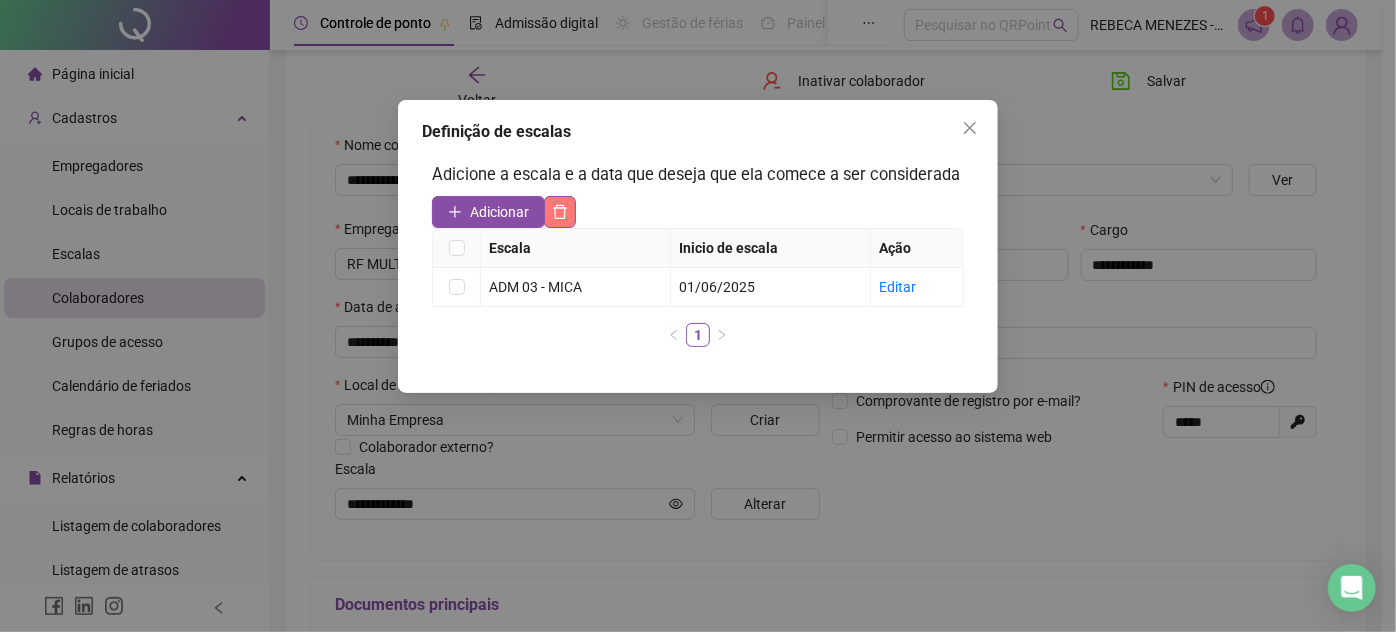 click 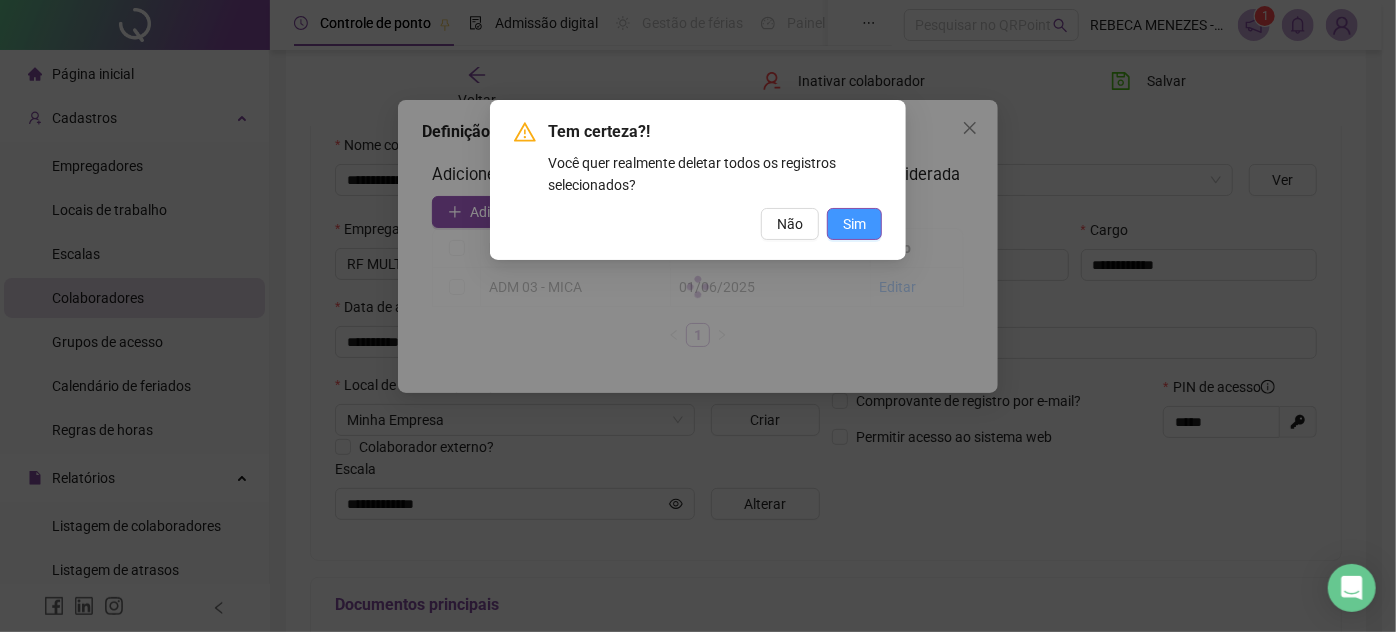 click on "Sim" at bounding box center (854, 224) 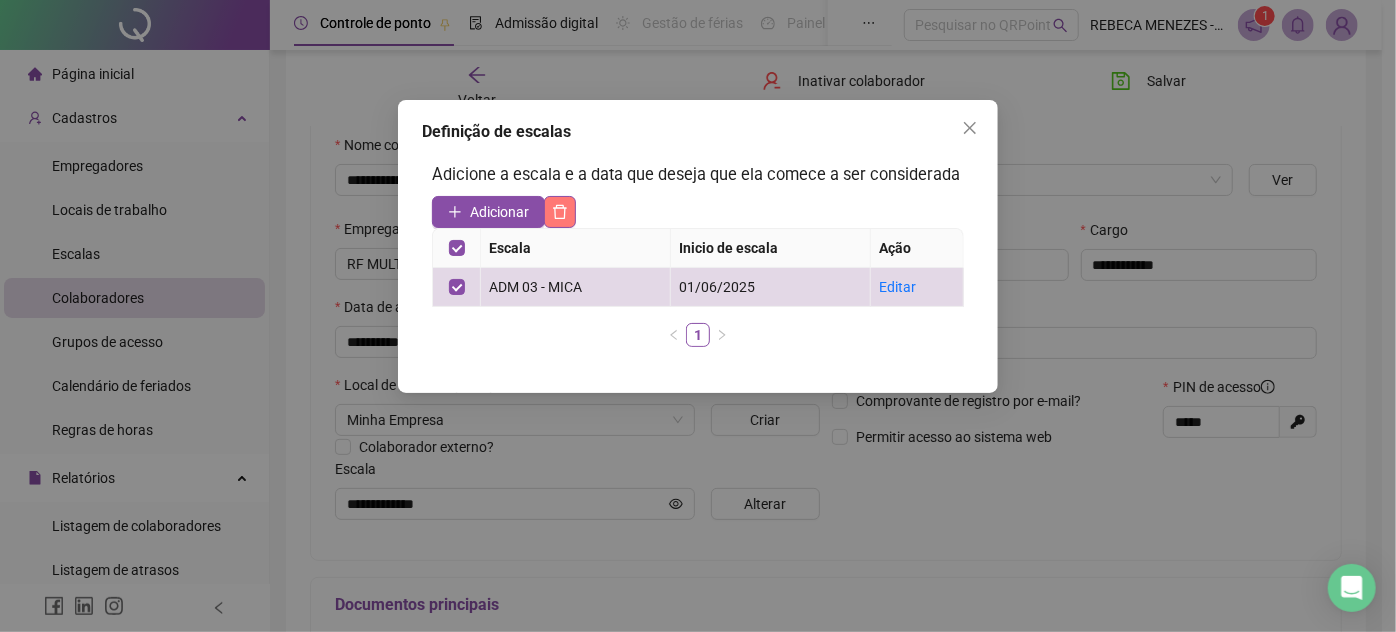 click 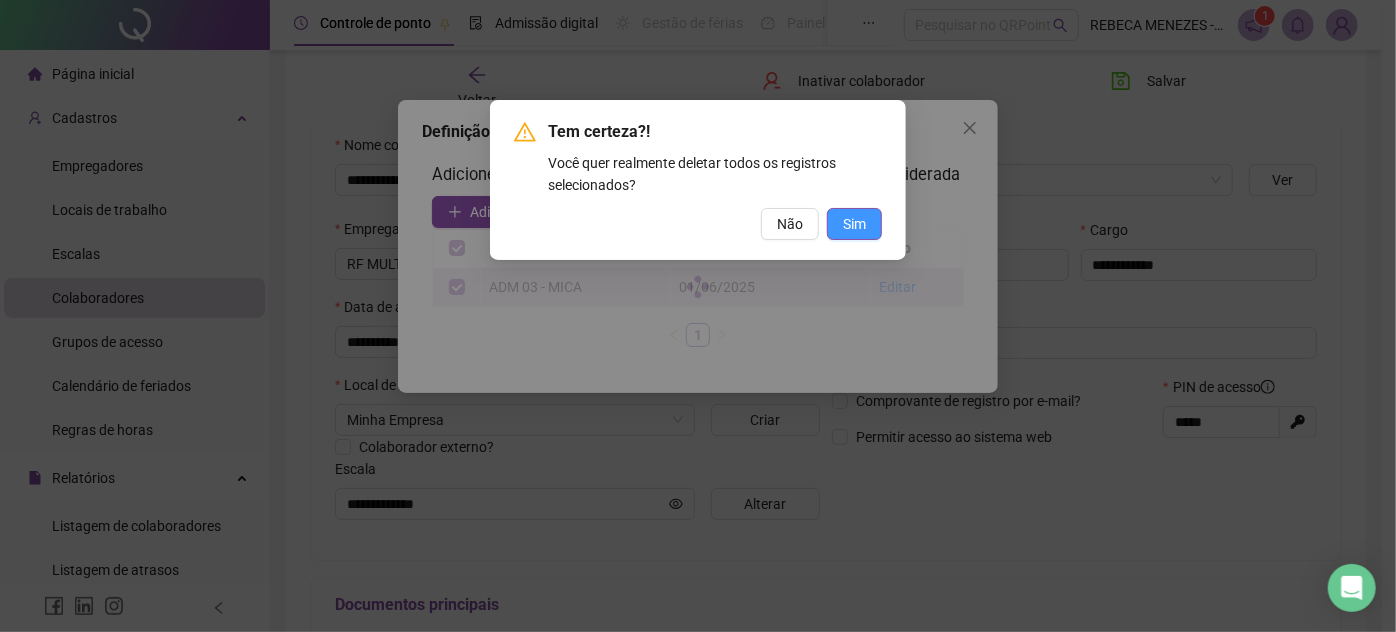 click on "Sim" at bounding box center (854, 224) 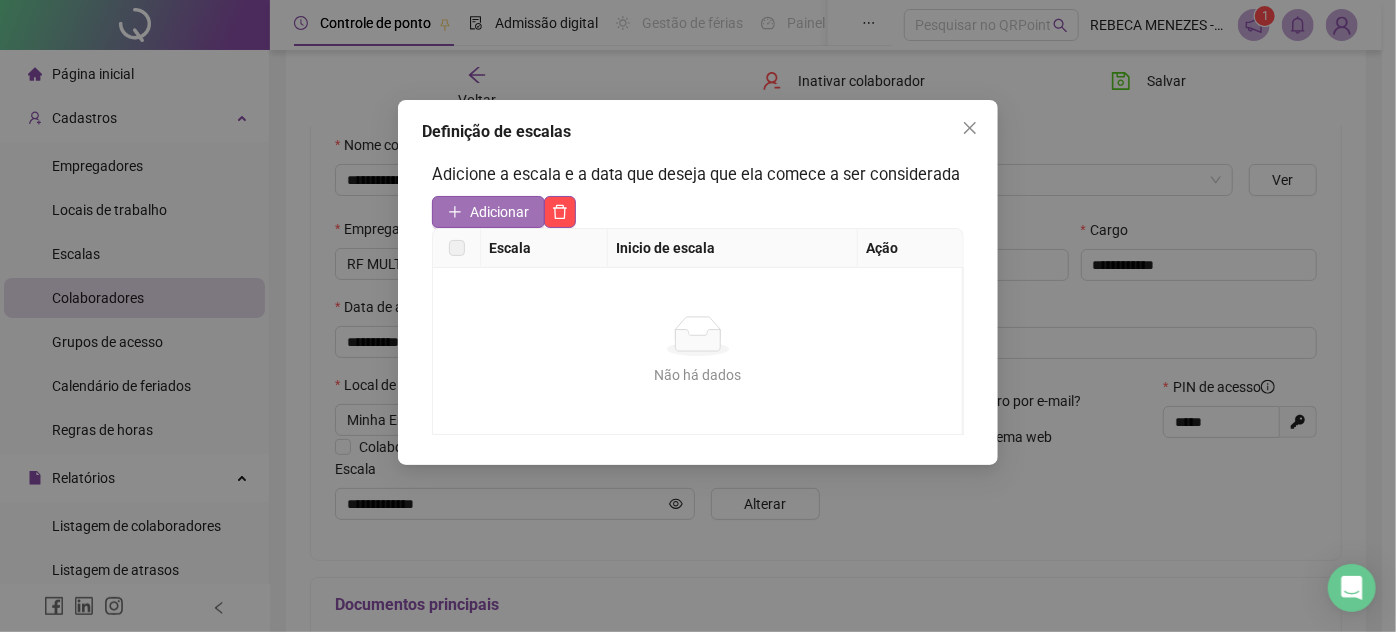 click on "Adicionar" at bounding box center [499, 212] 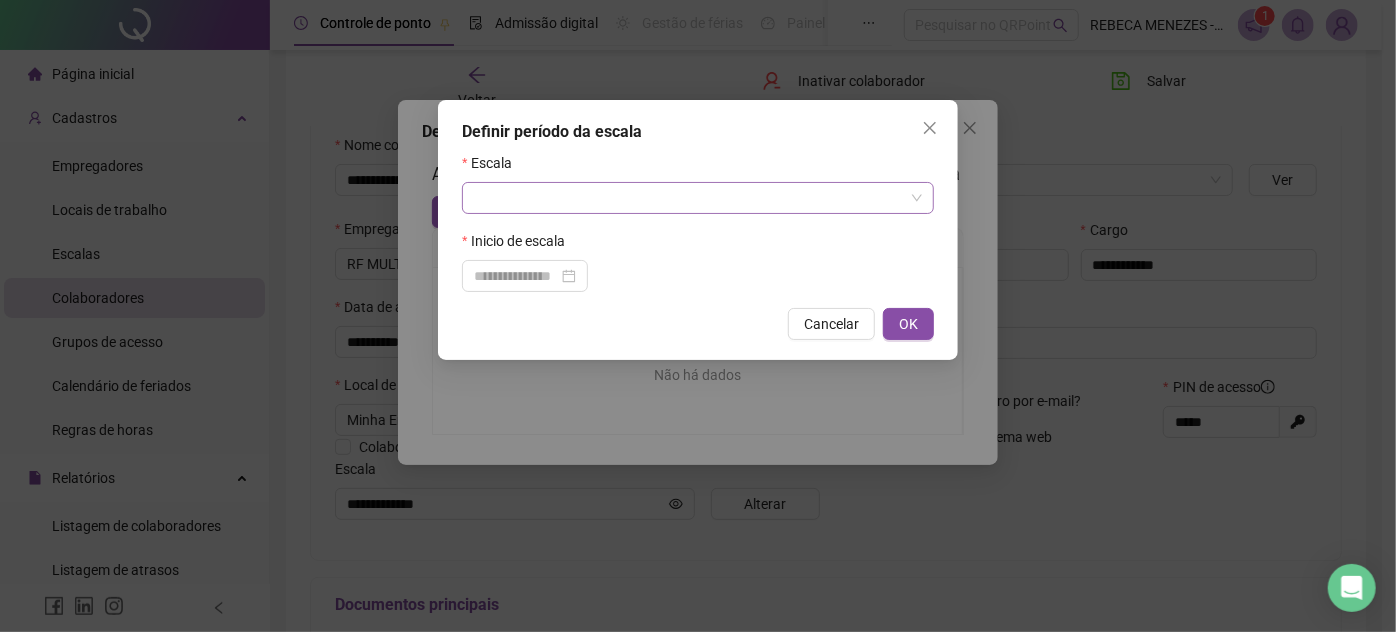 click at bounding box center [692, 198] 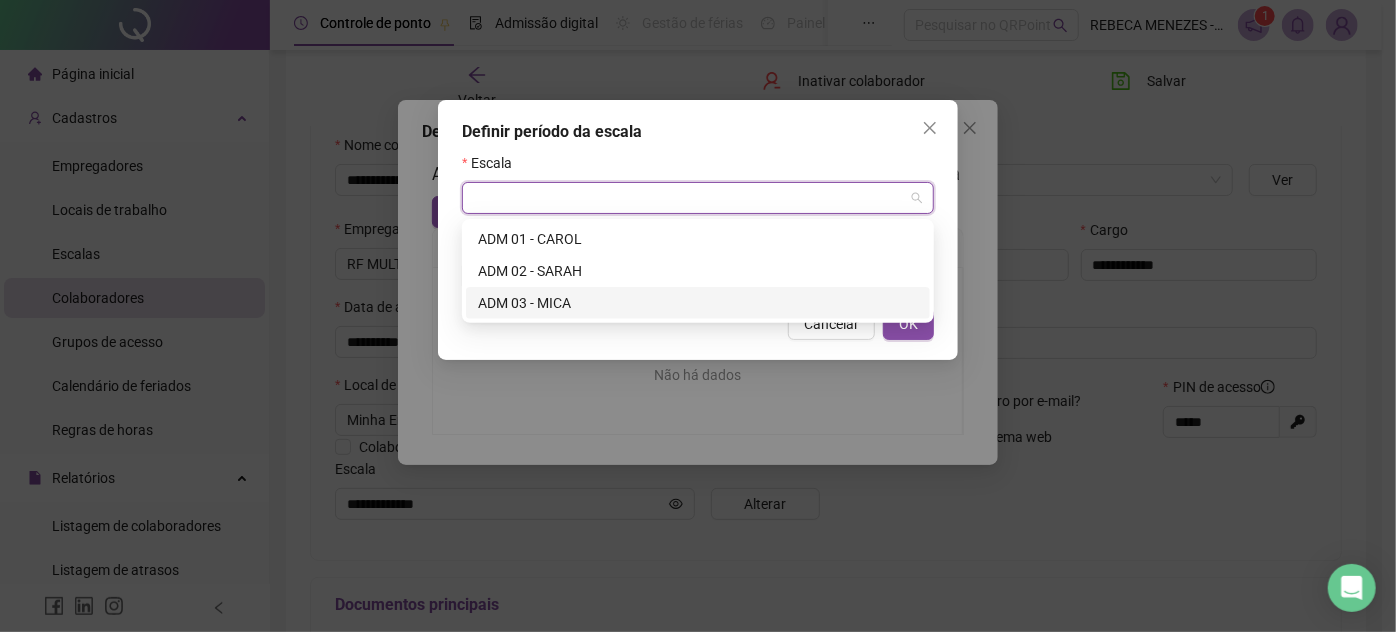 click on "ADM 03 - MICA" at bounding box center [698, 303] 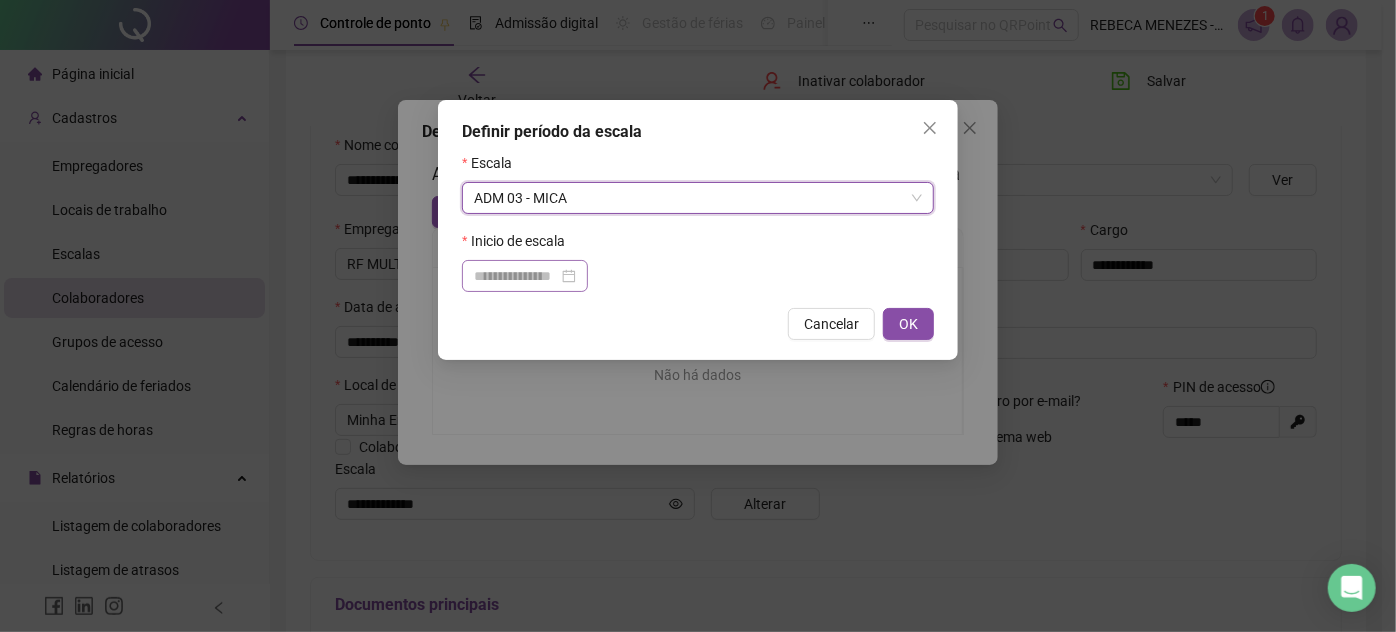 click at bounding box center (525, 276) 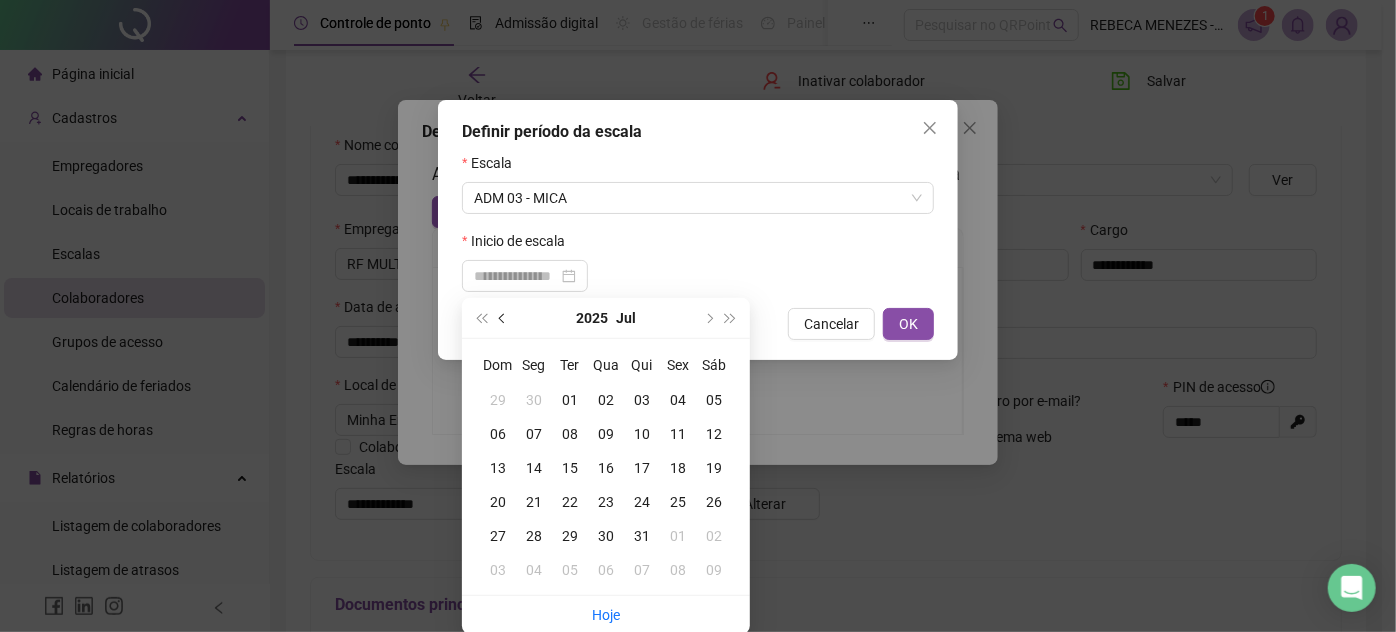 click at bounding box center (504, 318) 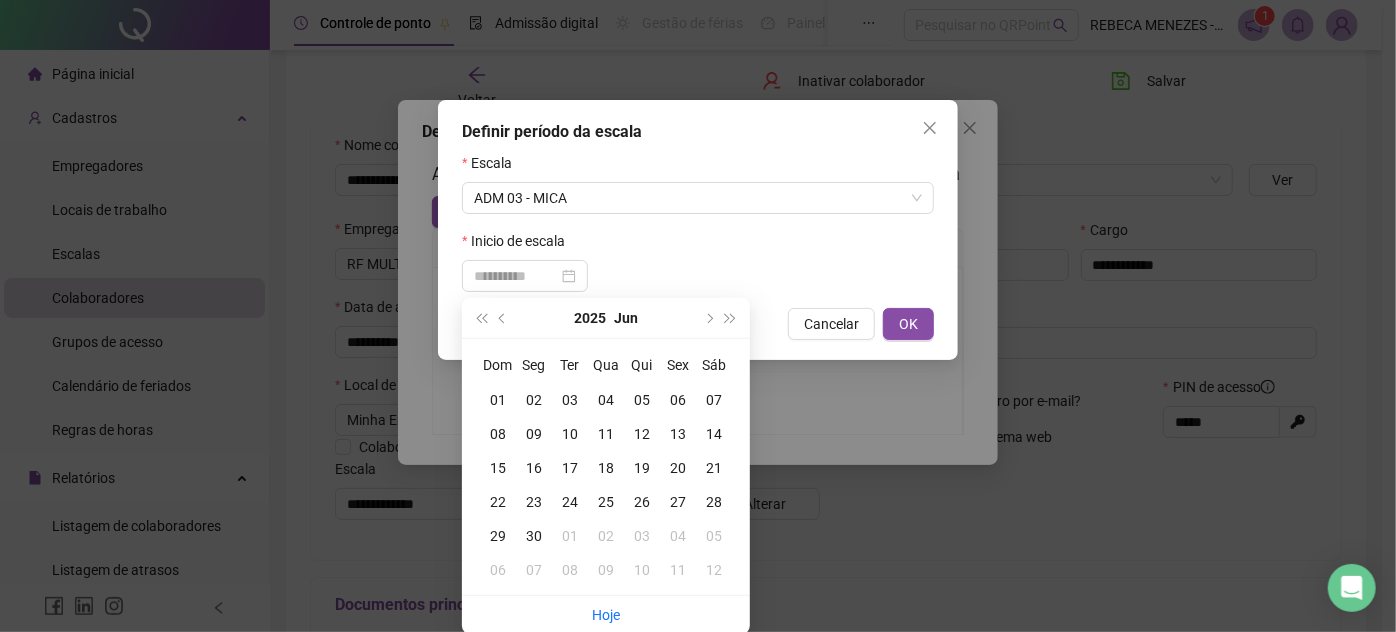 type on "**********" 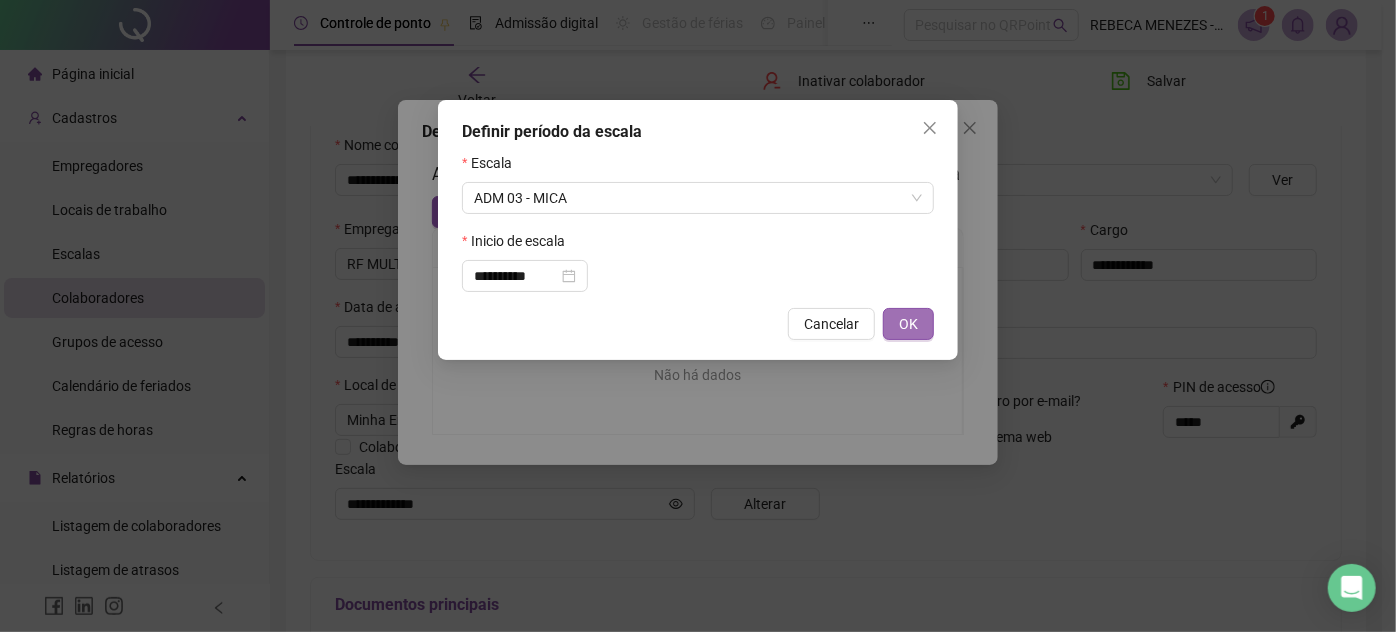 click on "OK" at bounding box center (908, 324) 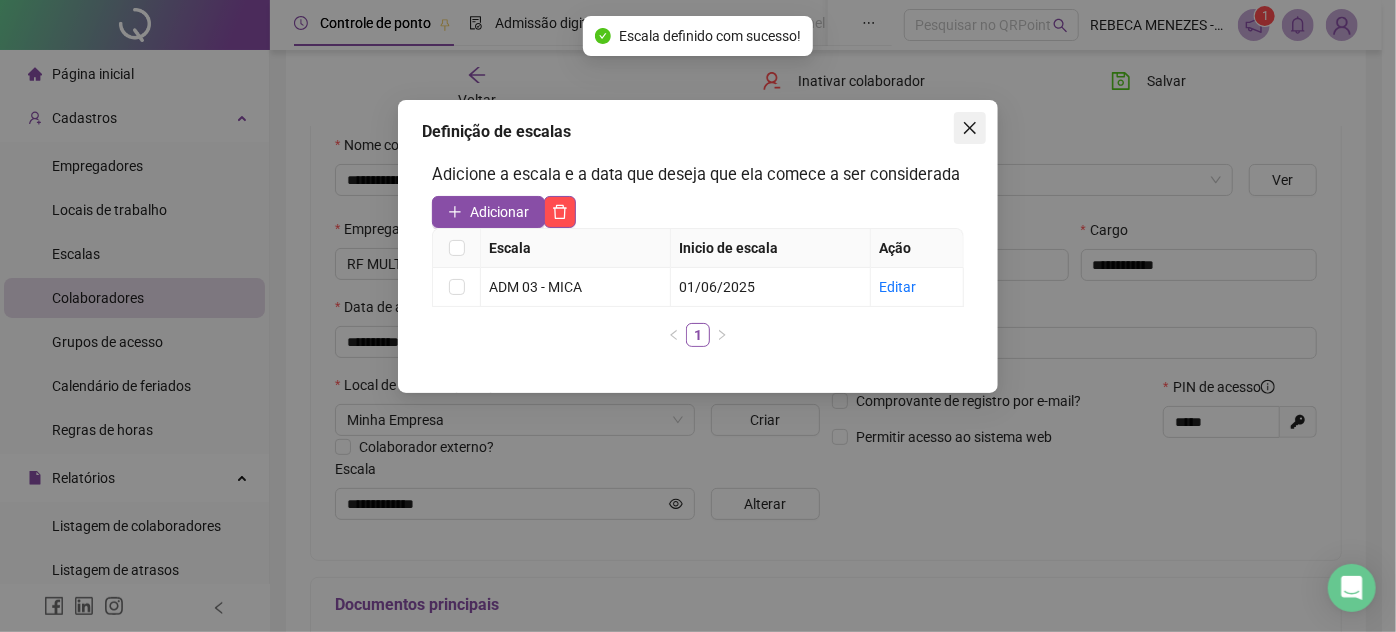 click 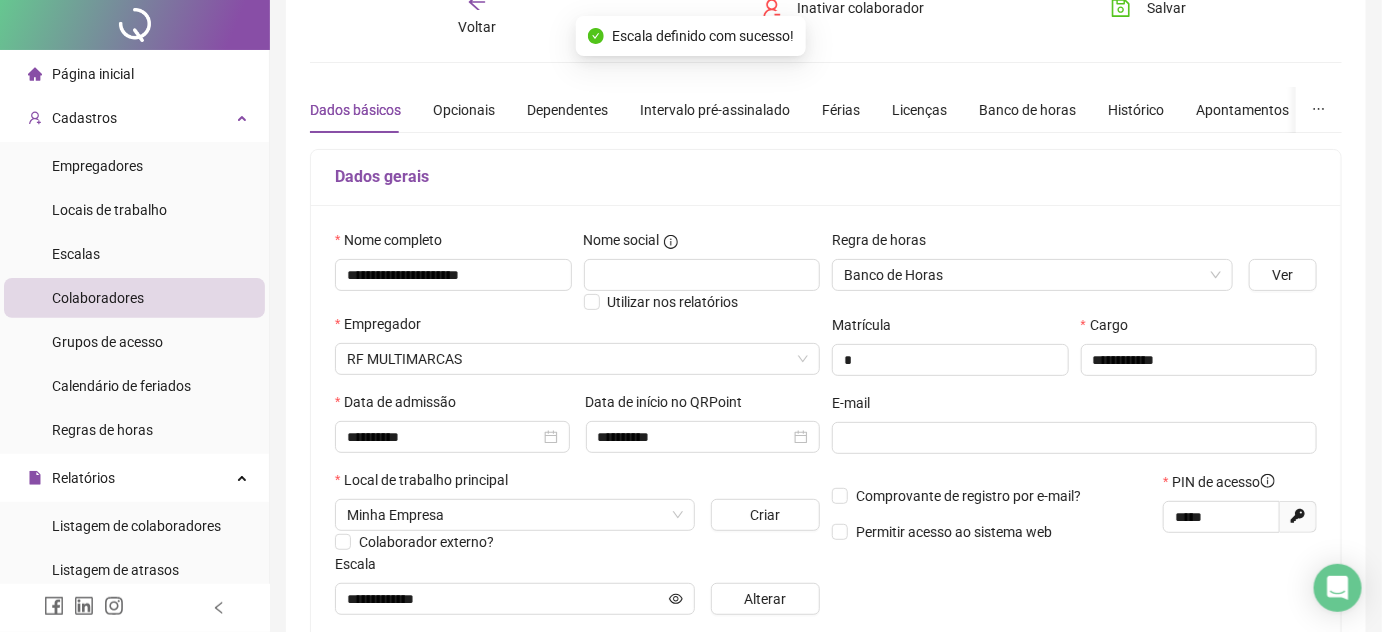 scroll, scrollTop: 0, scrollLeft: 0, axis: both 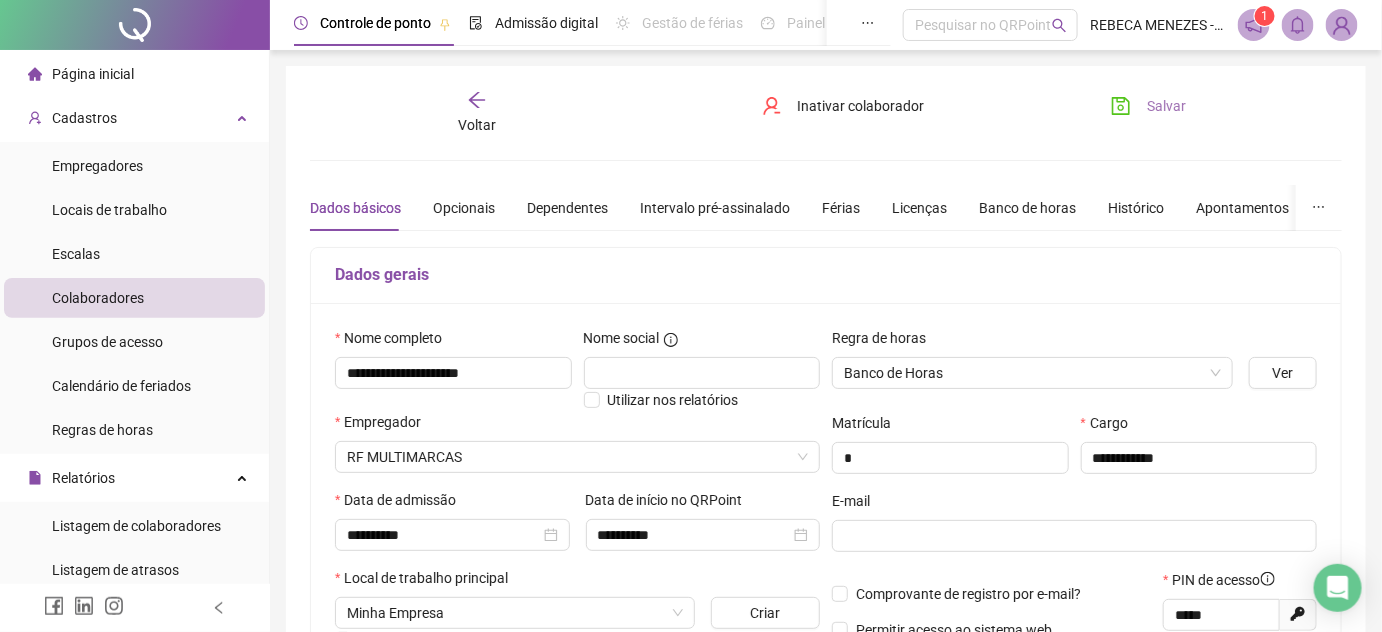 click 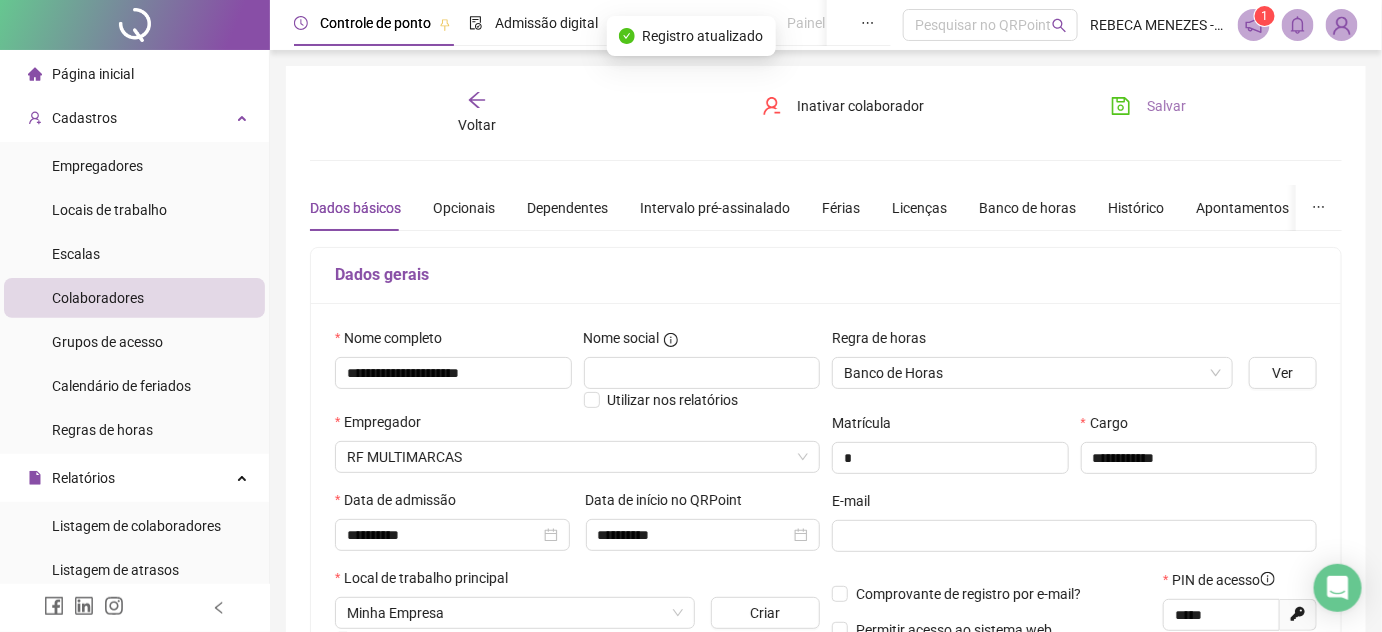 click 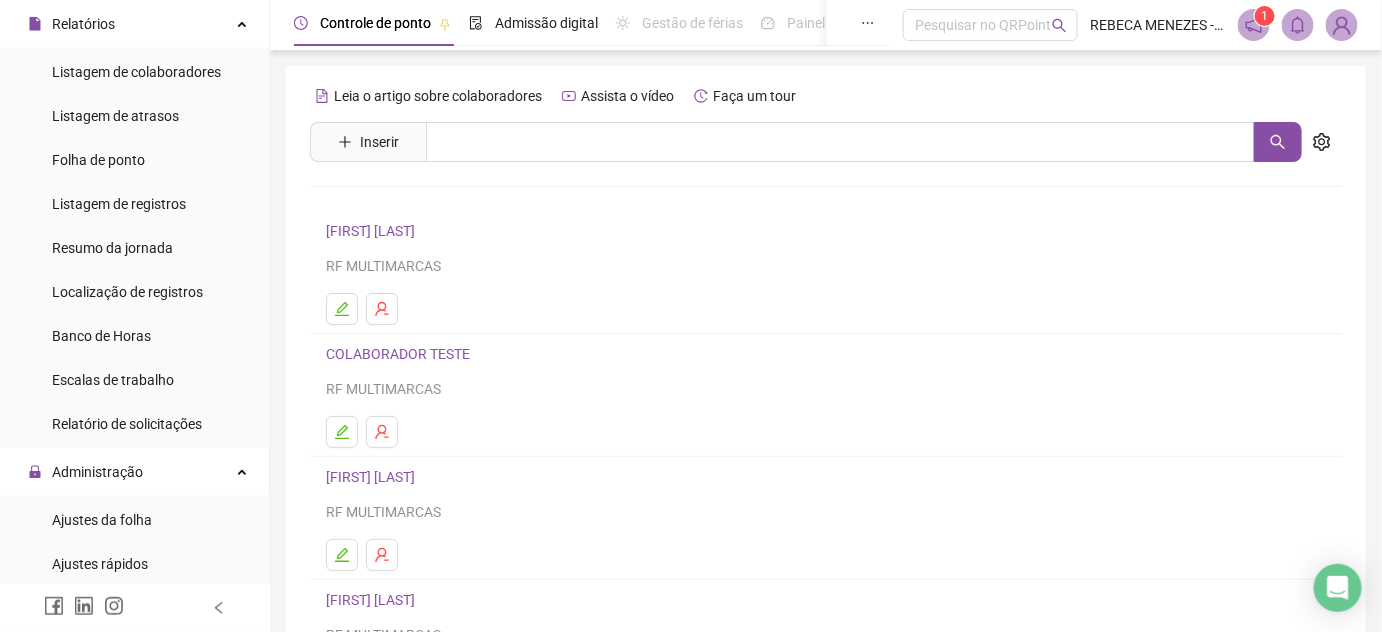 scroll, scrollTop: 545, scrollLeft: 0, axis: vertical 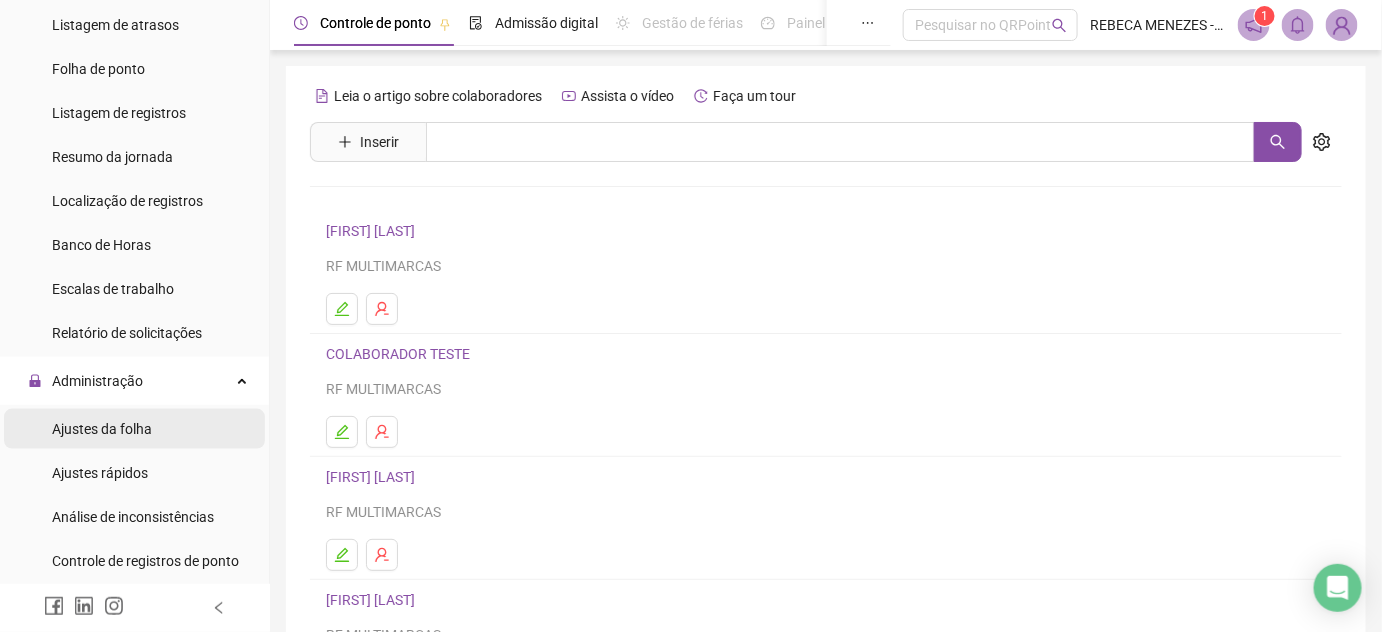 click on "Ajustes da folha" at bounding box center (102, 429) 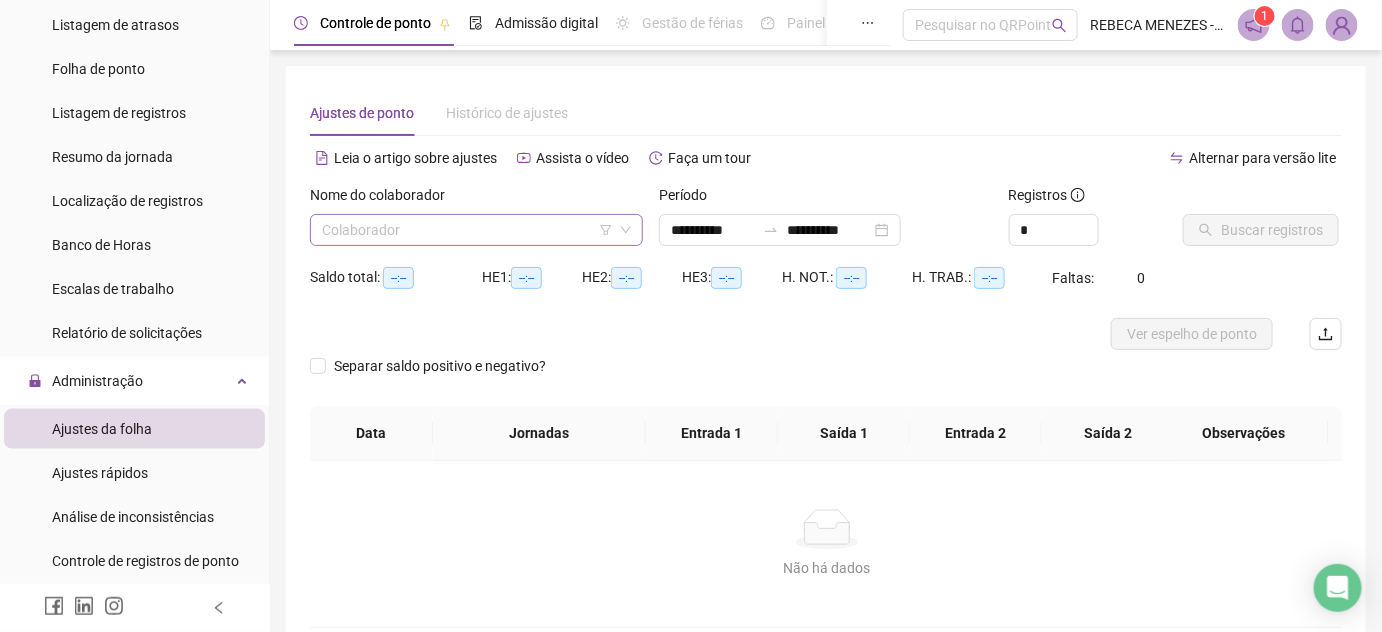 click at bounding box center [470, 230] 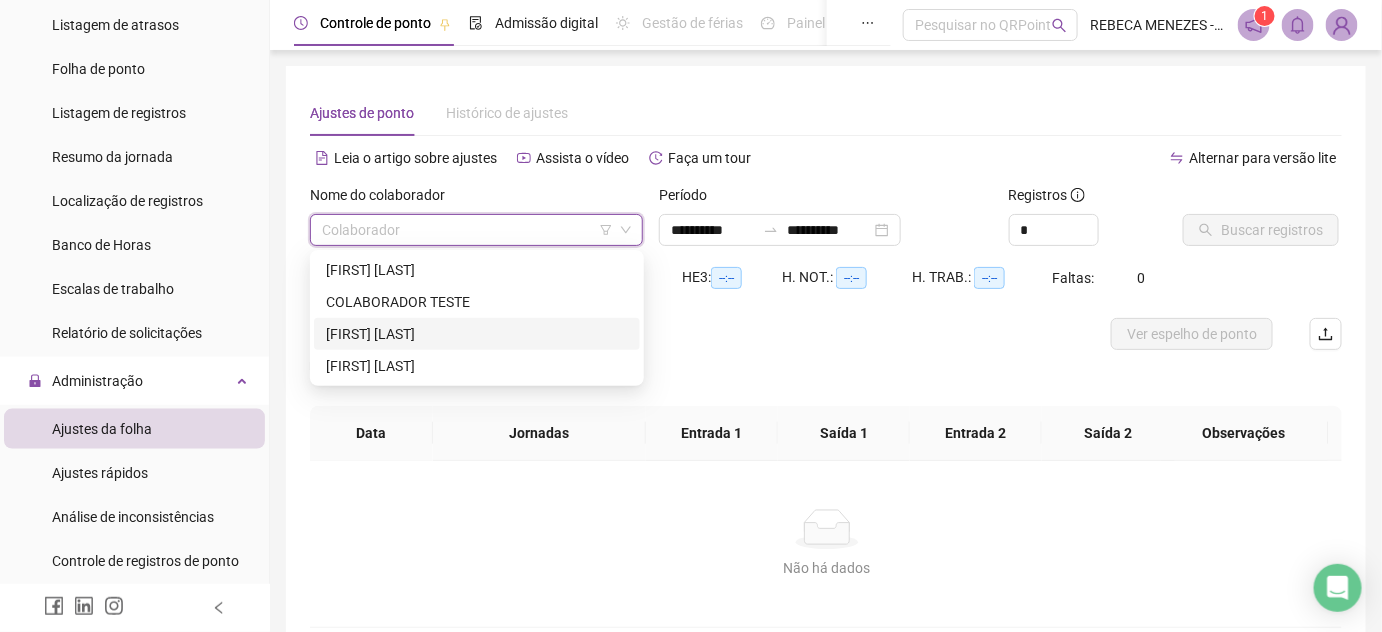 click on "[FIRST] [LAST]" at bounding box center [477, 334] 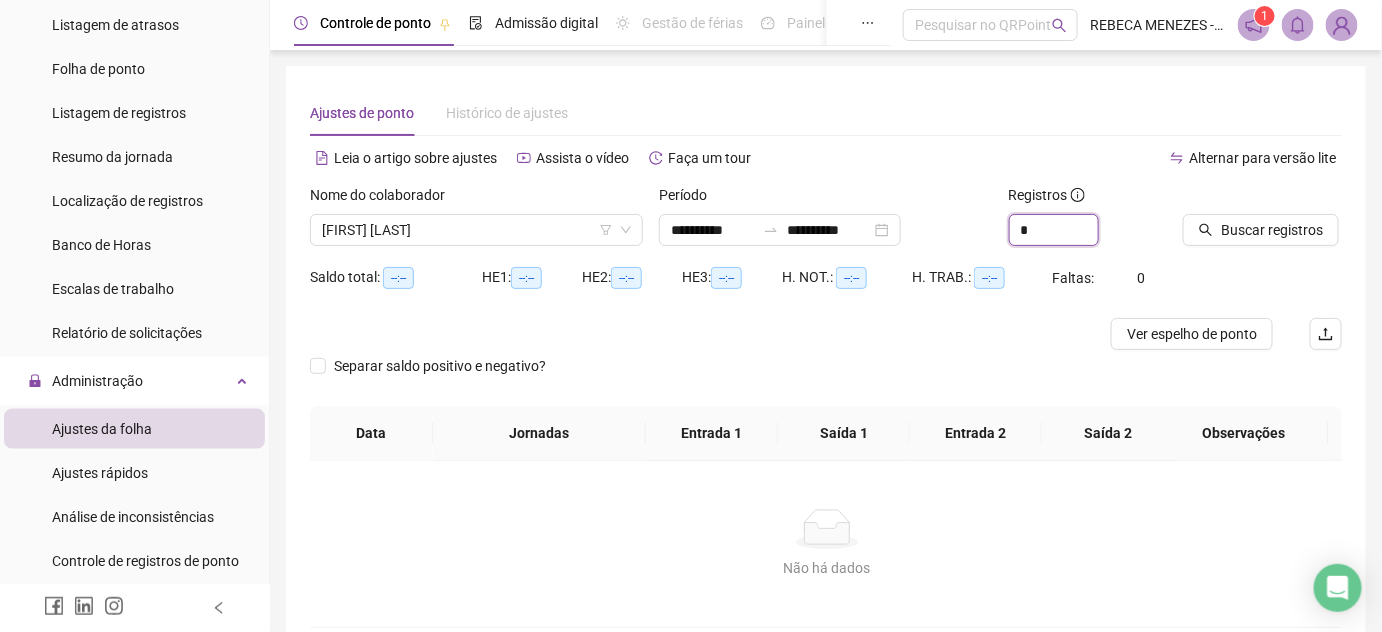 drag, startPoint x: 1026, startPoint y: 228, endPoint x: 989, endPoint y: 227, distance: 37.01351 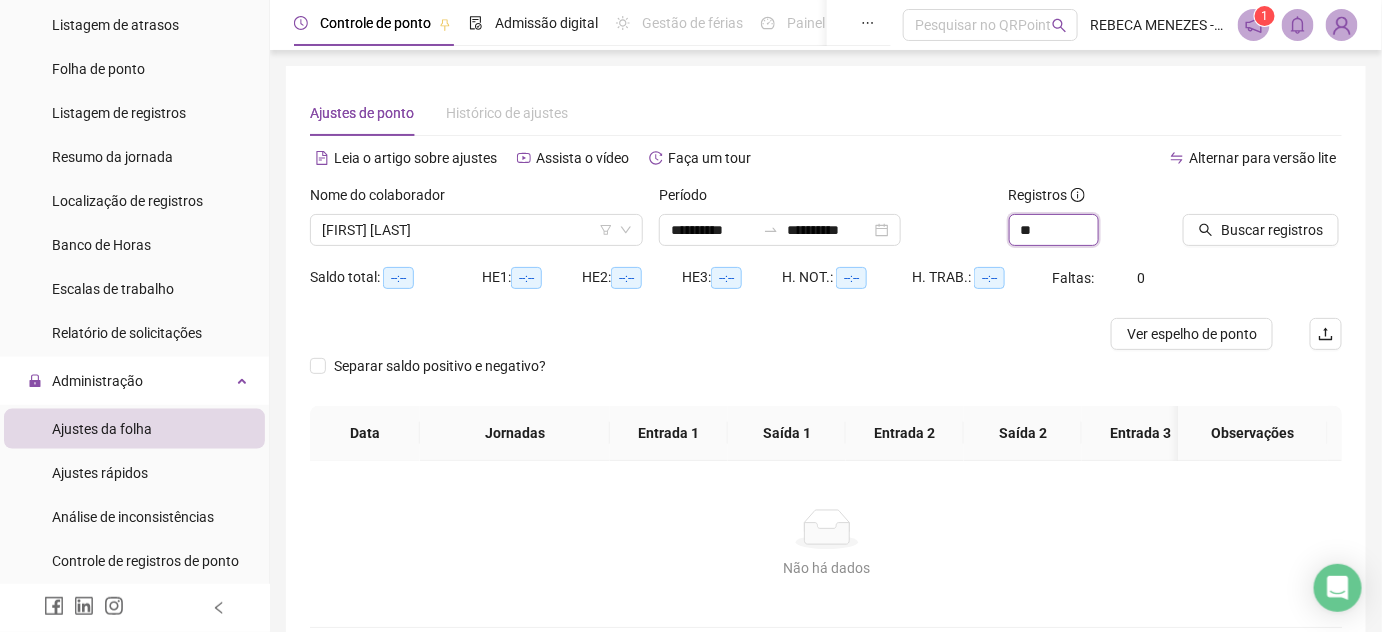 type on "**" 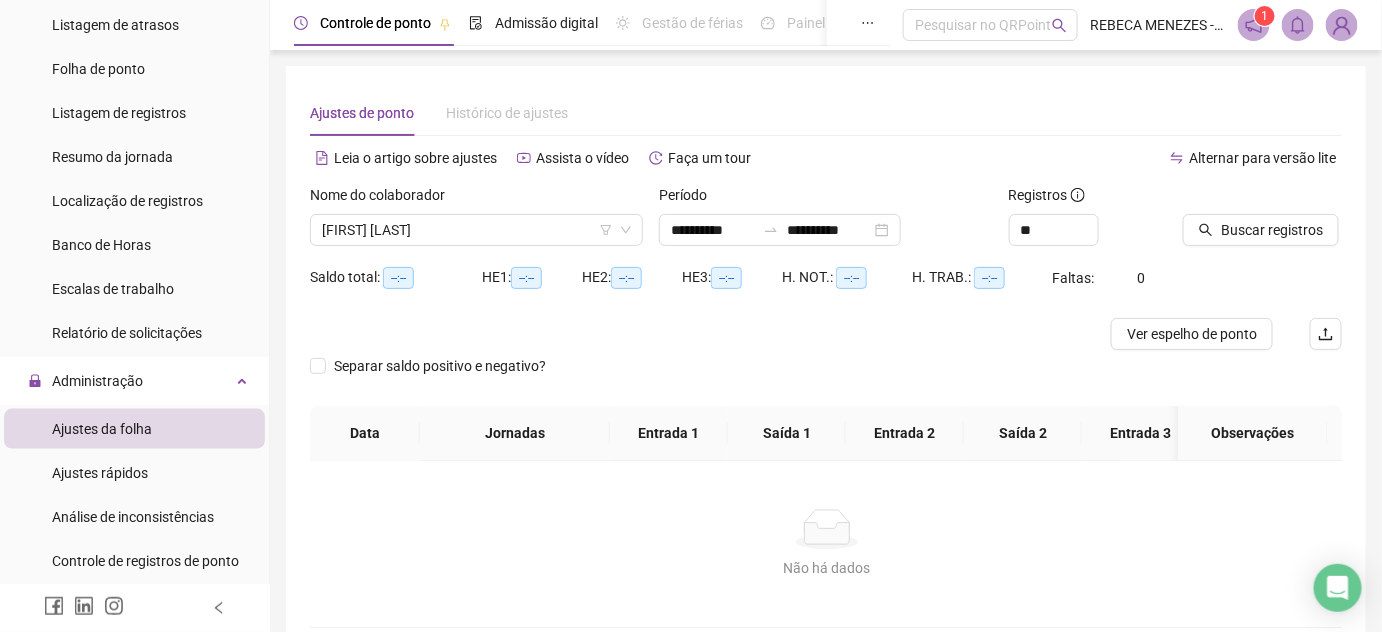 type 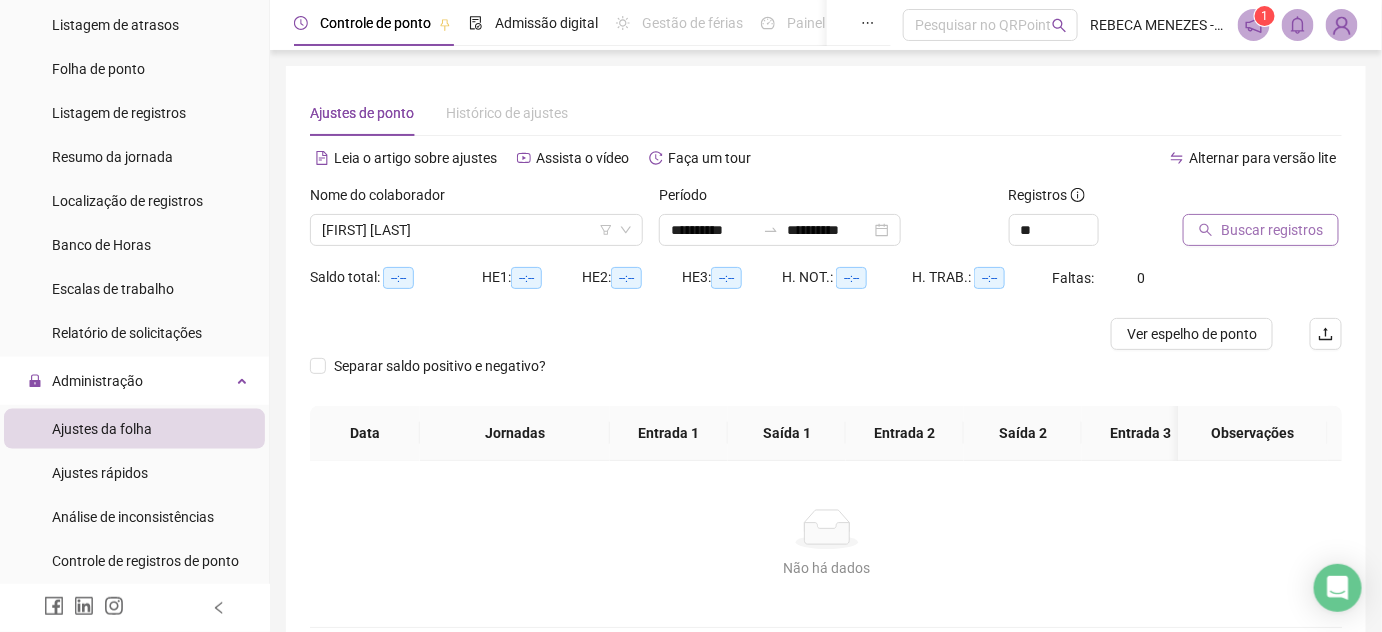 click on "Buscar registros" at bounding box center [1272, 230] 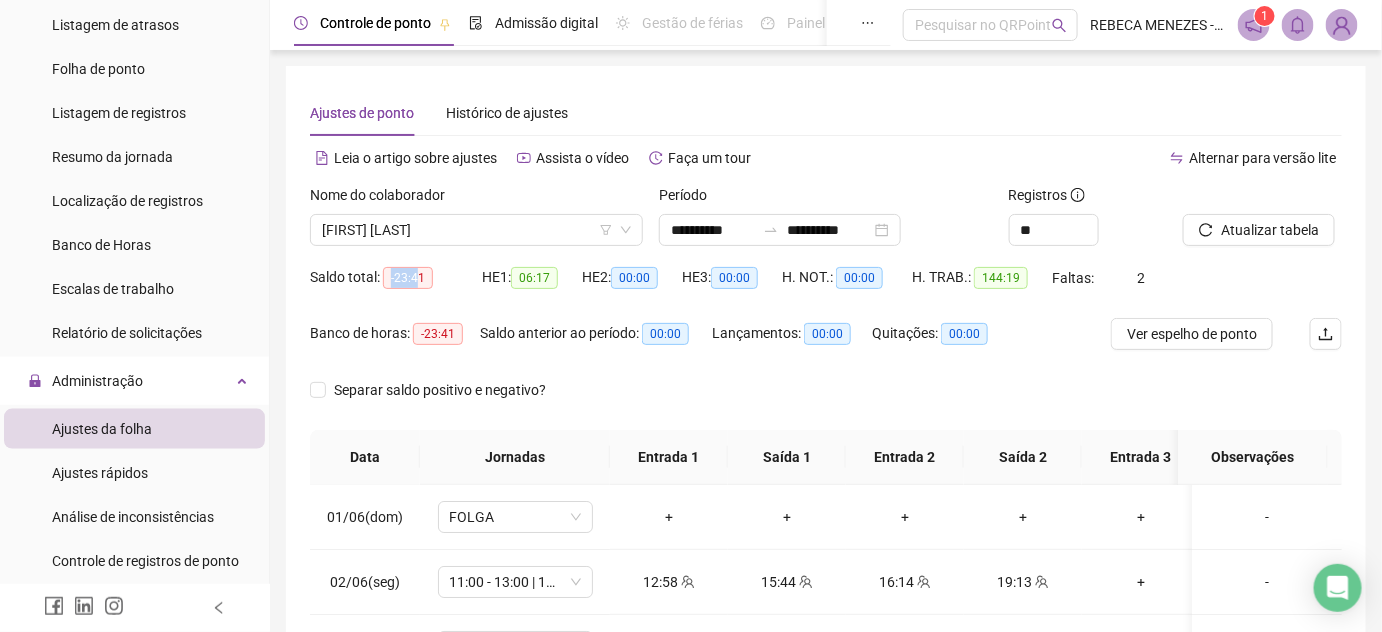 drag, startPoint x: 392, startPoint y: 274, endPoint x: 420, endPoint y: 274, distance: 28 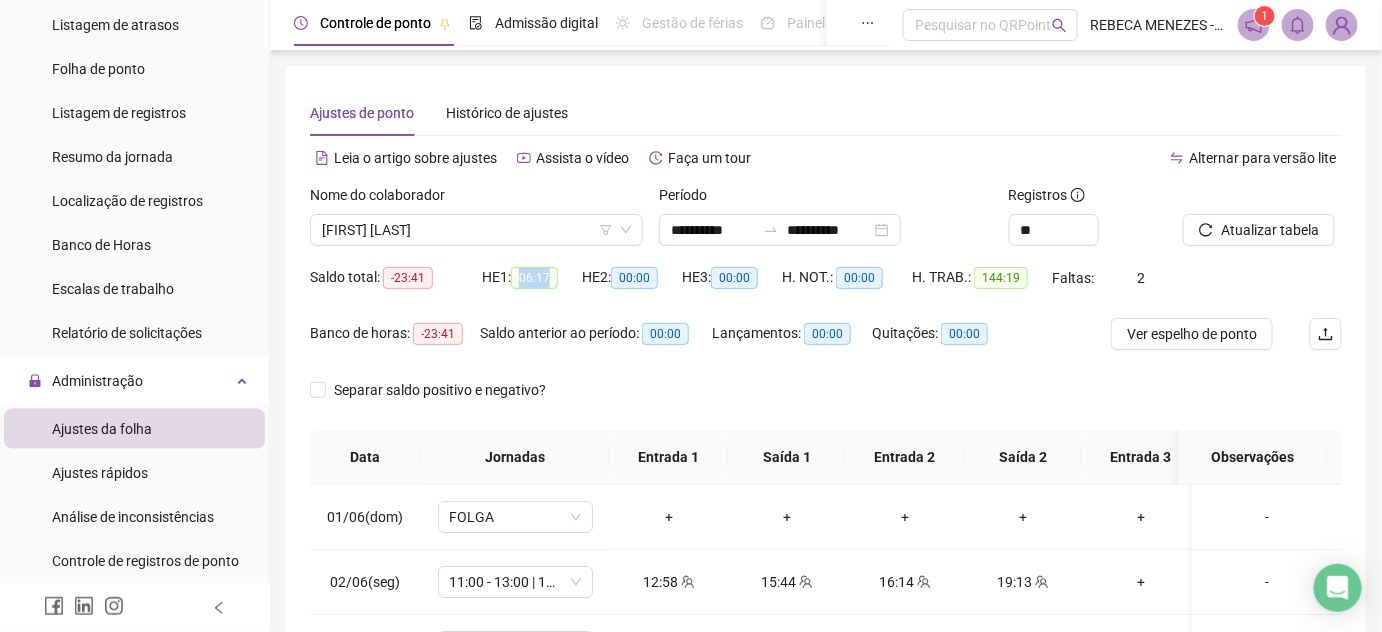 drag, startPoint x: 524, startPoint y: 276, endPoint x: 554, endPoint y: 277, distance: 30.016663 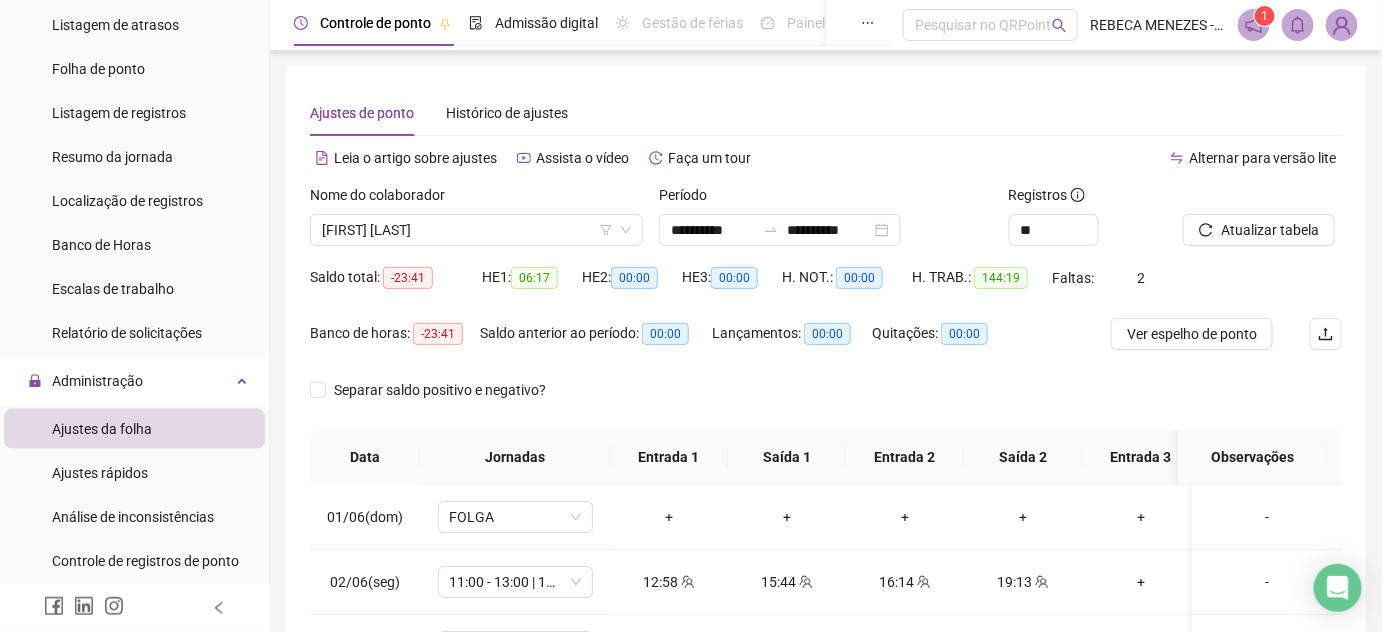 click on "Separar saldo positivo e negativo?" at bounding box center (826, 402) 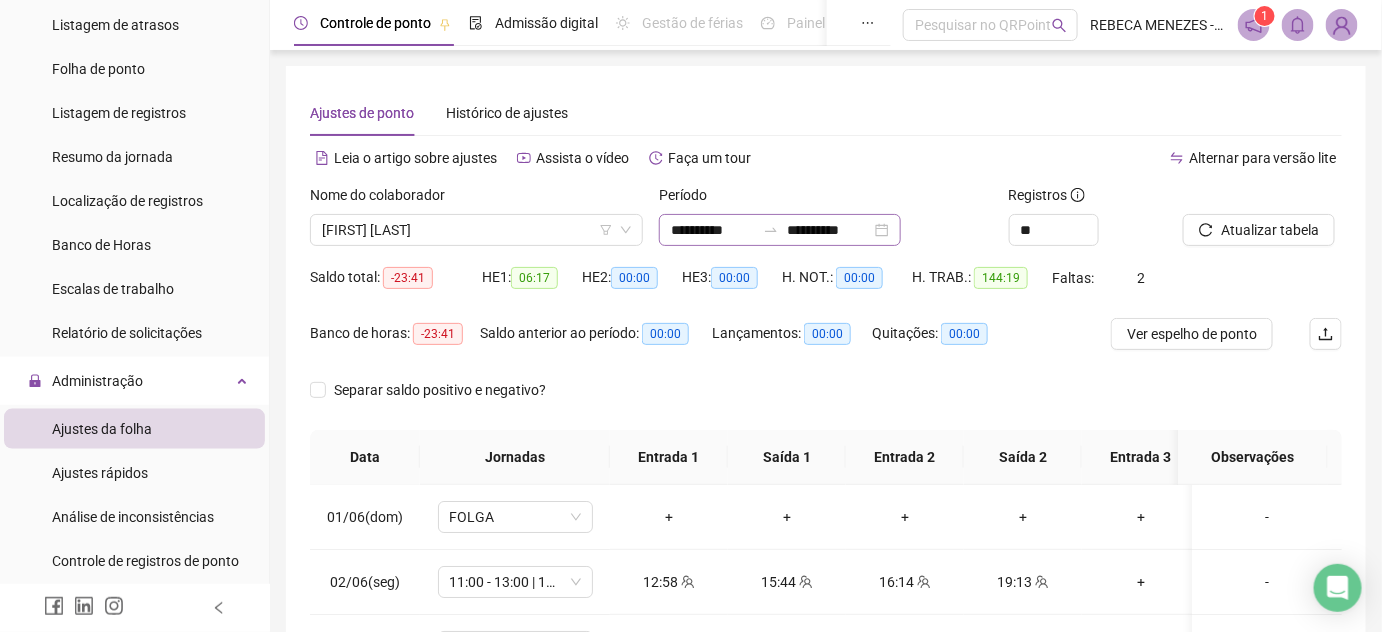 click on "**********" at bounding box center (780, 230) 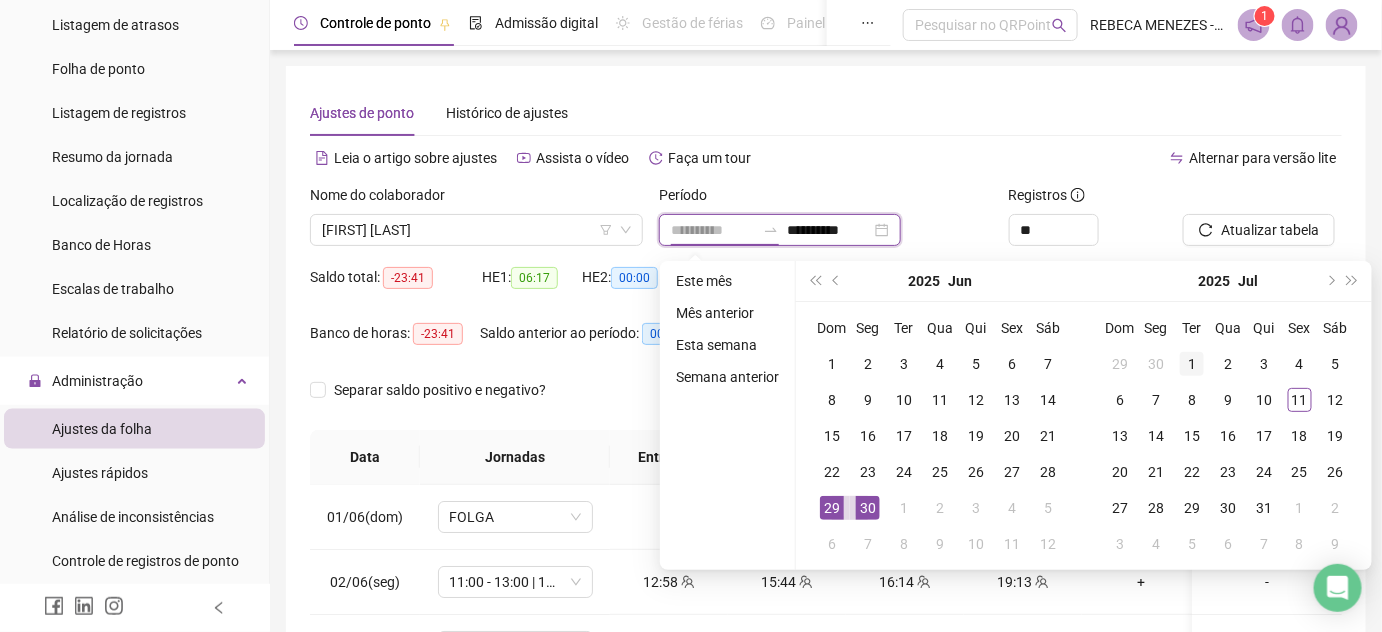 type on "**********" 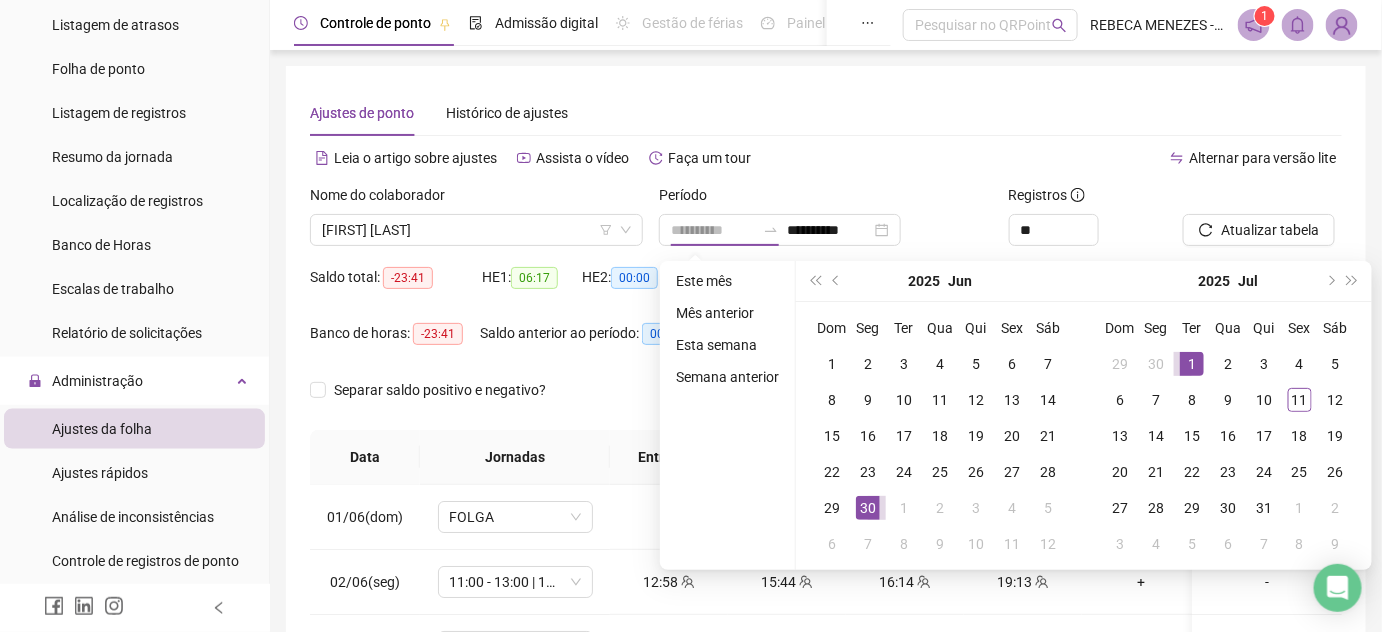 click on "1" at bounding box center [1192, 364] 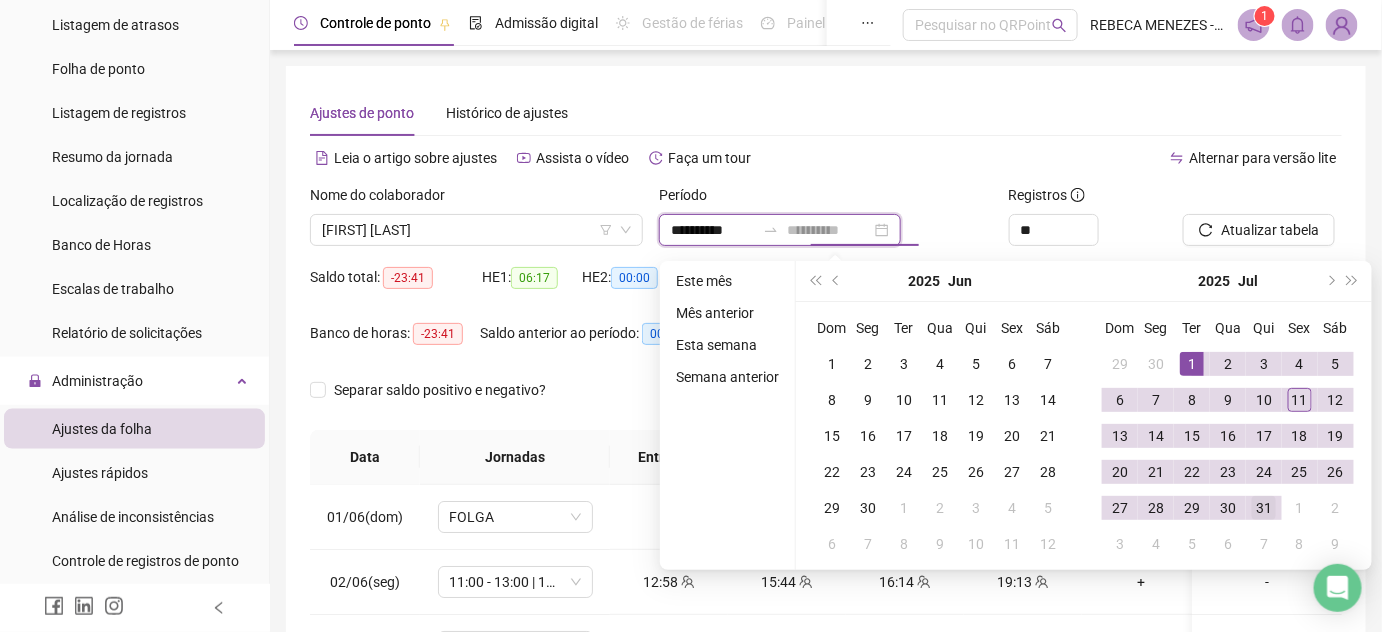 type on "**********" 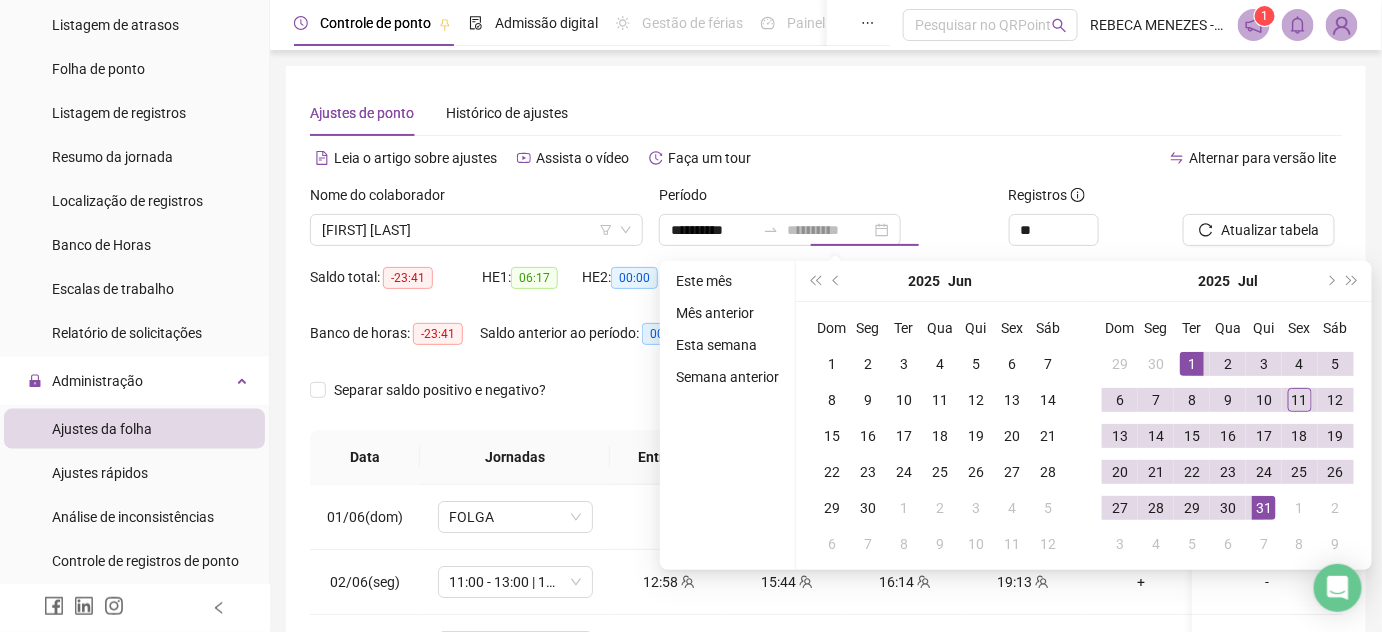 click on "31" at bounding box center [1264, 508] 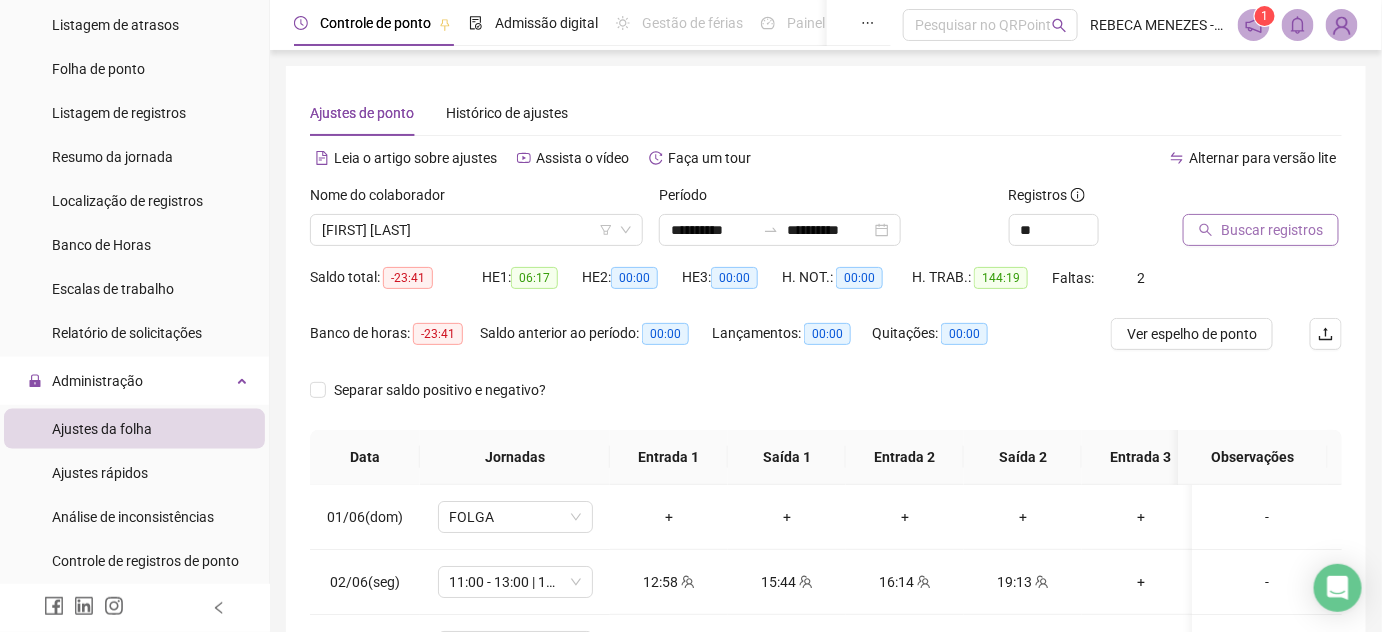 click on "Buscar registros" at bounding box center (1272, 230) 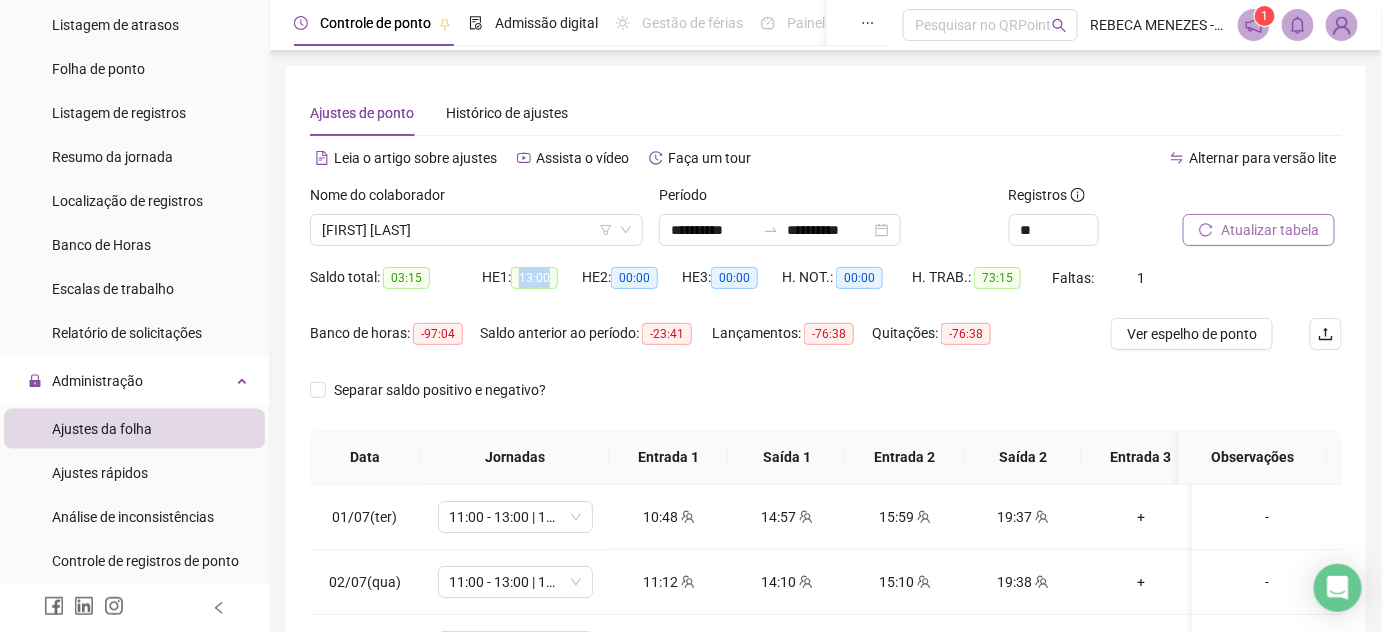 drag, startPoint x: 527, startPoint y: 278, endPoint x: 550, endPoint y: 278, distance: 23 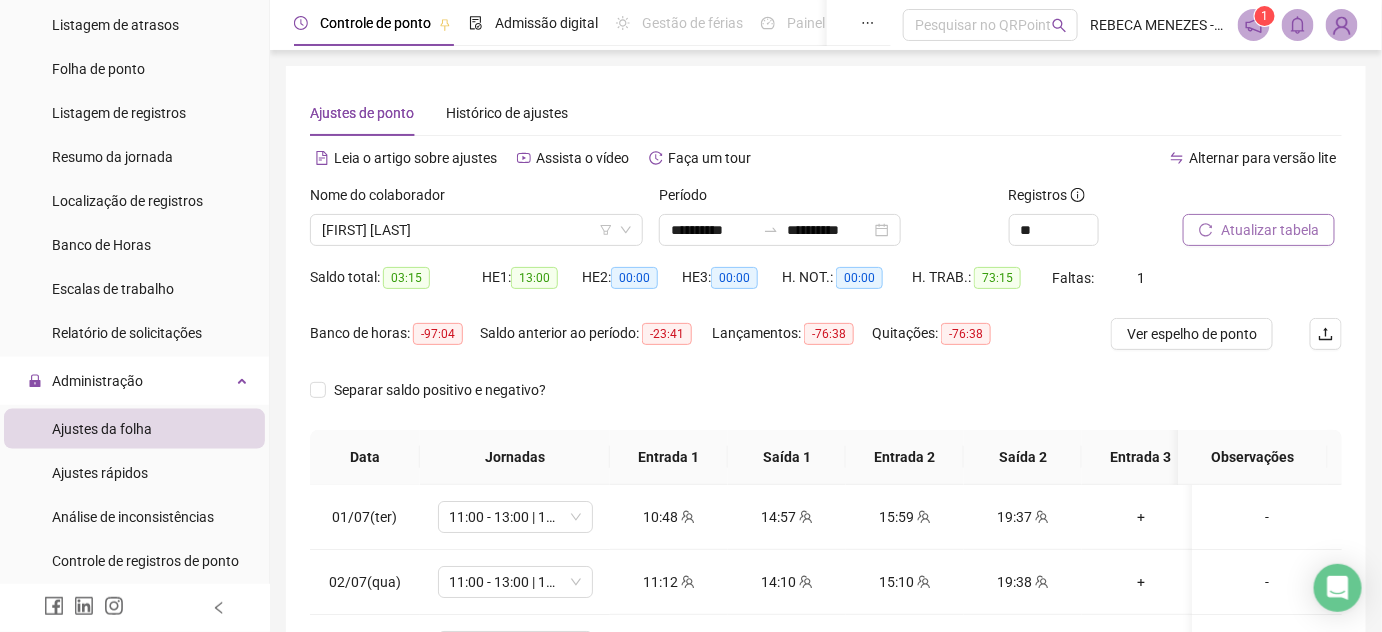 click on "Separar saldo positivo e negativo?" at bounding box center (826, 402) 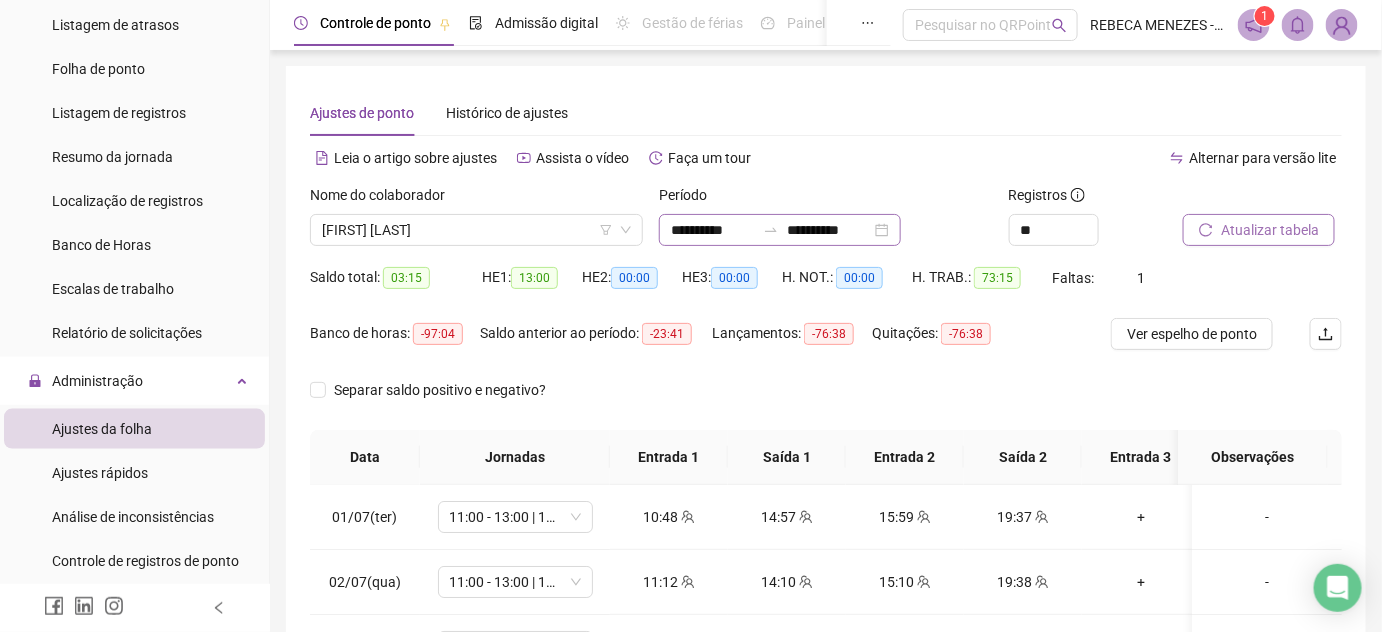 click on "**********" at bounding box center [780, 230] 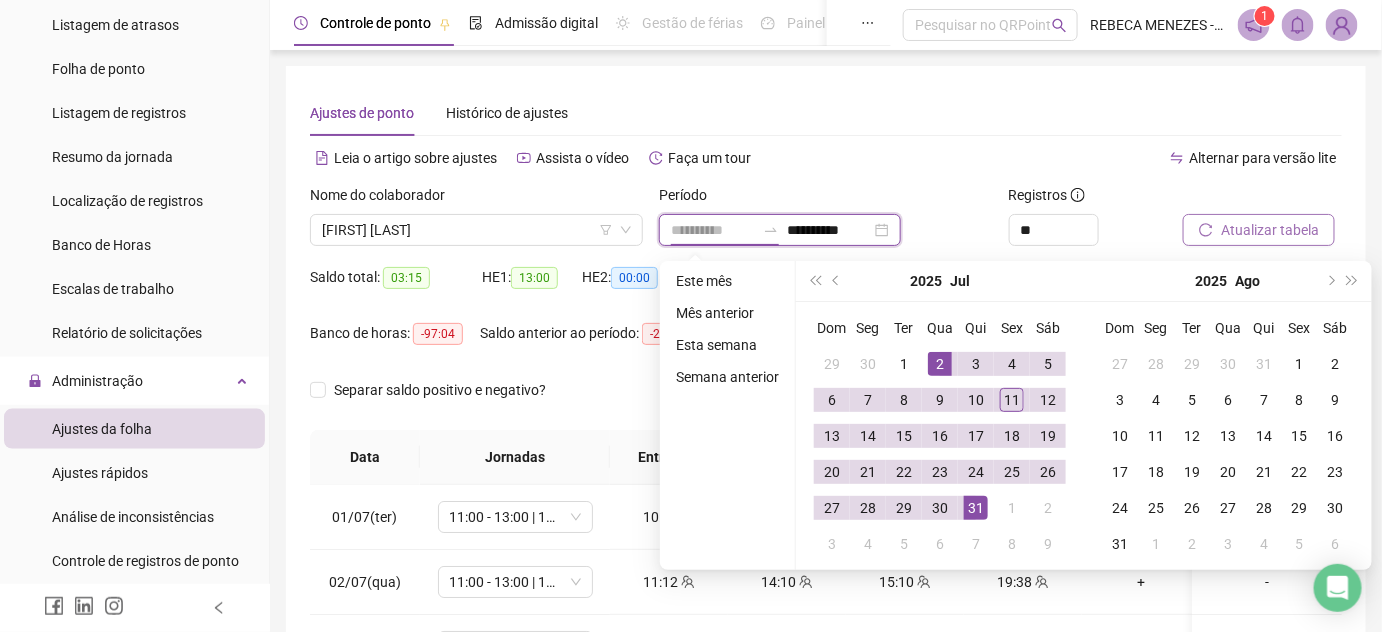 type on "**********" 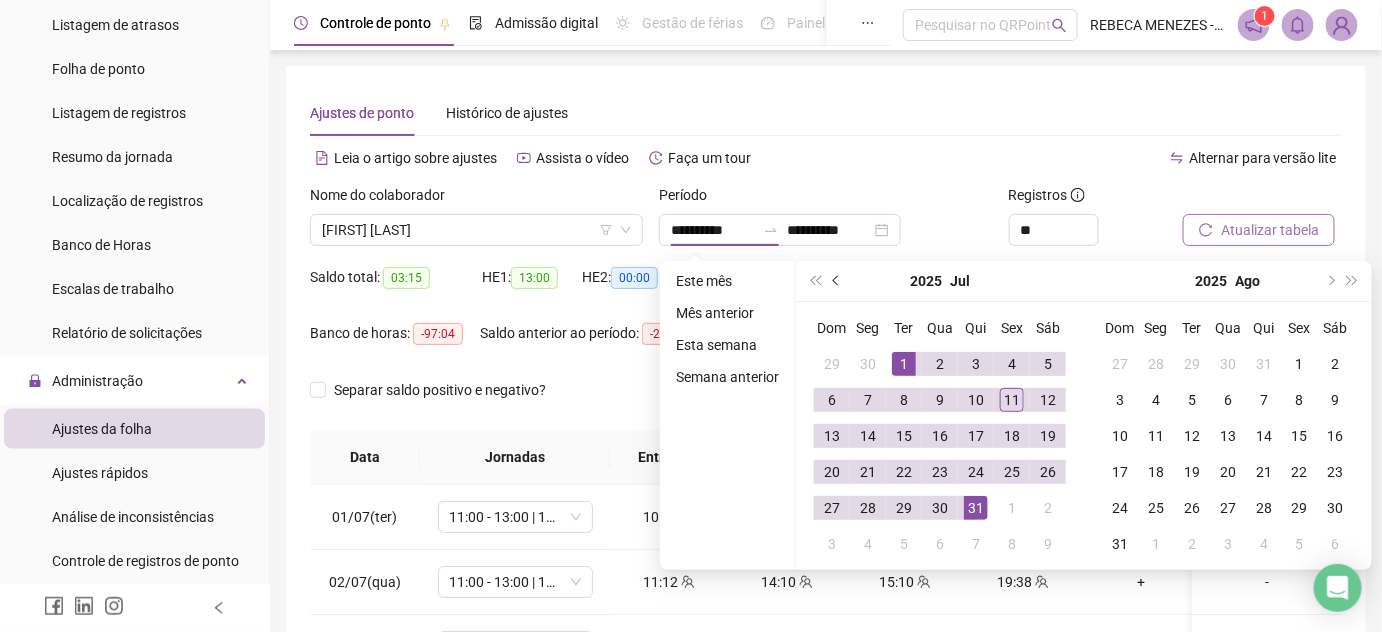 click at bounding box center (838, 281) 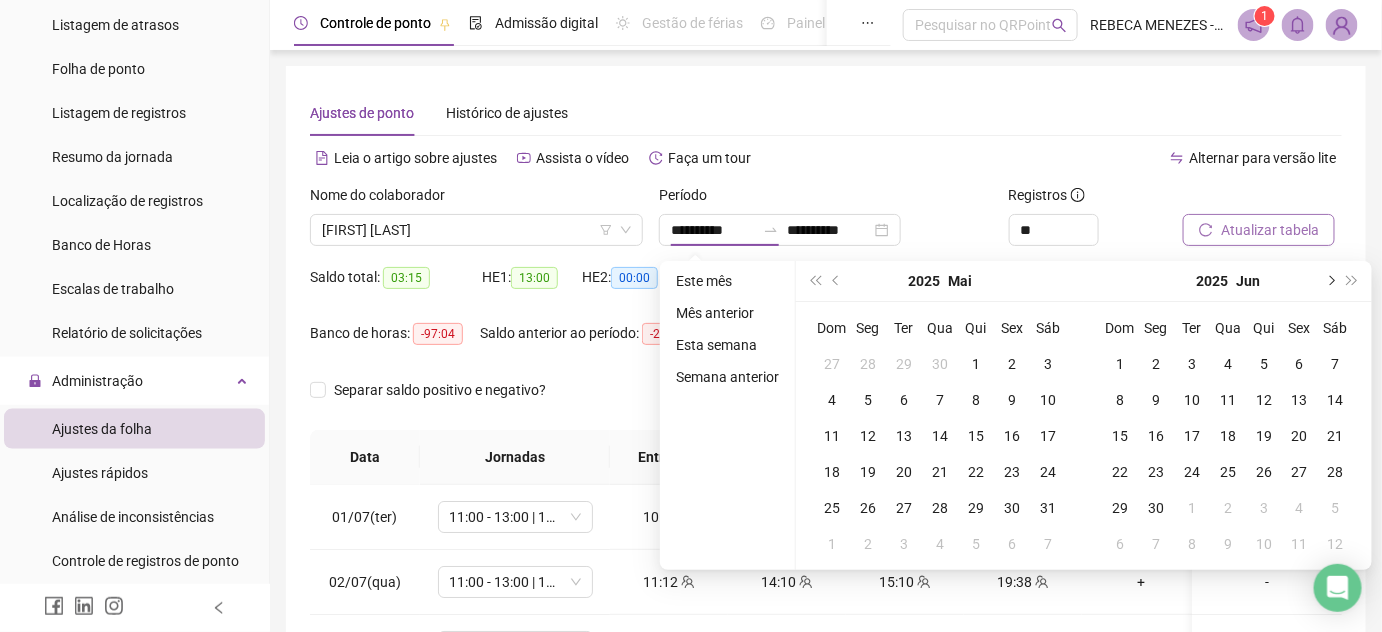 click at bounding box center [1330, 281] 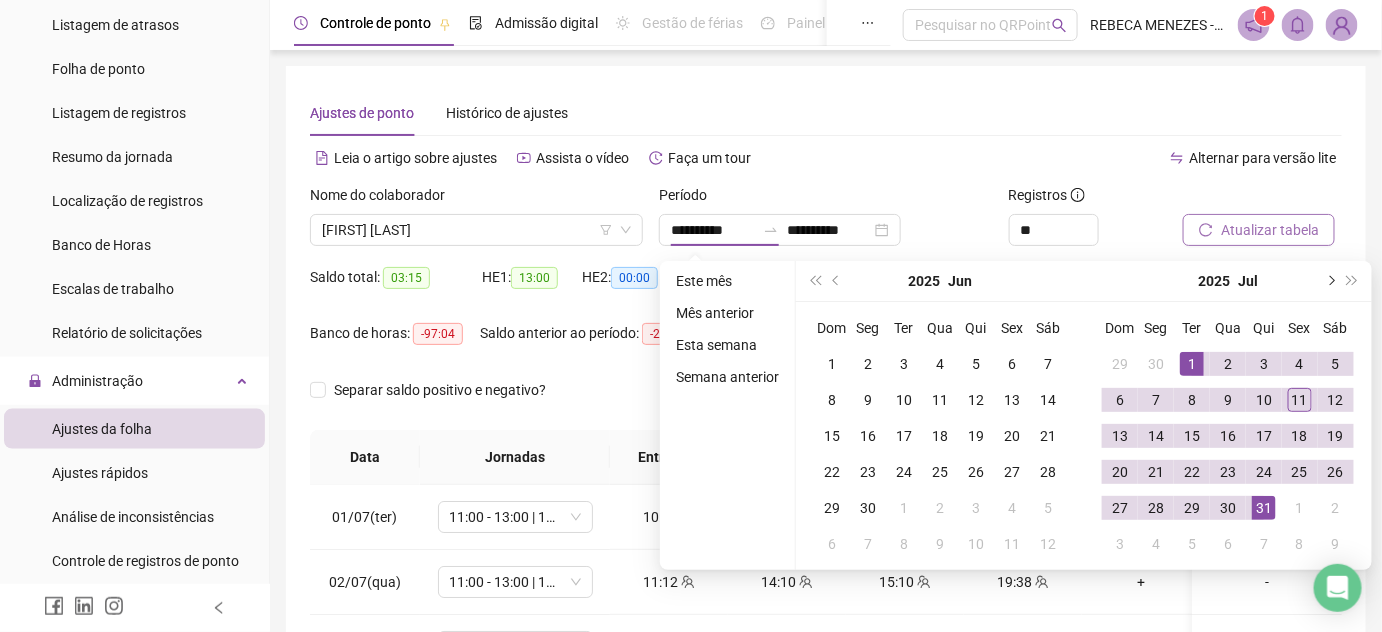 click at bounding box center (1330, 281) 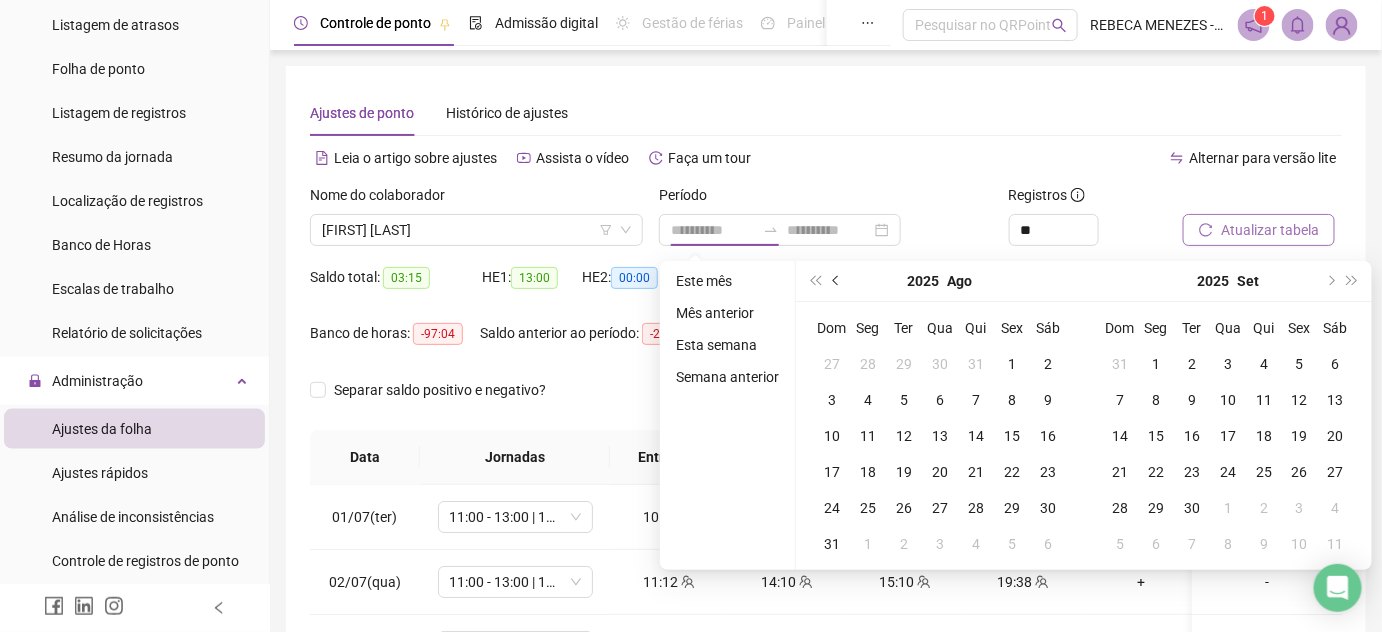 type on "**********" 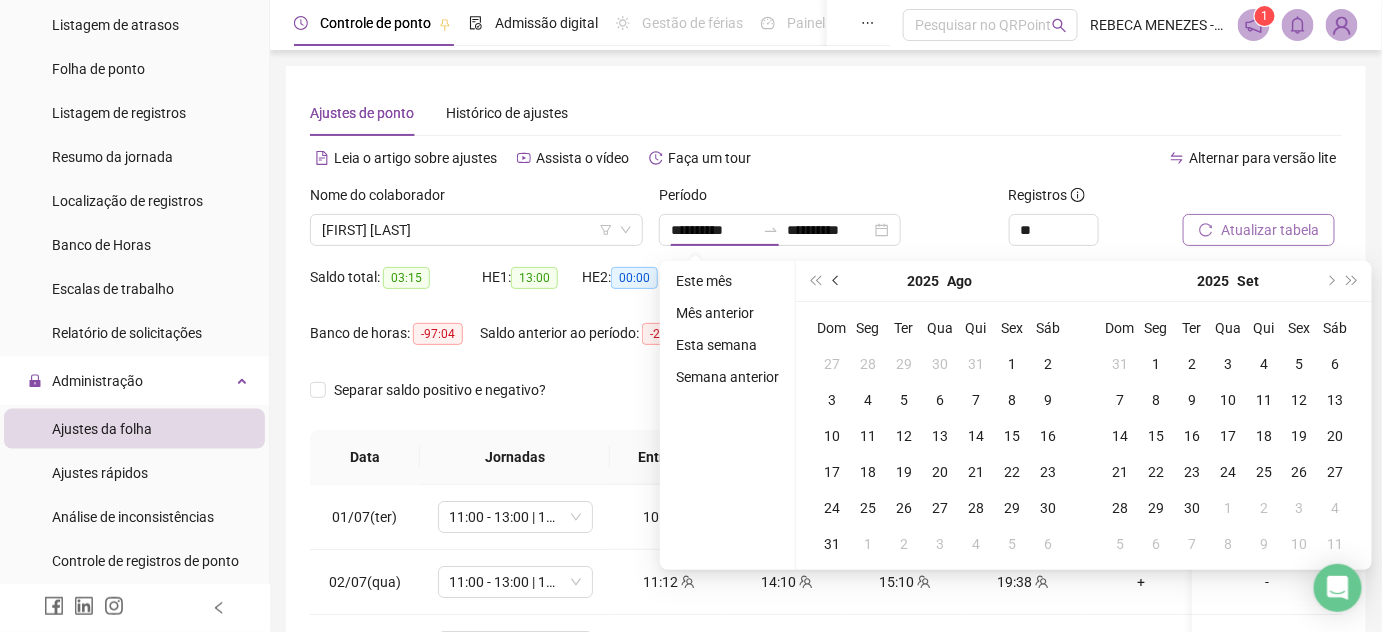 click at bounding box center [838, 281] 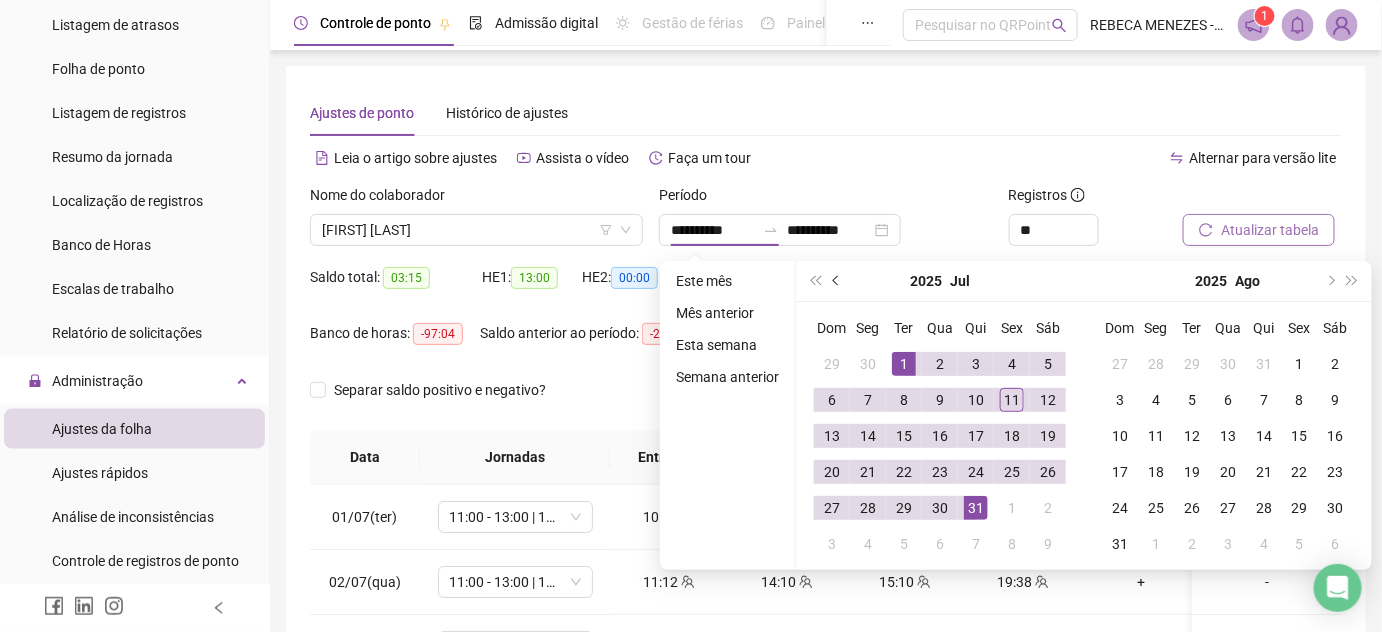 click at bounding box center [838, 281] 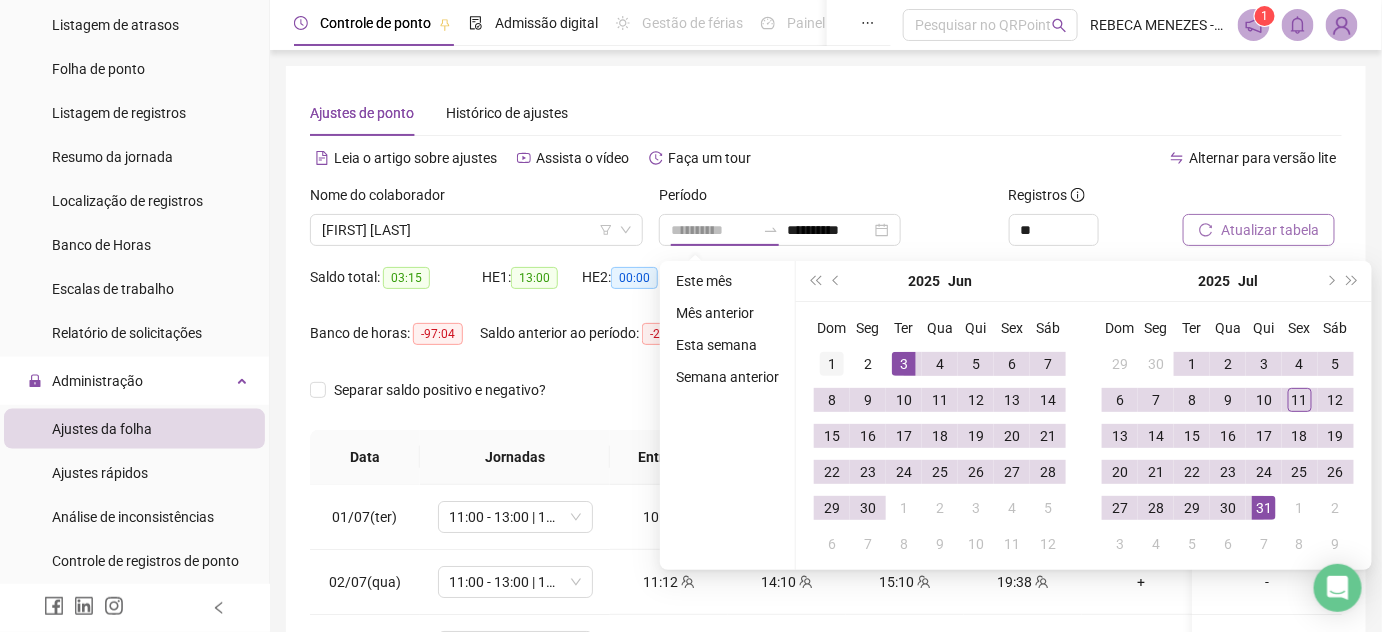 type on "**********" 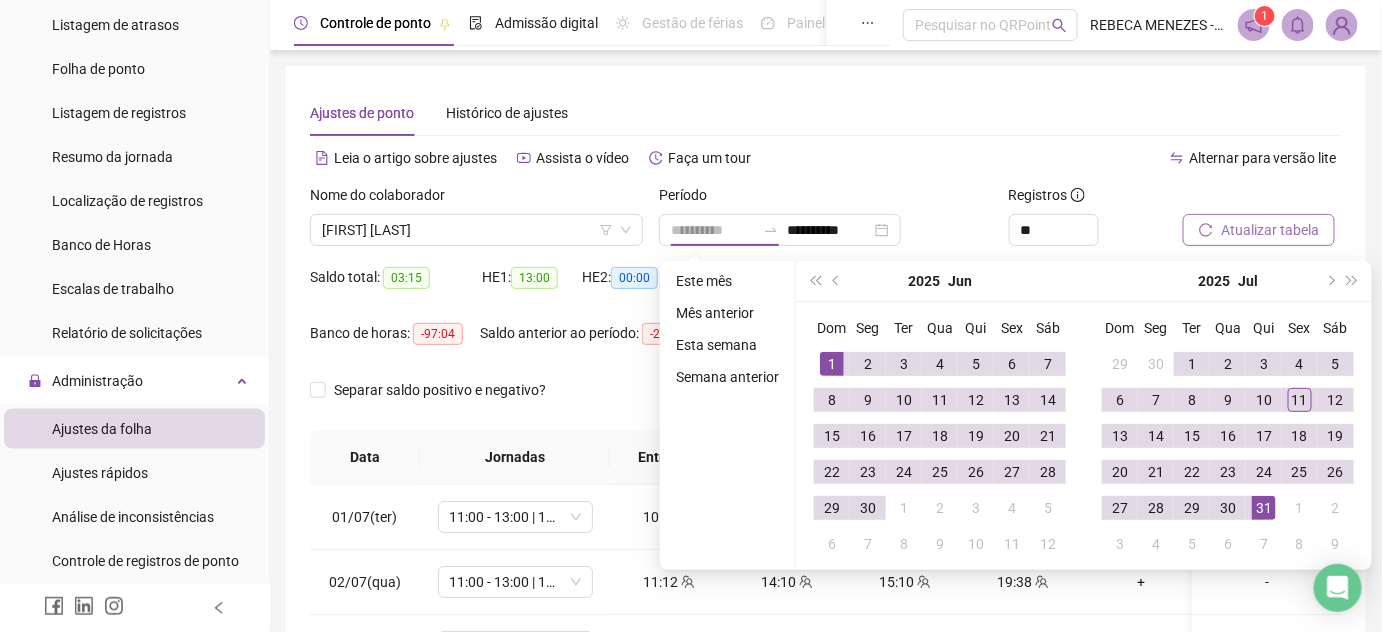 click on "1" at bounding box center [832, 364] 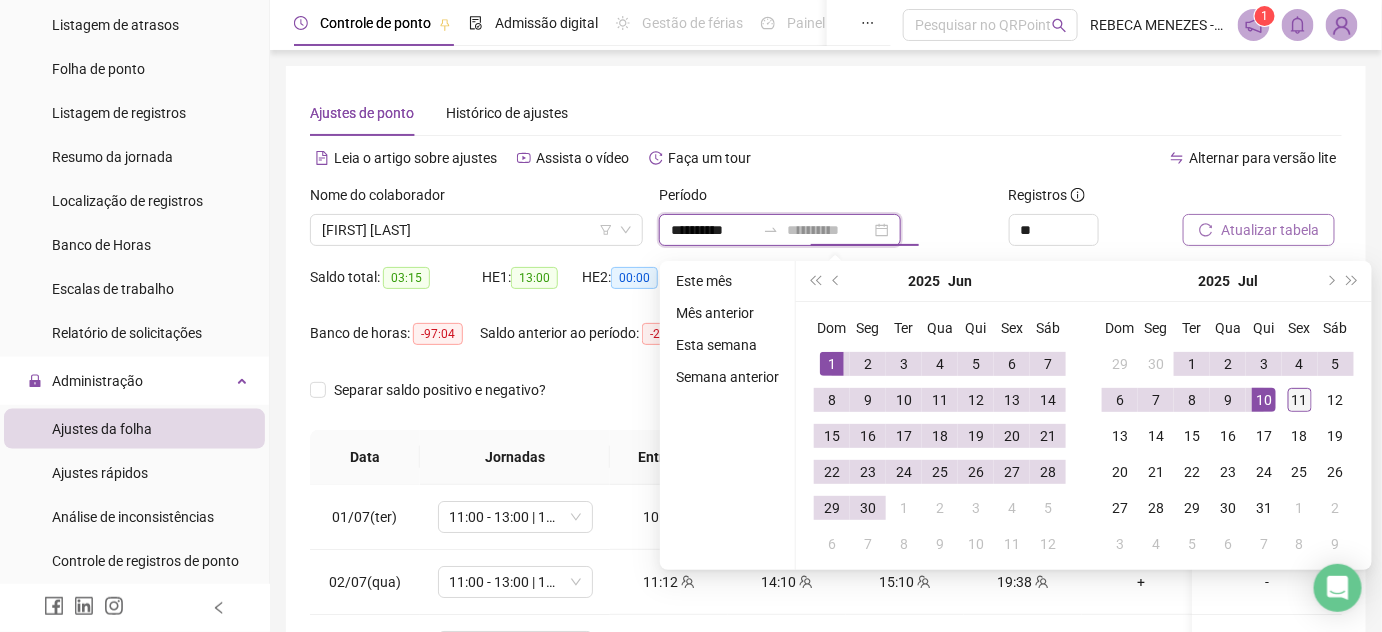 type on "**********" 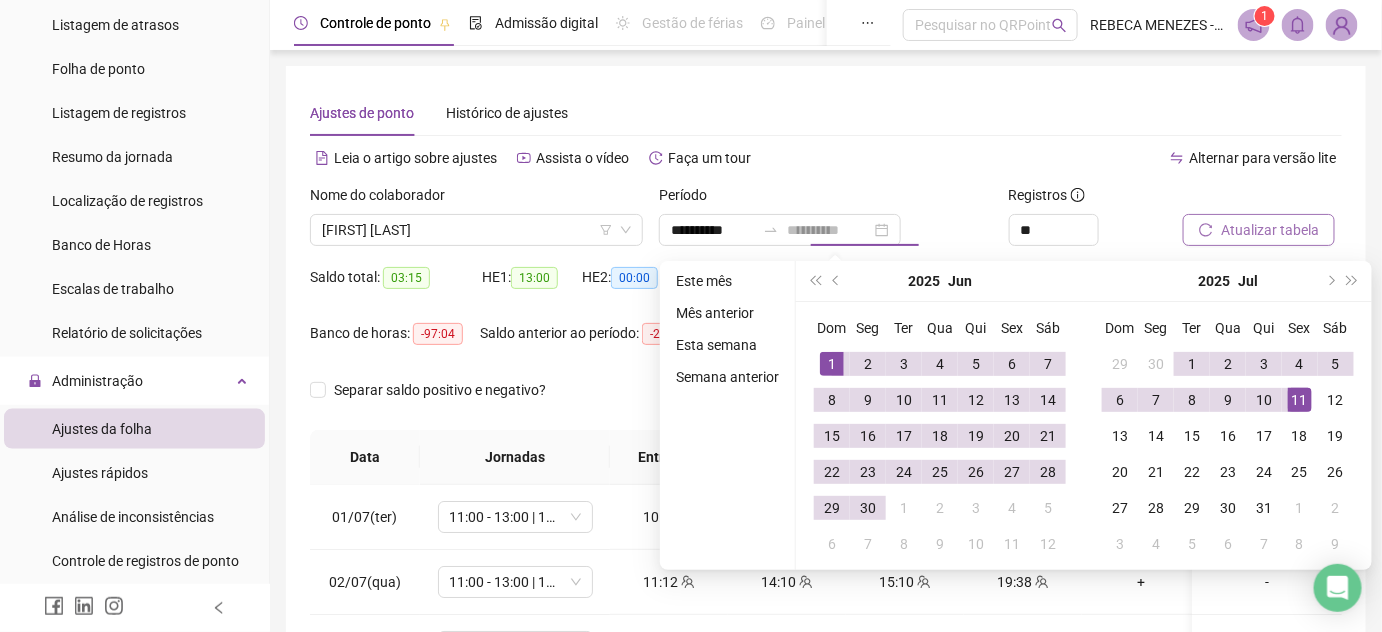 click on "11" at bounding box center [1300, 400] 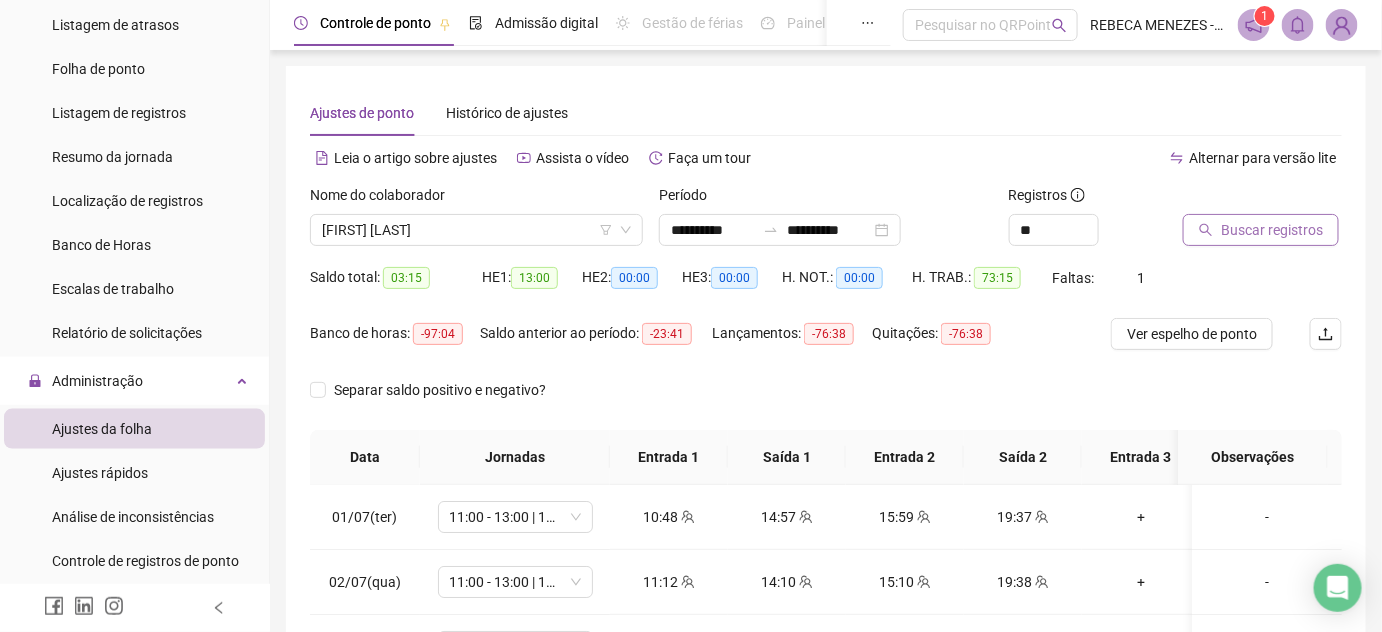 click on "Buscar registros" at bounding box center (1272, 230) 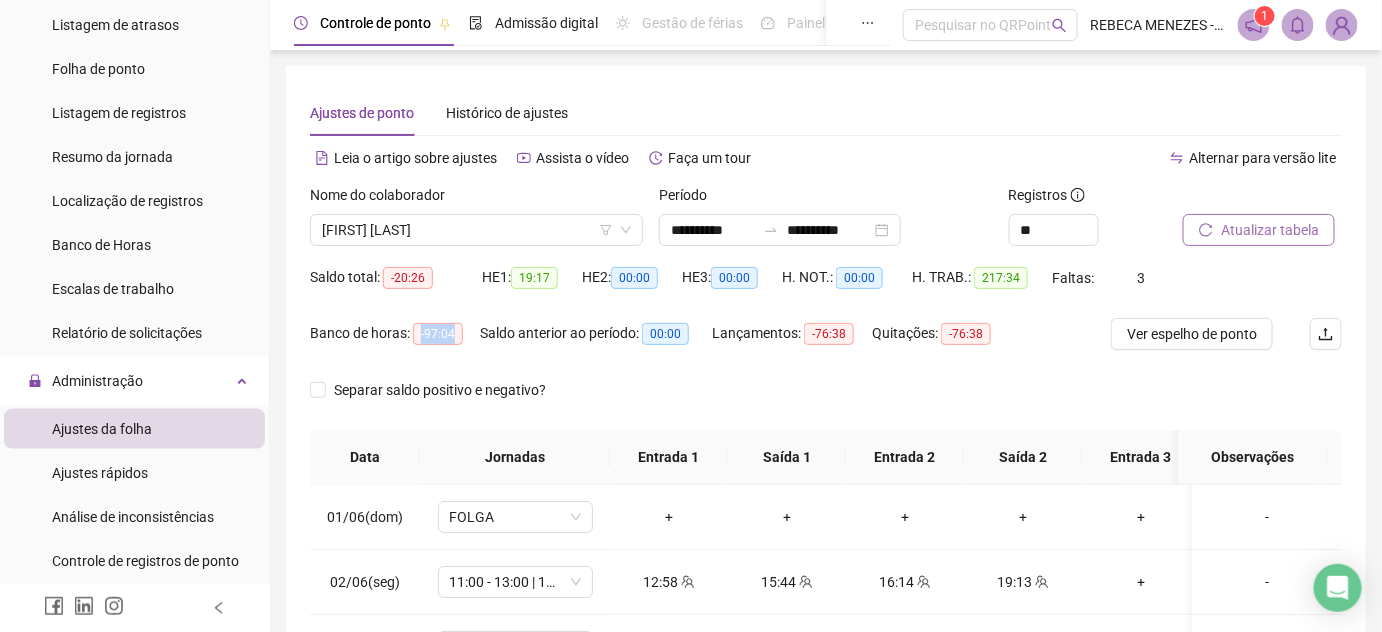 drag, startPoint x: 453, startPoint y: 335, endPoint x: 417, endPoint y: 337, distance: 36.05551 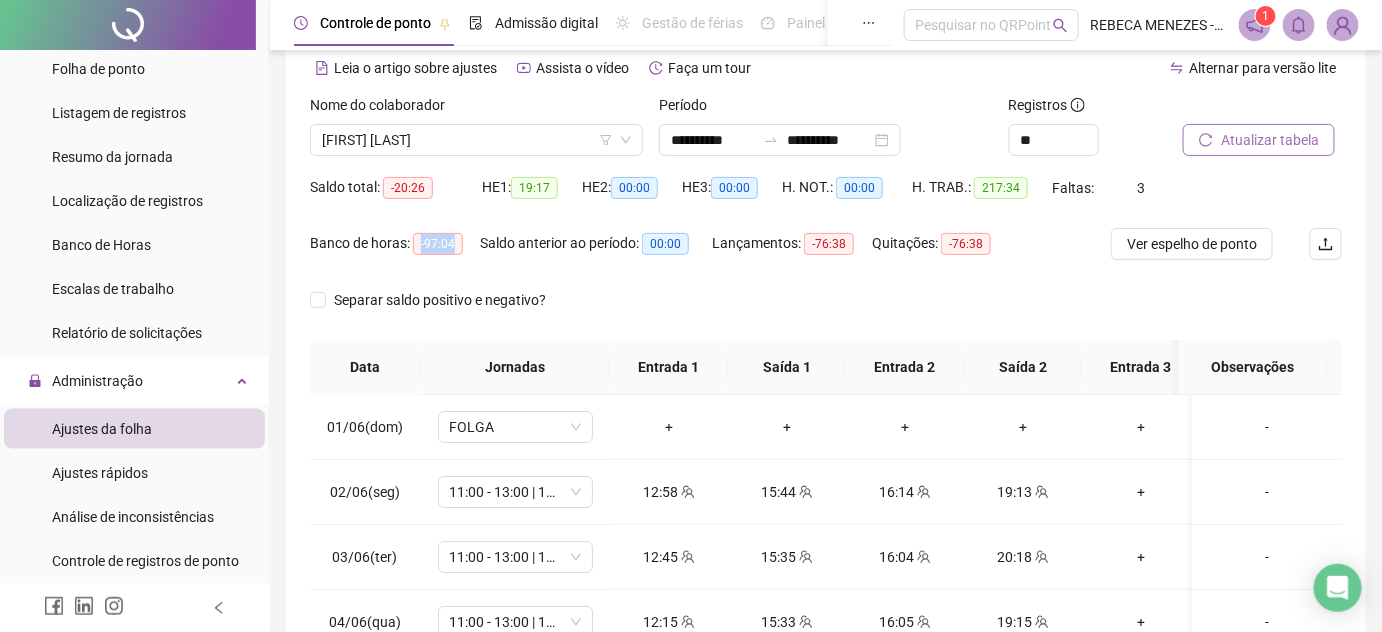 scroll, scrollTop: 181, scrollLeft: 0, axis: vertical 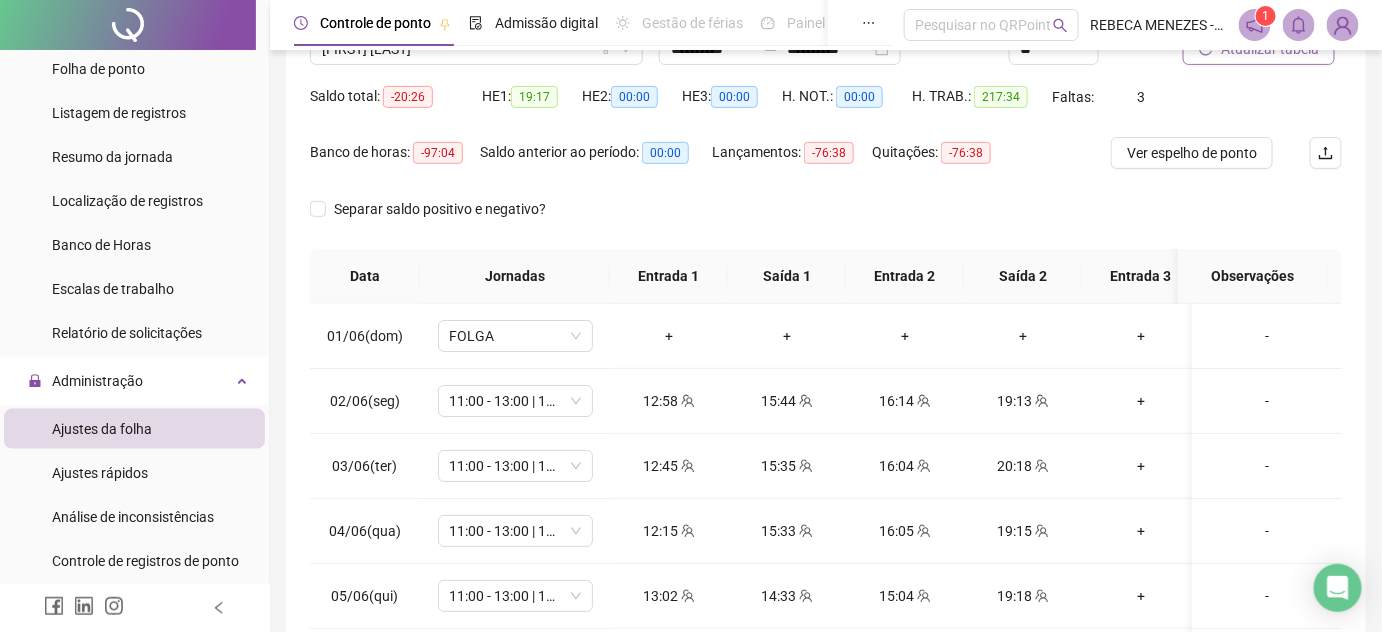 click on "Separar saldo positivo e negativo?" at bounding box center (826, 221) 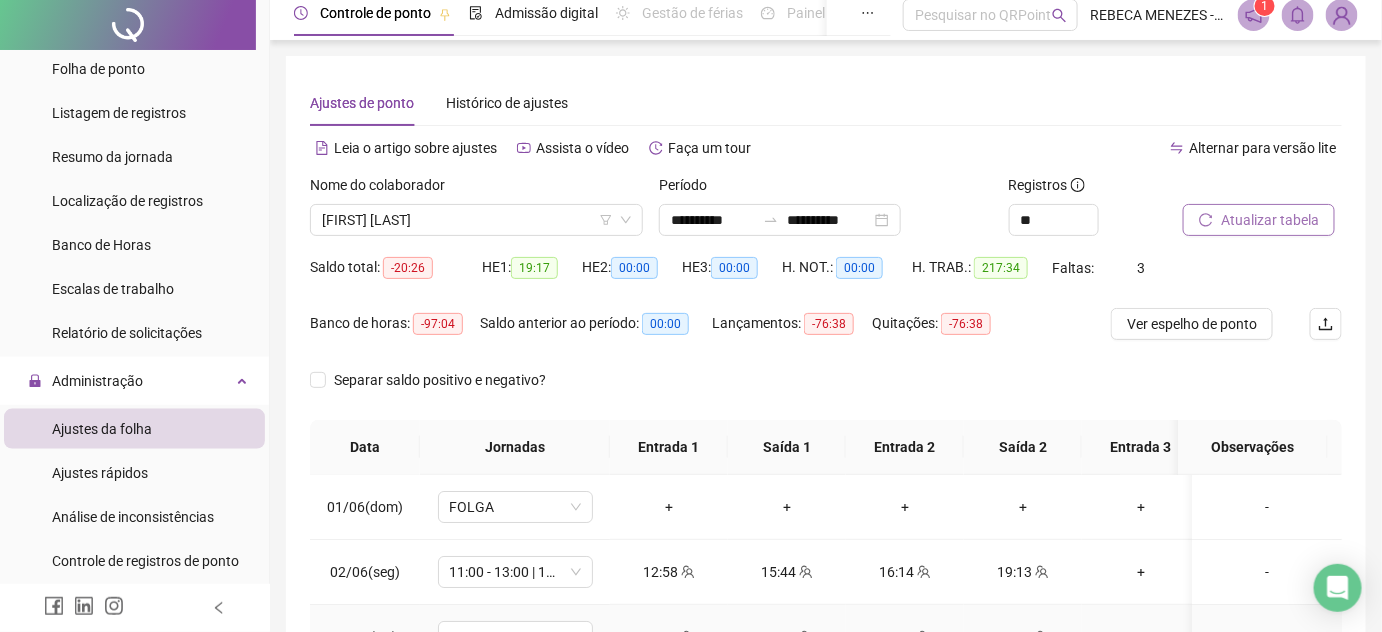 scroll, scrollTop: 0, scrollLeft: 0, axis: both 